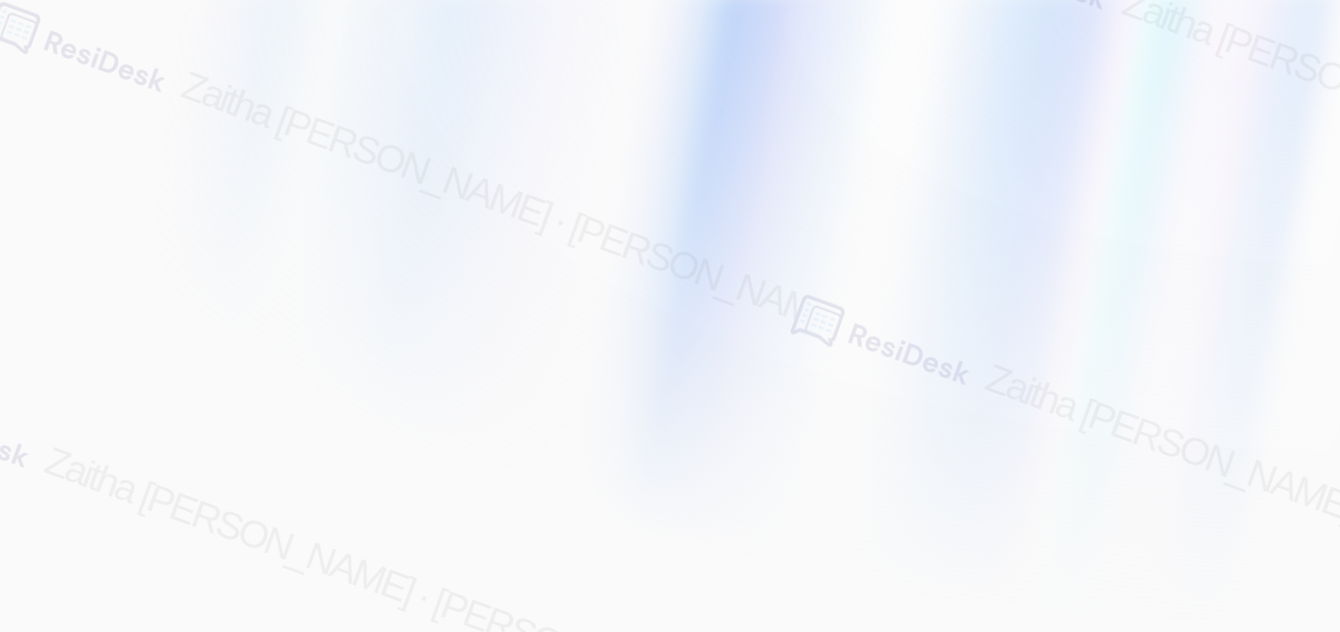 scroll, scrollTop: 0, scrollLeft: 0, axis: both 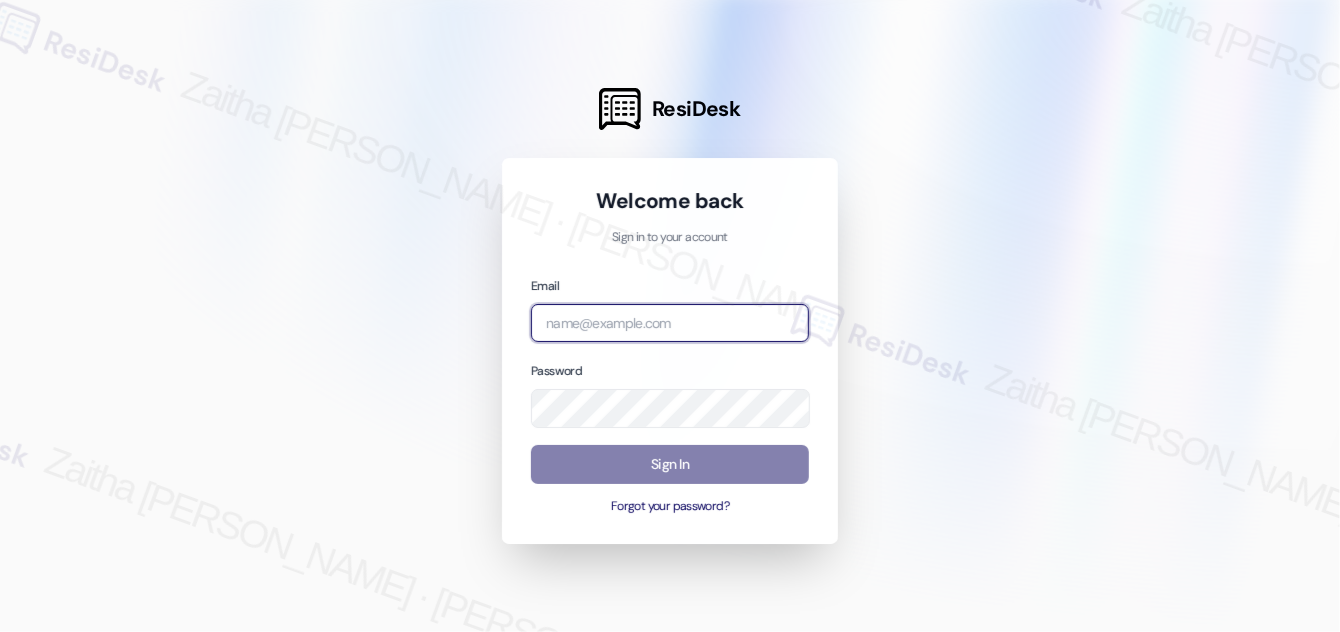 click at bounding box center (670, 323) 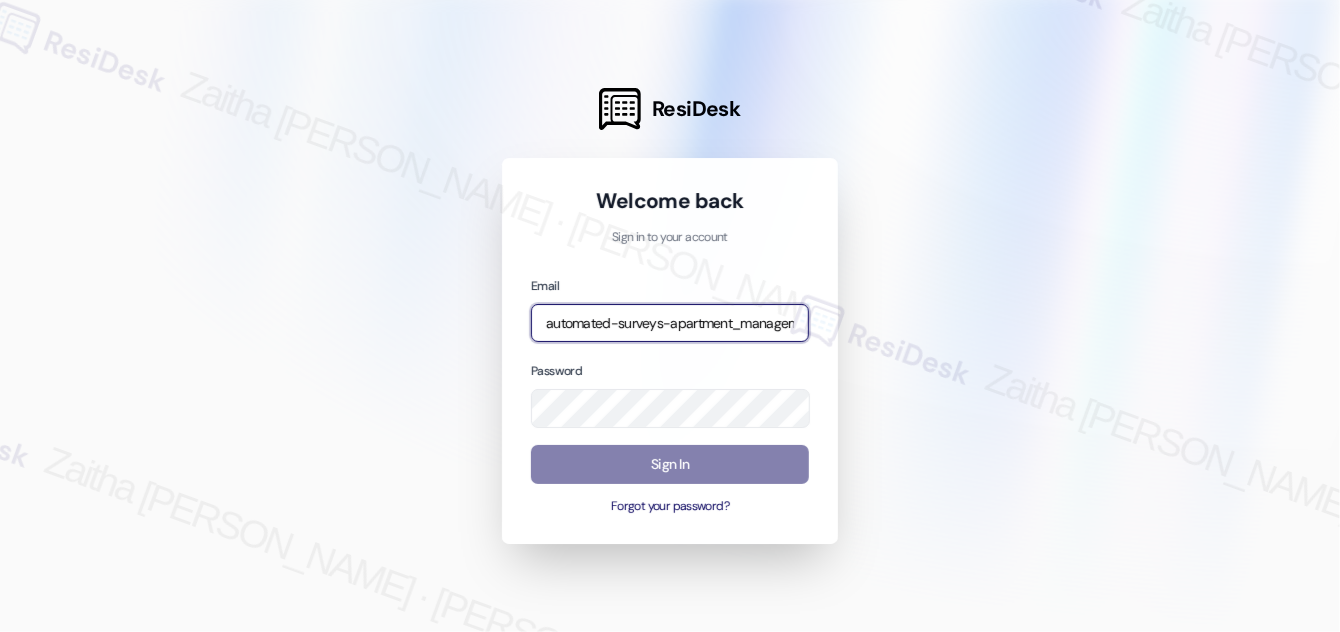 type on "automated-surveys-apartment_management_pros-zaitha.mae.[PERSON_NAME]@apartment_management_[DOMAIN_NAME]" 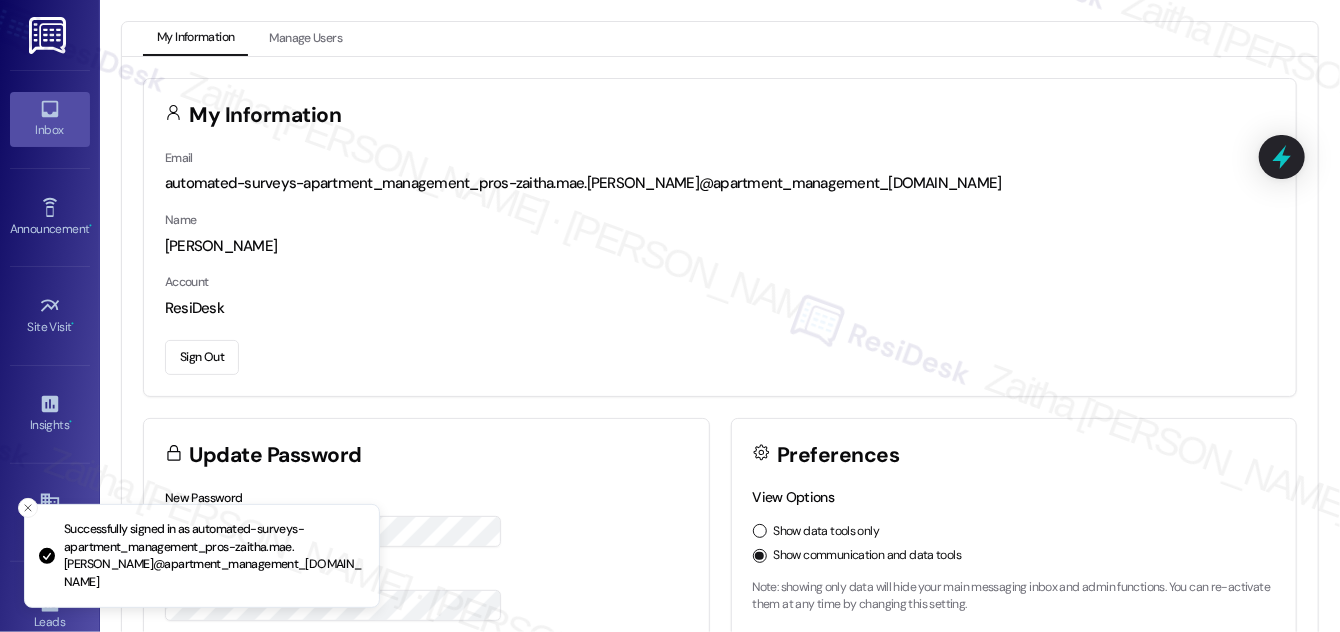 click on "Inbox" at bounding box center (50, 130) 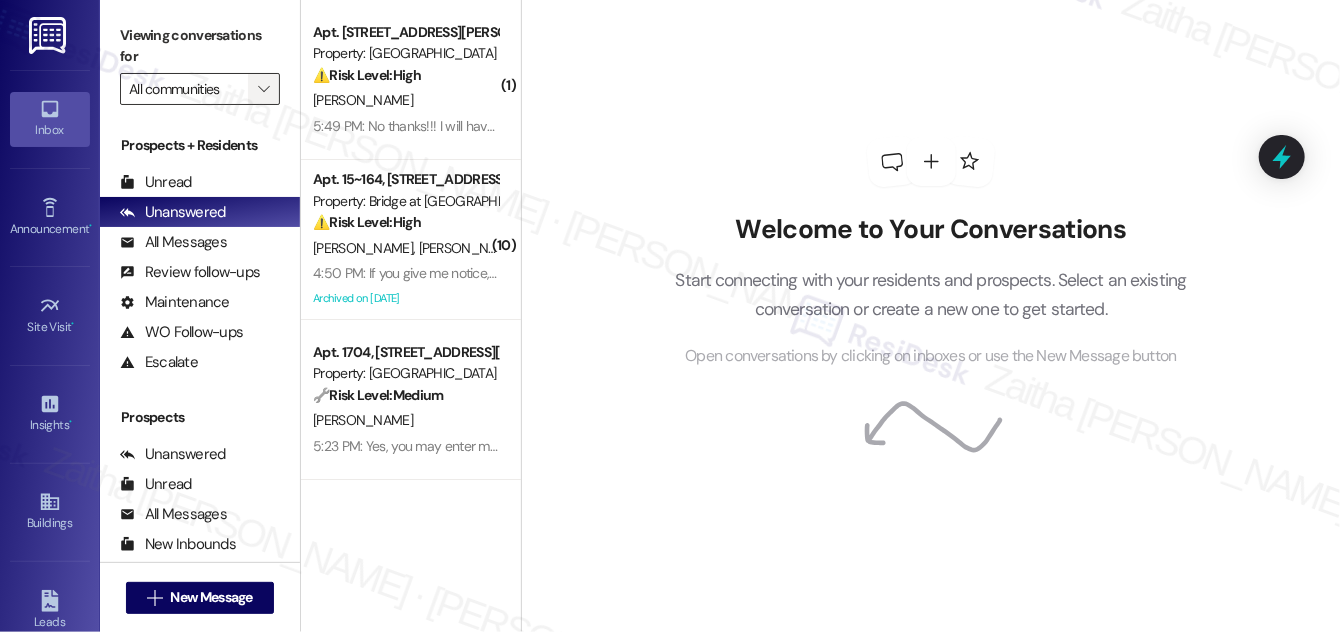click on "" at bounding box center [264, 89] 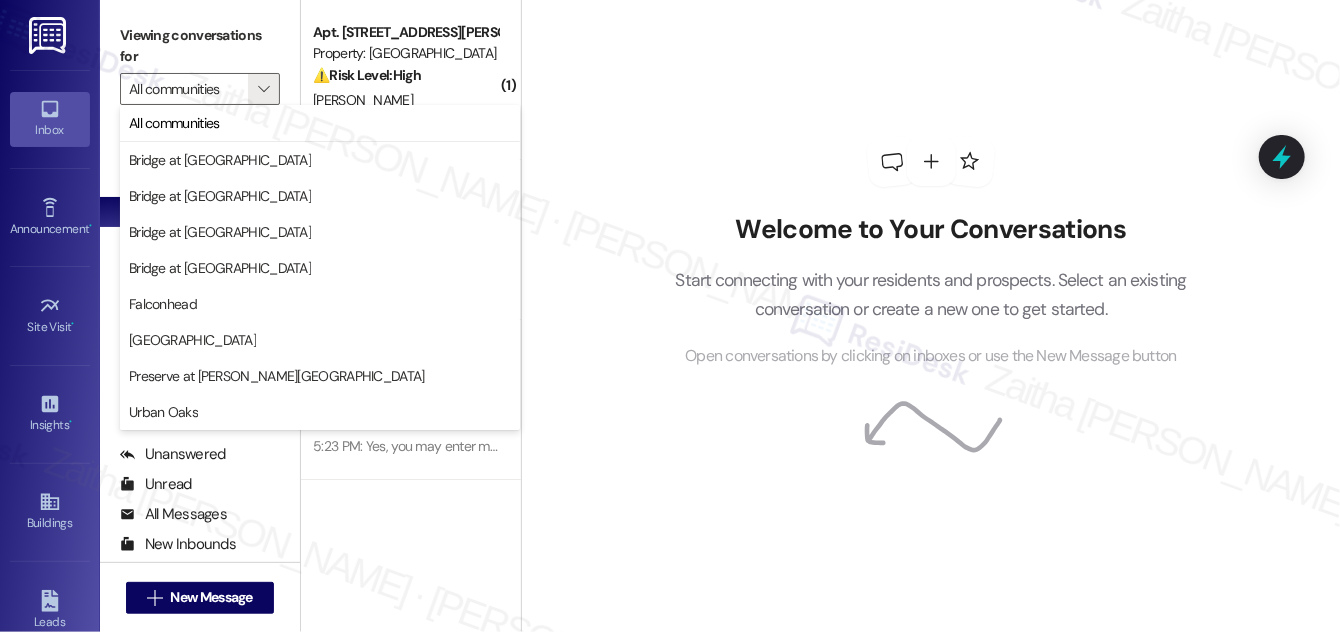 click on "Welcome to Your Conversations Start connecting with your residents and prospects. Select an existing conversation or create a new one to get started. Open conversations by clicking on inboxes or use the New Message button" at bounding box center (931, 253) 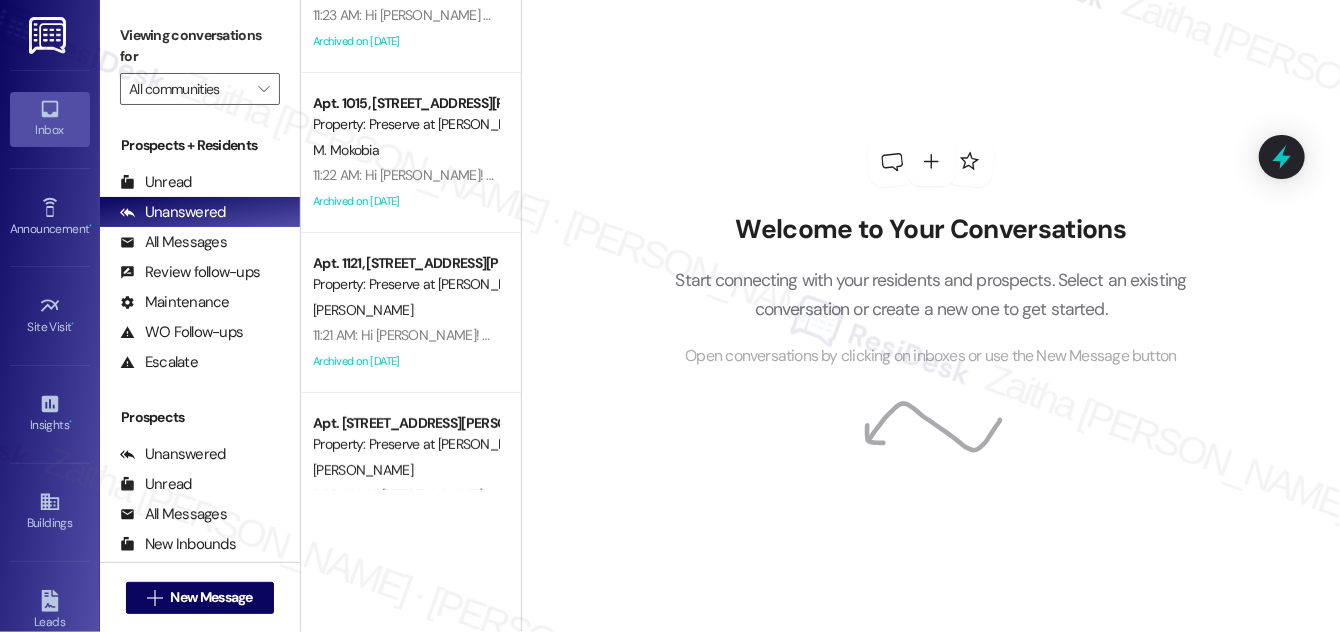 scroll, scrollTop: 3727, scrollLeft: 0, axis: vertical 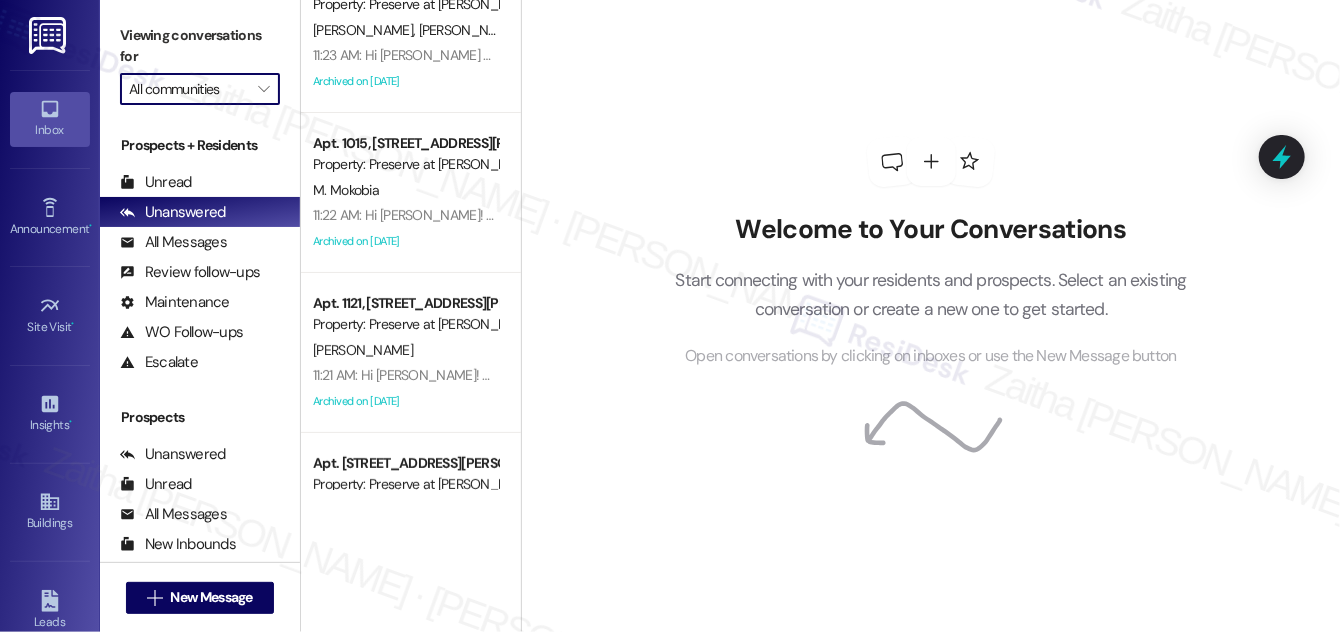 click on "All communities" at bounding box center (188, 89) 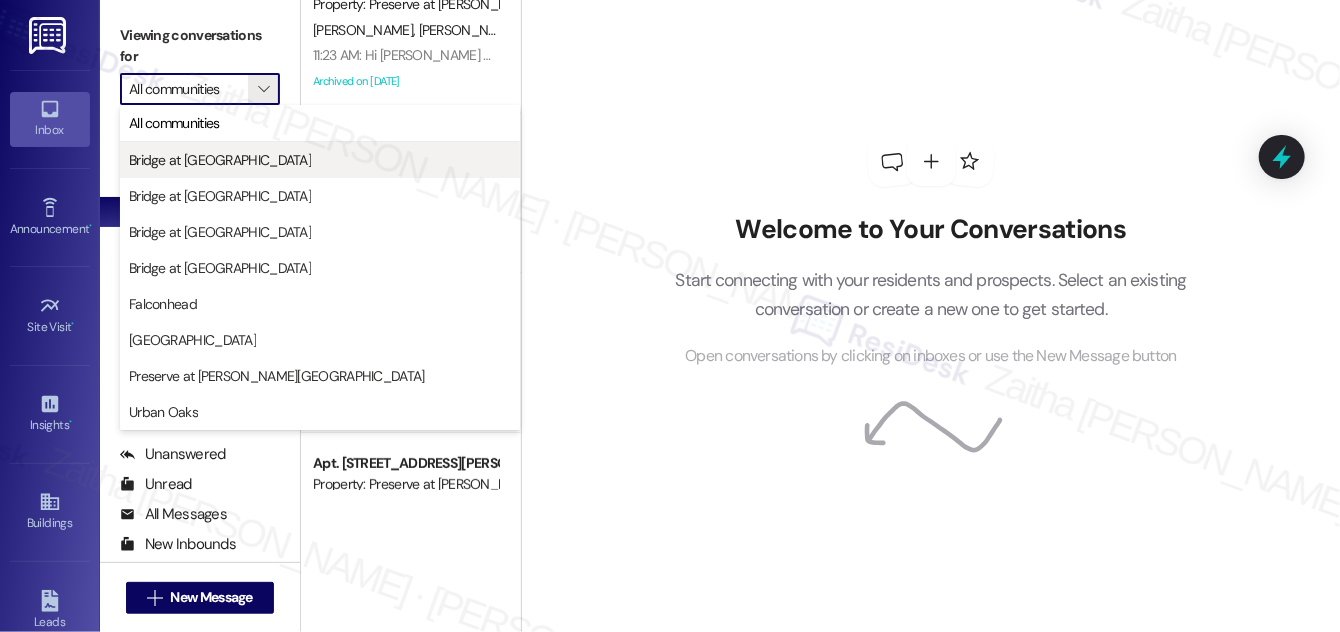 click on "Bridge at [GEOGRAPHIC_DATA]" at bounding box center (220, 160) 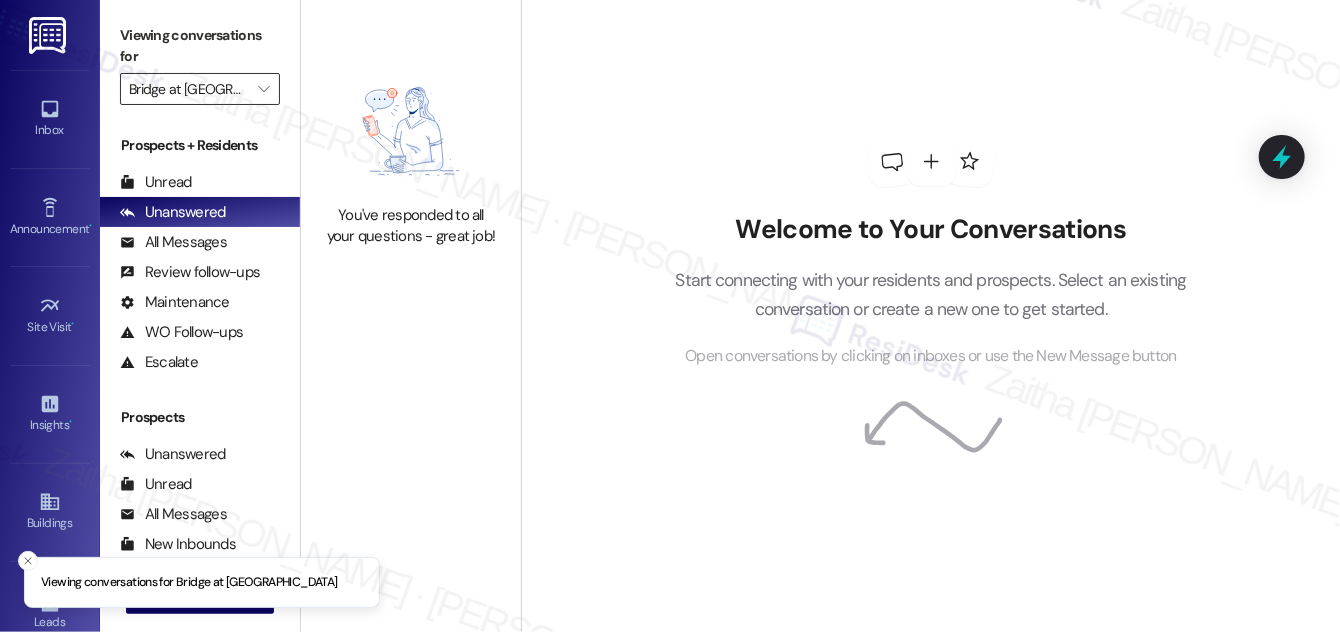 click on "Bridge at [GEOGRAPHIC_DATA]" at bounding box center [188, 89] 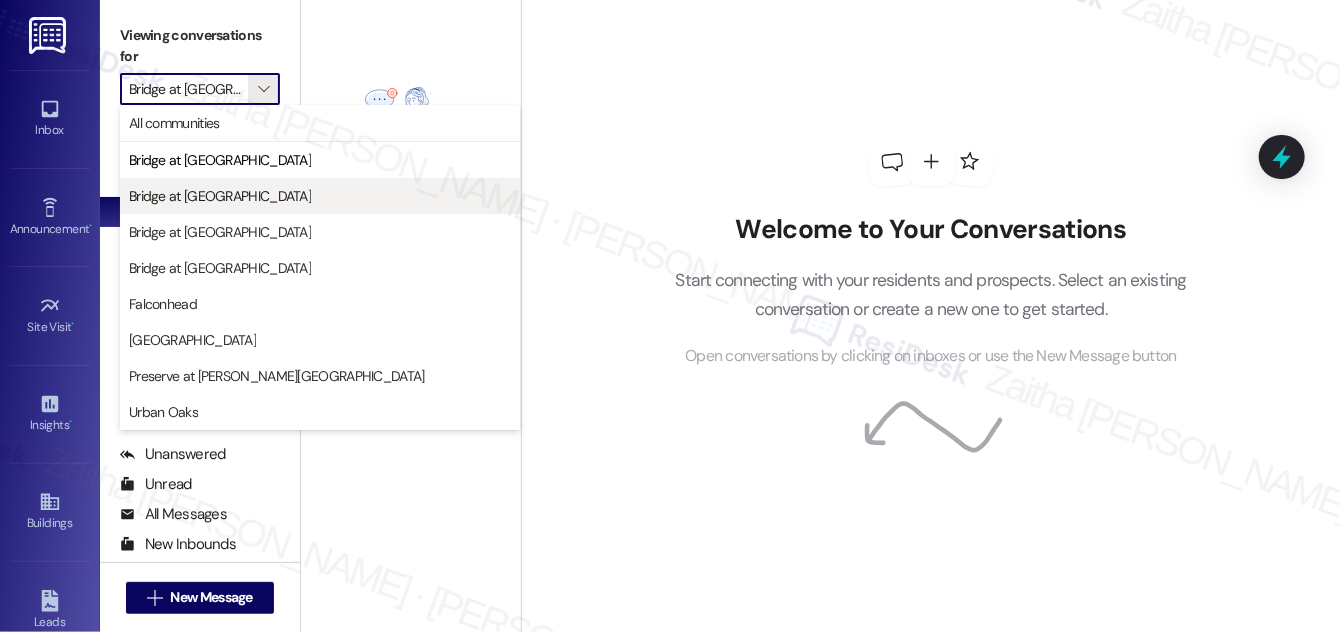 click on "Bridge at [GEOGRAPHIC_DATA]" at bounding box center [220, 196] 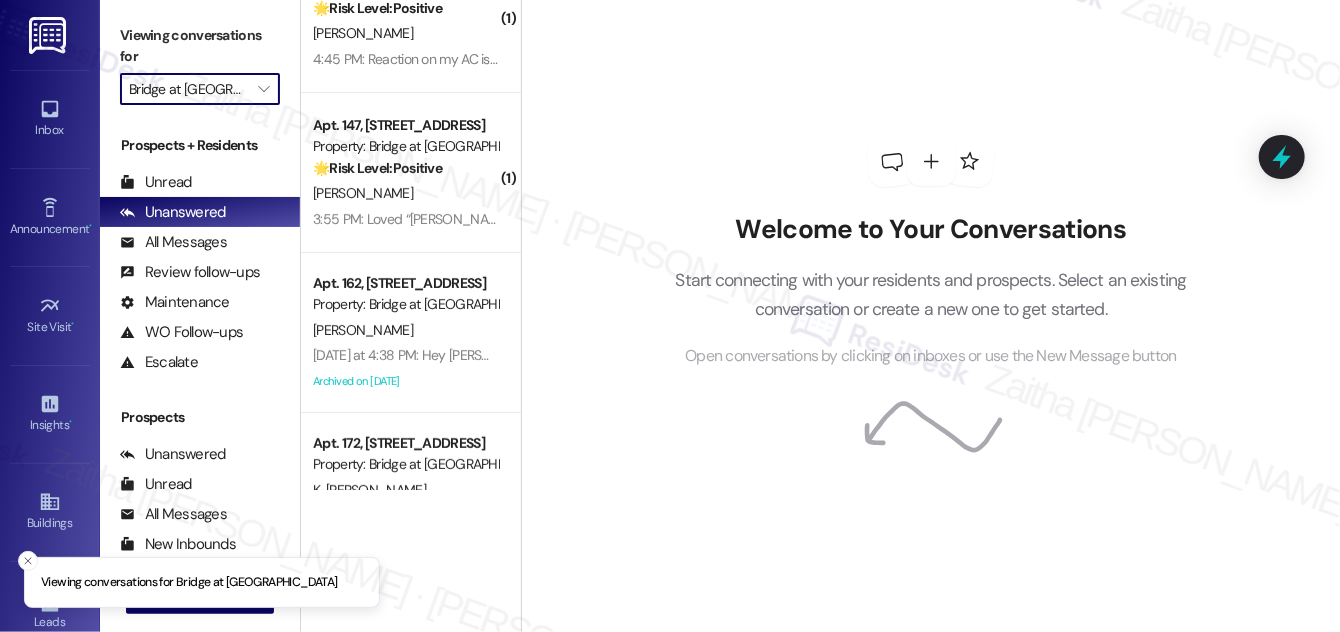 scroll, scrollTop: 149, scrollLeft: 0, axis: vertical 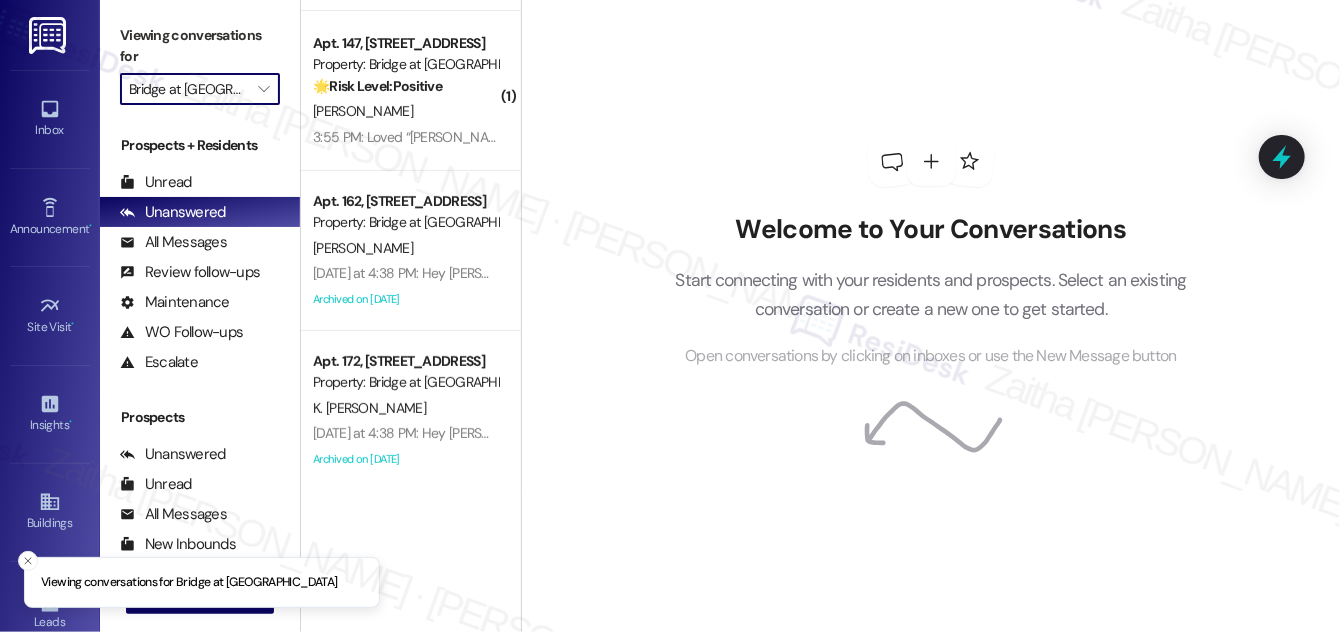 click on "Bridge at [GEOGRAPHIC_DATA]" at bounding box center [188, 89] 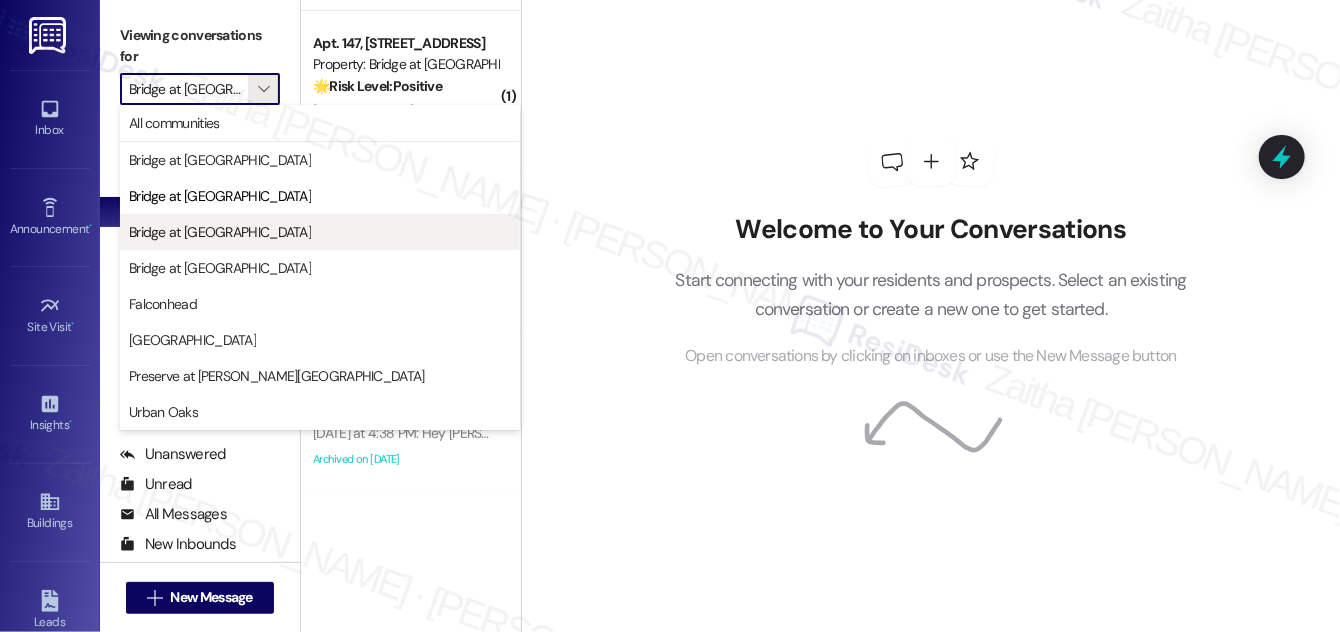 click on "Bridge at [GEOGRAPHIC_DATA]" at bounding box center [220, 232] 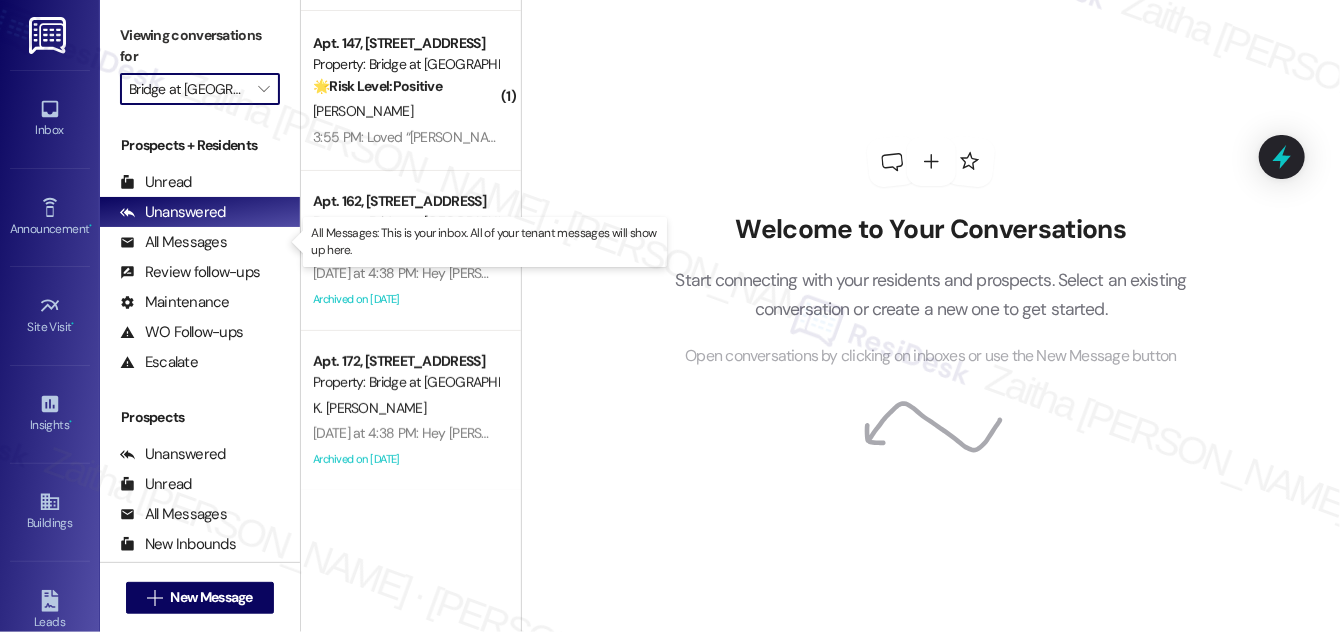 scroll, scrollTop: 0, scrollLeft: 0, axis: both 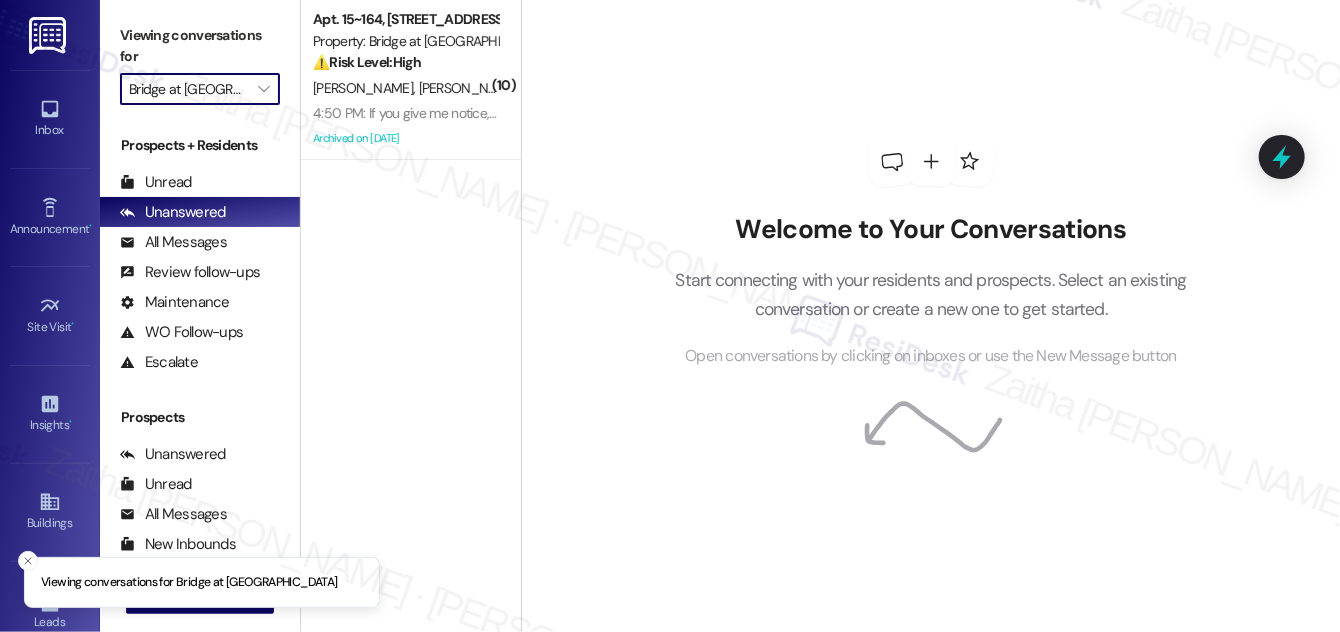 click on "Bridge at [GEOGRAPHIC_DATA]" at bounding box center [188, 89] 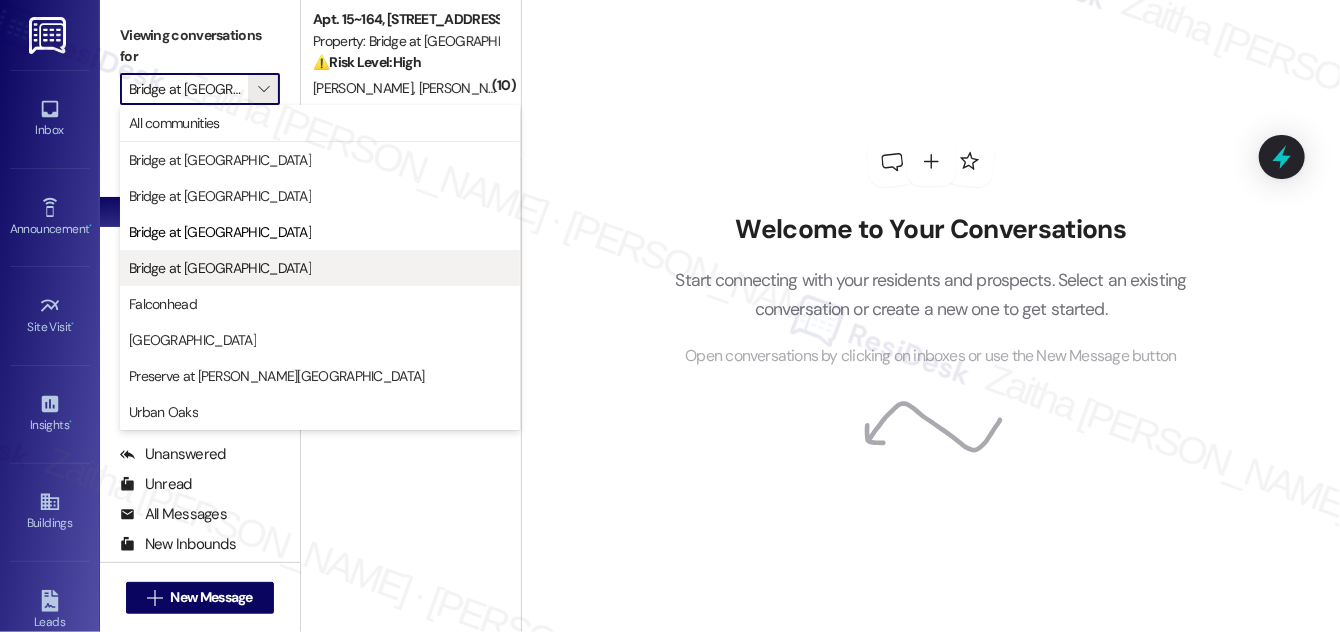 click on "Bridge at [GEOGRAPHIC_DATA]" at bounding box center (220, 268) 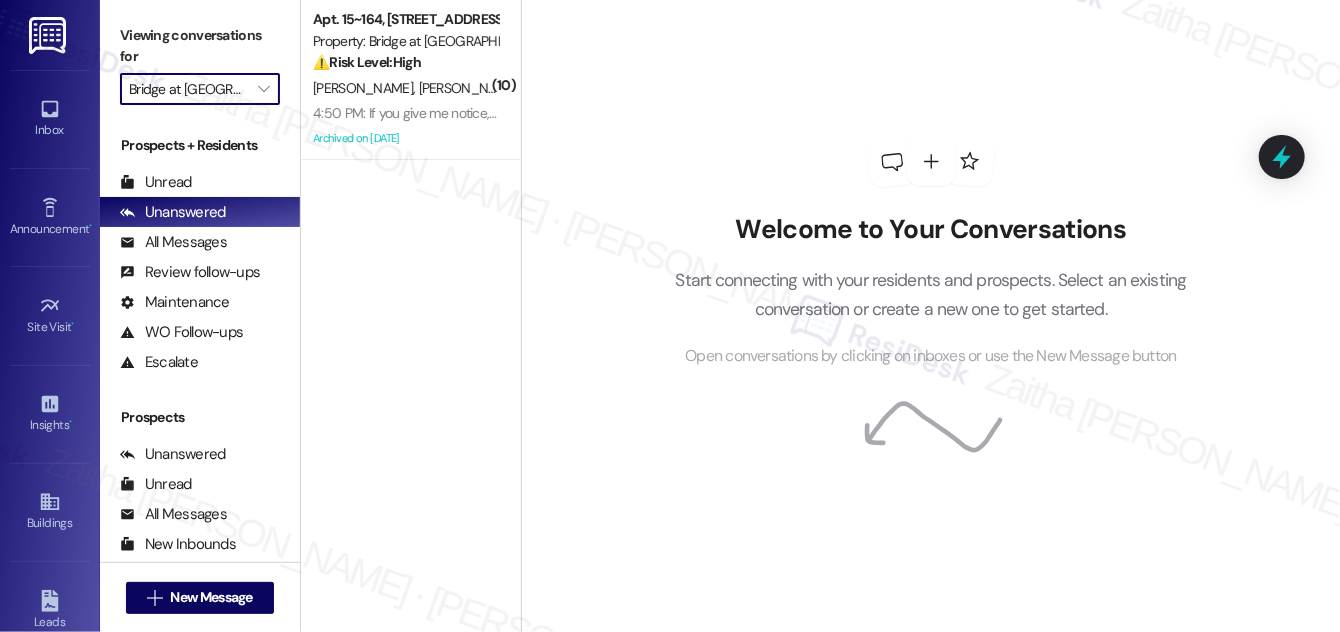 type on "Bridge at [GEOGRAPHIC_DATA]" 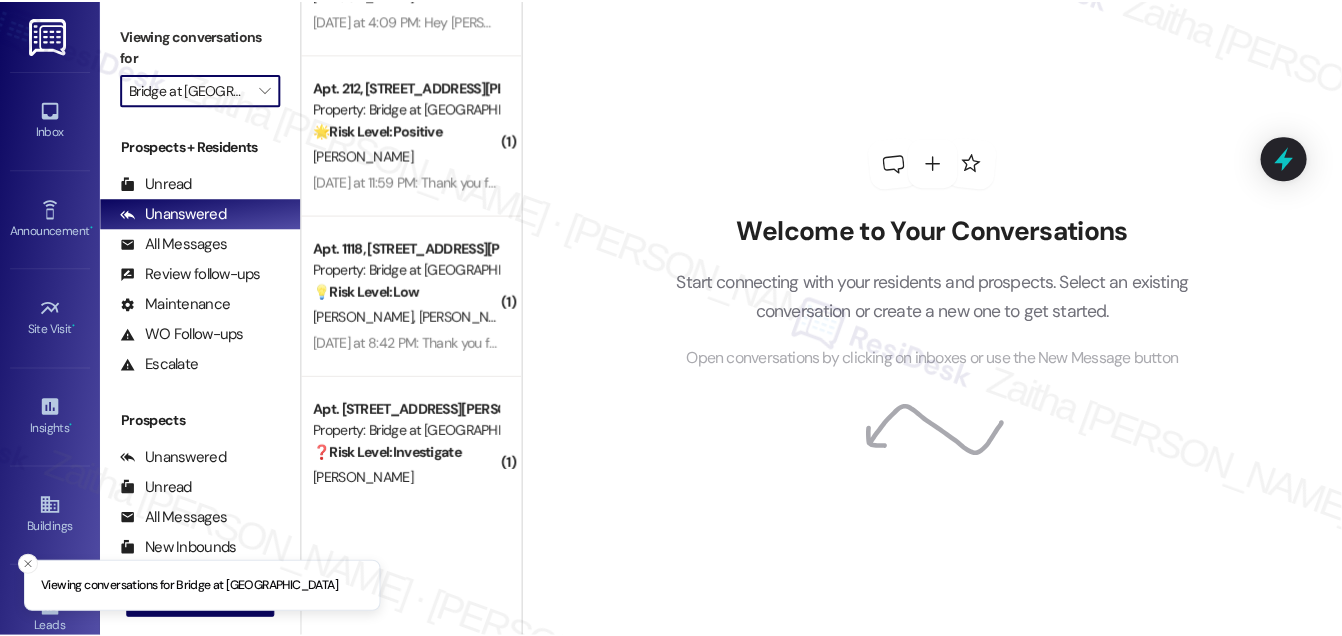 scroll, scrollTop: 1109, scrollLeft: 0, axis: vertical 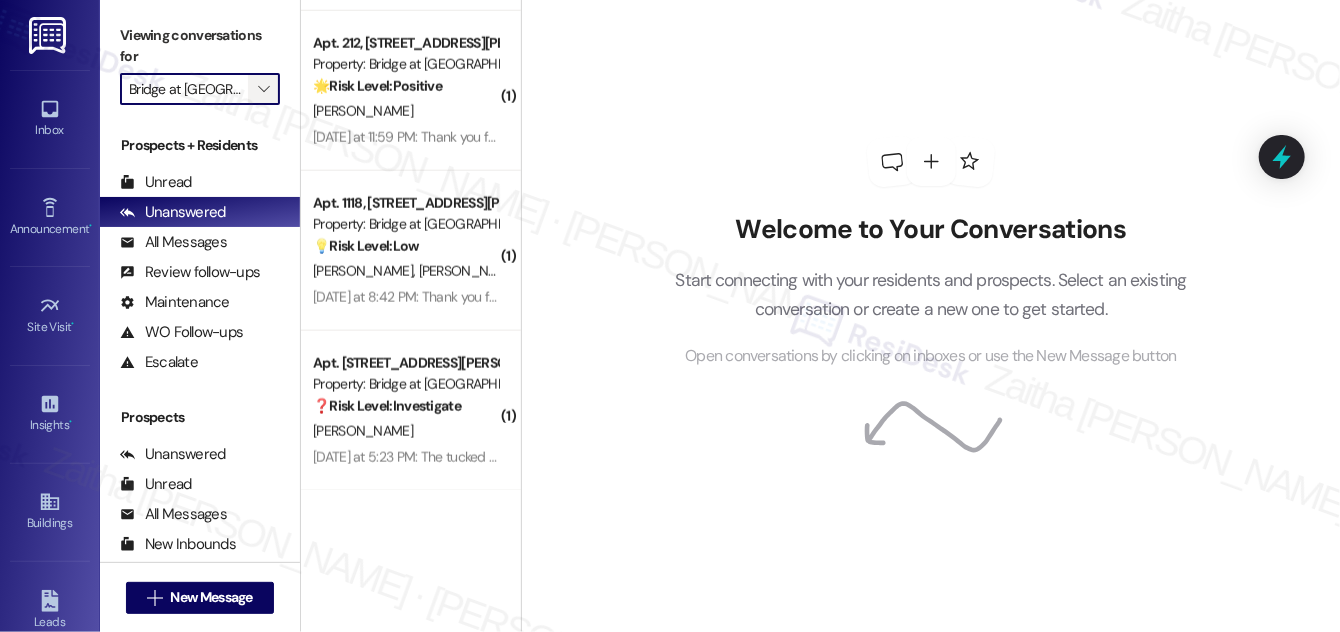 click on "" at bounding box center [263, 89] 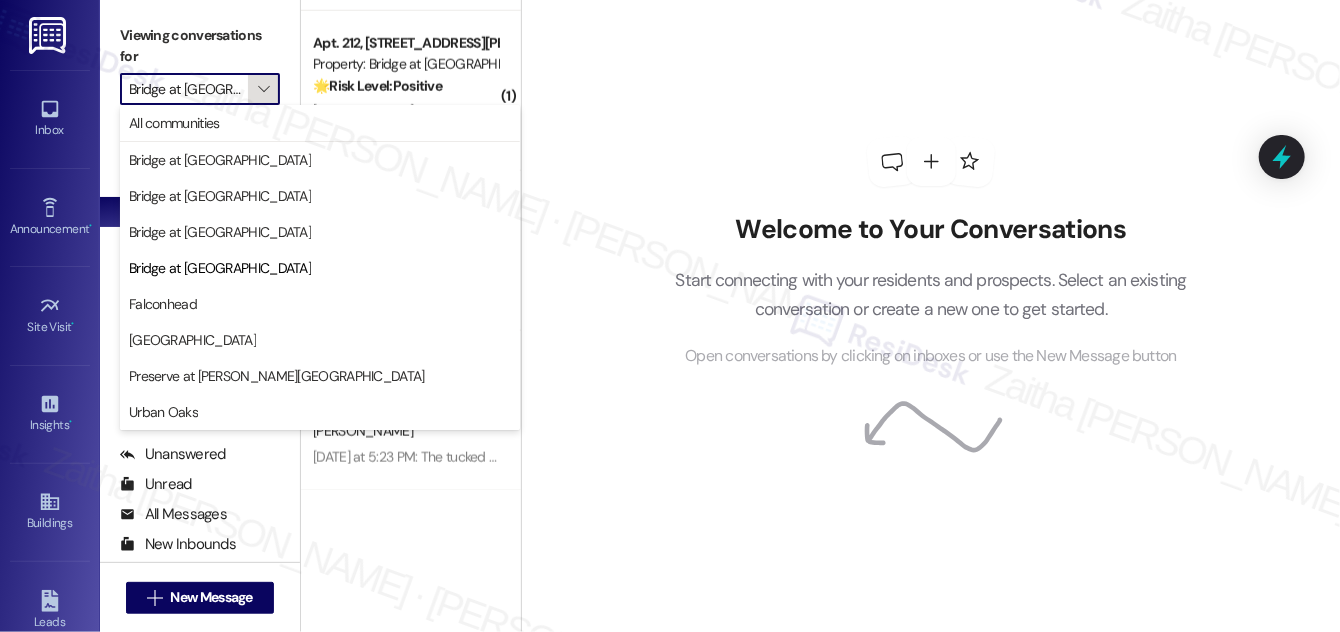 click on "" at bounding box center (263, 89) 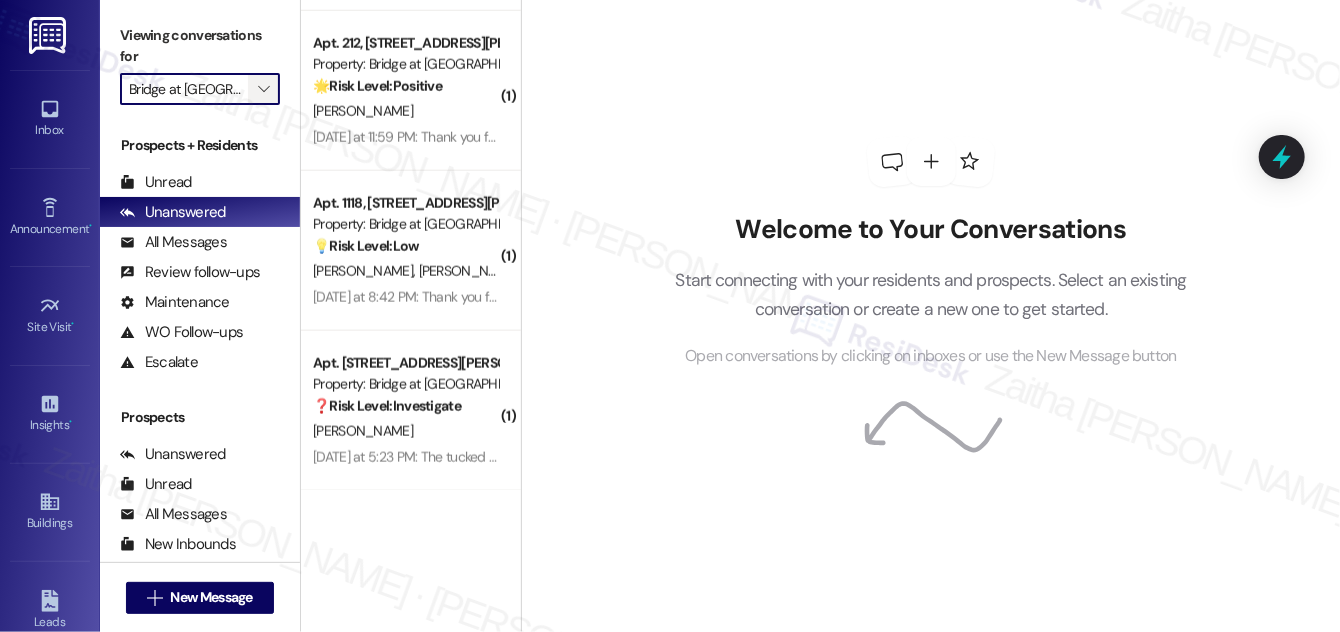 click on "" at bounding box center (263, 89) 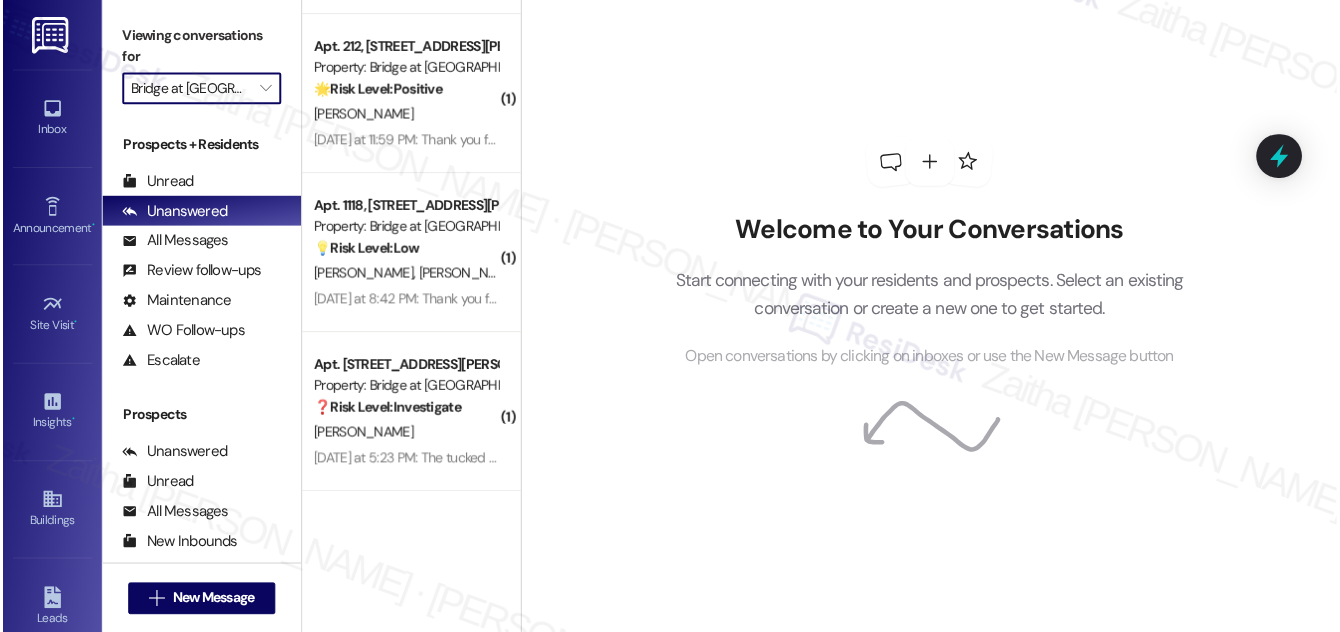 scroll, scrollTop: 1106, scrollLeft: 0, axis: vertical 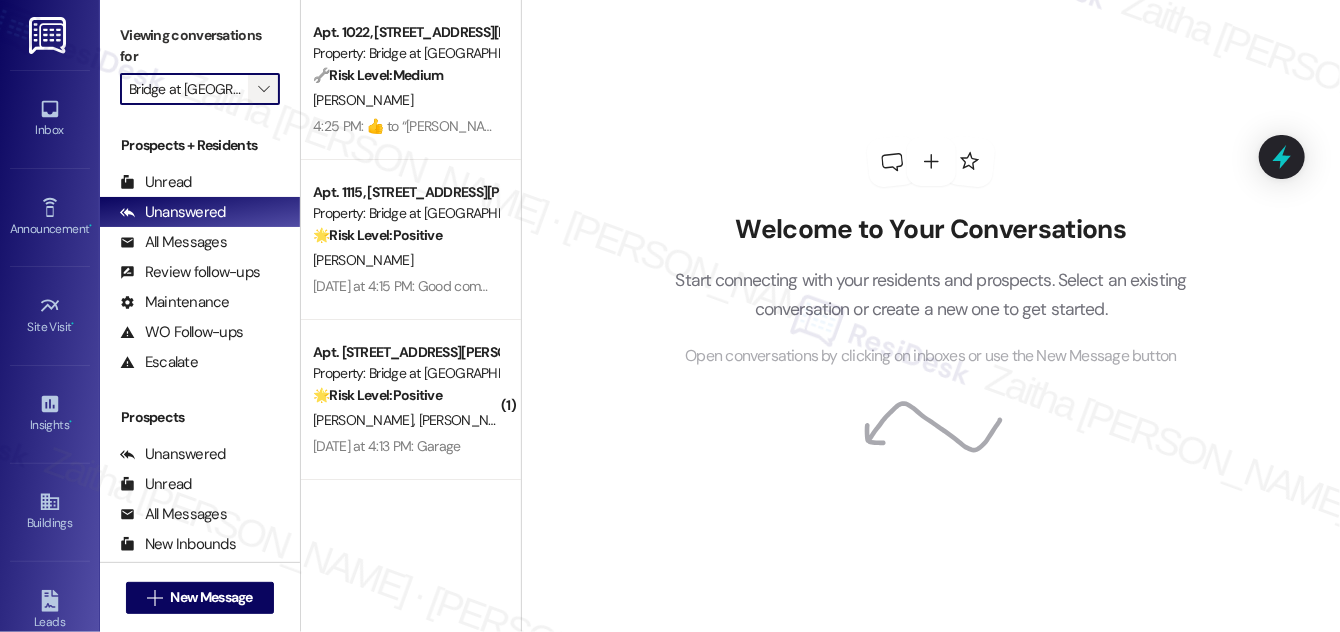 click on "" at bounding box center [263, 89] 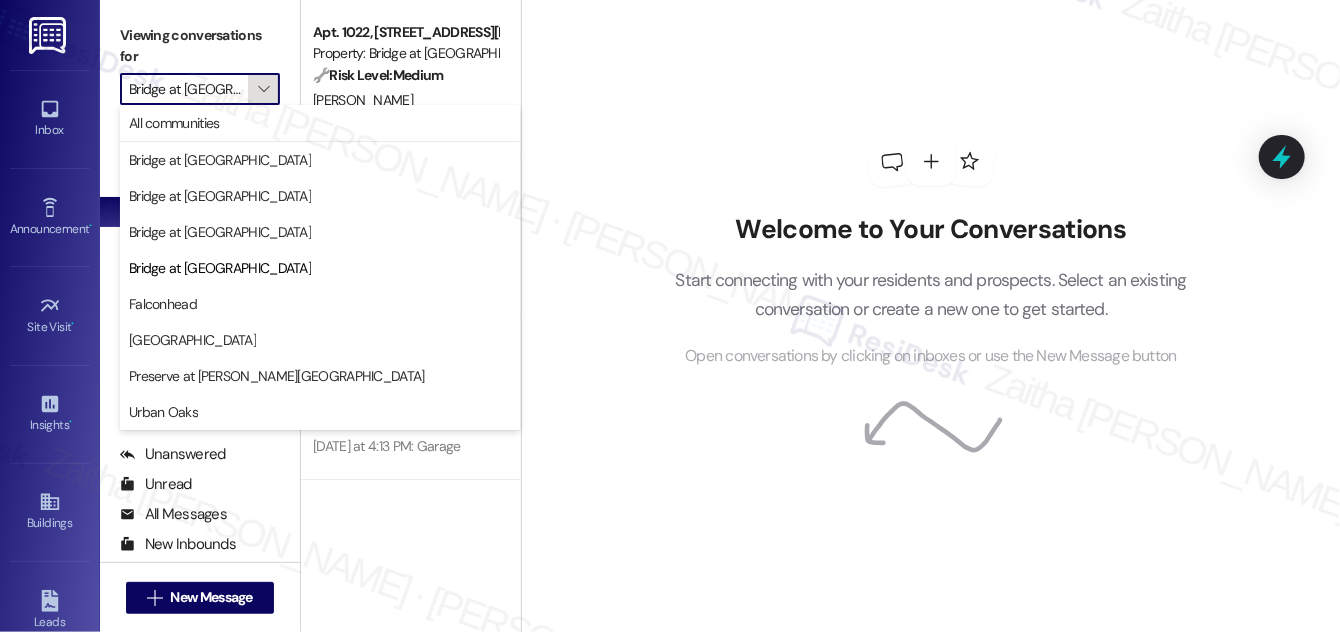click on "" at bounding box center (263, 89) 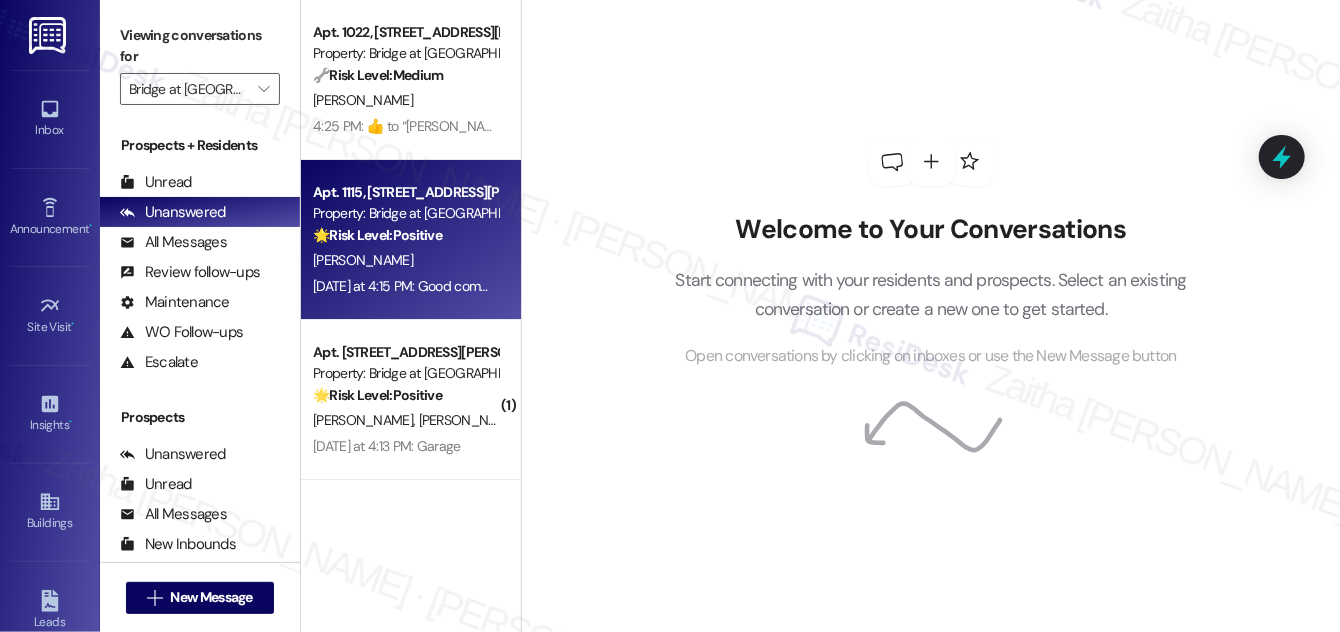 click on "S. Montalvo Jr" at bounding box center (405, 260) 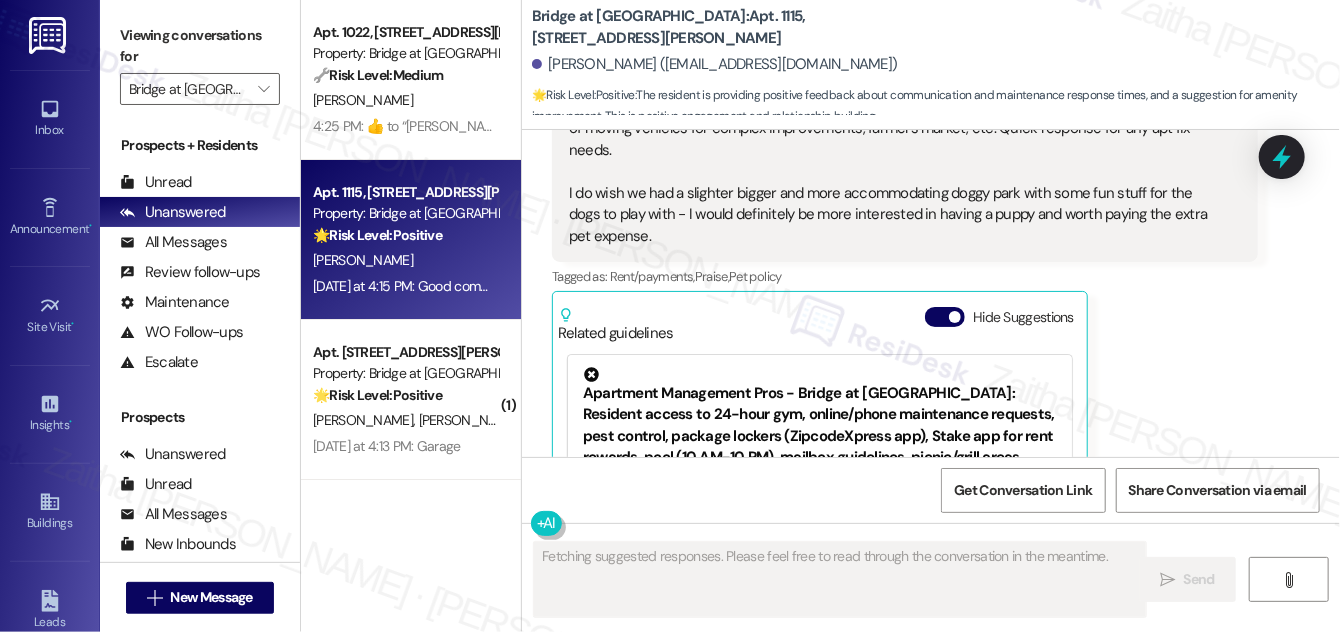 scroll, scrollTop: 2480, scrollLeft: 0, axis: vertical 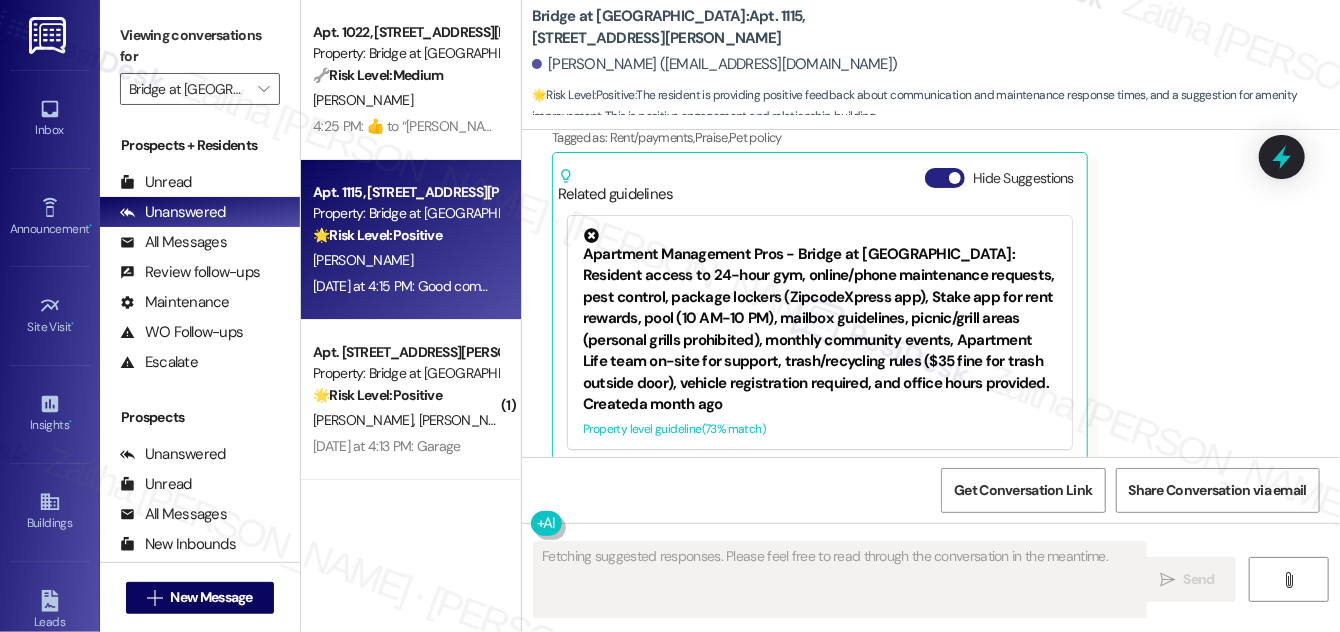 click on "Hide Suggestions" at bounding box center [945, 178] 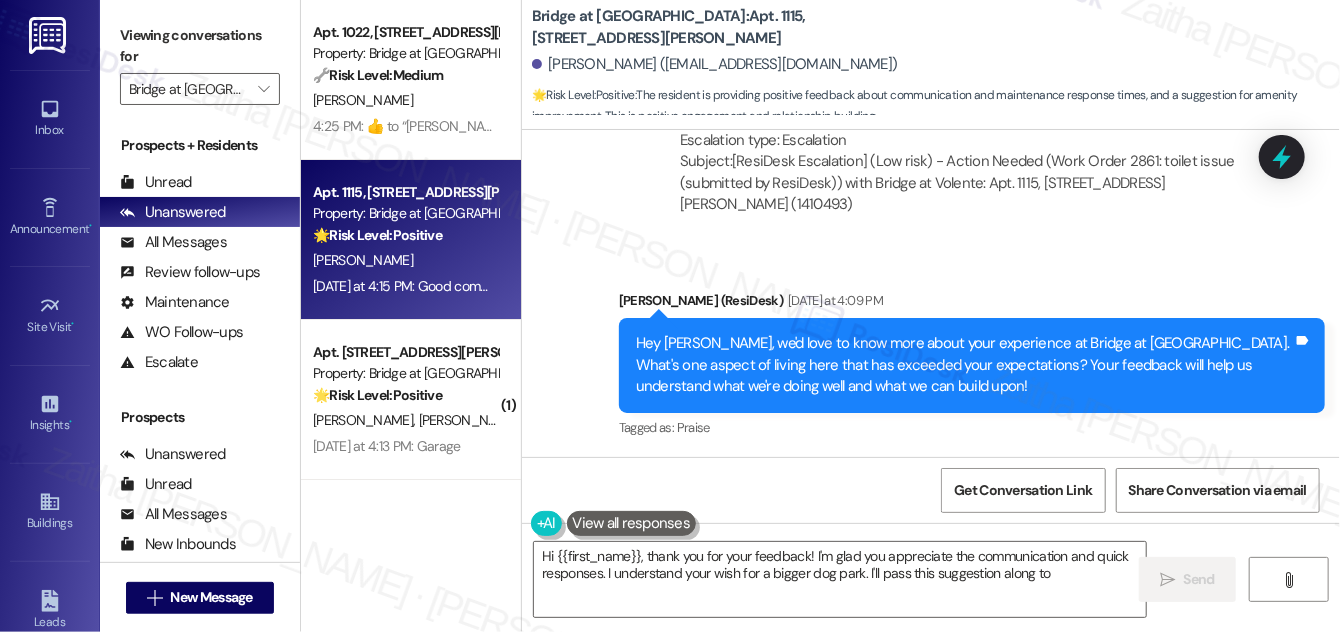 scroll, scrollTop: 1864, scrollLeft: 0, axis: vertical 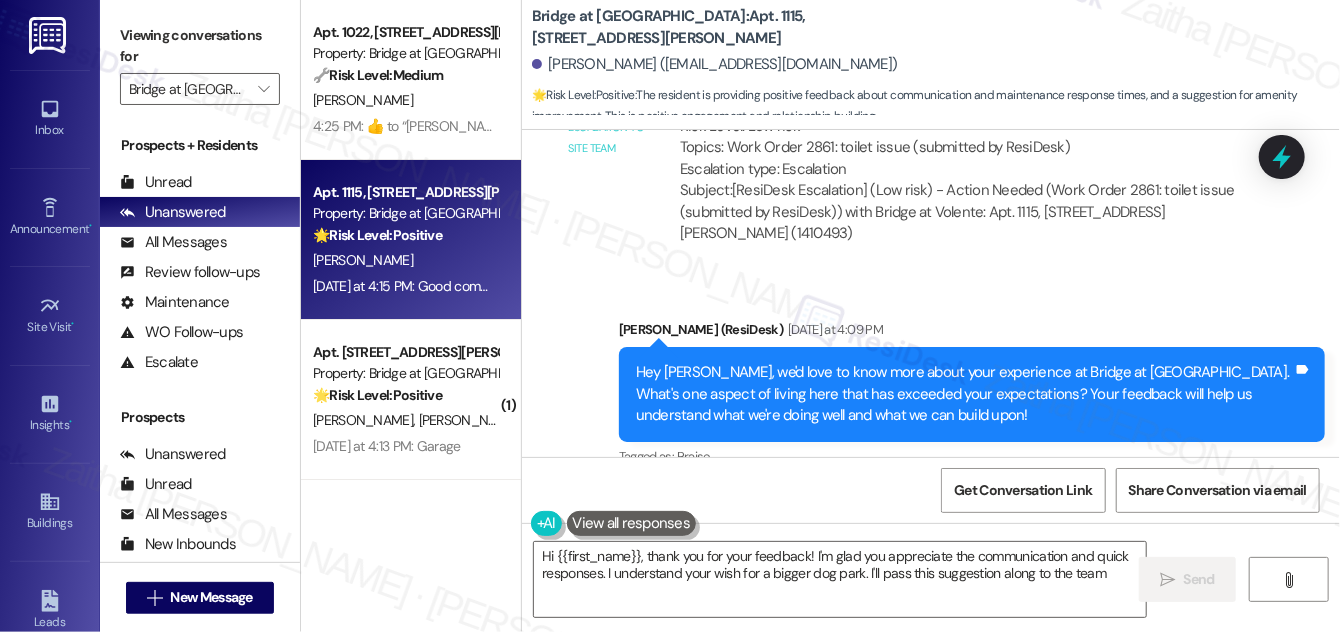type on "Hi {{first_name}}, thank you for your feedback! I'm glad you appreciate the communication and quick responses. I understand your wish for a bigger dog park. I'll pass this suggestion along to the team!" 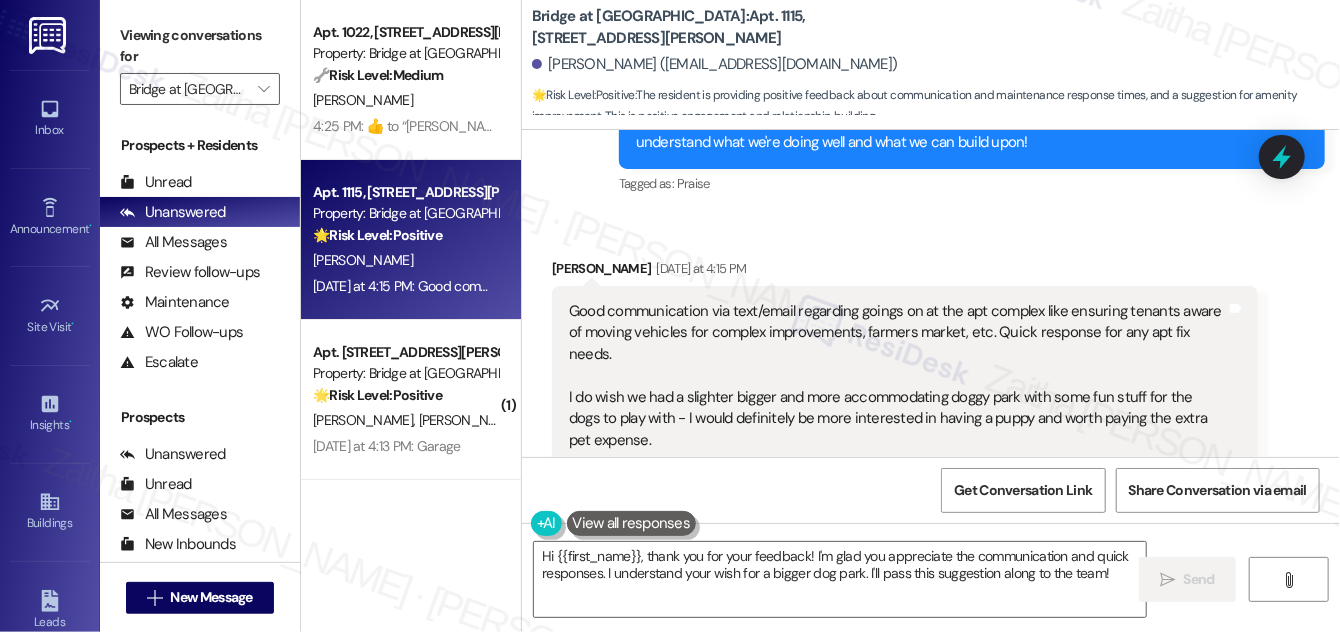 scroll, scrollTop: 2228, scrollLeft: 0, axis: vertical 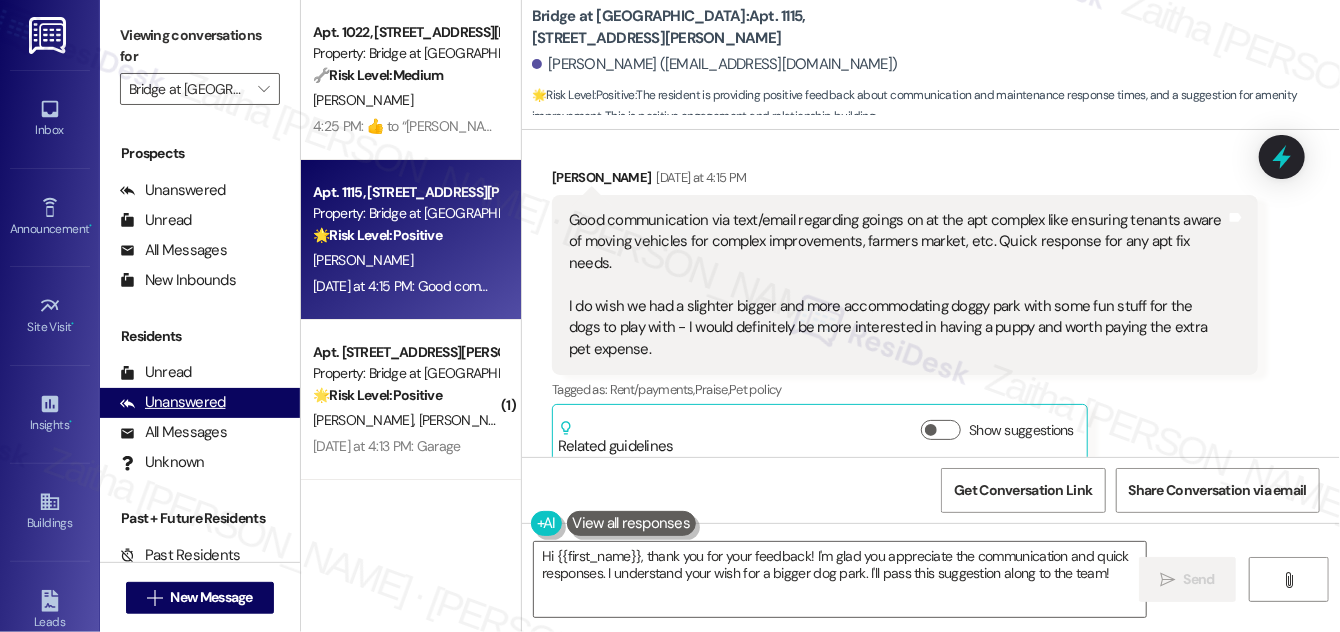 click on "Unanswered" at bounding box center (173, 402) 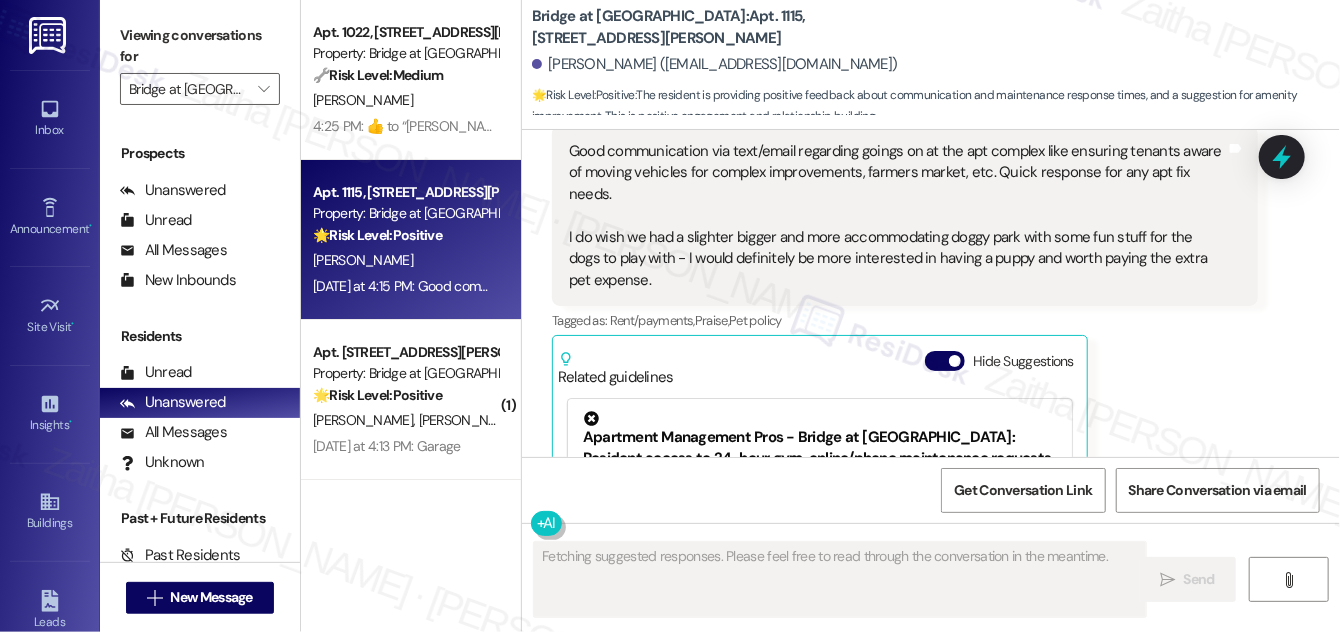 scroll, scrollTop: 2480, scrollLeft: 0, axis: vertical 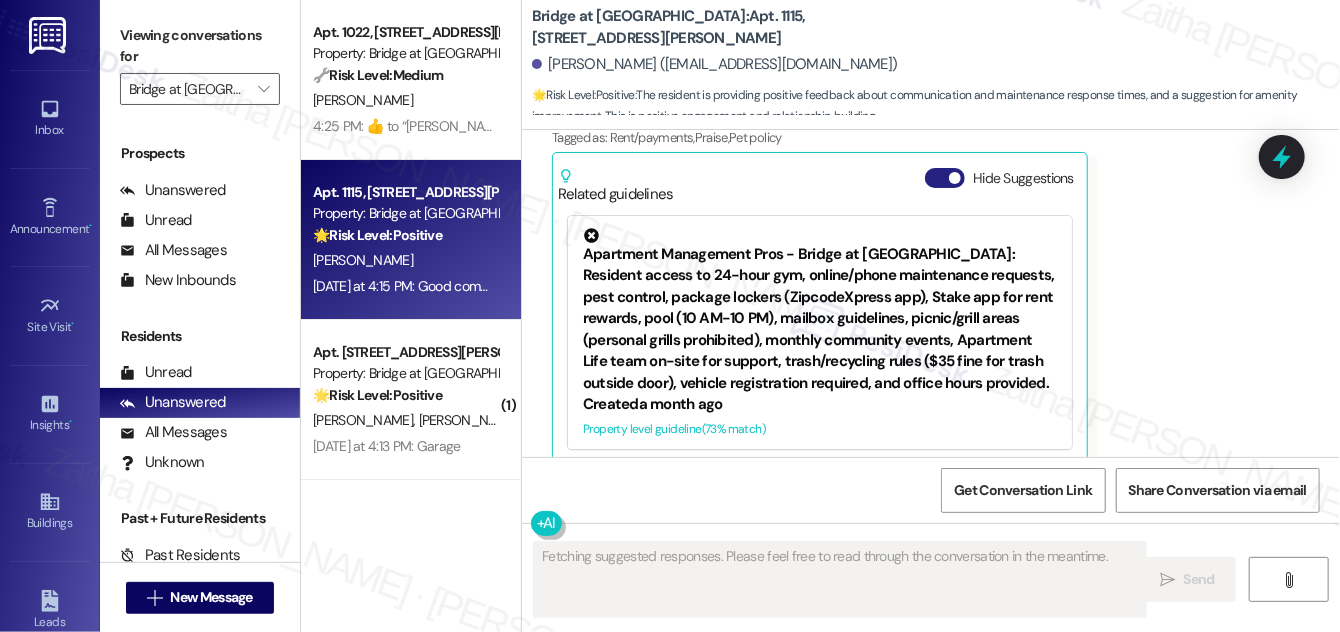 click on "Hide Suggestions" at bounding box center (945, 178) 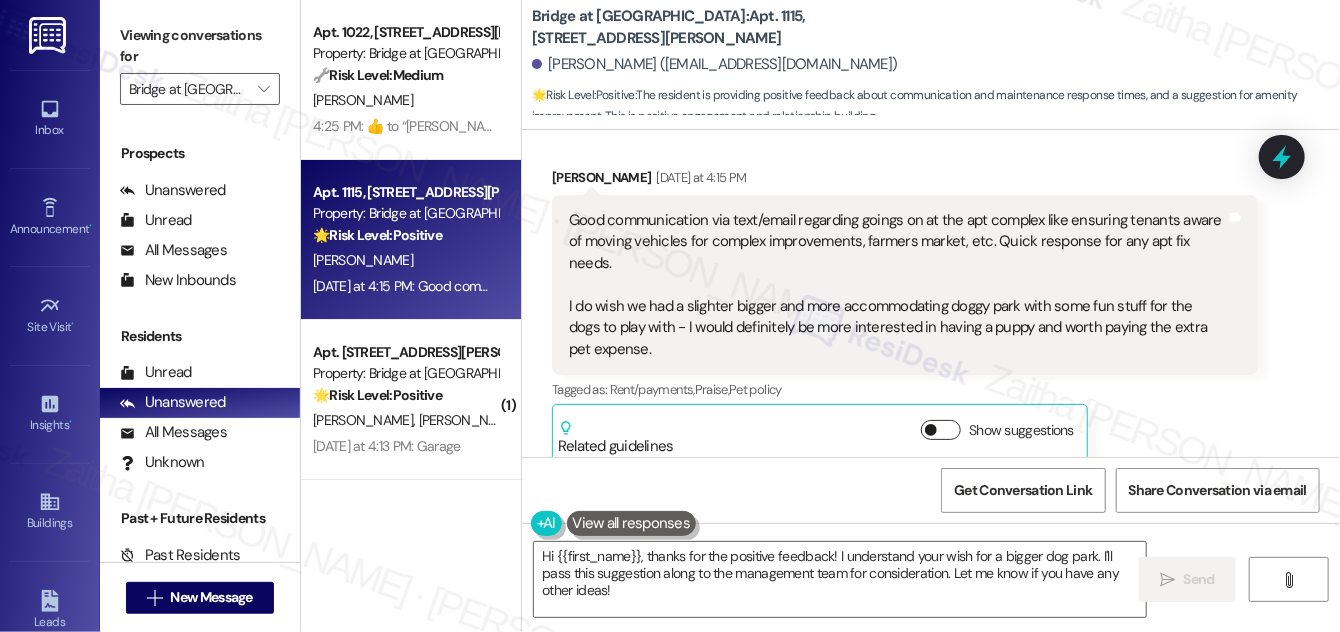 click on "Show suggestions" at bounding box center (941, 430) 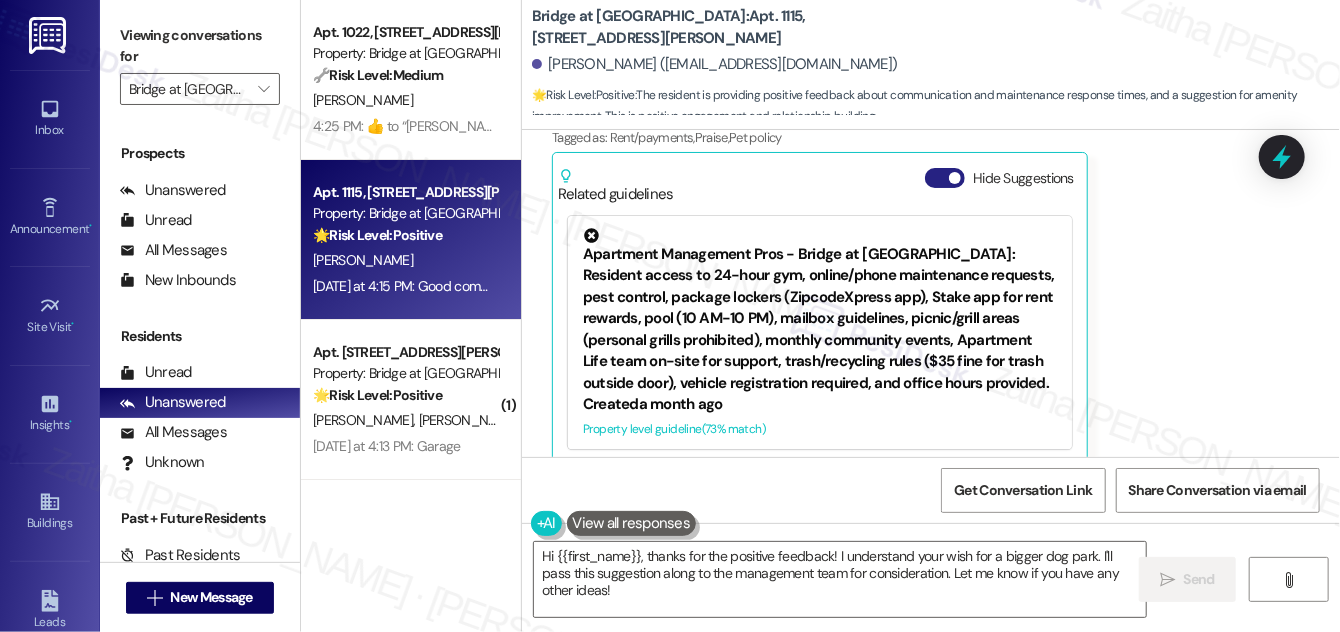 click on "Hide Suggestions" at bounding box center [945, 178] 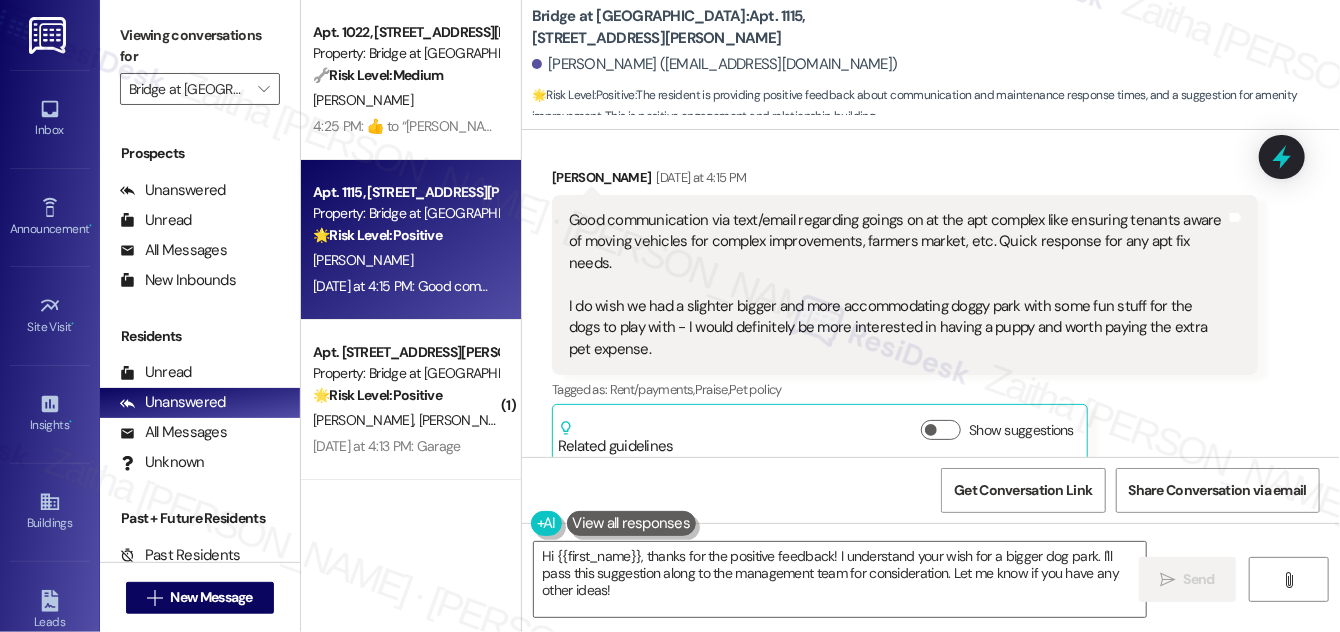 scroll, scrollTop: 2137, scrollLeft: 0, axis: vertical 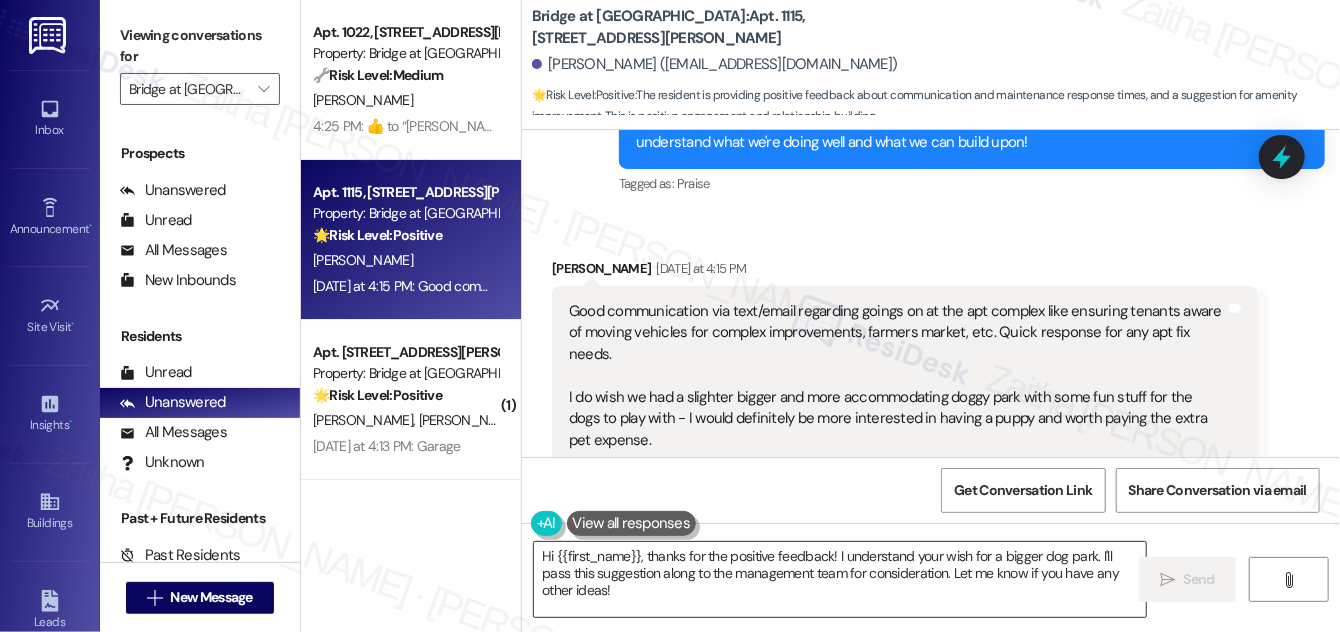 click on "Hi {{first_name}}, thanks for the positive feedback! I understand your wish for a bigger dog park. I'll pass this suggestion along to the management team for consideration. Let me know if you have any other ideas!" at bounding box center (840, 579) 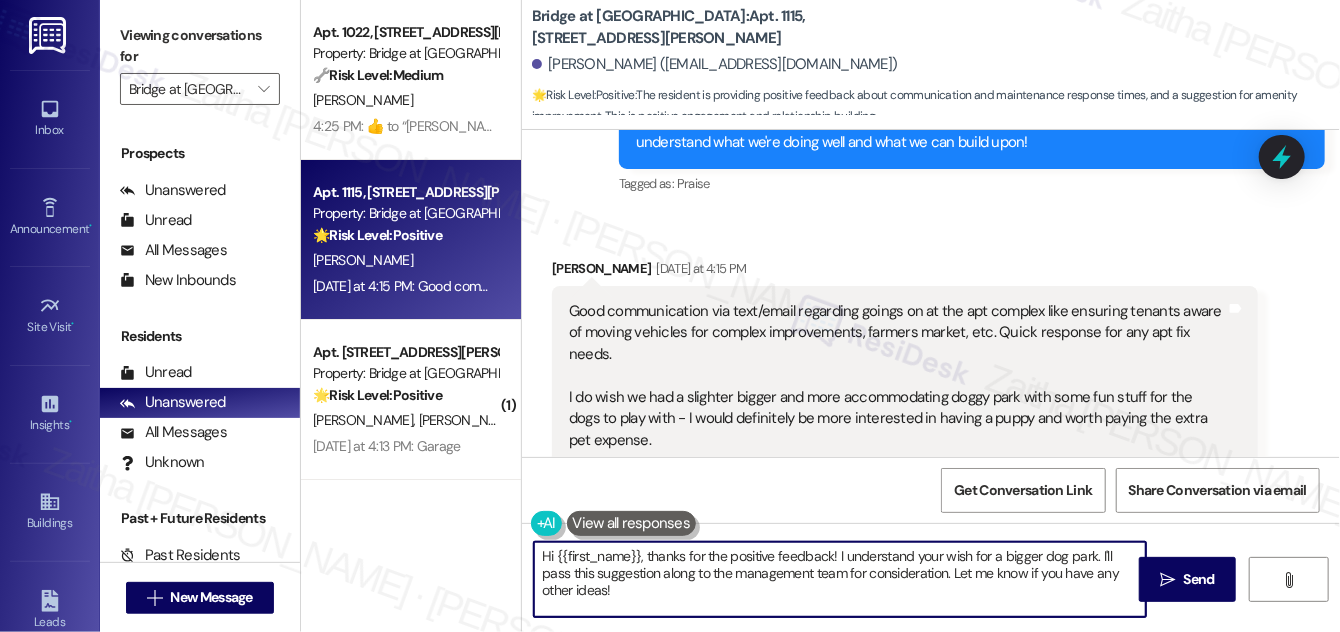 click on "Hi {{first_name}}, thanks for the positive feedback! I understand your wish for a bigger dog park. I'll pass this suggestion along to the management team for consideration. Let me know if you have any other ideas!" at bounding box center [840, 579] 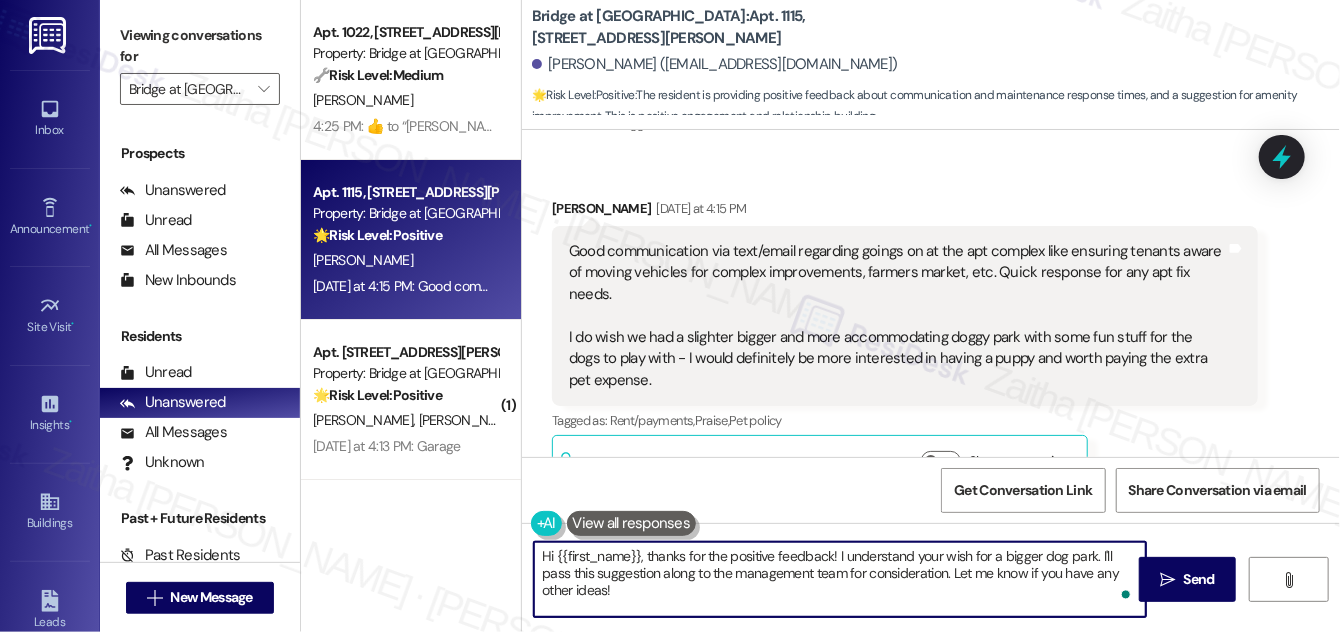 scroll, scrollTop: 2228, scrollLeft: 0, axis: vertical 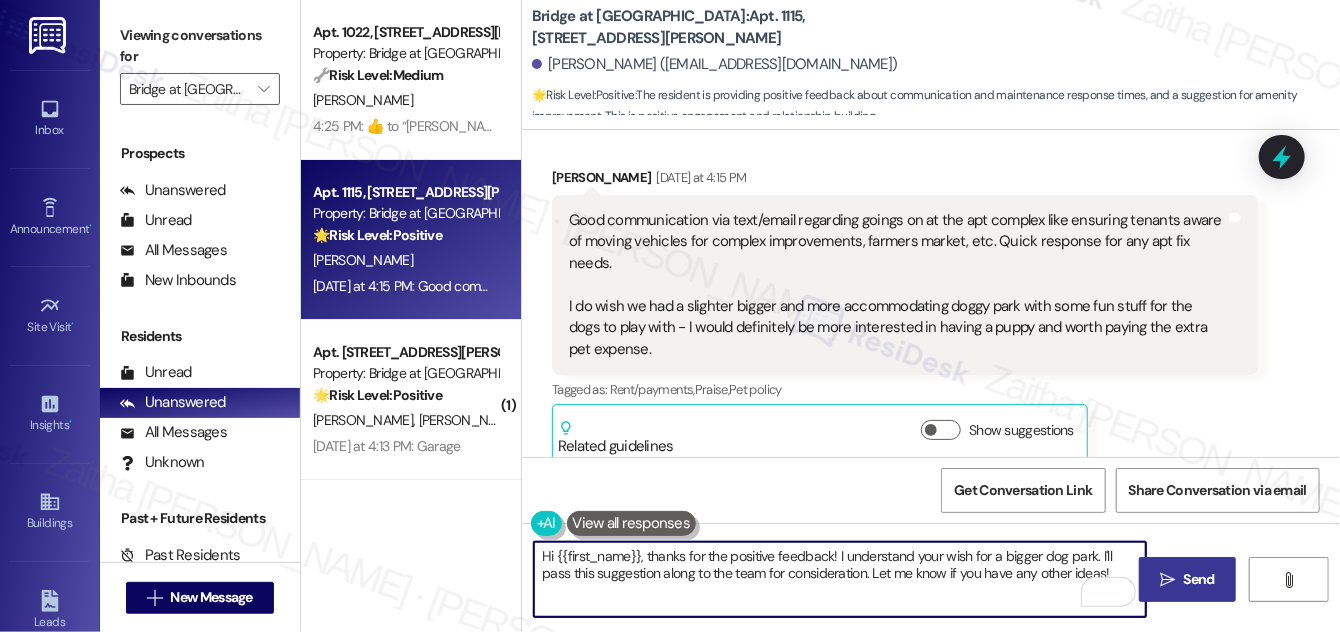 type on "Hi {{first_name}}, thanks for the positive feedback! I understand your wish for a bigger dog park. I'll pass this suggestion along to the team for consideration. Let me know if you have any other ideas!" 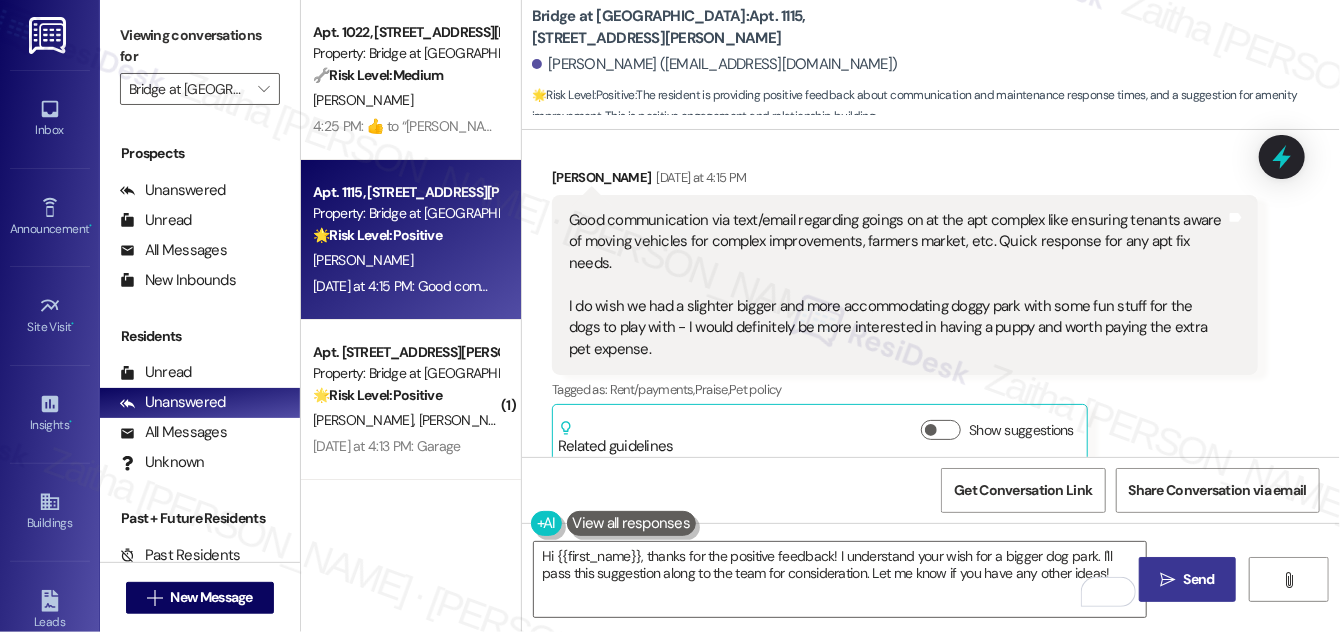 click on "Send" at bounding box center [1199, 579] 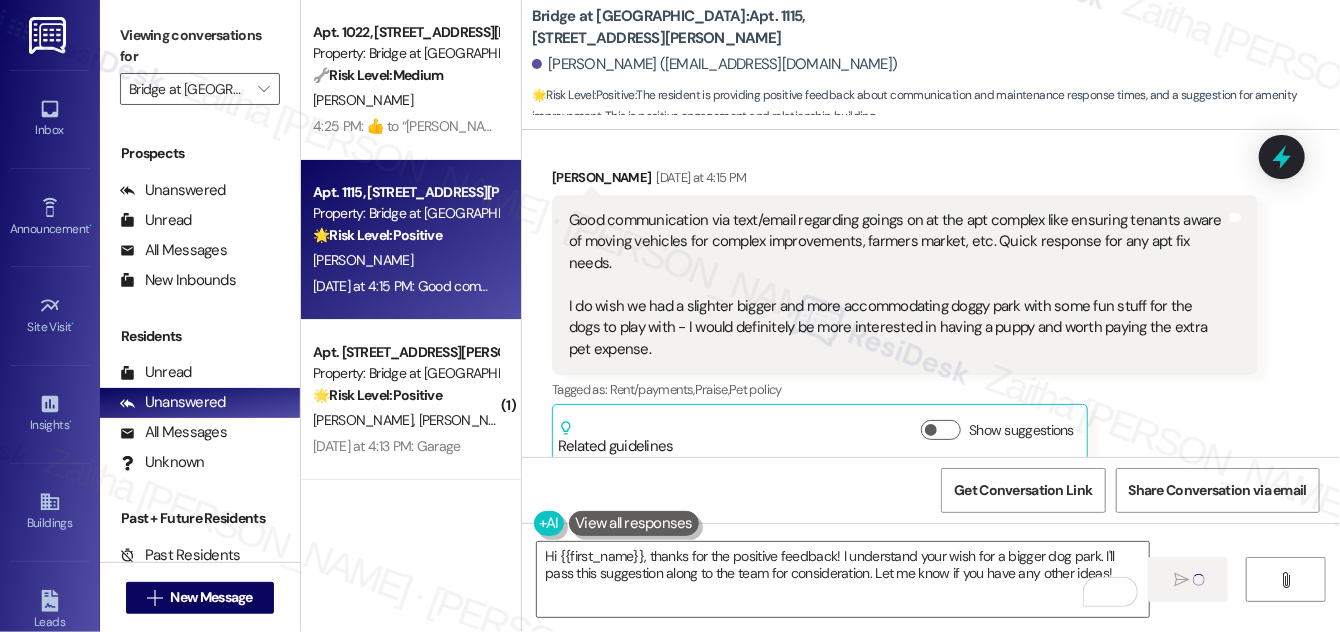type 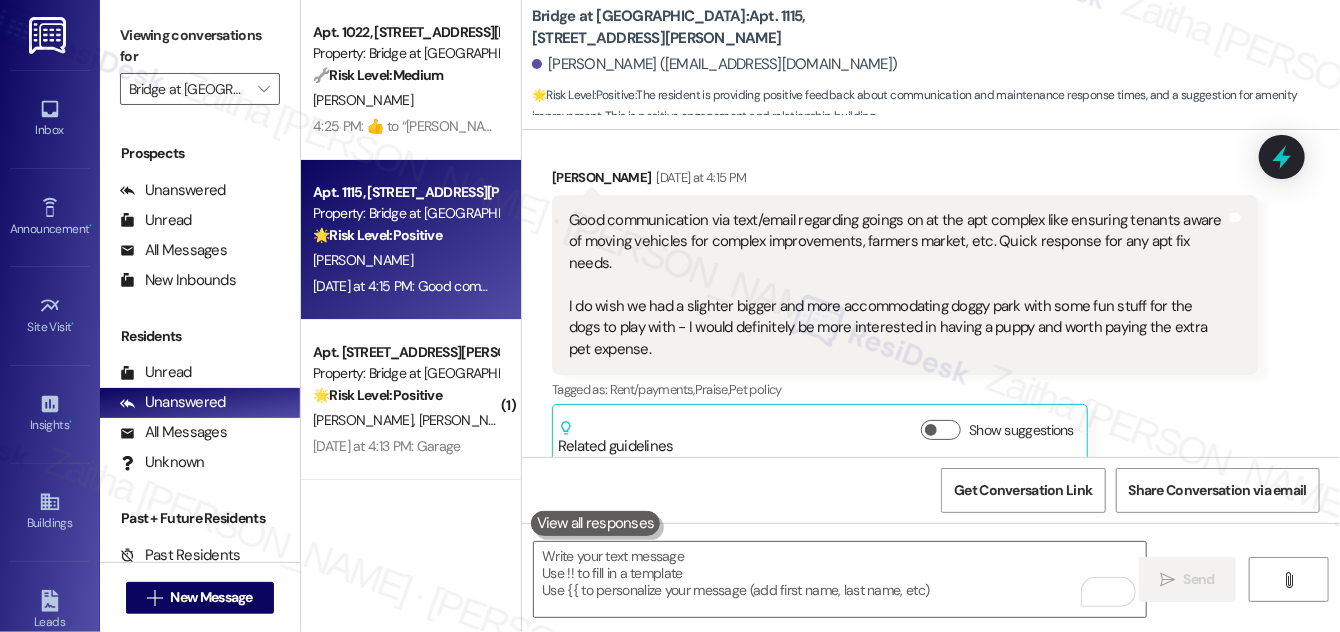 scroll, scrollTop: 2227, scrollLeft: 0, axis: vertical 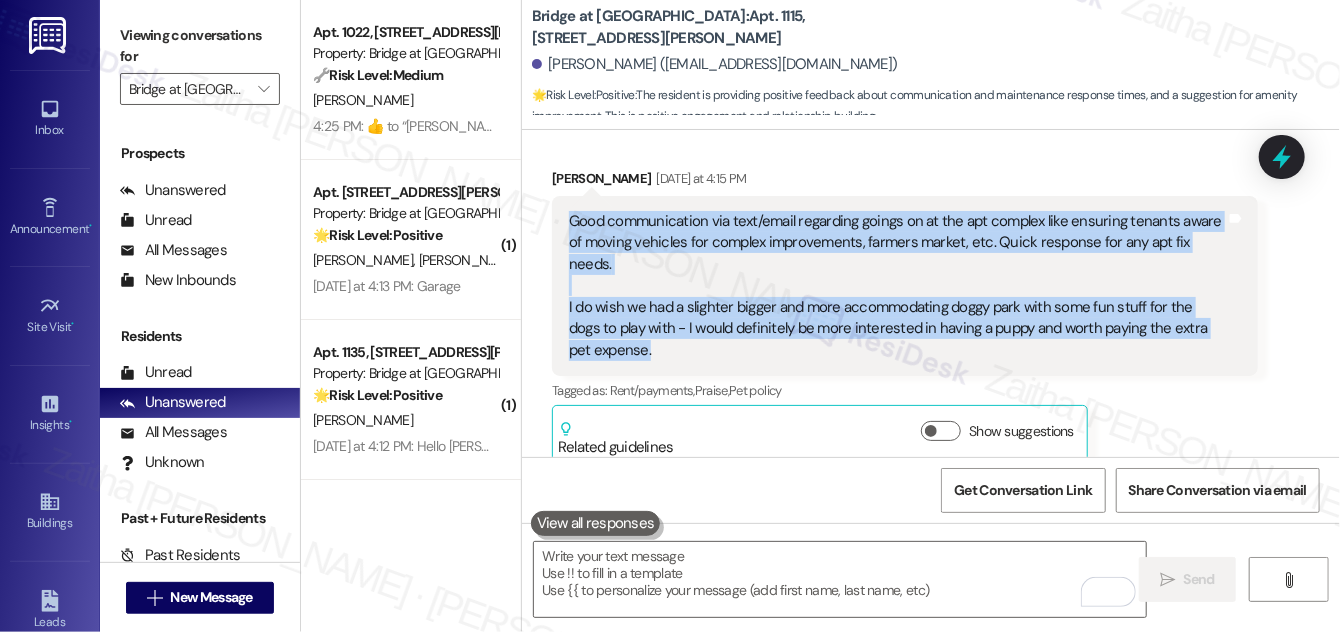 drag, startPoint x: 569, startPoint y: 216, endPoint x: 846, endPoint y: 335, distance: 301.47968 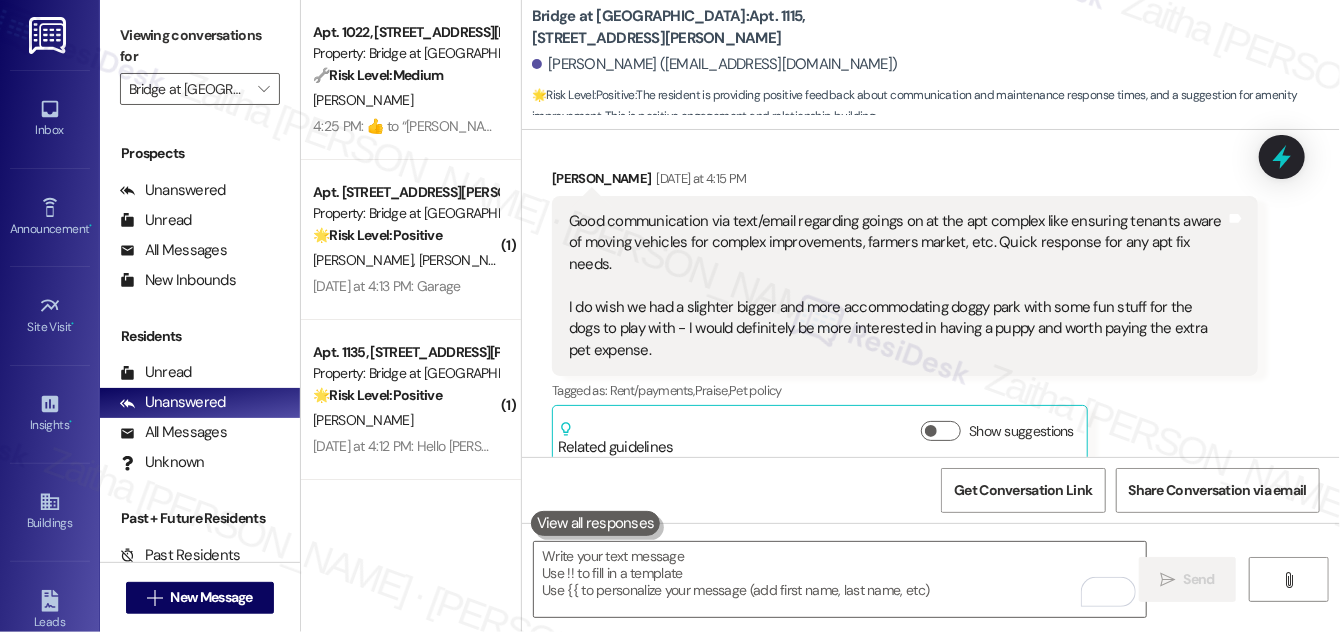 click on "Salomon Montalvo Jr. (salomonmontalvojr@yahoo.com)" at bounding box center [936, 65] 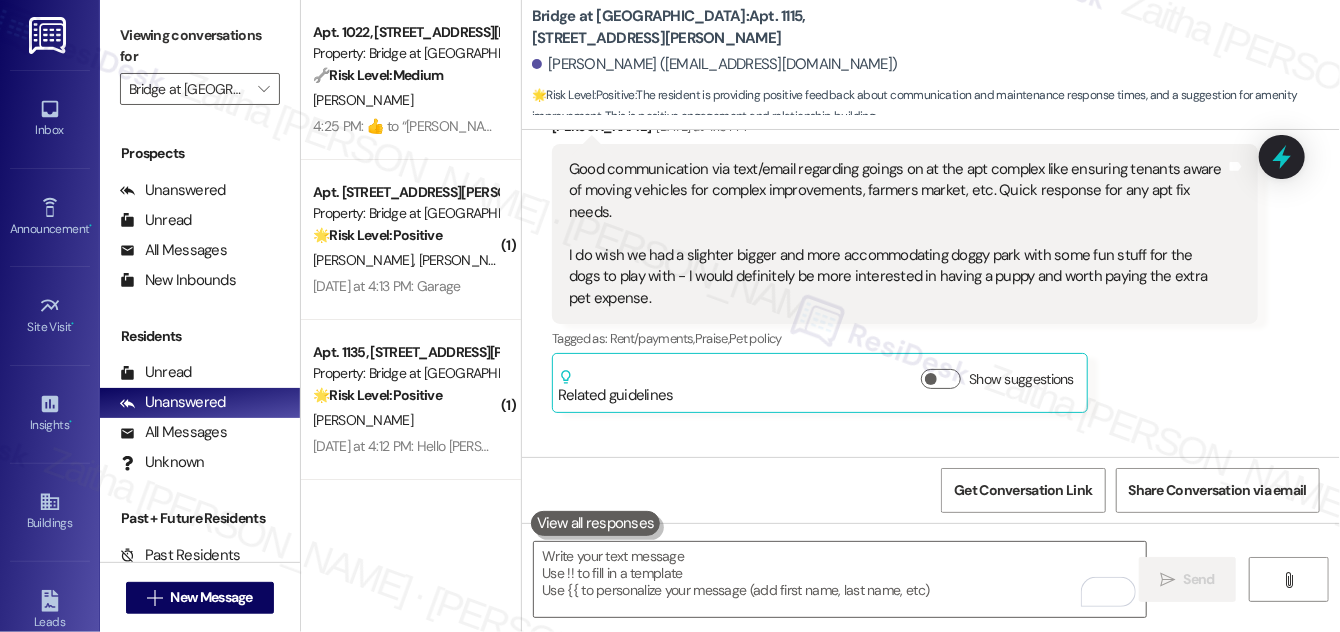 scroll, scrollTop: 2389, scrollLeft: 0, axis: vertical 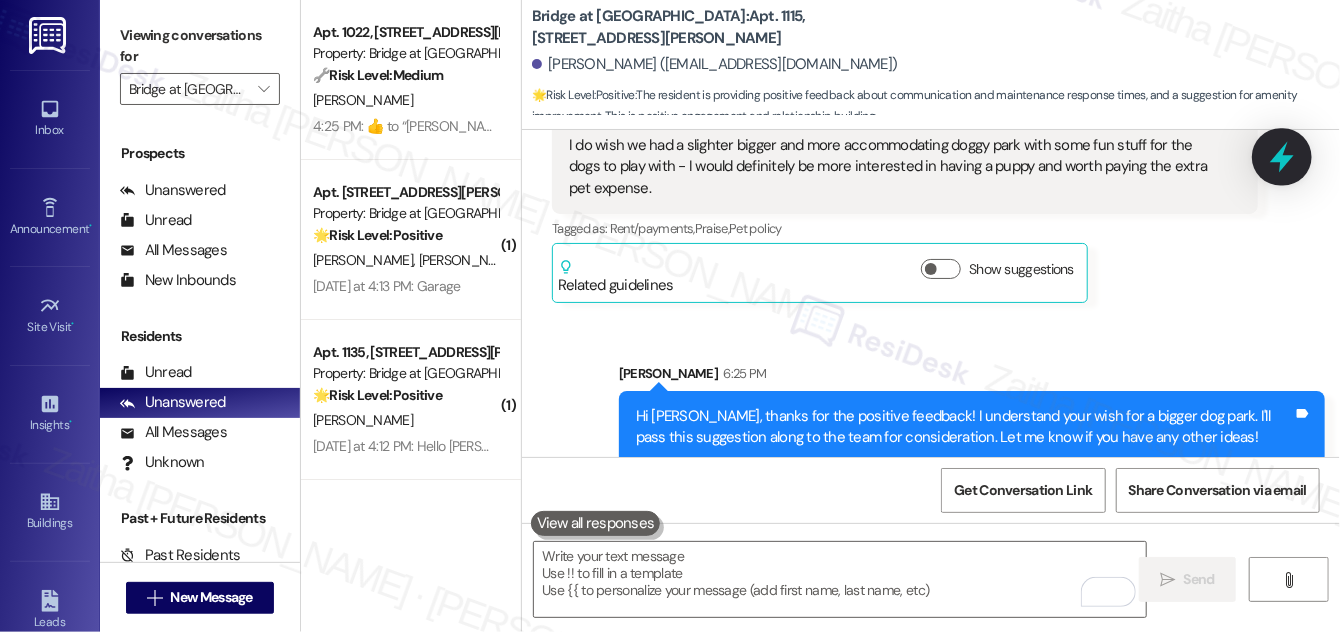 click 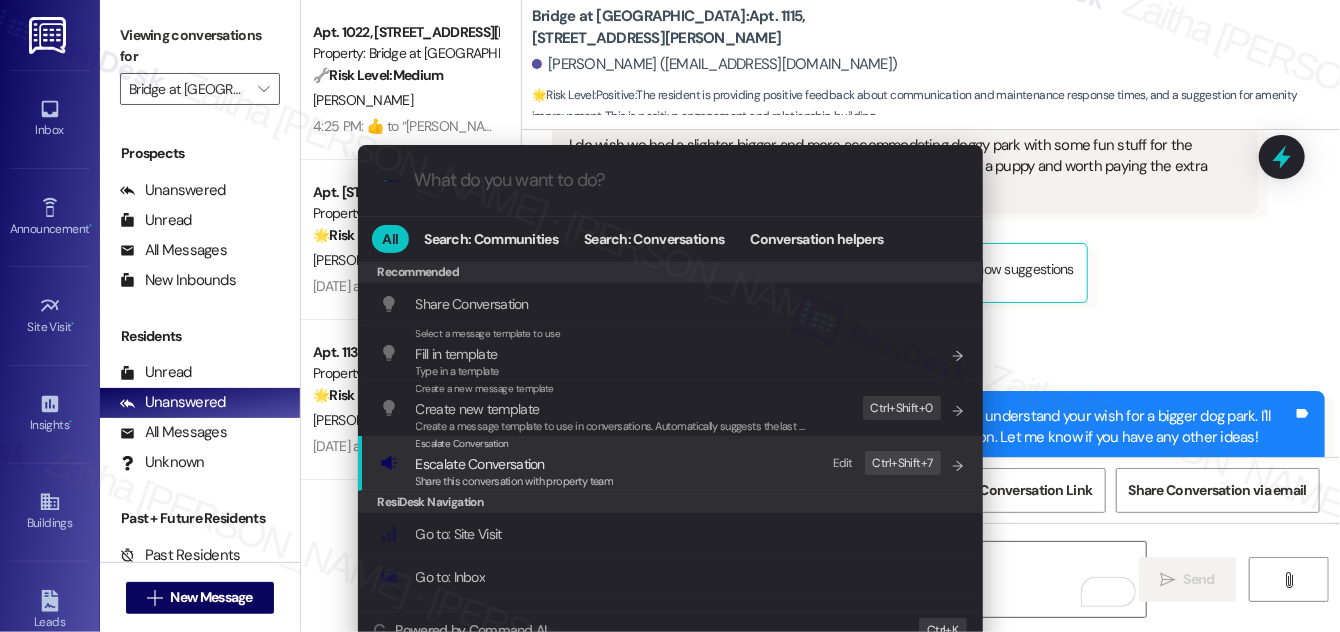 click on "Escalate Conversation" at bounding box center [480, 464] 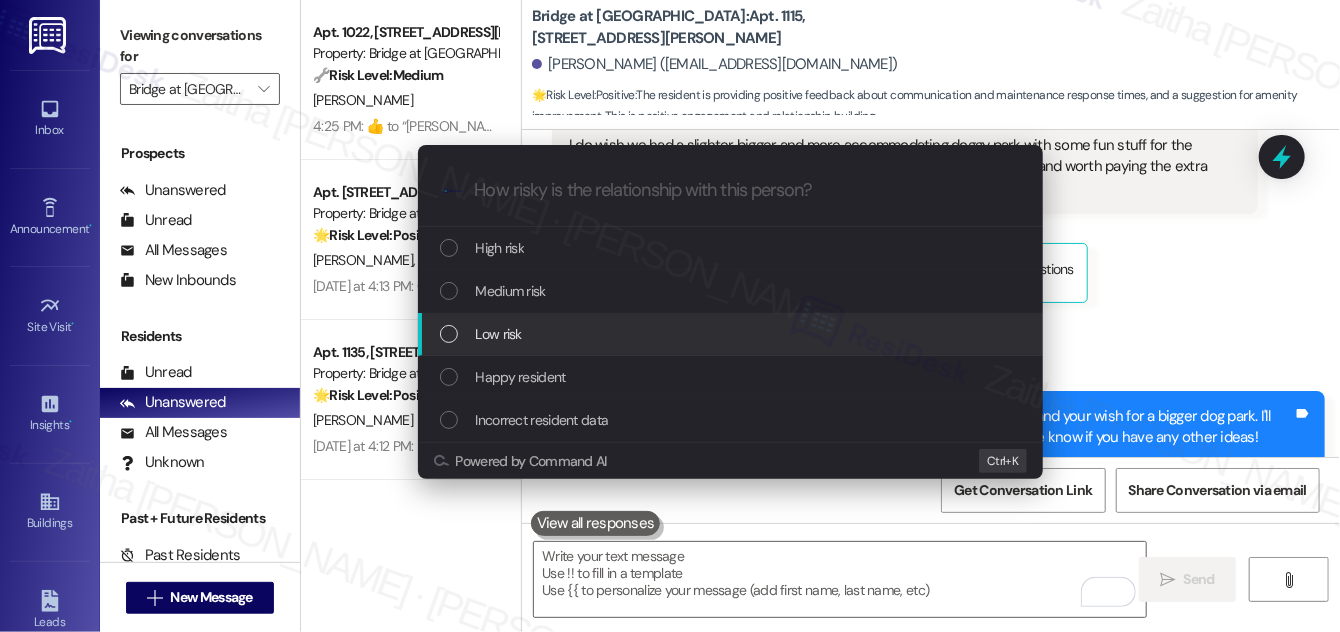 click on "Low risk" at bounding box center [732, 334] 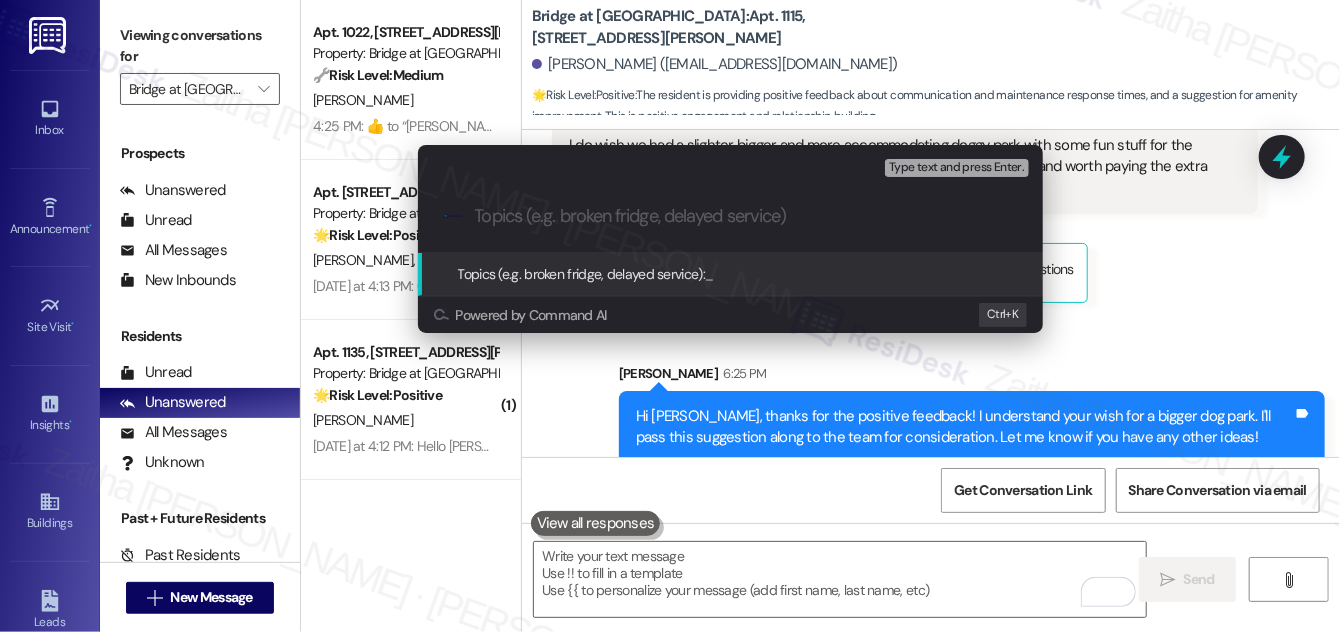 paste on "Positive Communication & Maintenance Feedback with Dog Park Suggestion" 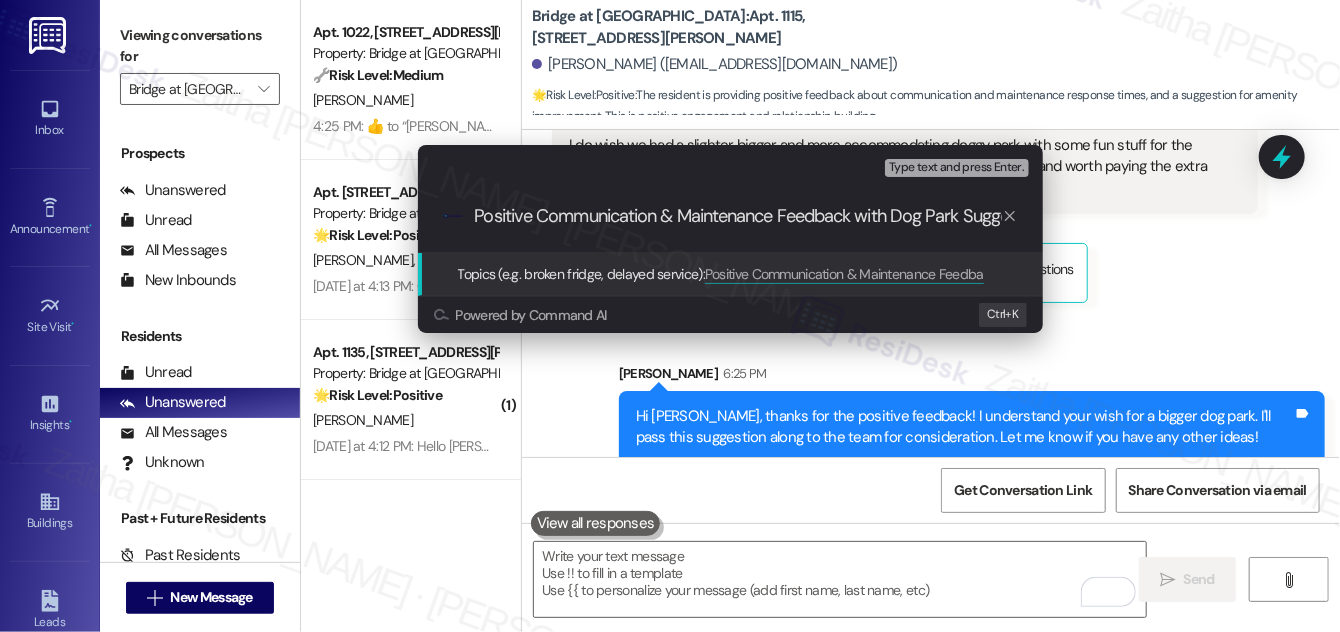 scroll, scrollTop: 0, scrollLeft: 49, axis: horizontal 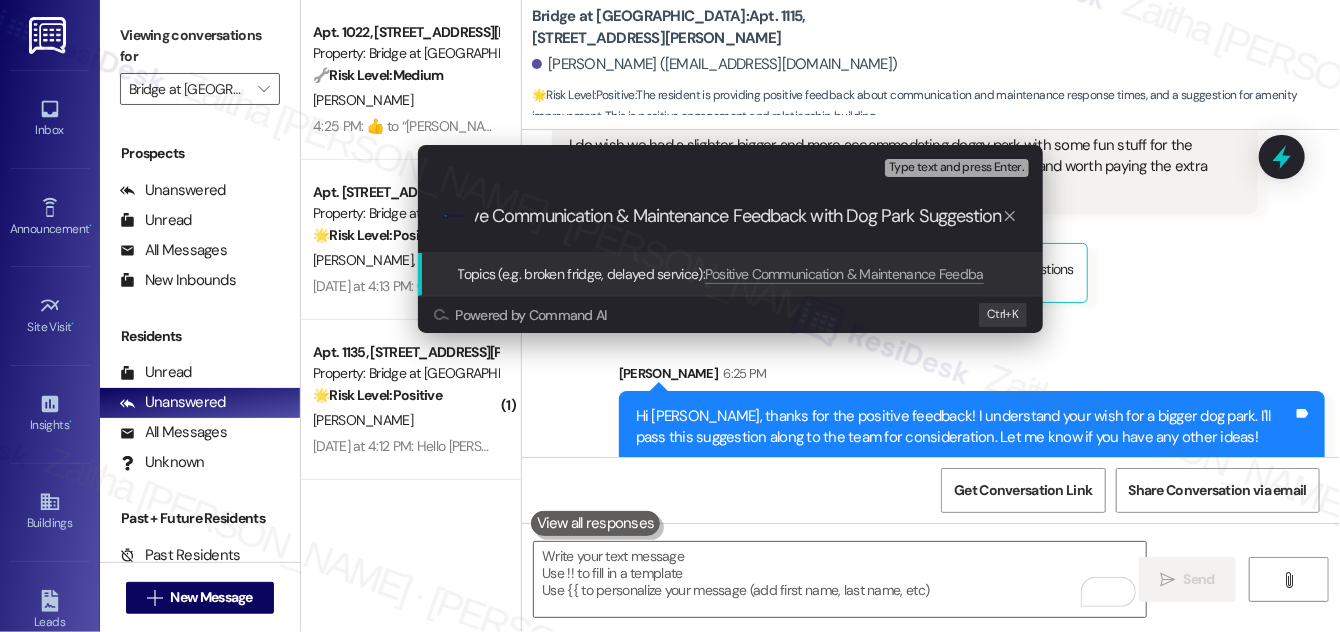 type 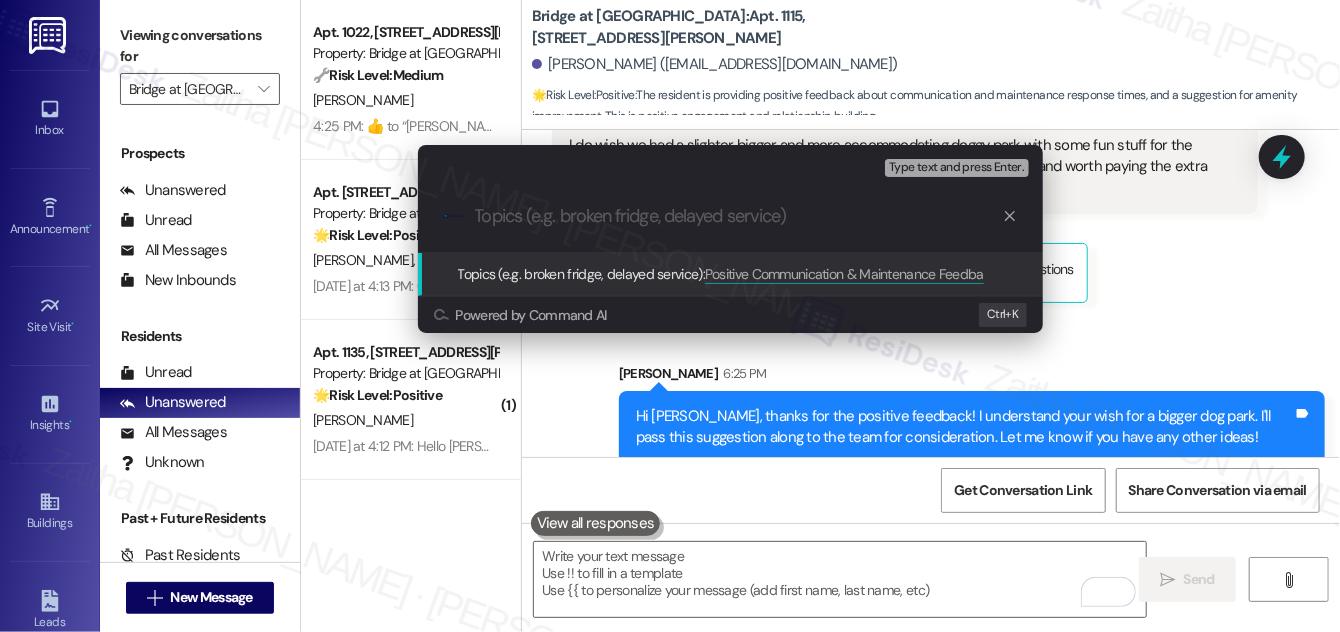 scroll, scrollTop: 0, scrollLeft: 0, axis: both 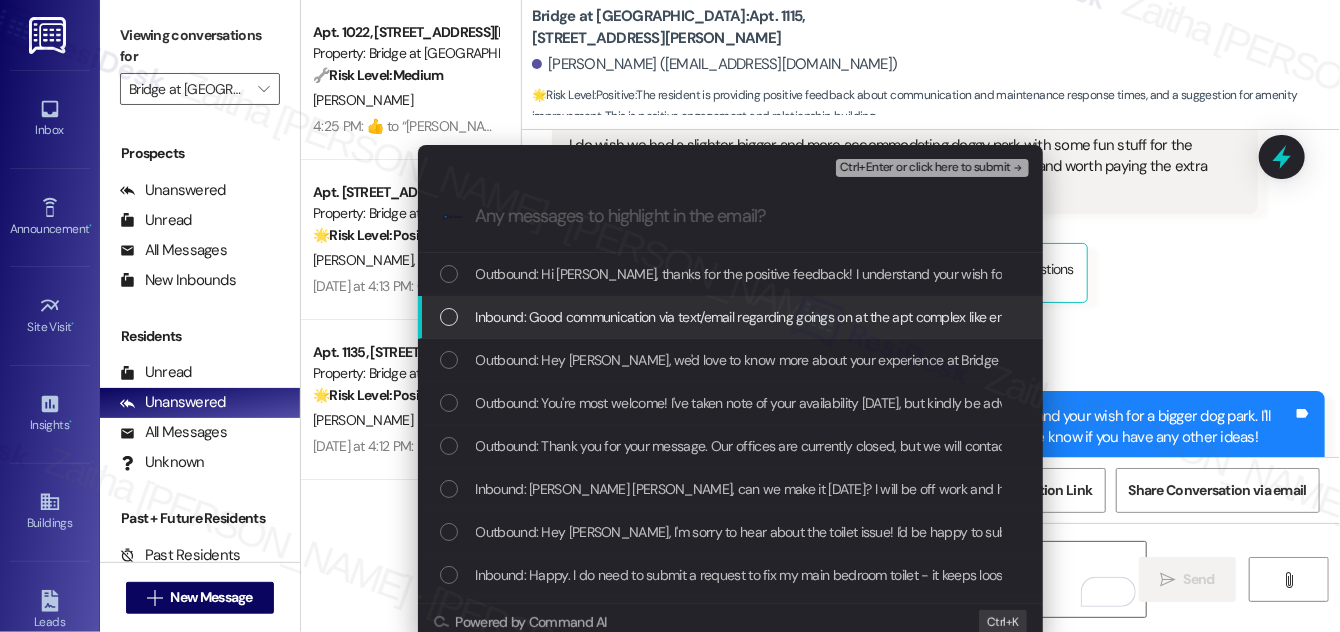 click at bounding box center (449, 317) 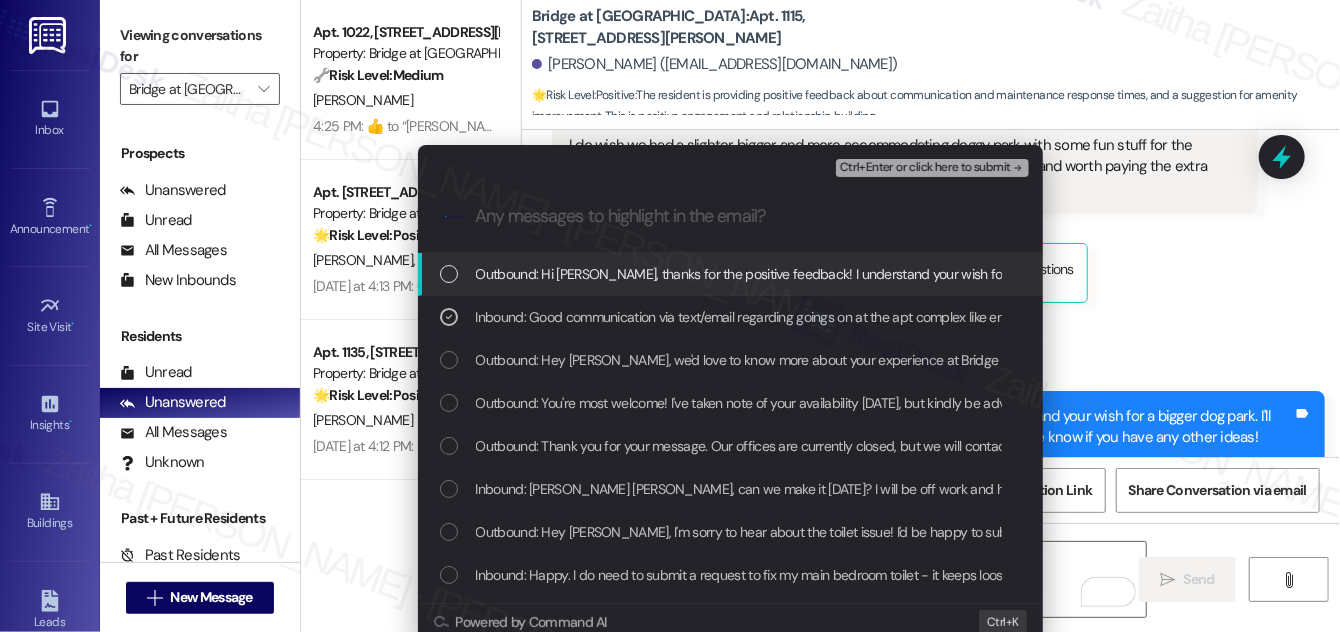 click on "Ctrl+Enter or click here to submit" at bounding box center (932, 168) 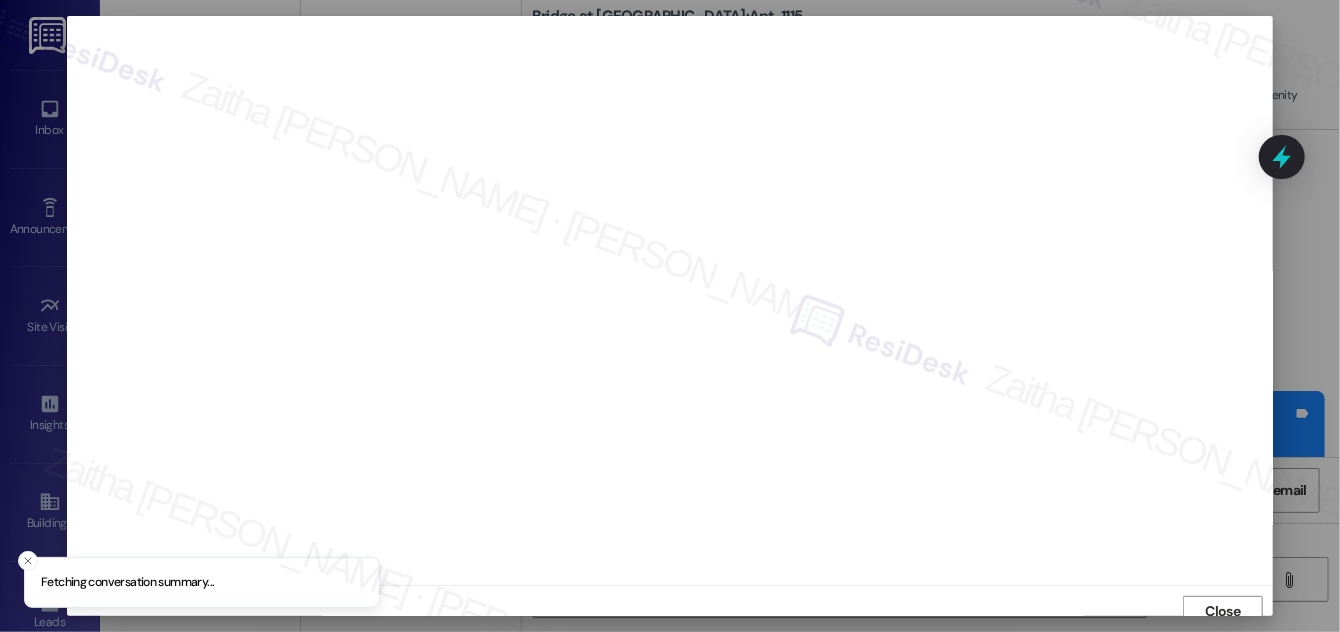scroll, scrollTop: 11, scrollLeft: 0, axis: vertical 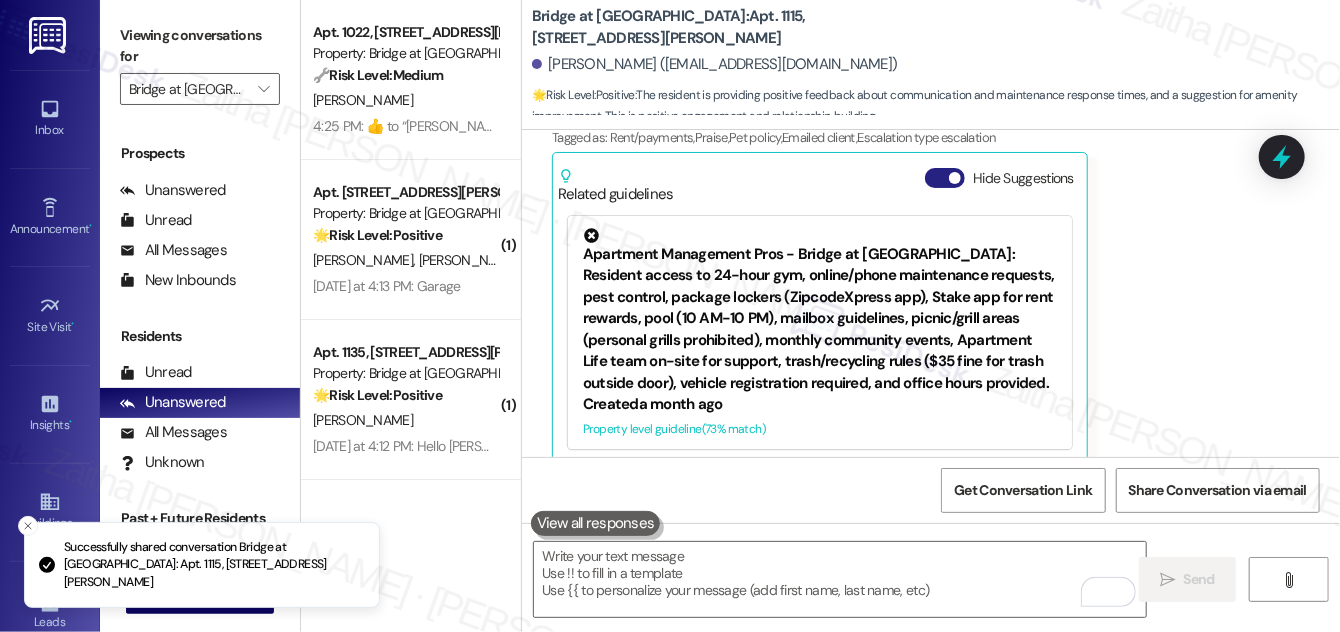 click on "Hide Suggestions" at bounding box center (945, 178) 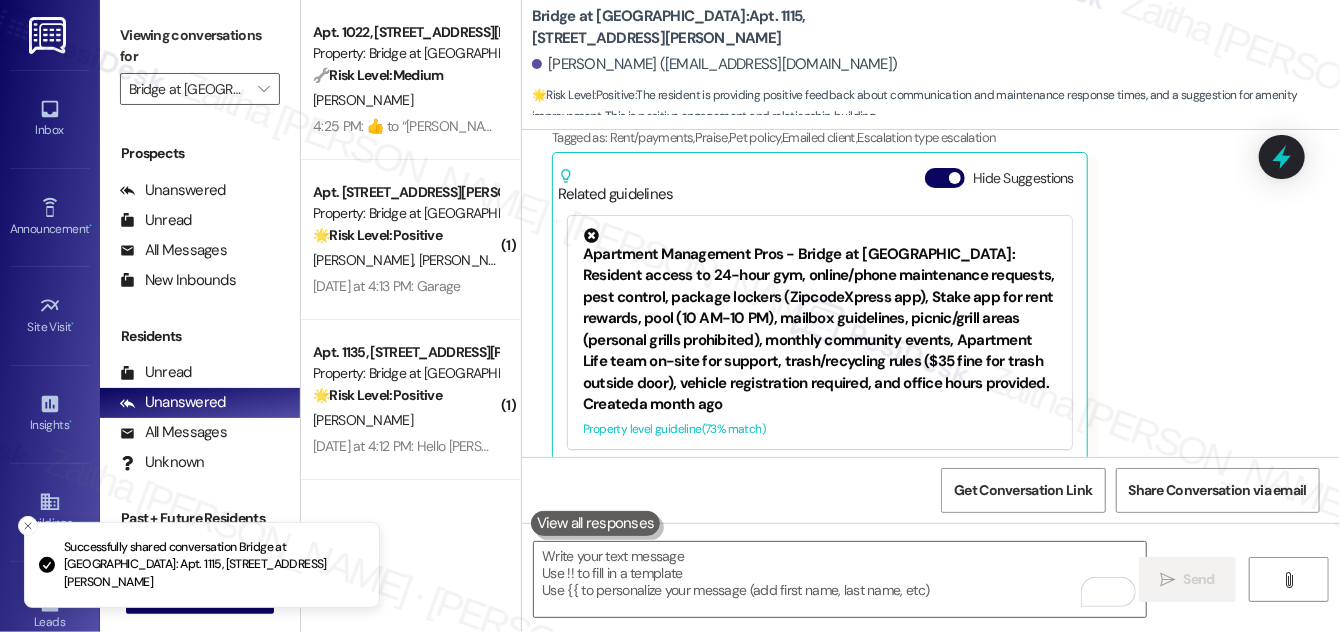scroll, scrollTop: 2418, scrollLeft: 0, axis: vertical 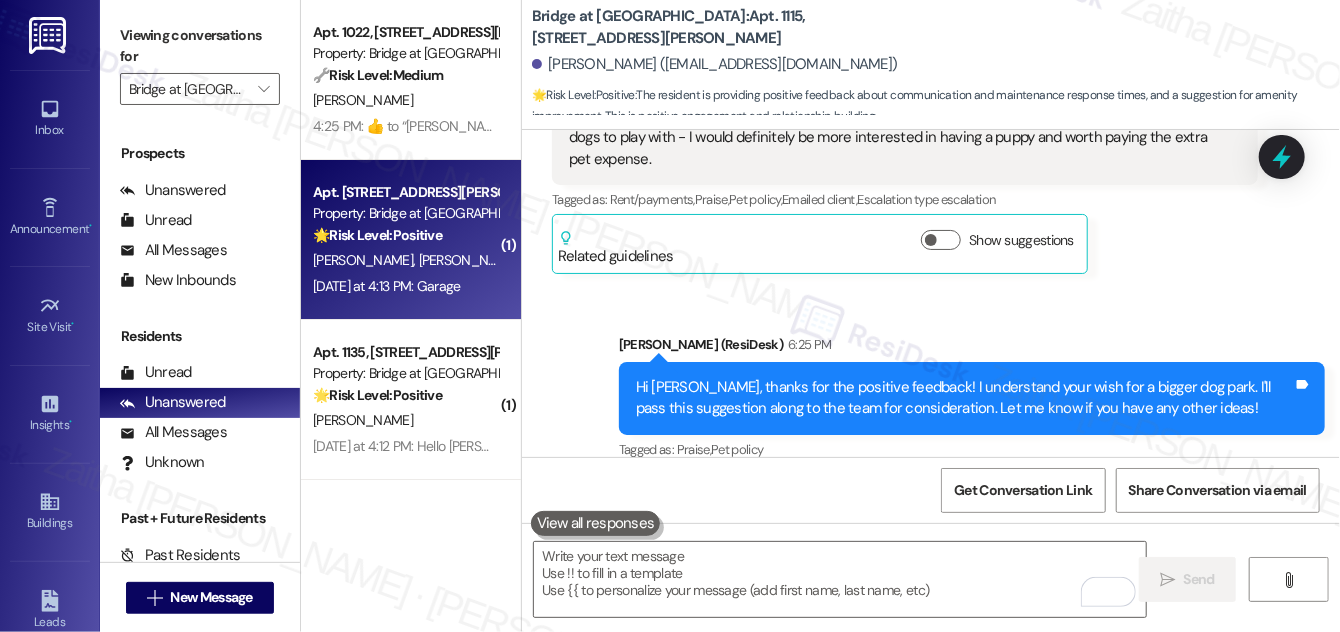 click on "J. Watkins S. Watkins" at bounding box center (405, 260) 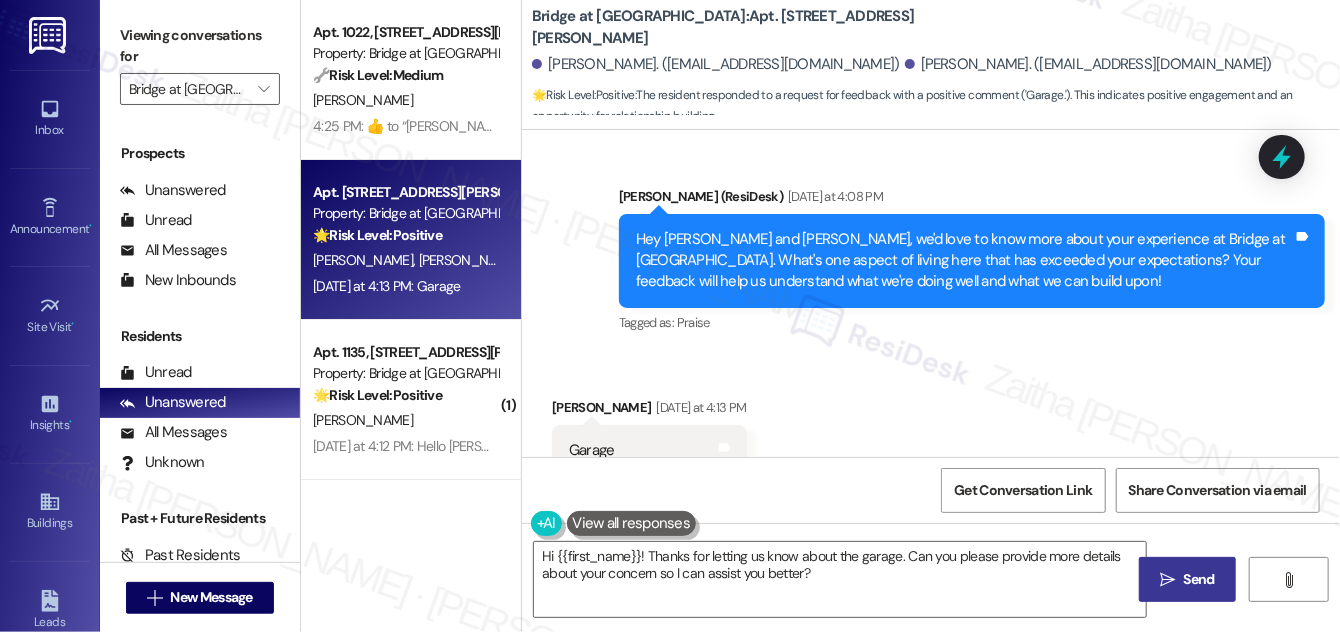 scroll, scrollTop: 1957, scrollLeft: 0, axis: vertical 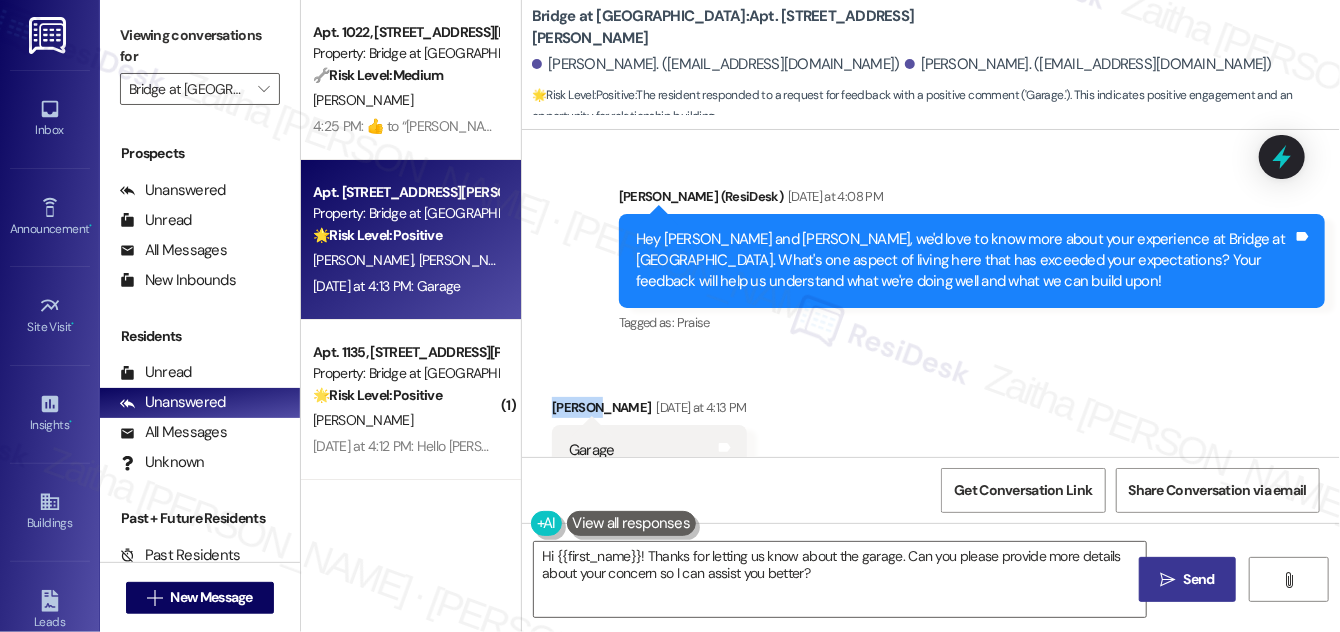click on "Jairus Watkins Yesterday at 4:13 PM" at bounding box center (649, 411) 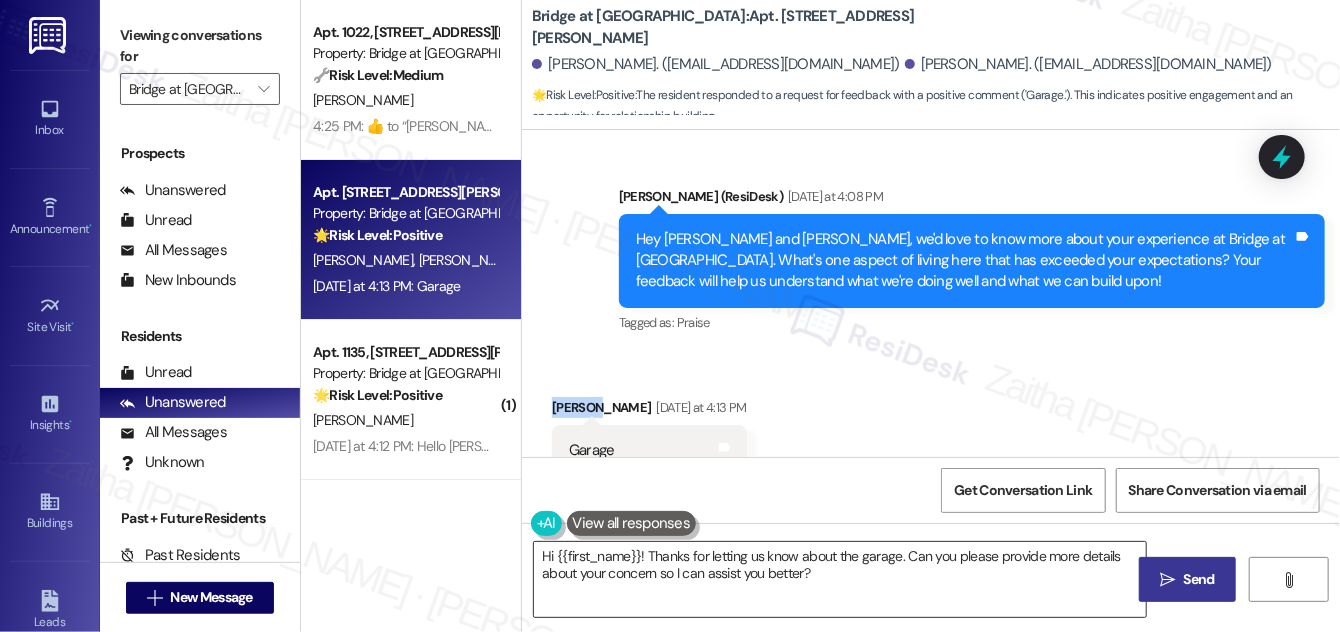 click on "Hi {{first_name}}! Thanks for letting us know about the garage. Can you please provide more details about your concern so I can assist you better?" at bounding box center [840, 579] 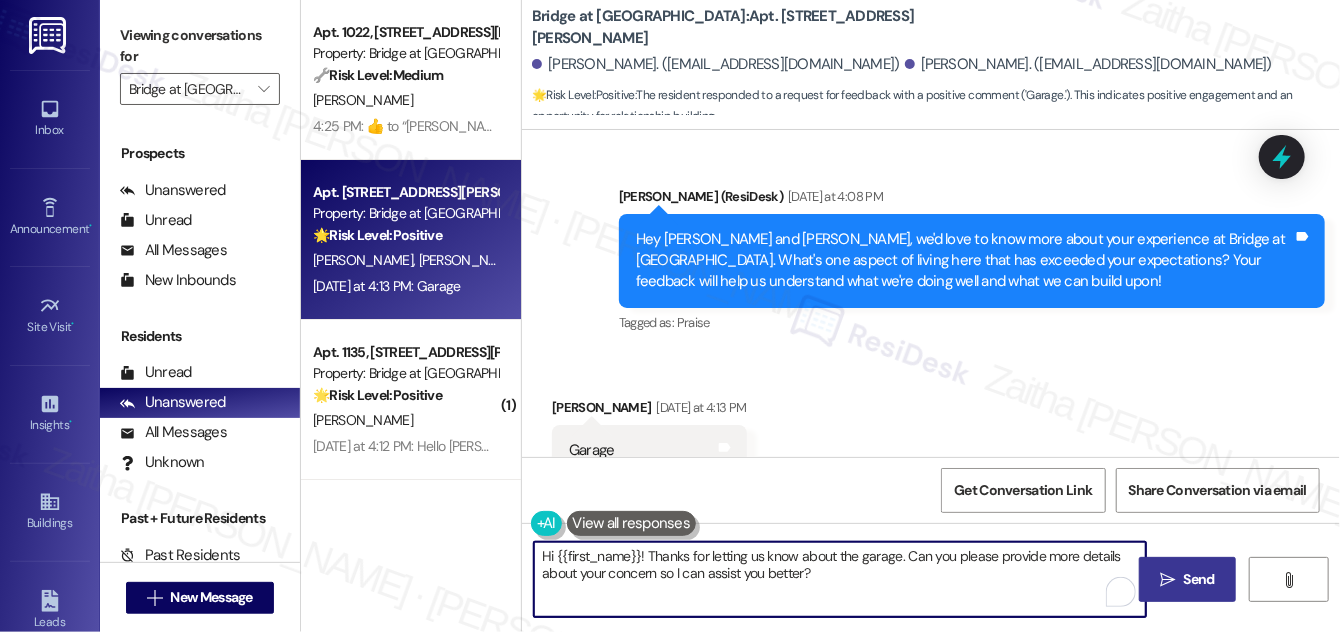 click on "Hi {{first_name}}! Thanks for letting us know about the garage. Can you please provide more details about your concern so I can assist you better?" at bounding box center [840, 579] 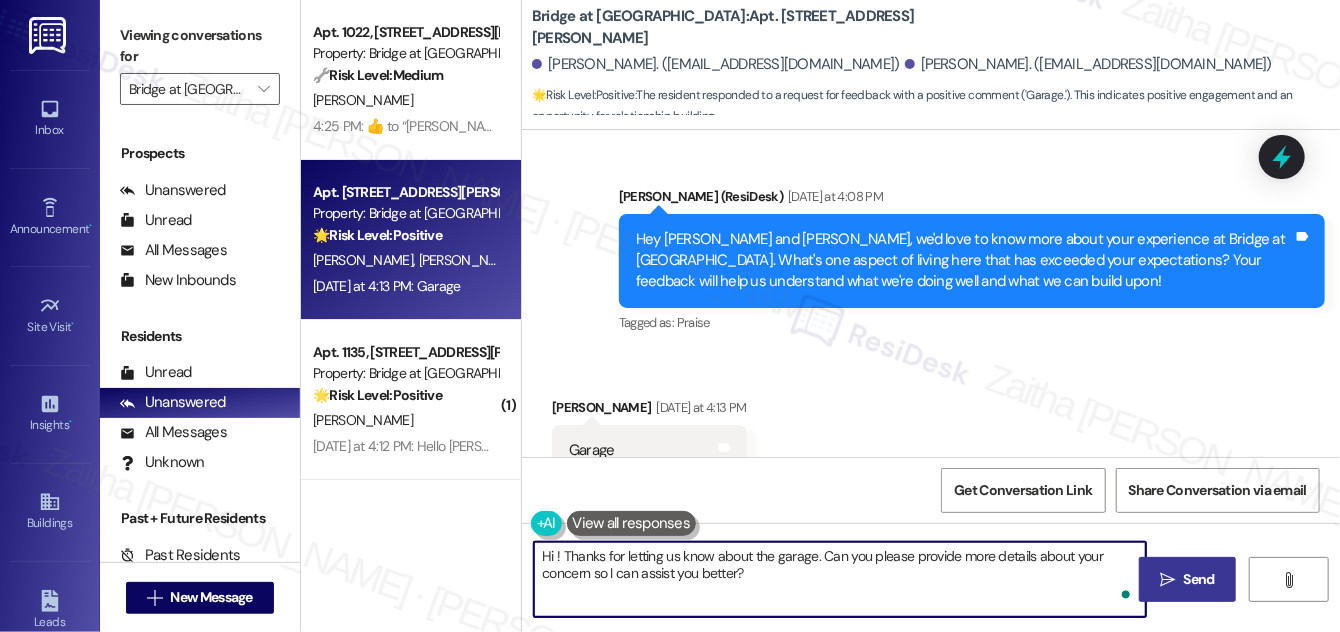 paste on "Jairus" 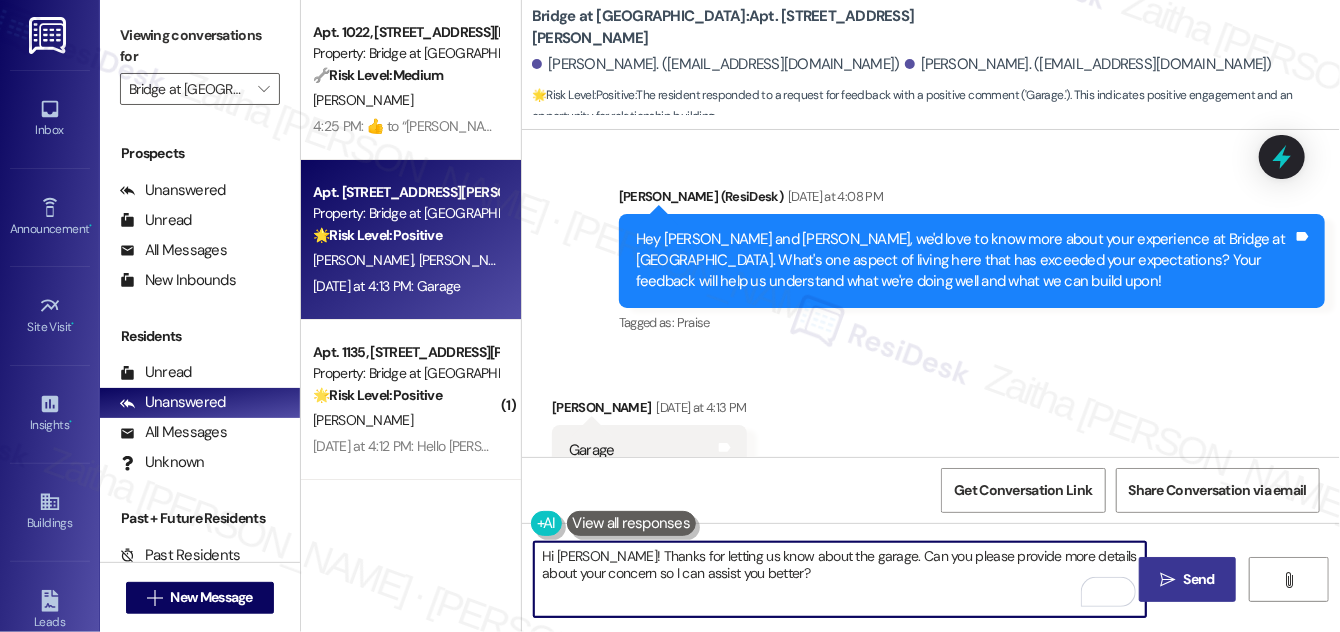 type on "Hi Jairus! Thanks for letting us know about the garage. Can you please provide more details about your concern so I can assist you better?" 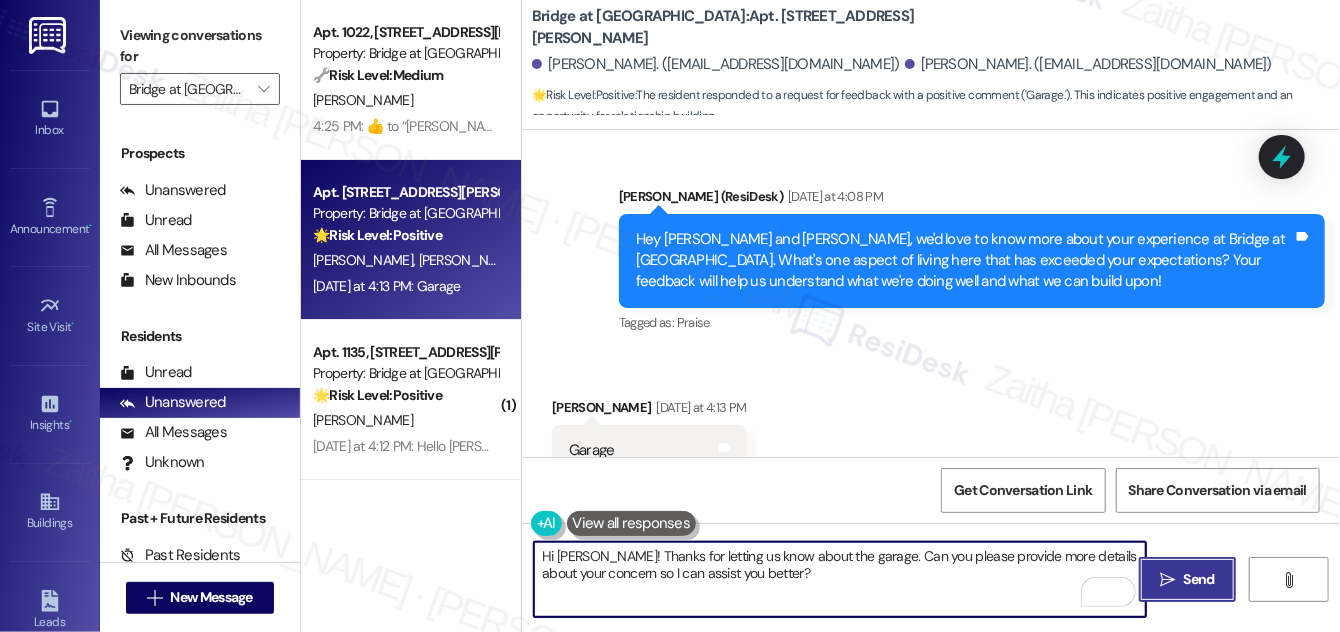 click on "Send" at bounding box center [1199, 579] 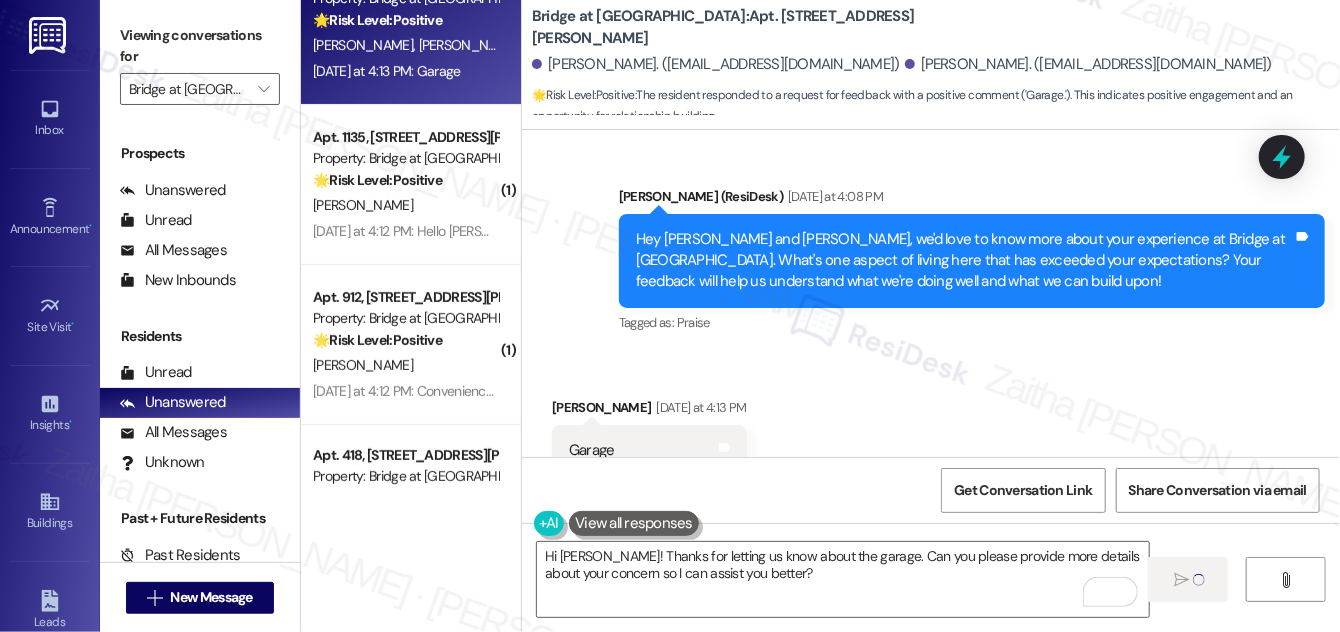 scroll, scrollTop: 272, scrollLeft: 0, axis: vertical 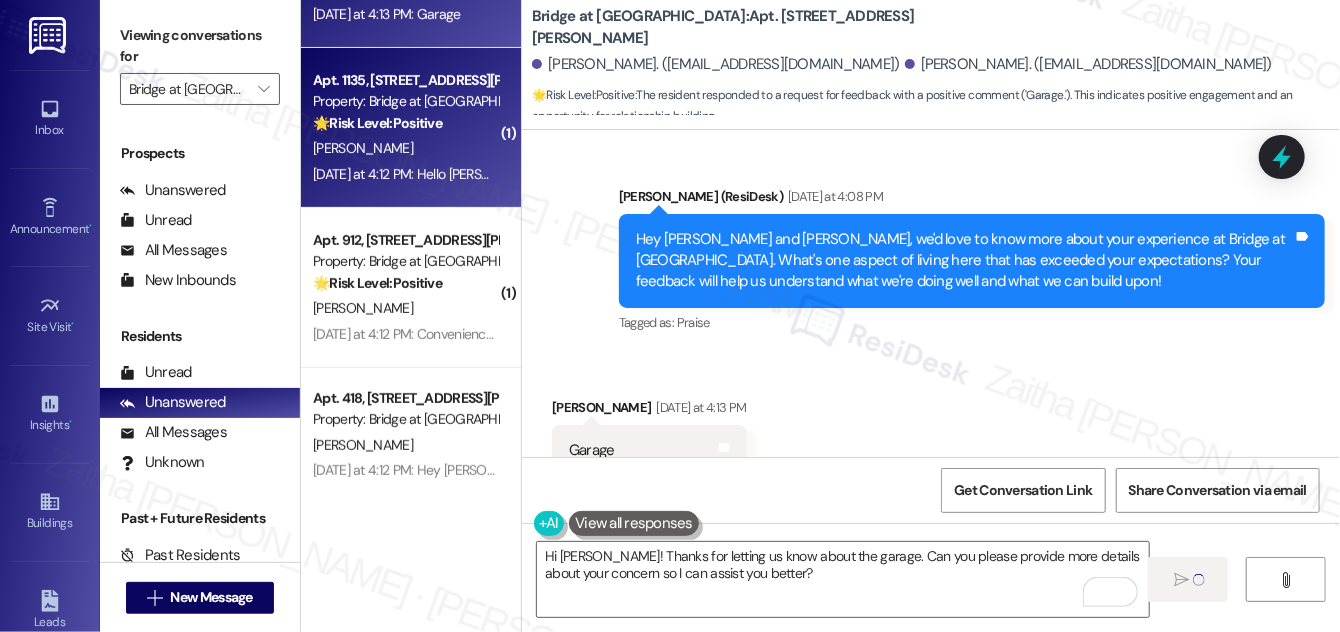 type 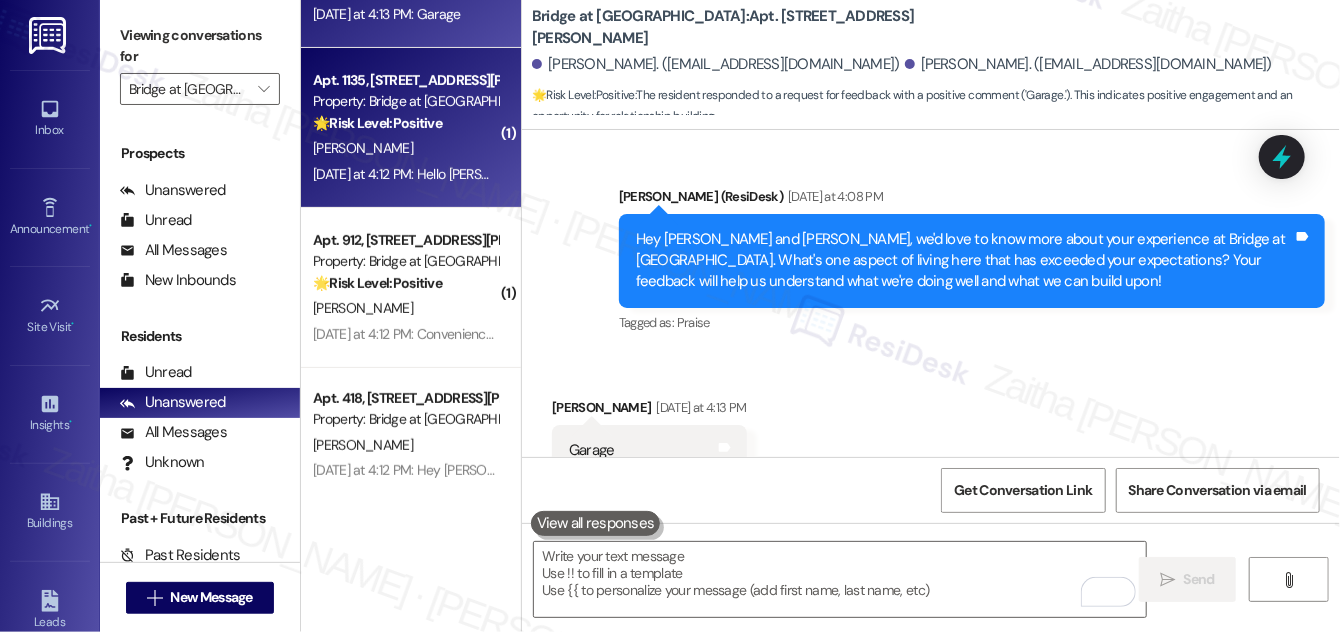 scroll, scrollTop: 1957, scrollLeft: 0, axis: vertical 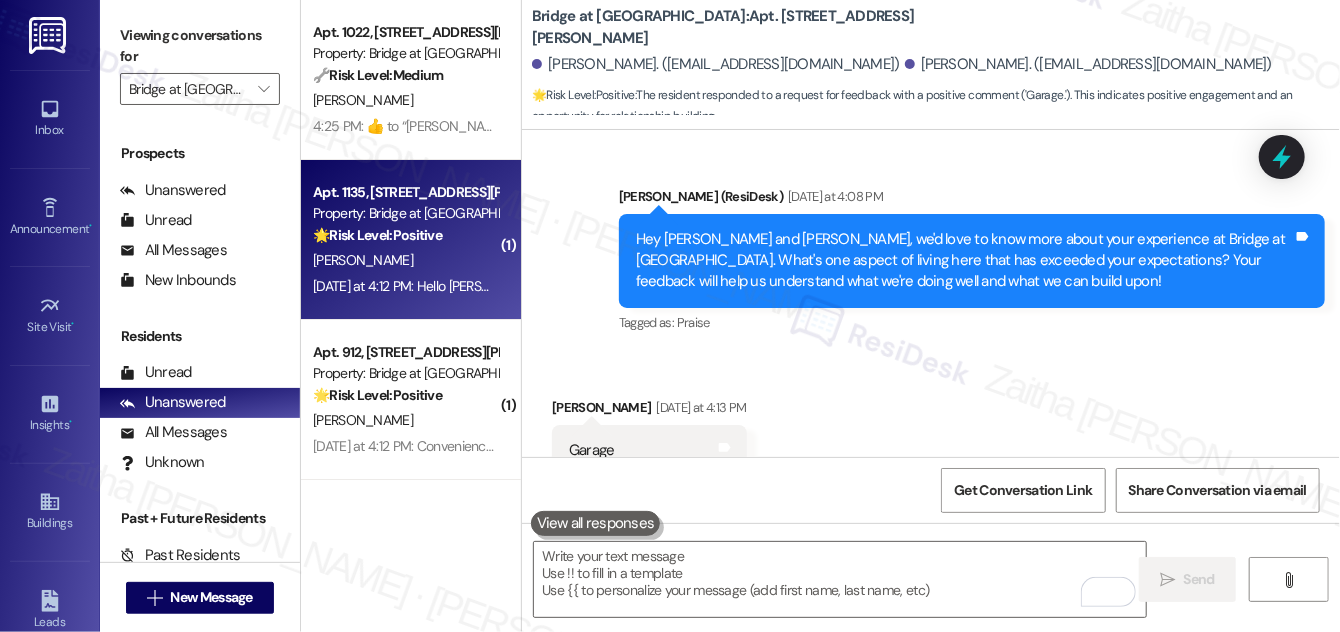 click on "R. Starks" at bounding box center (405, 260) 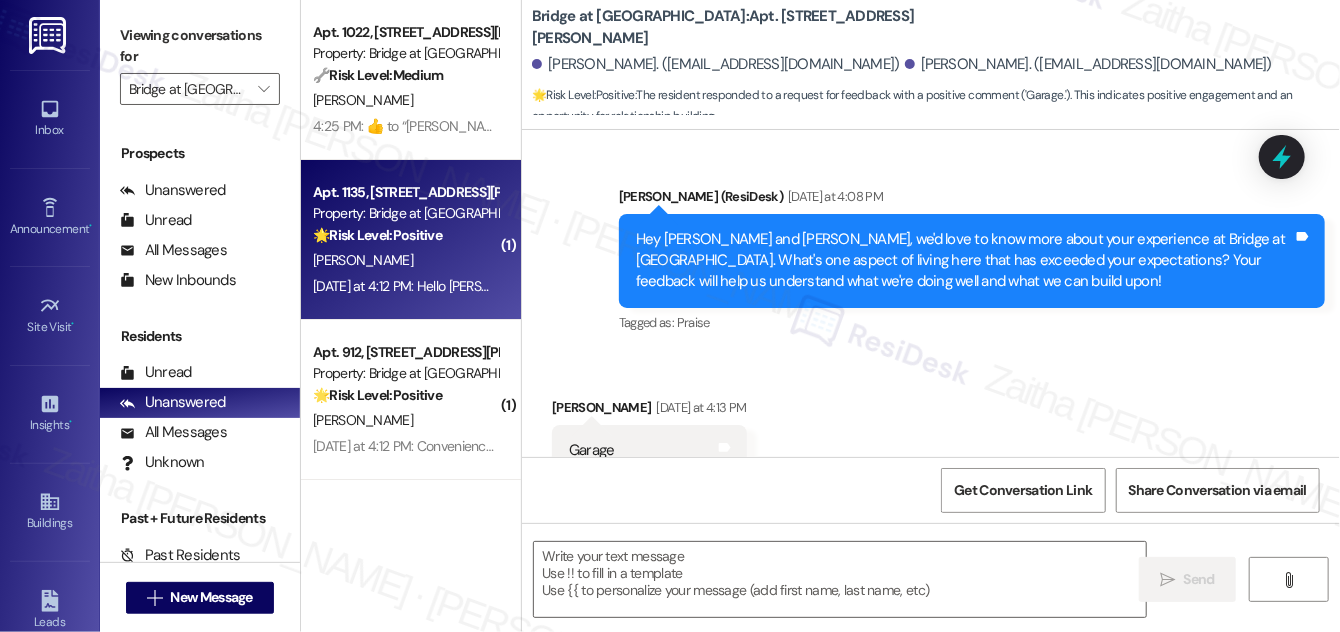 type on "Fetching suggested responses. Please feel free to read through the conversation in the meantime." 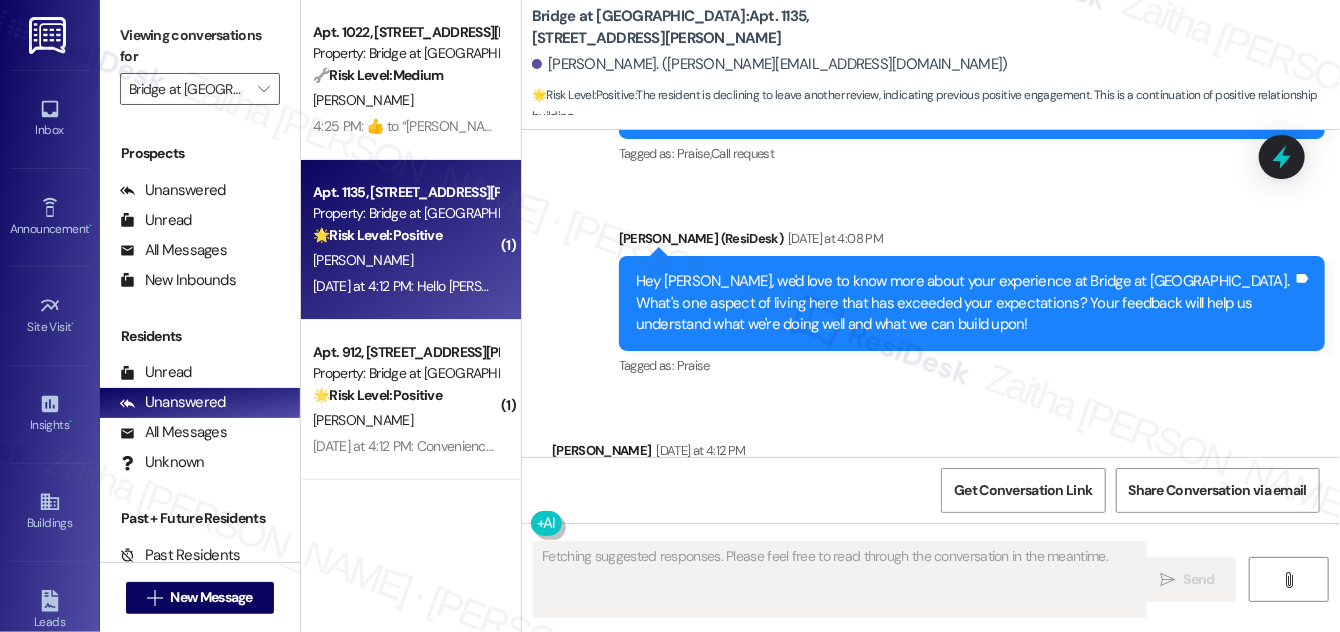 scroll, scrollTop: 2022, scrollLeft: 0, axis: vertical 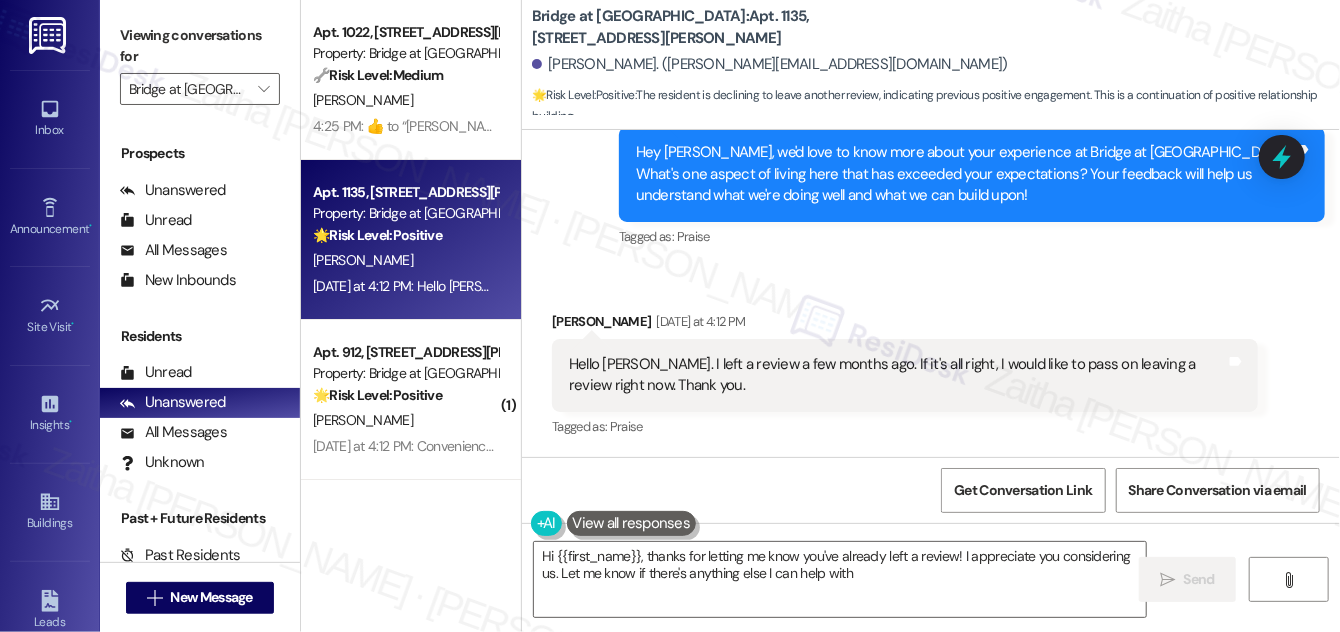 type on "Hi {{first_name}}, thanks for letting me know you've already left a review! I appreciate you considering us. Let me know if there's anything else I can help with!" 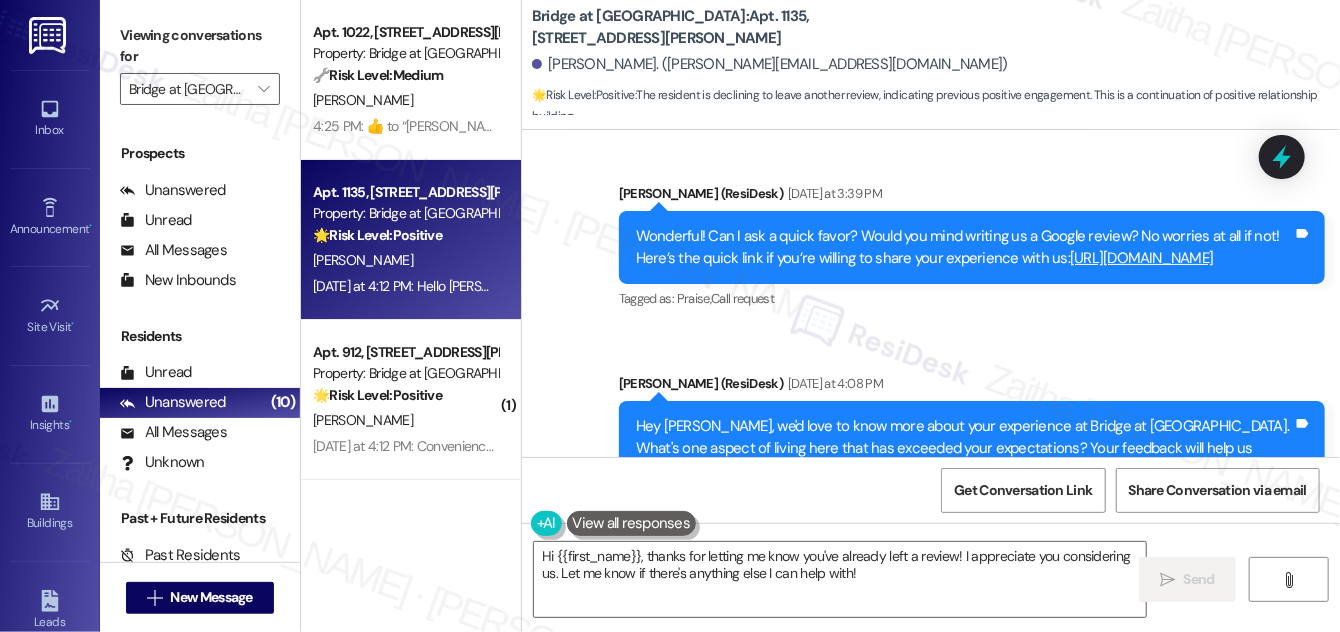 scroll, scrollTop: 2022, scrollLeft: 0, axis: vertical 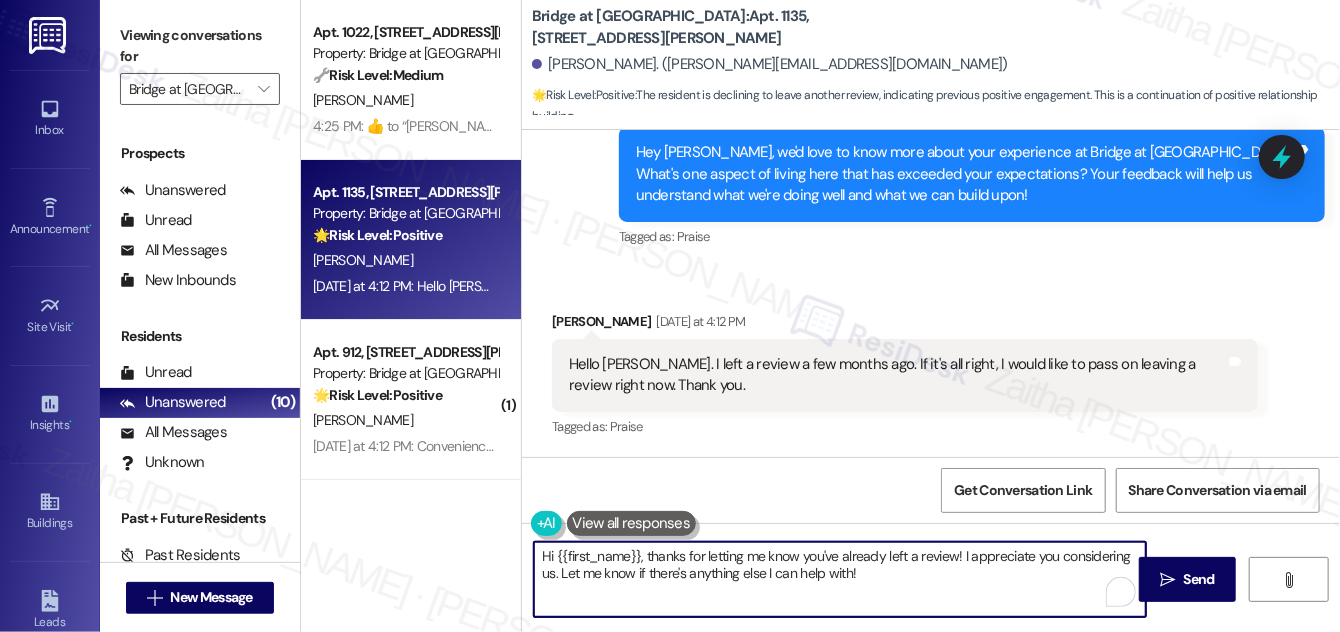 click on "Hi {{first_name}}, thanks for letting me know you've already left a review! I appreciate you considering us. Let me know if there's anything else I can help with!" at bounding box center [840, 579] 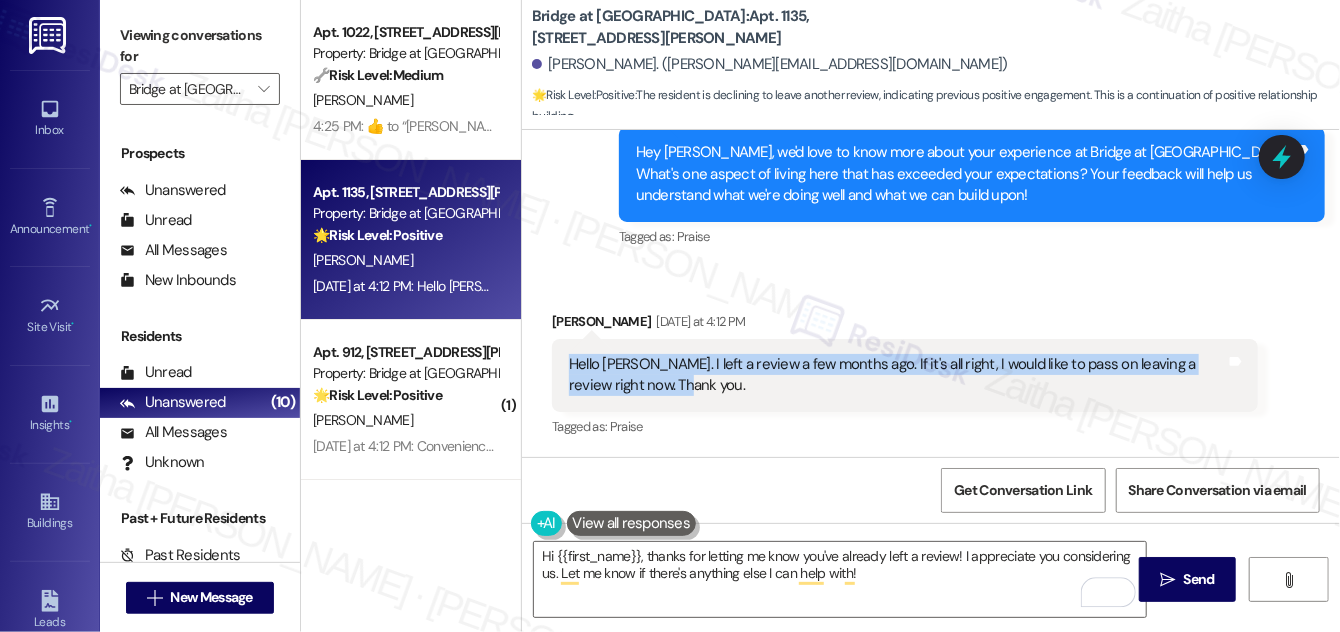 drag, startPoint x: 563, startPoint y: 367, endPoint x: 641, endPoint y: 390, distance: 81.32035 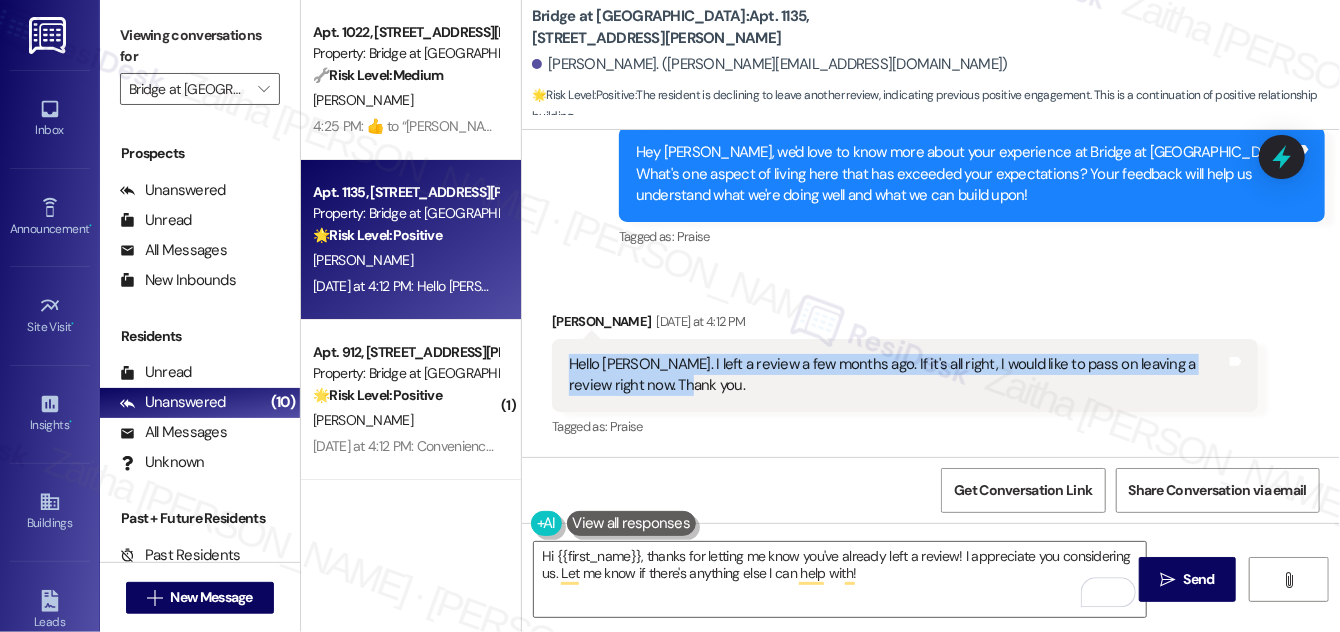 click on "Hello Sarah. I left a review a few months ago. If it's all right, I would like to pass on leaving a review right now. Thank you.  Tags and notes" at bounding box center [905, 375] 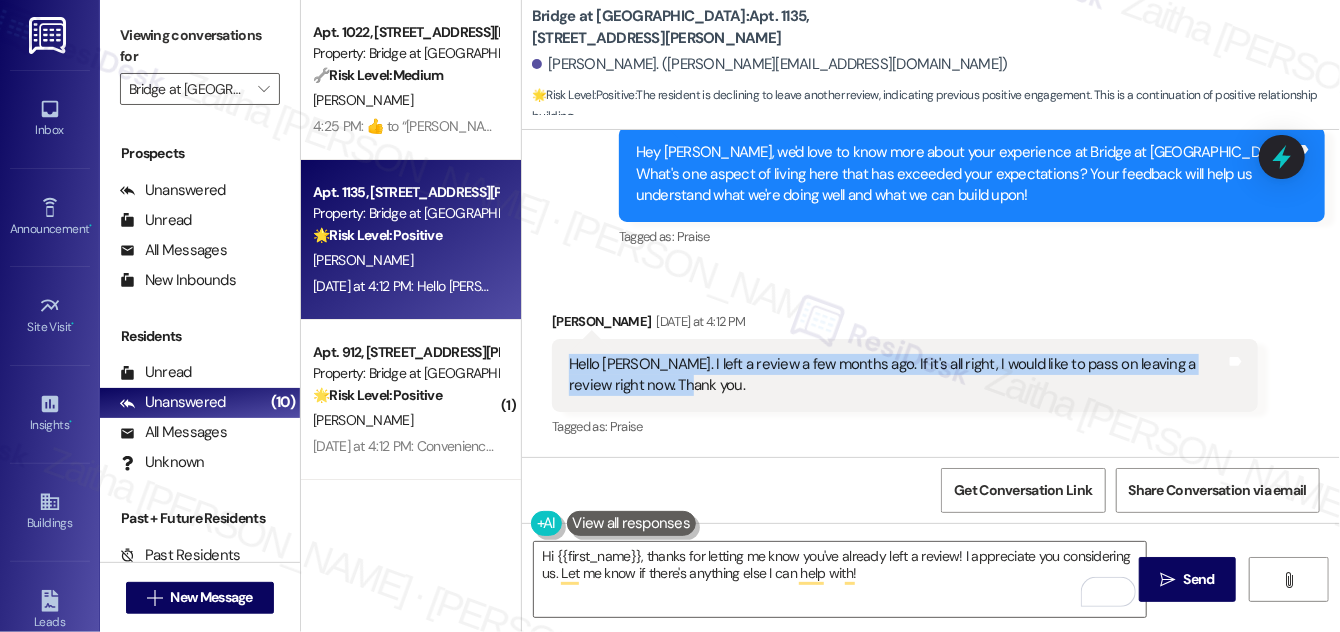copy on "Hello Sarah. I left a review a few months ago. If it's all right, I would like to pass on leaving a review right now. Thank you." 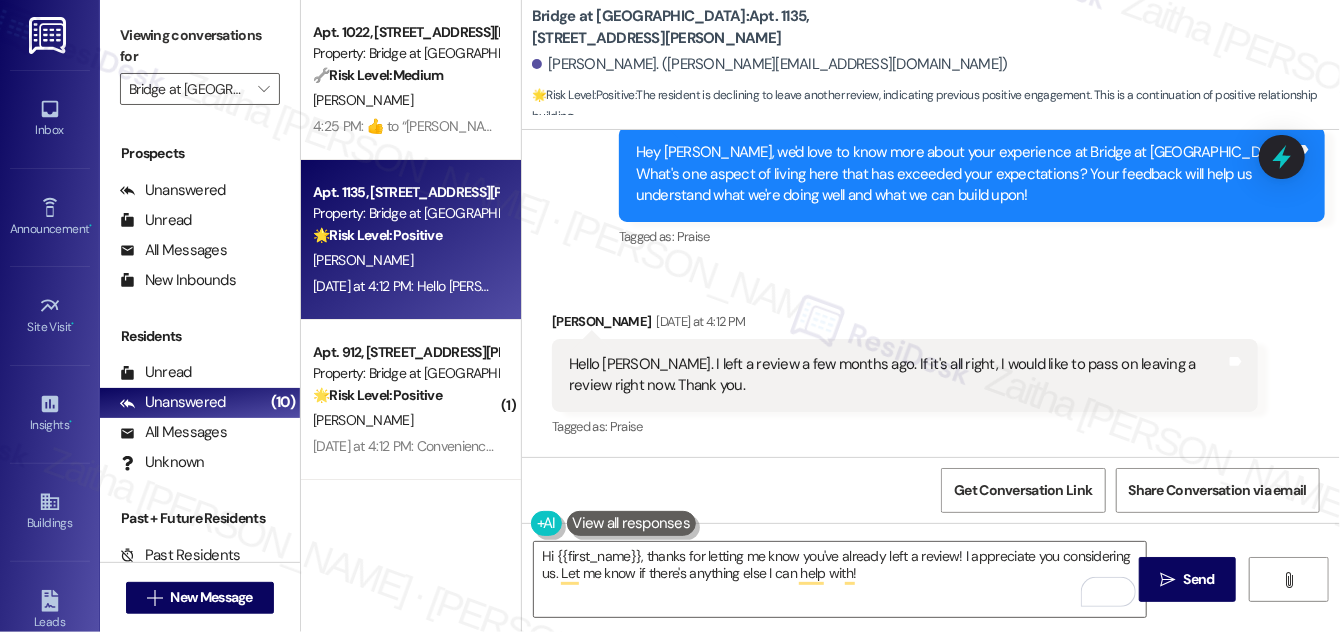 click on "Rachel Starks Yesterday at 4:12 PM" at bounding box center [905, 325] 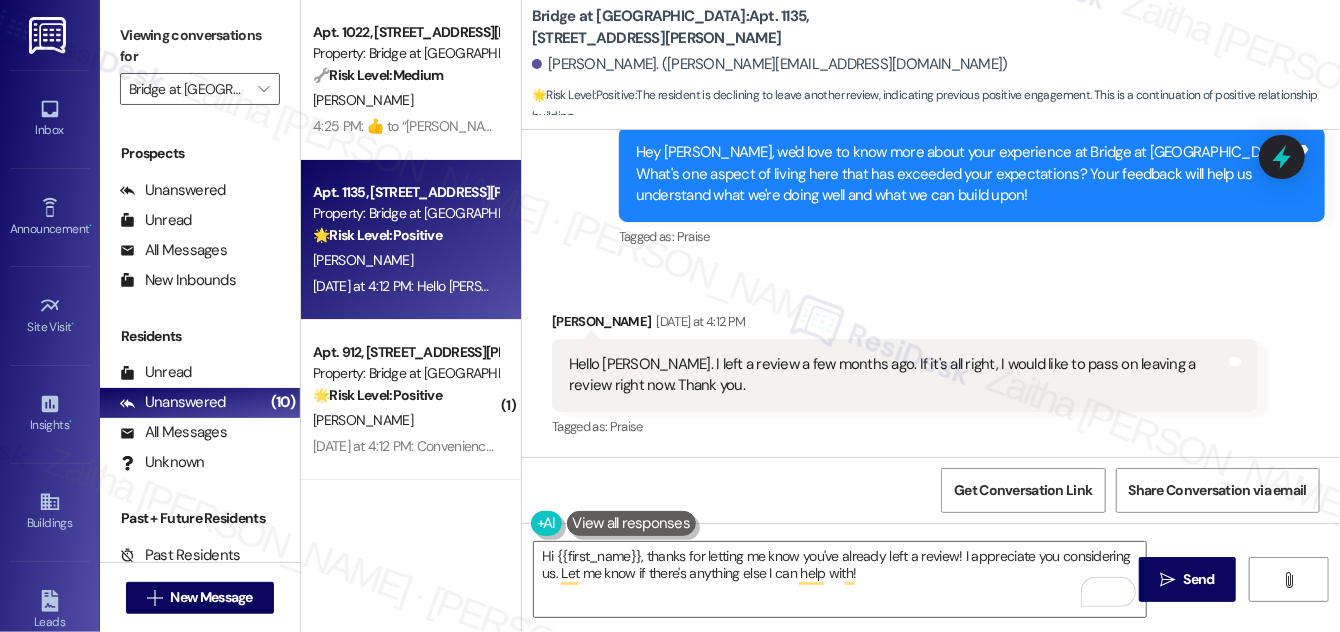 scroll, scrollTop: 2023, scrollLeft: 0, axis: vertical 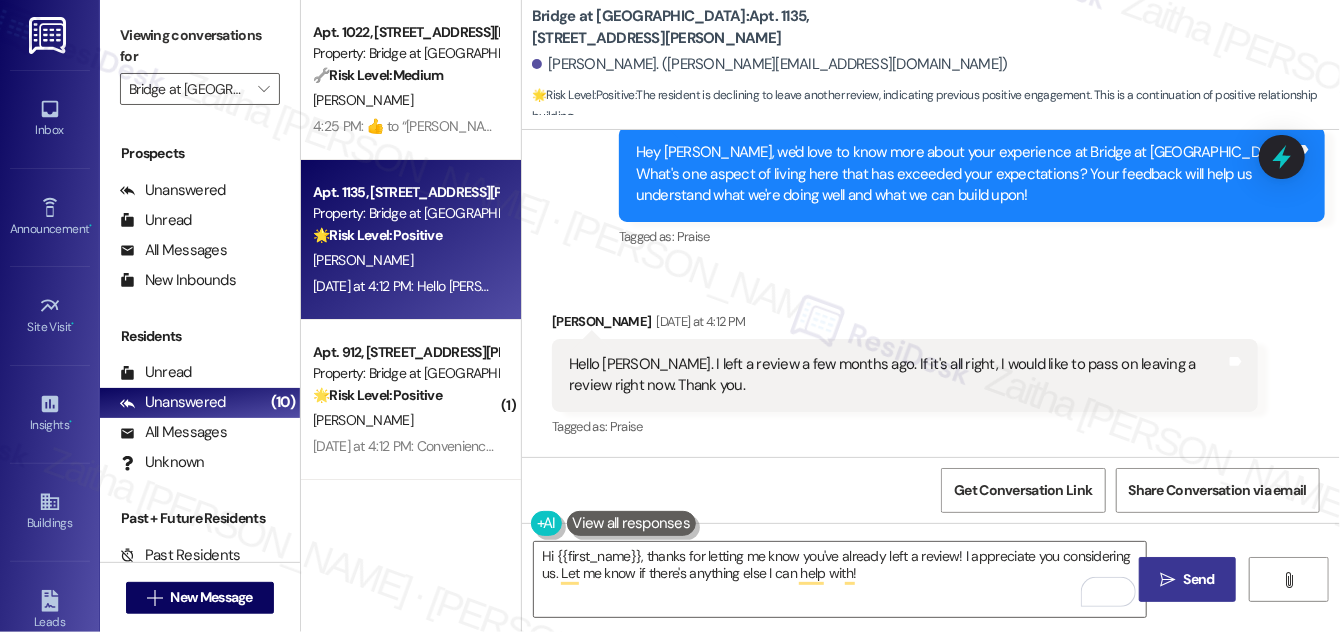 click on "Send" at bounding box center [1199, 579] 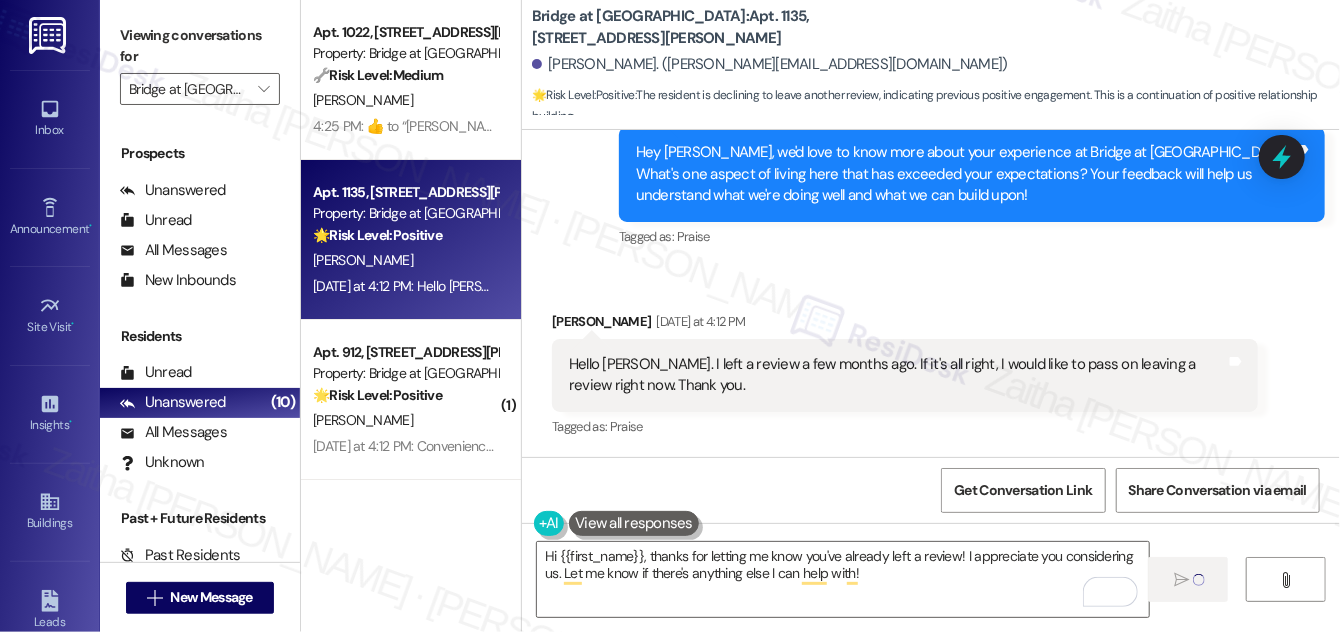 type 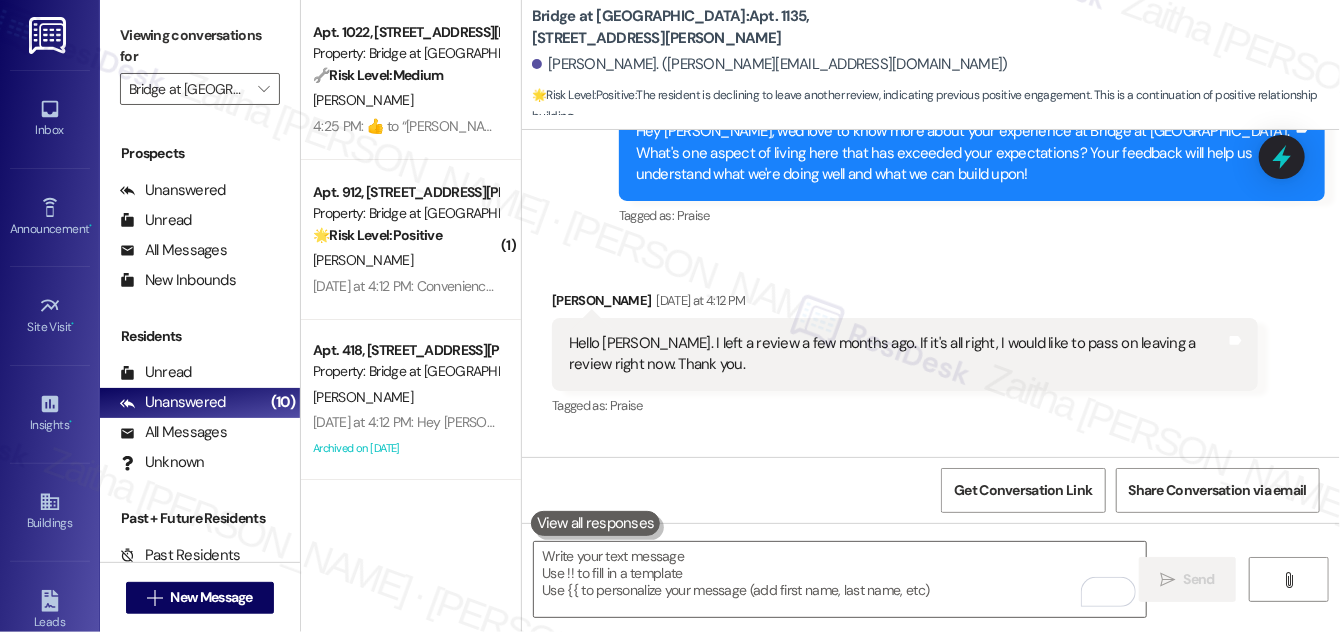 scroll, scrollTop: 2022, scrollLeft: 0, axis: vertical 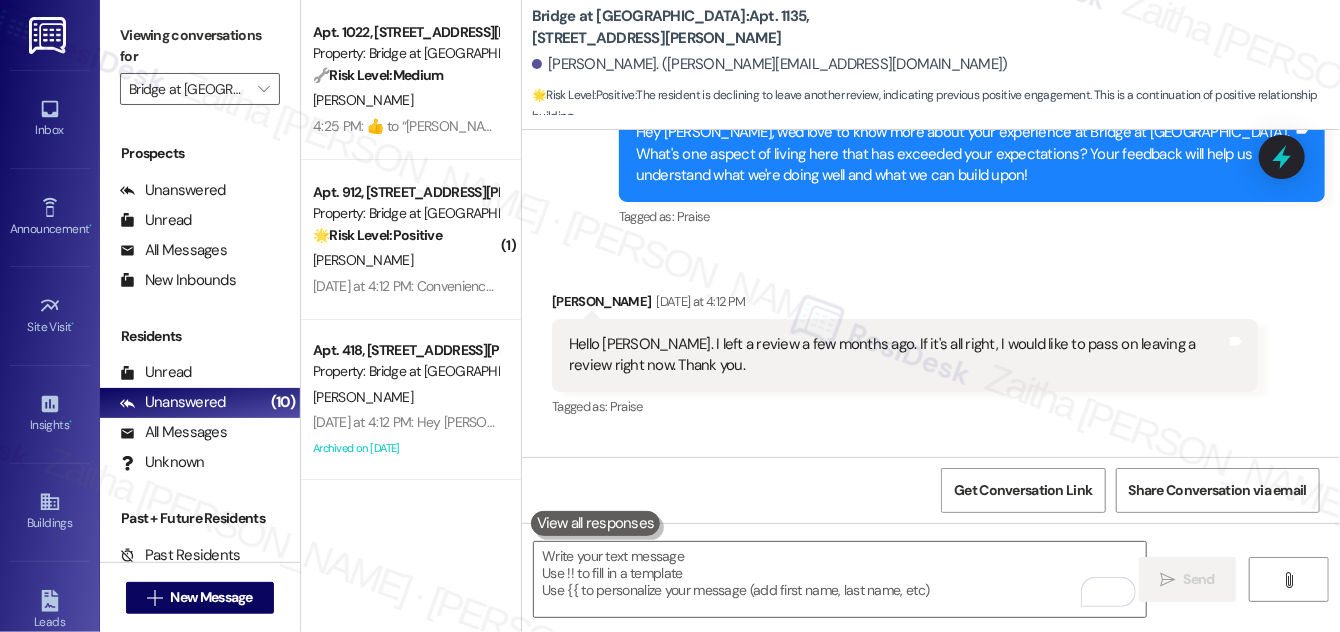 click on "Received via SMS Rachel Starks Yesterday at 4:12 PM Hello Sarah. I left a review a few months ago. If it's all right, I would like to pass on leaving a review right now. Thank you.  Tags and notes Tagged as:   Praise Click to highlight conversations about Praise" at bounding box center (931, 341) 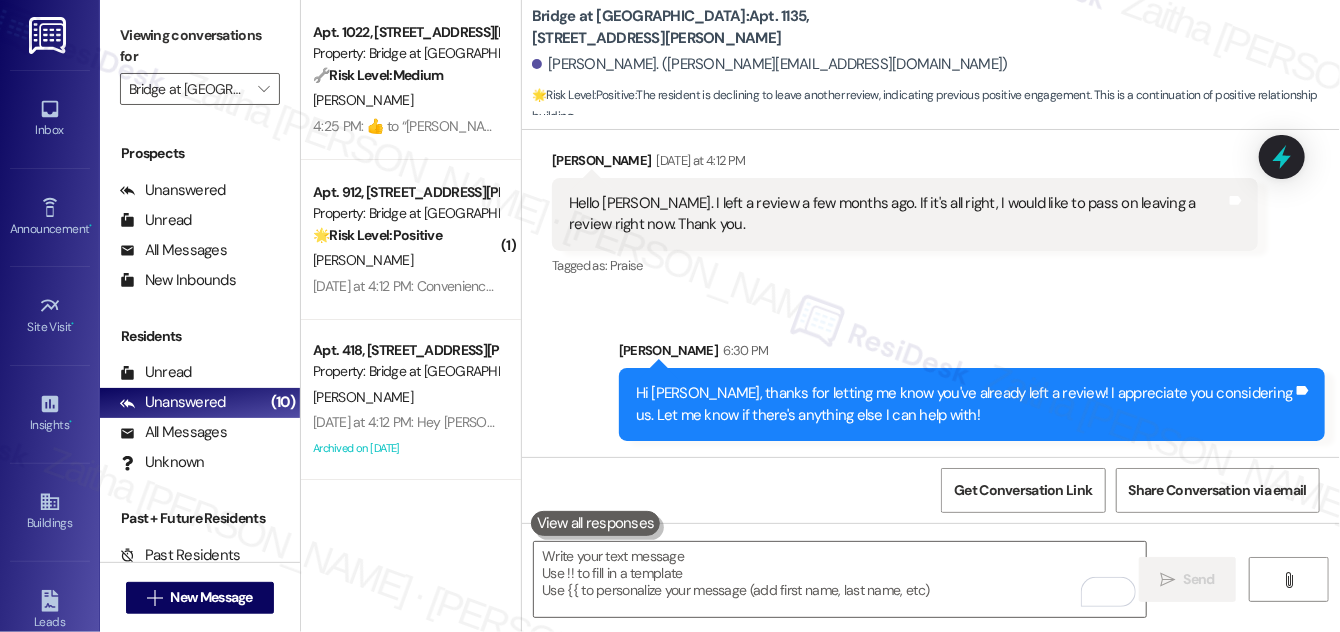 scroll, scrollTop: 2184, scrollLeft: 0, axis: vertical 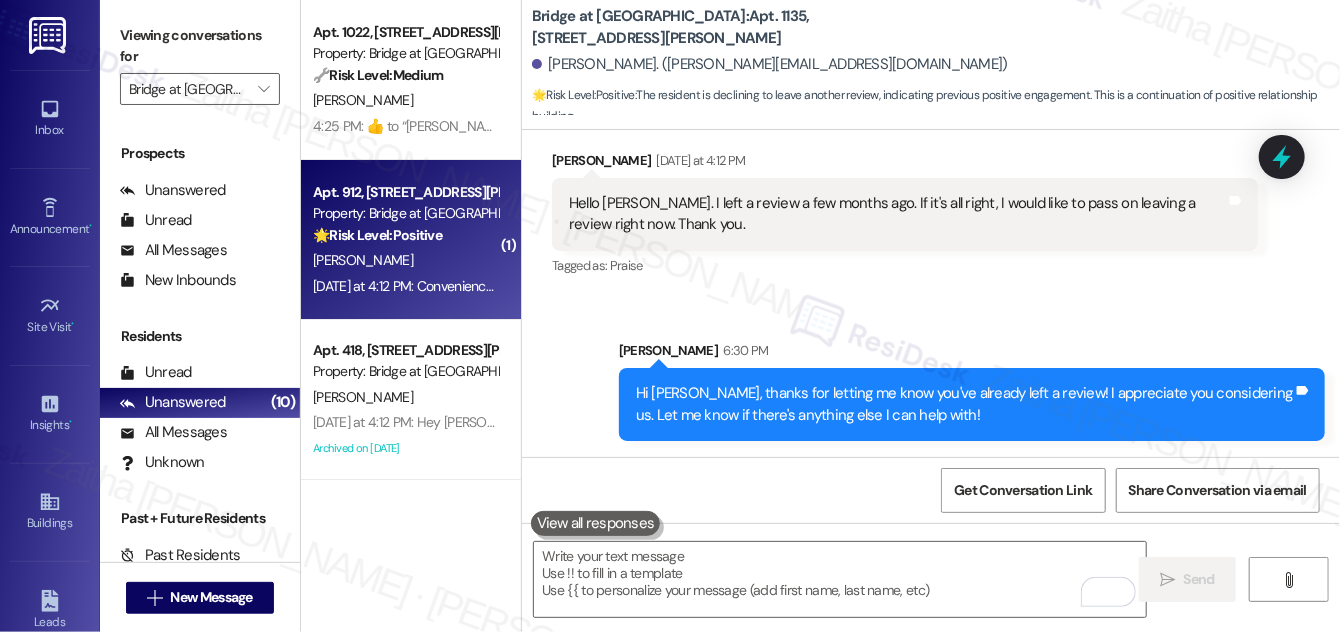 click on "A. Medina" at bounding box center (405, 260) 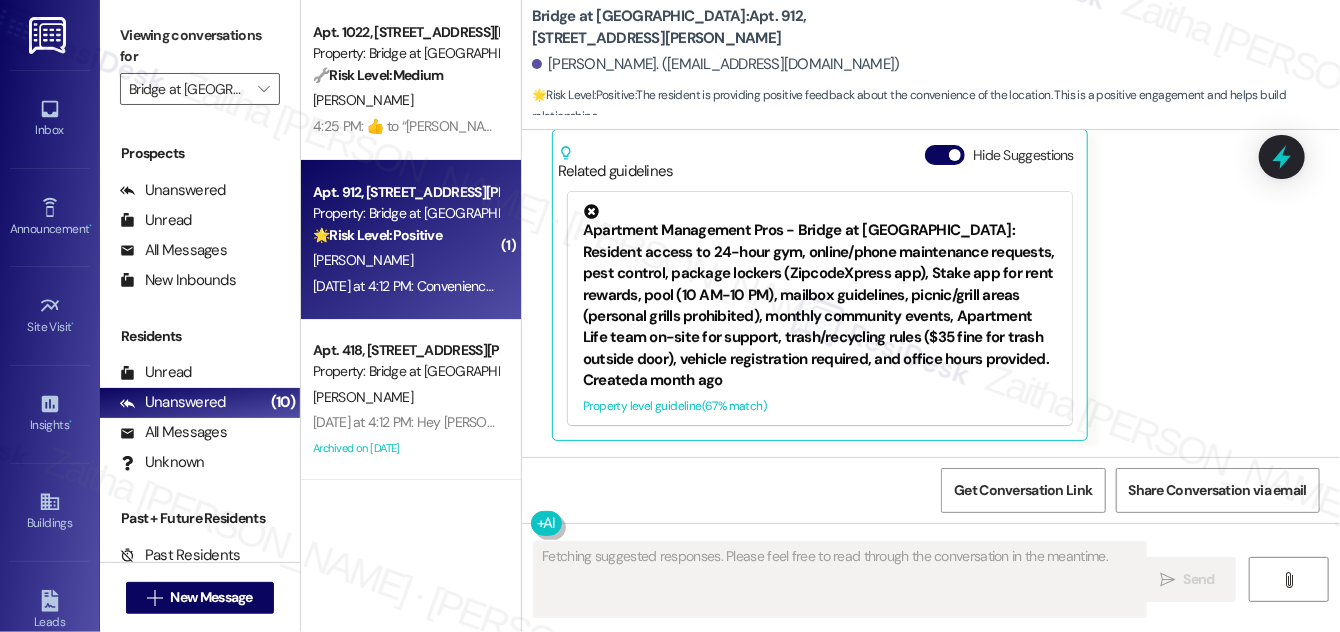 scroll, scrollTop: 542, scrollLeft: 0, axis: vertical 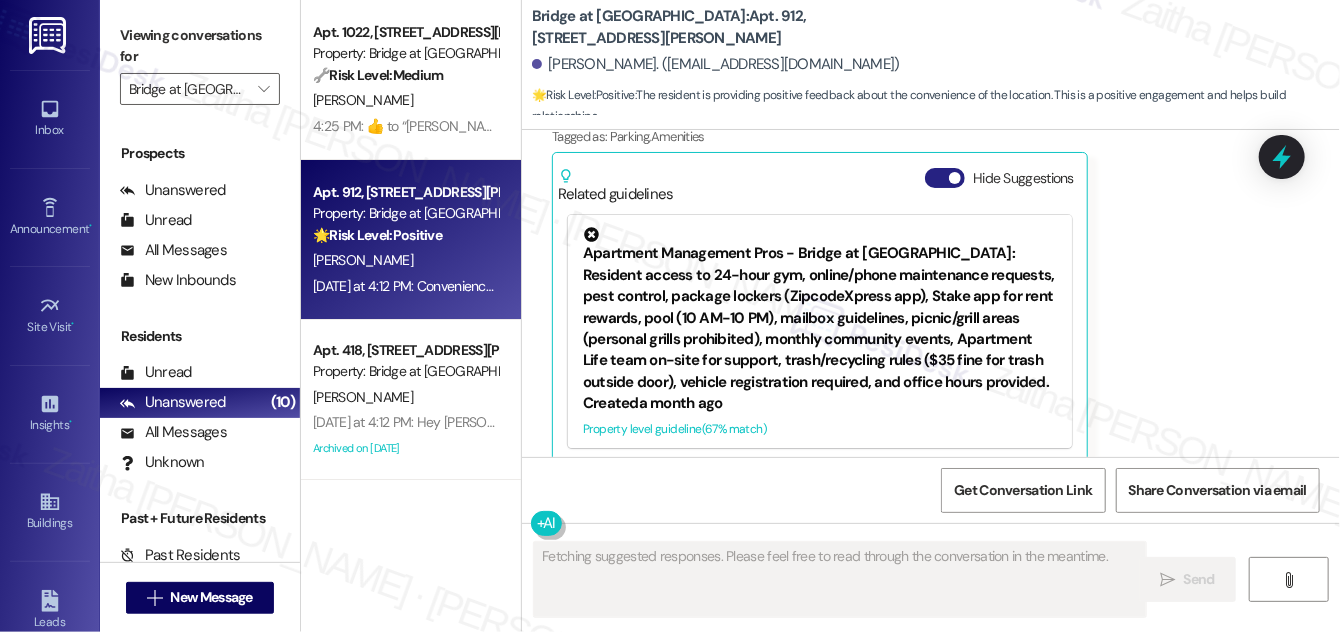 click on "Hide Suggestions" at bounding box center (945, 178) 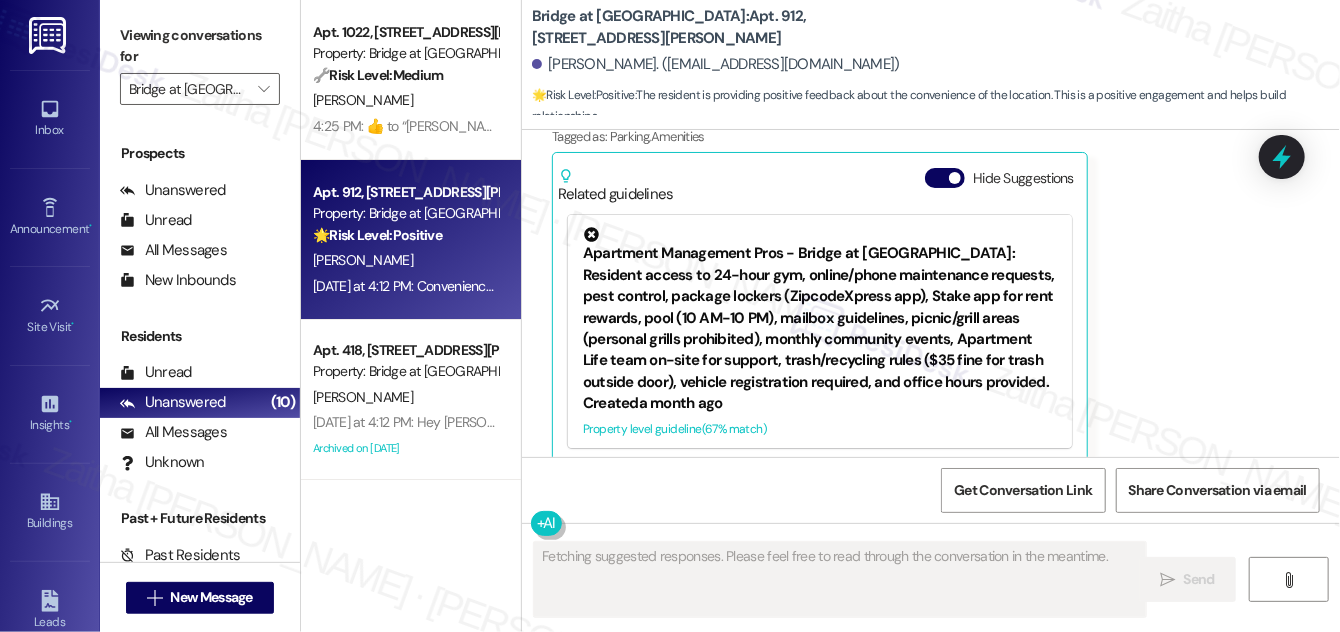 scroll, scrollTop: 290, scrollLeft: 0, axis: vertical 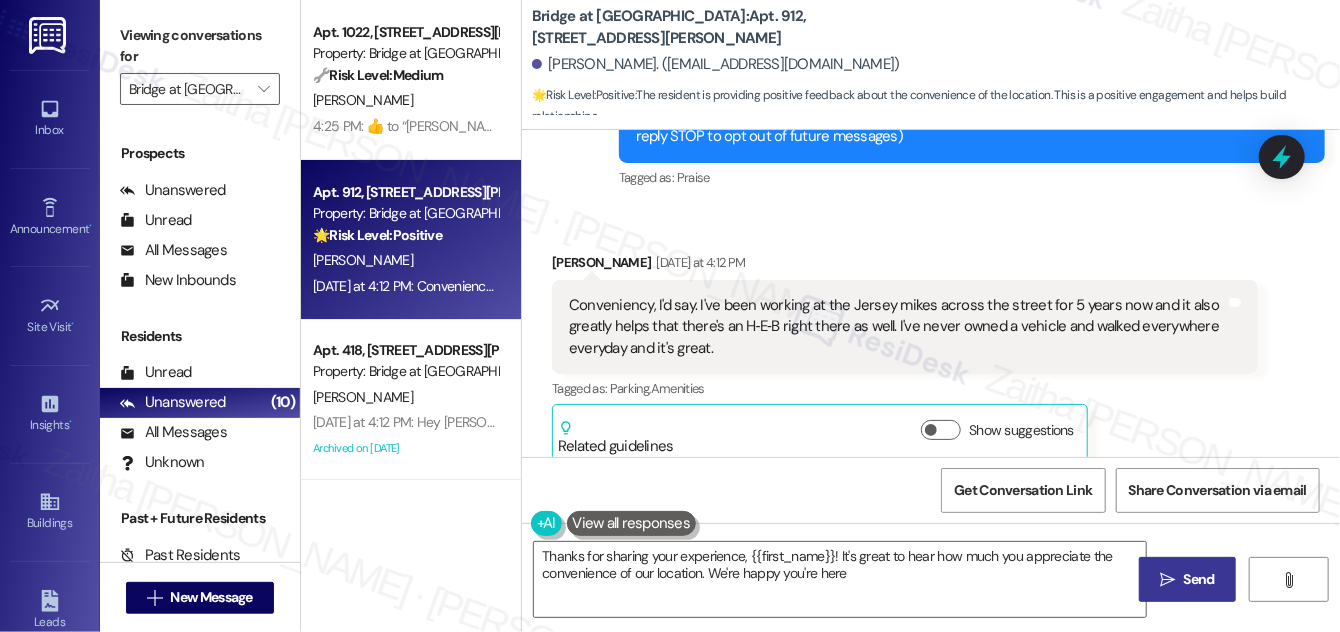 type on "Thanks for sharing your experience, {{first_name}}! It's great to hear how much you appreciate the convenience of our location. We're happy you're here!" 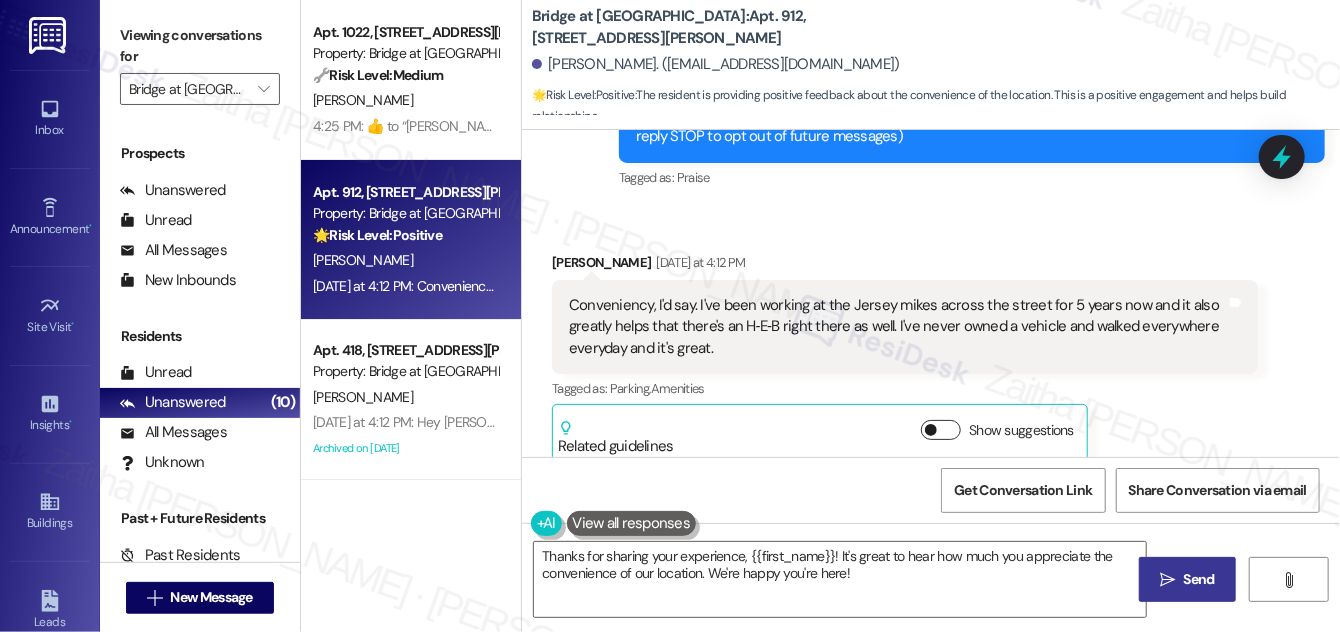 click on "Show suggestions" at bounding box center (941, 430) 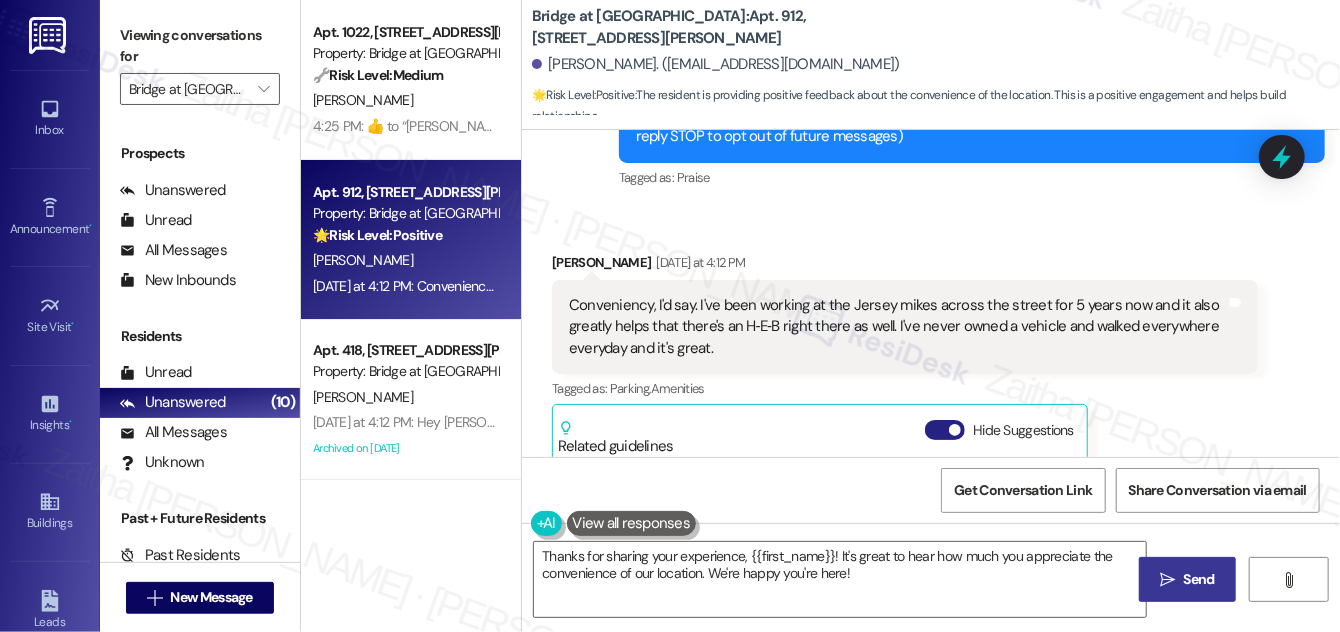 scroll, scrollTop: 542, scrollLeft: 0, axis: vertical 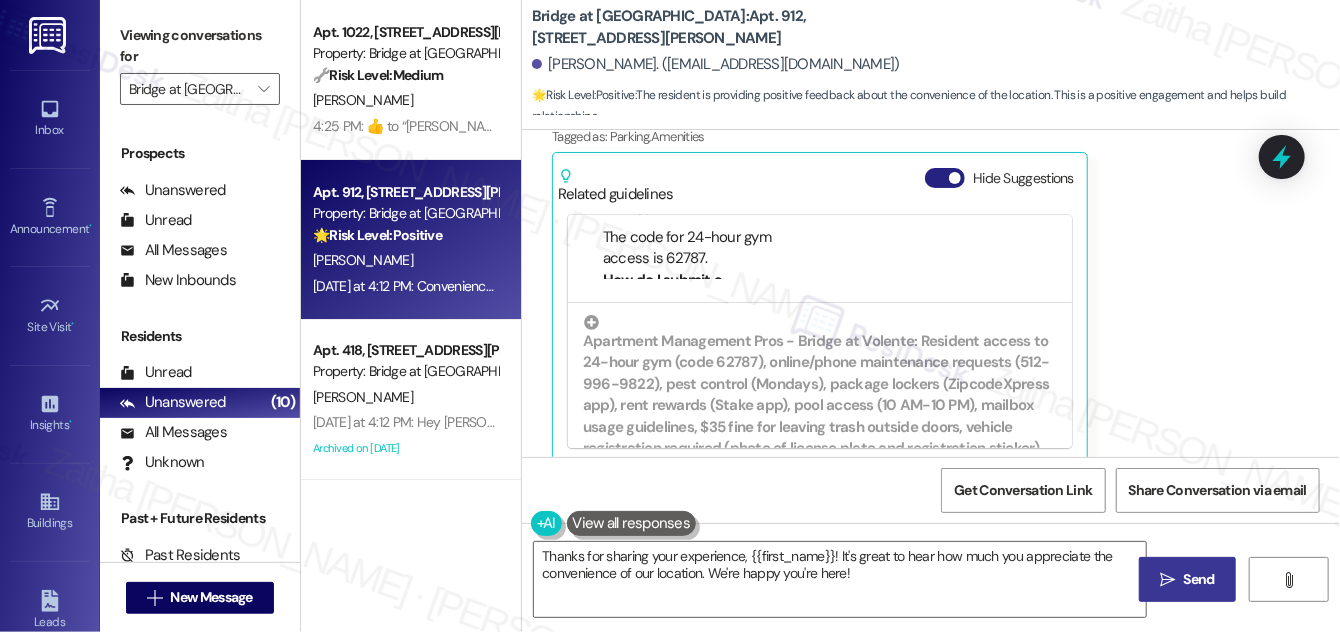 click on "Hide Suggestions" at bounding box center [945, 178] 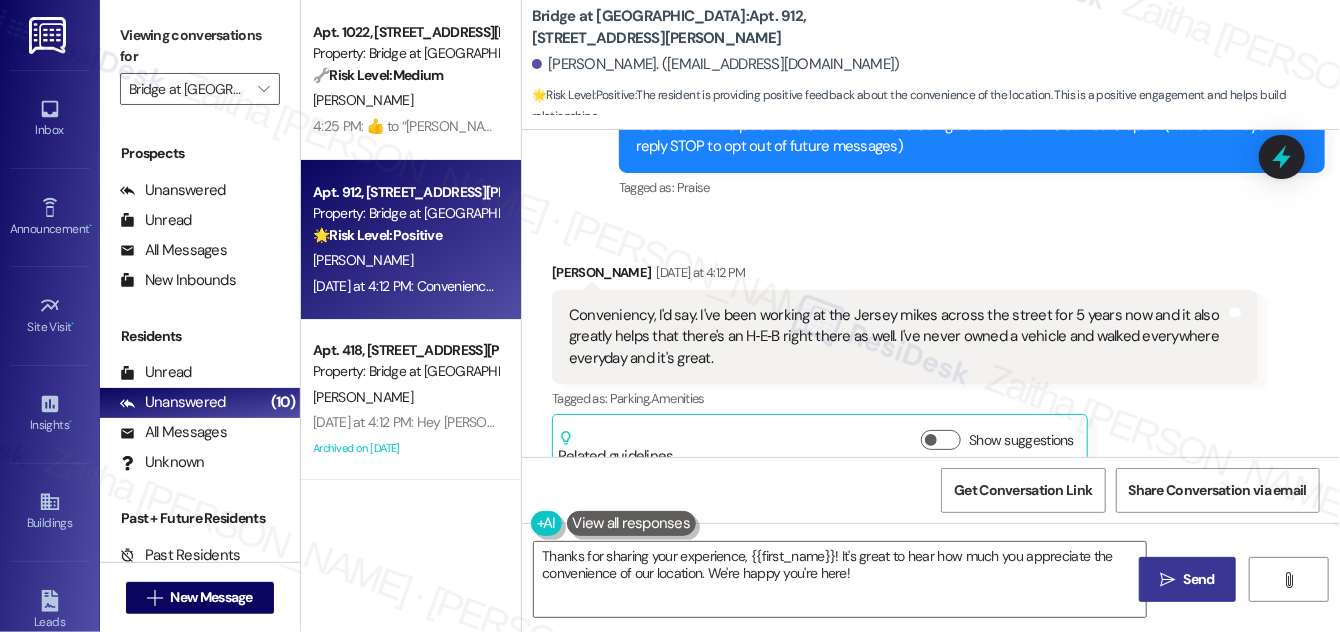 scroll, scrollTop: 290, scrollLeft: 0, axis: vertical 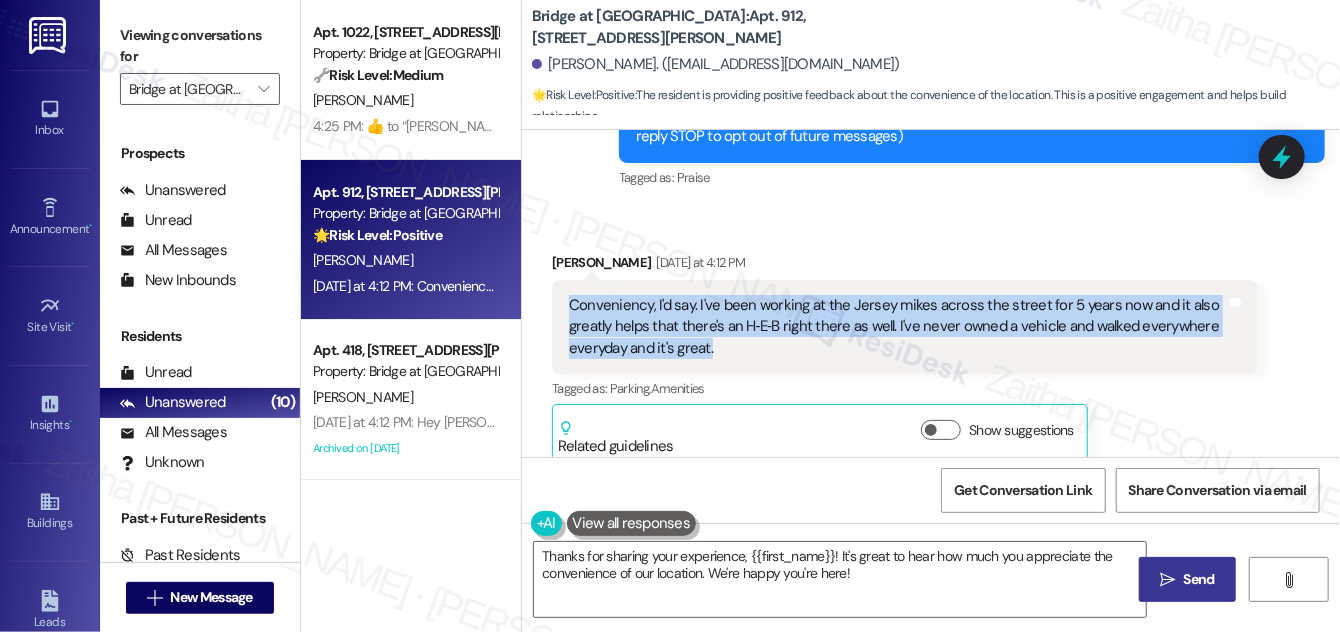 drag, startPoint x: 562, startPoint y: 284, endPoint x: 726, endPoint y: 326, distance: 169.29265 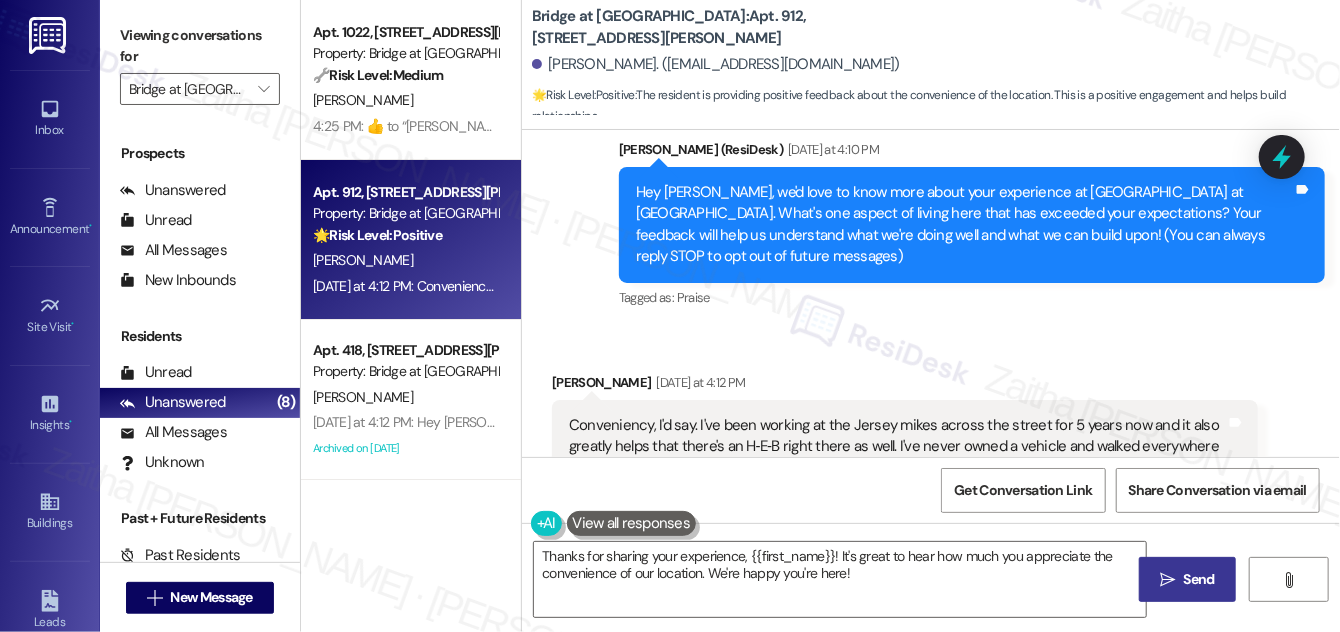 scroll, scrollTop: 199, scrollLeft: 0, axis: vertical 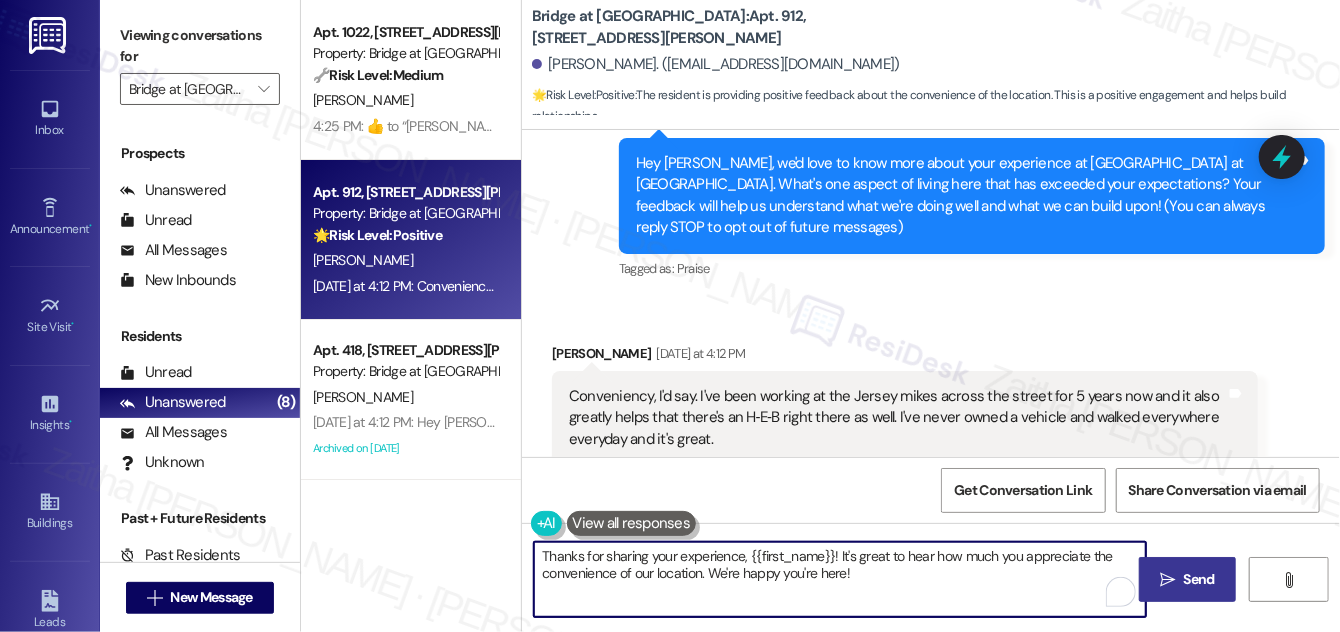 click on "Thanks for sharing your experience, {{first_name}}! It's great to hear how much you appreciate the convenience of our location. We're happy you're here!" at bounding box center (840, 579) 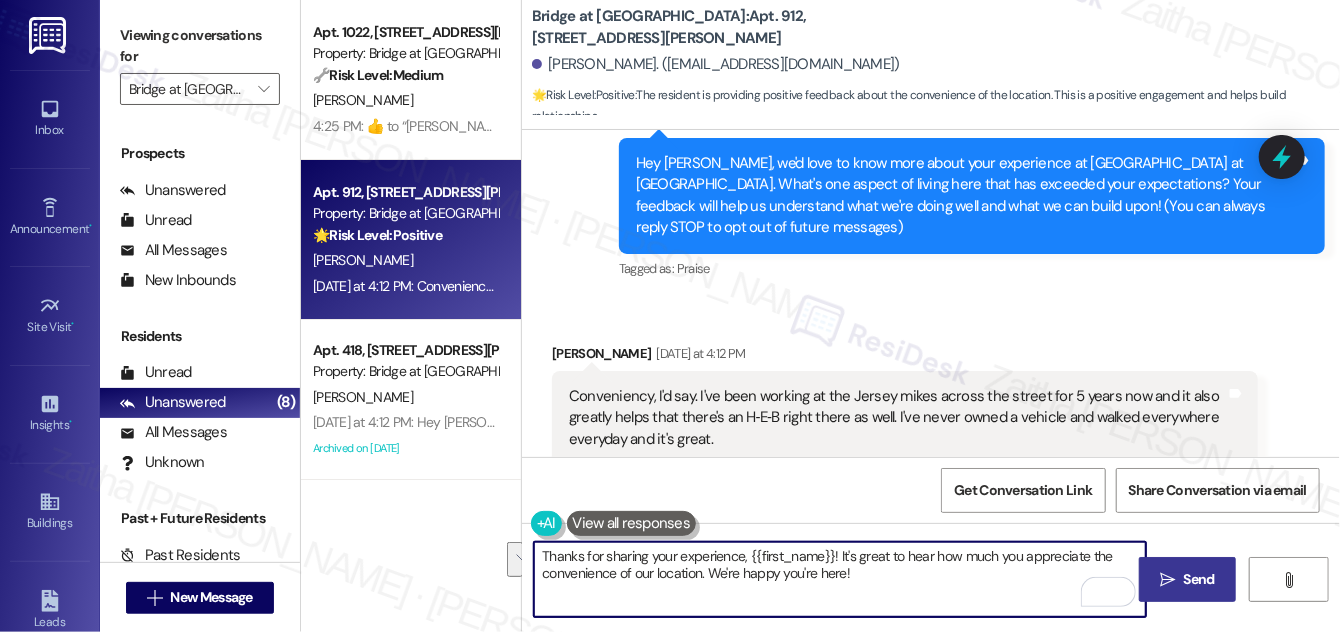 drag, startPoint x: 864, startPoint y: 580, endPoint x: 533, endPoint y: 562, distance: 331.48907 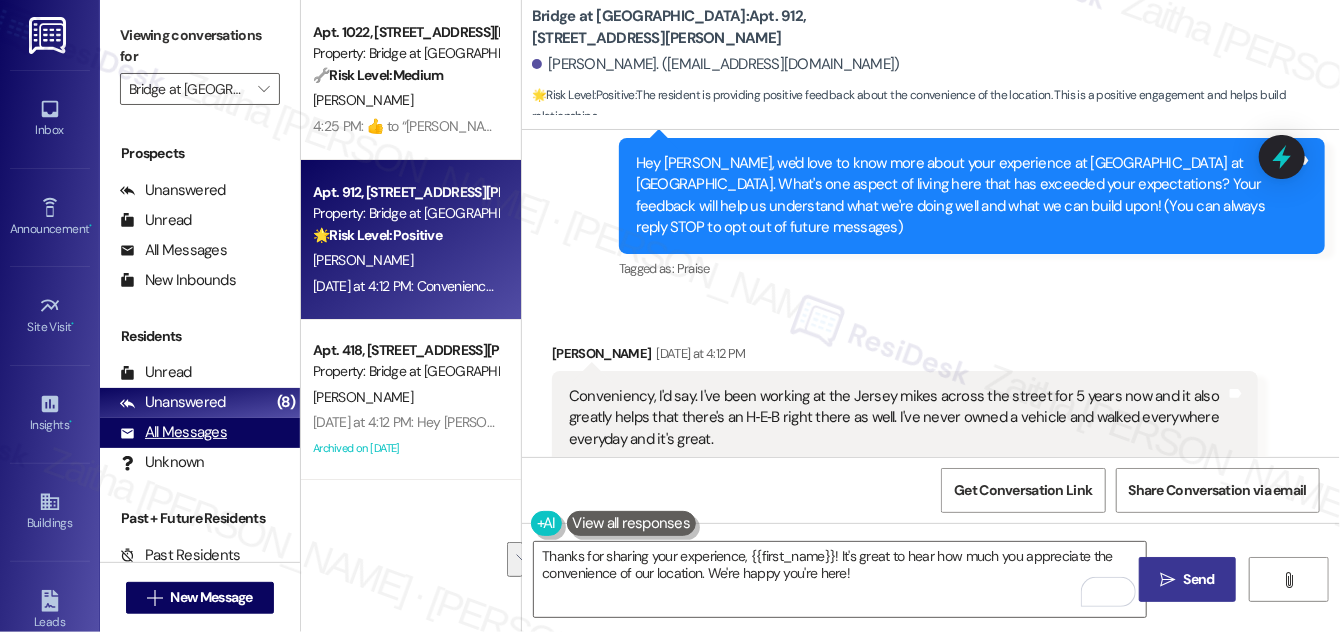click on "All Messages" at bounding box center (173, 432) 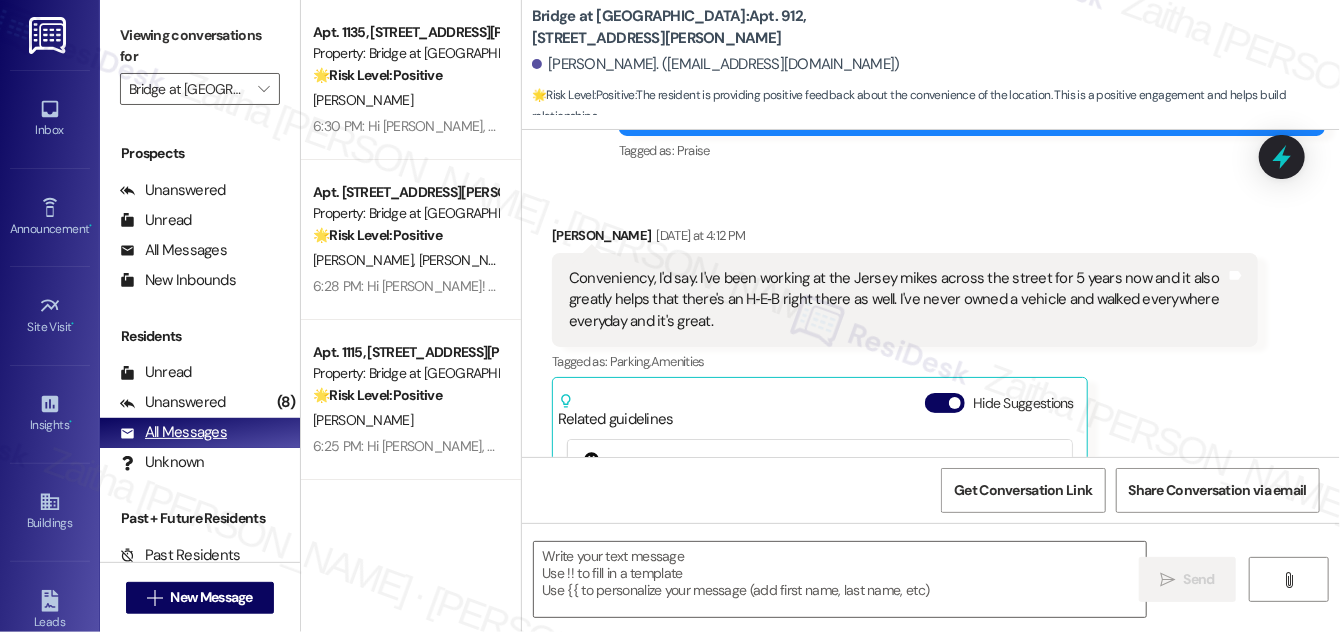 type on "Fetching suggested responses. Please feel free to read through the conversation in the meantime." 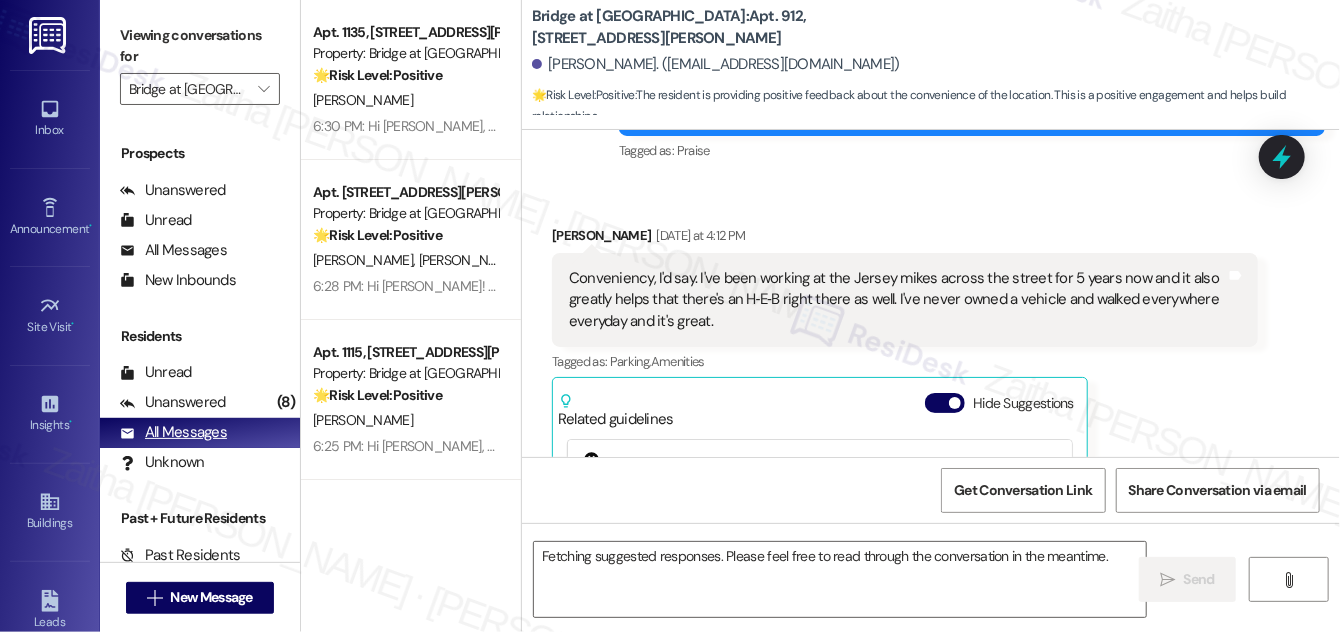 scroll, scrollTop: 541, scrollLeft: 0, axis: vertical 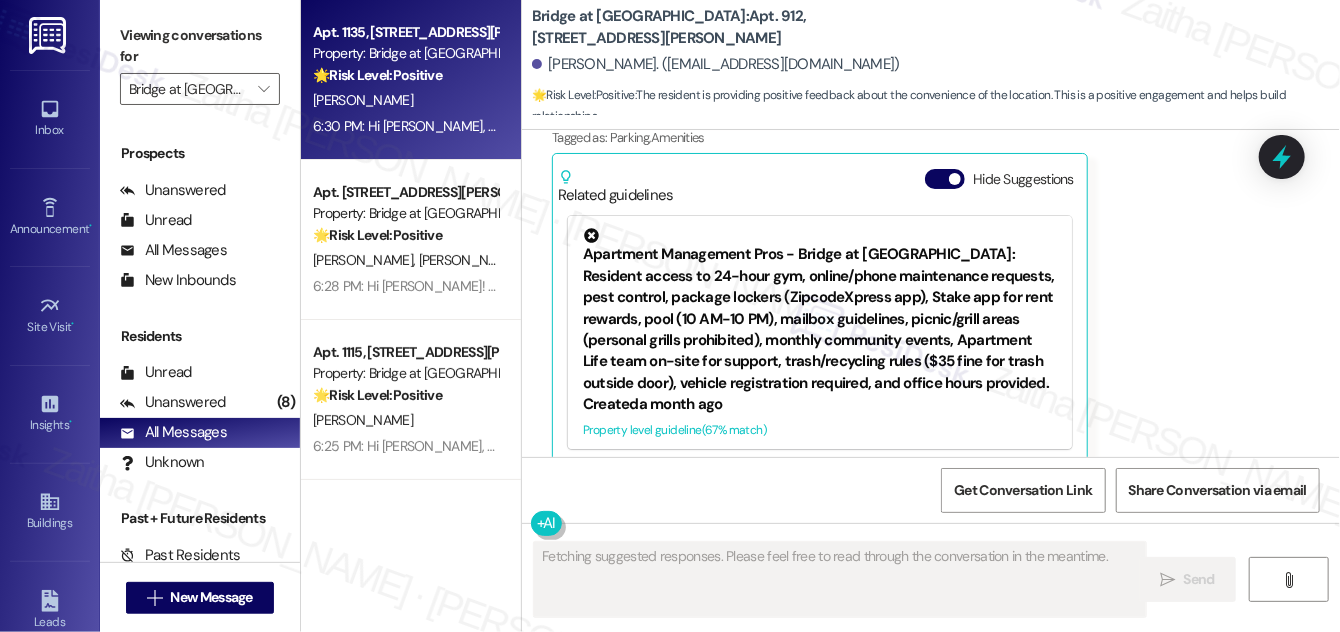click on "R. Starks" at bounding box center [405, 100] 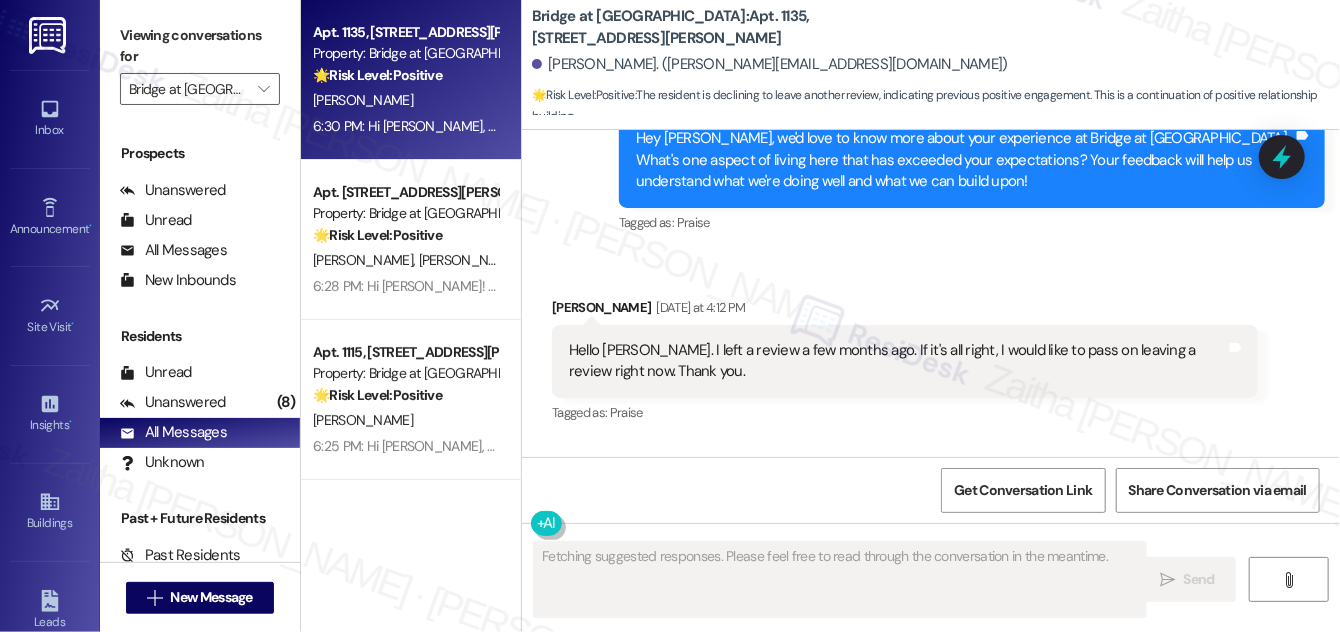 scroll, scrollTop: 2022, scrollLeft: 0, axis: vertical 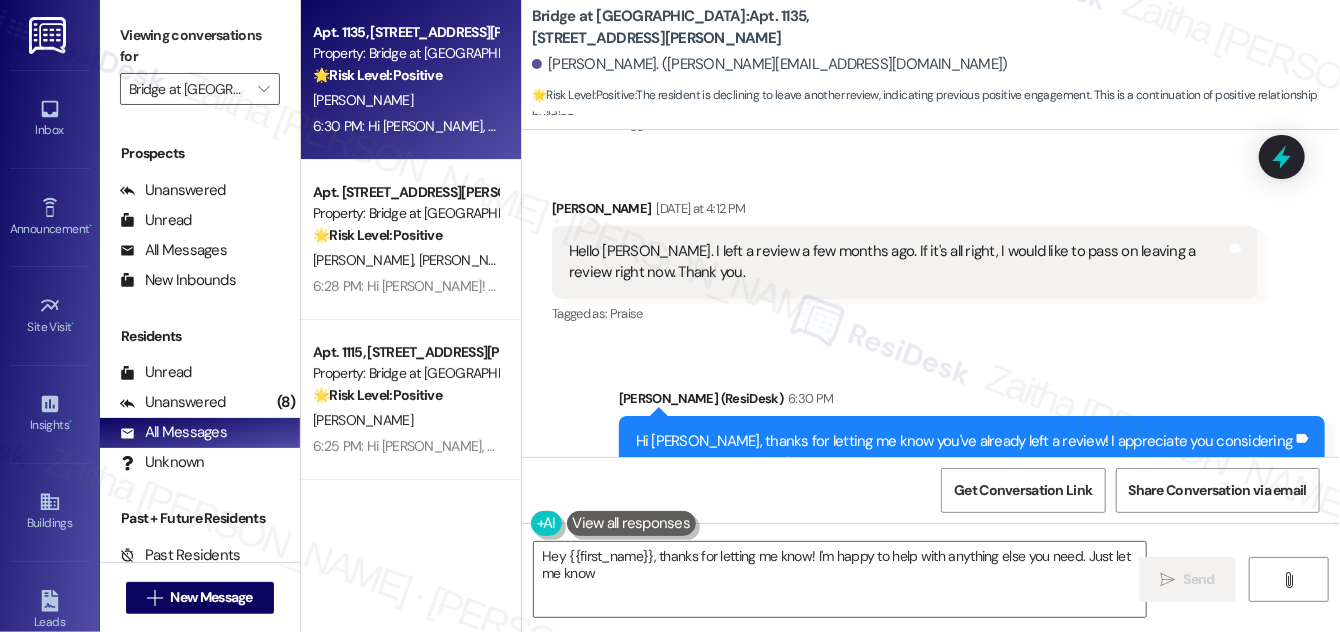 type on "Hey {{first_name}}, thanks for letting me know! I'm happy to help with anything else you need. Just let me know!" 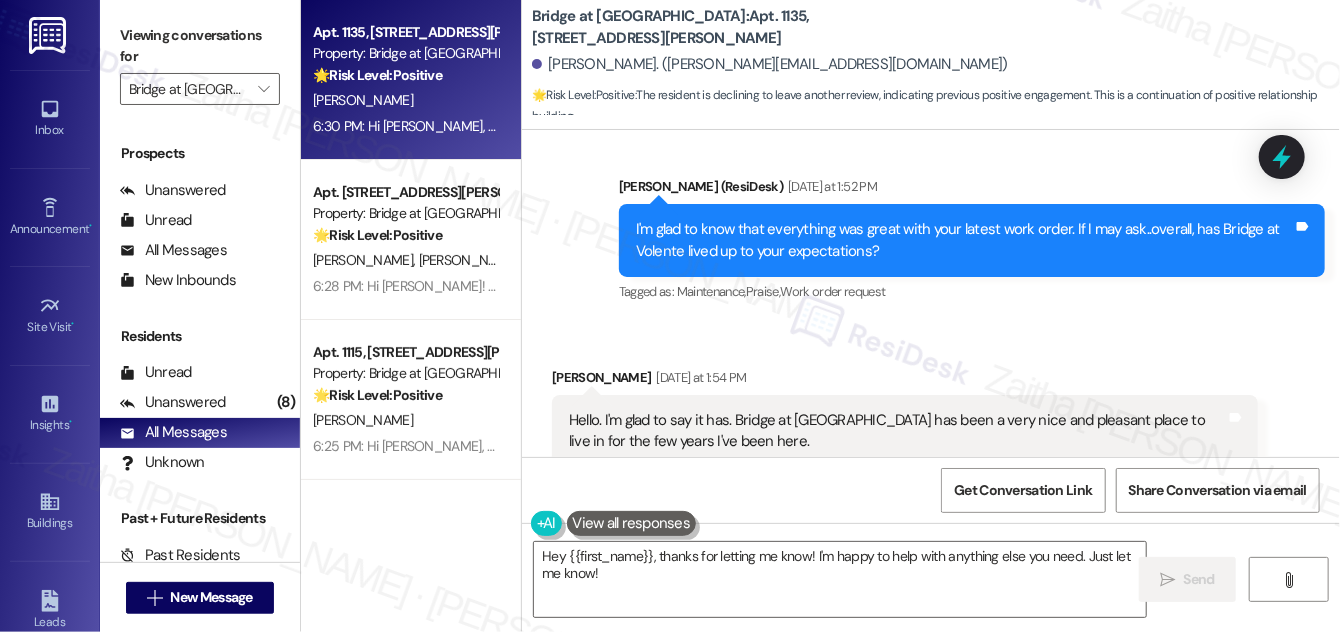 scroll, scrollTop: 1658, scrollLeft: 0, axis: vertical 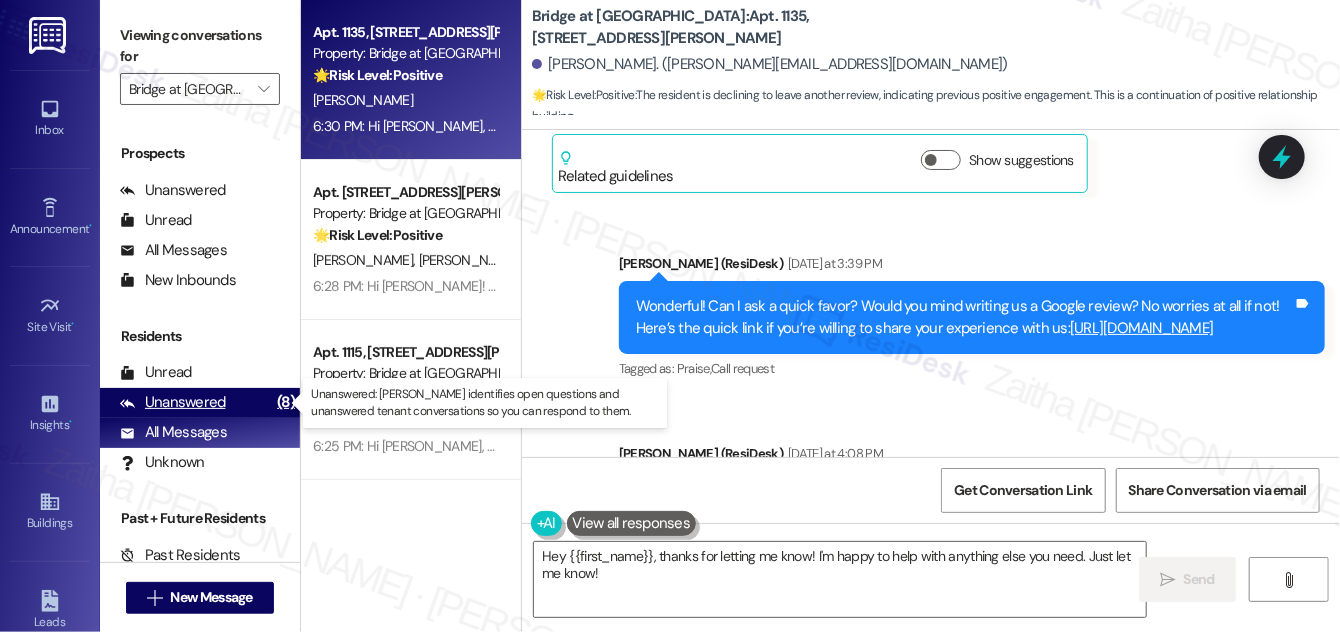 click on "Unanswered" at bounding box center [173, 402] 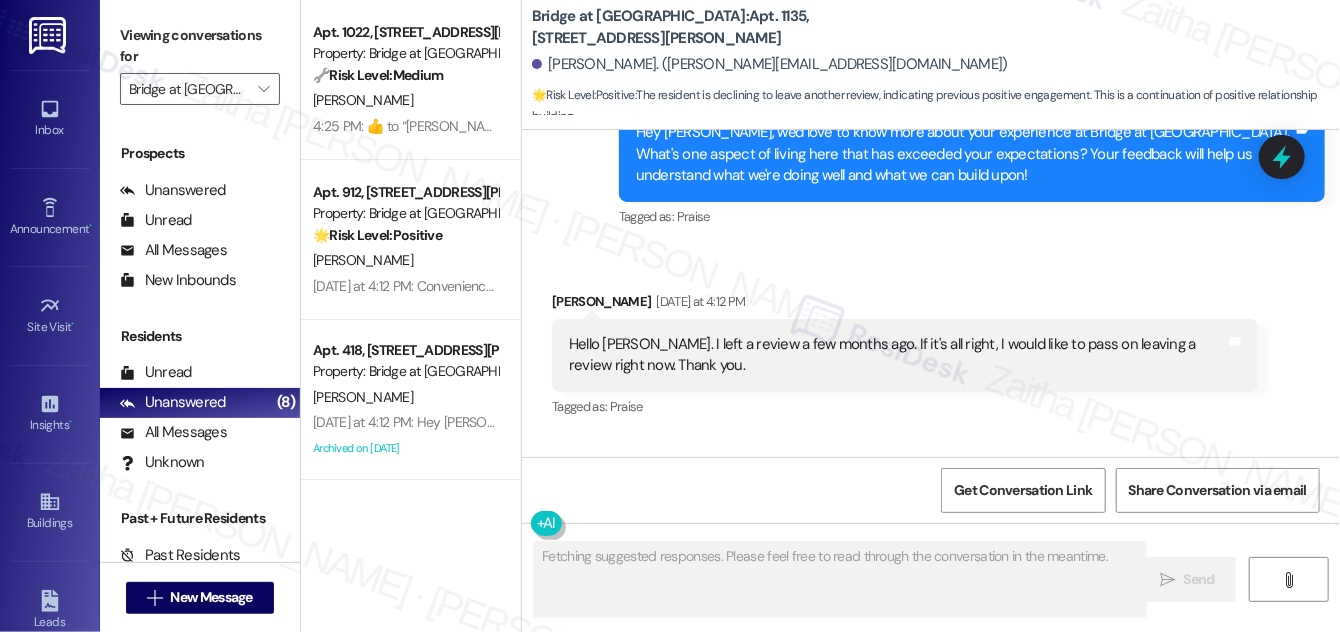 scroll, scrollTop: 2213, scrollLeft: 0, axis: vertical 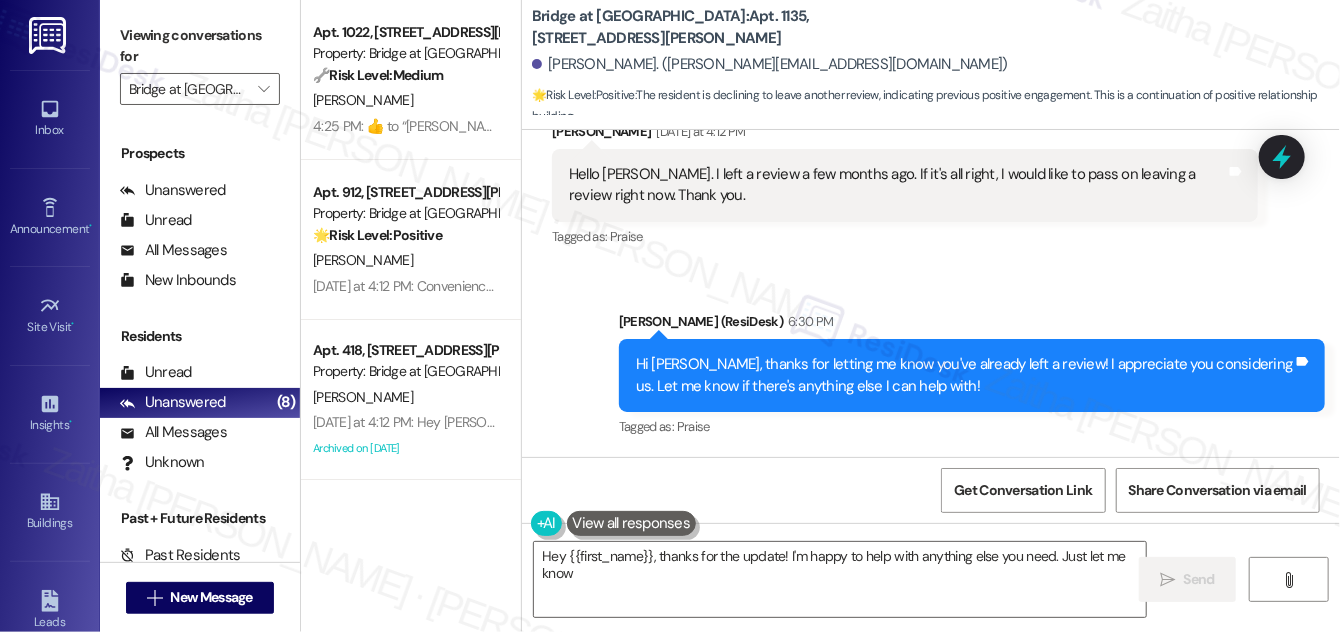 type on "Hey {{first_name}}, thanks for the update! I'm happy to help with anything else you need. Just let me know!" 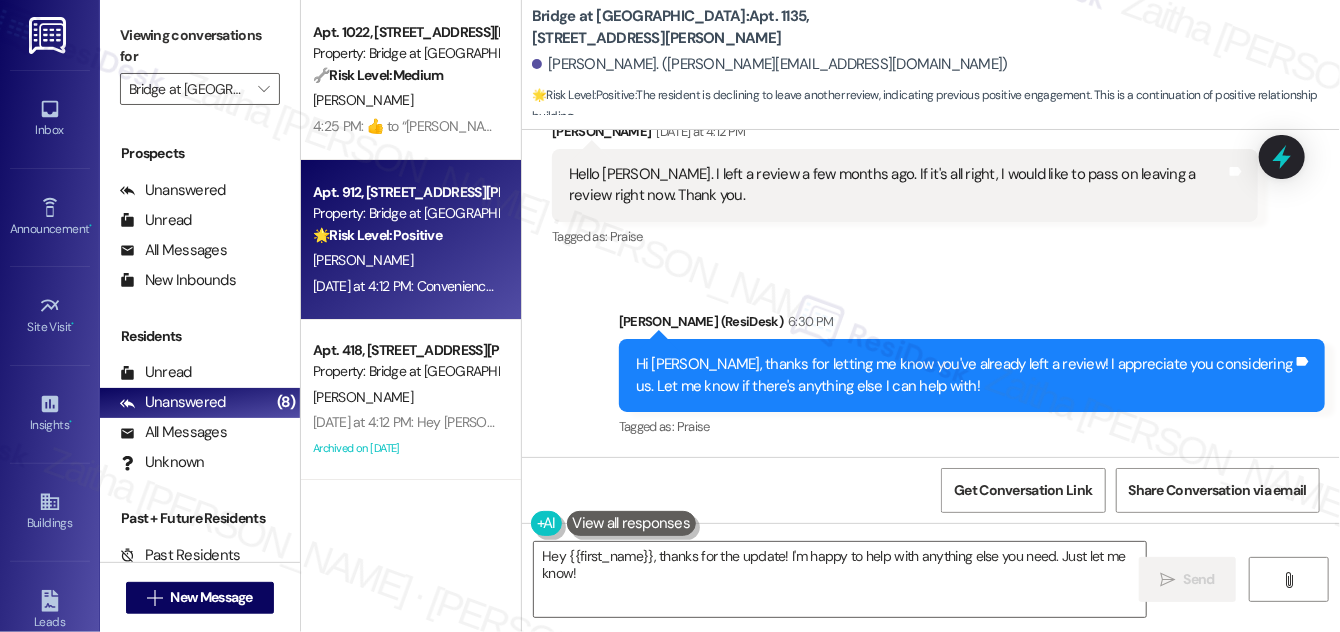 click on "🌟  Risk Level:  Positive" at bounding box center [377, 235] 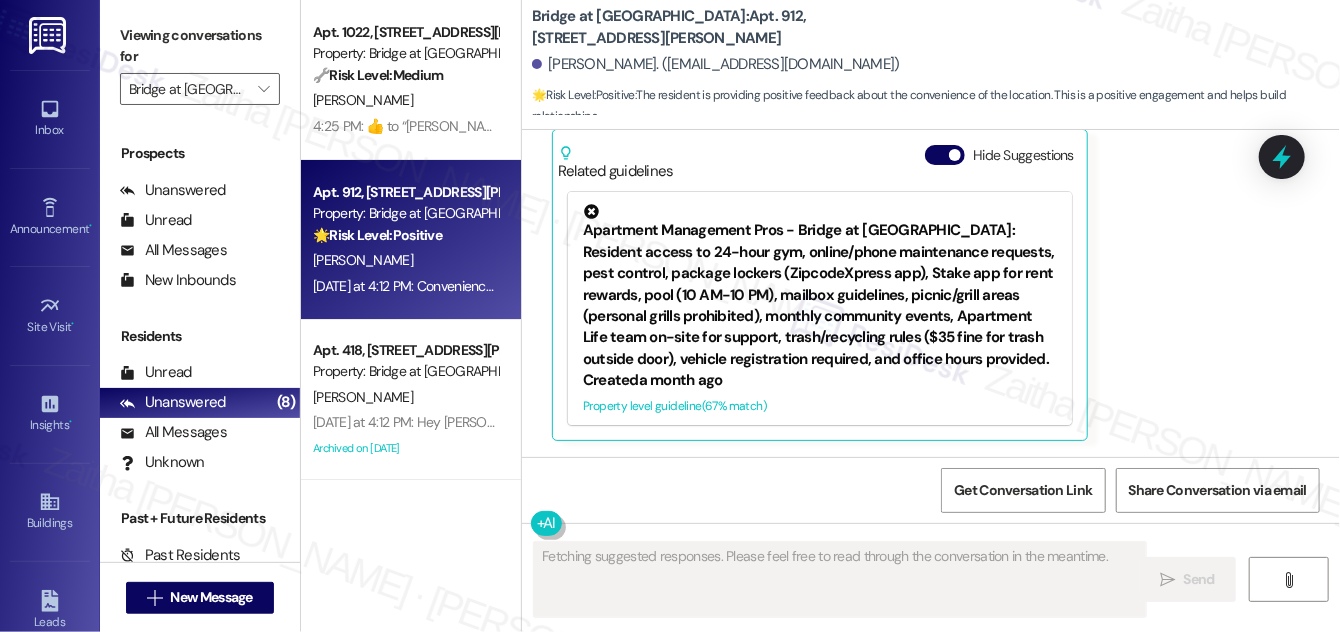 scroll, scrollTop: 542, scrollLeft: 0, axis: vertical 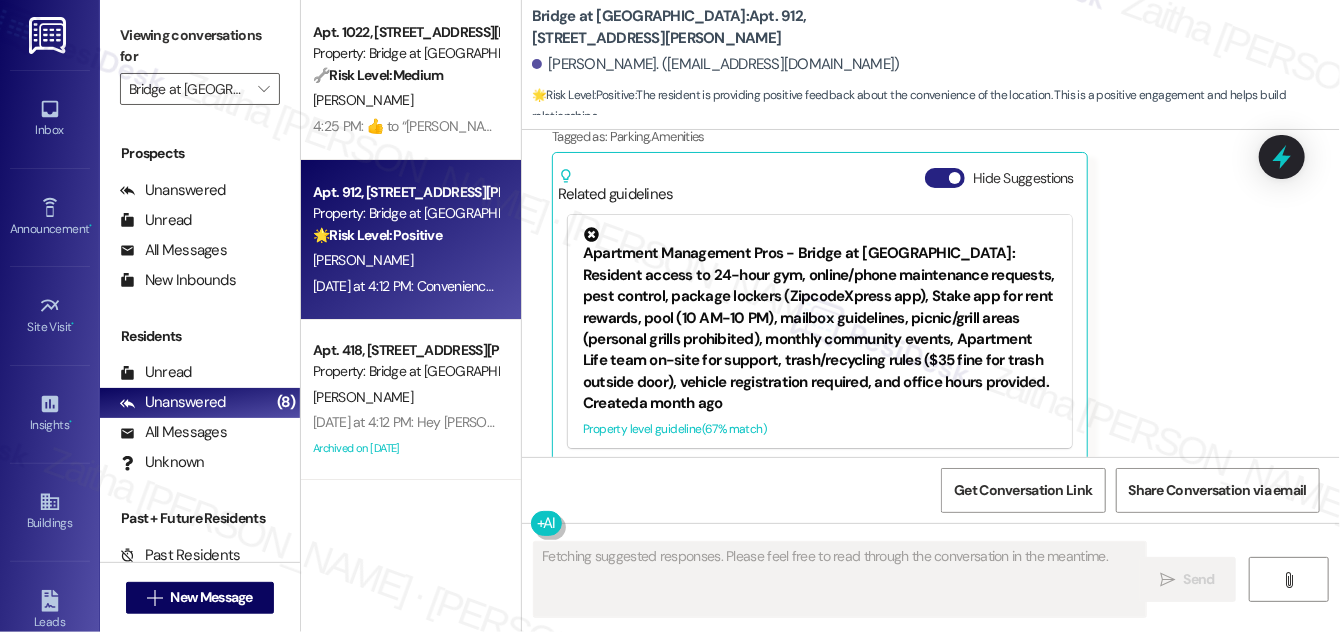 click on "Hide Suggestions" at bounding box center [945, 178] 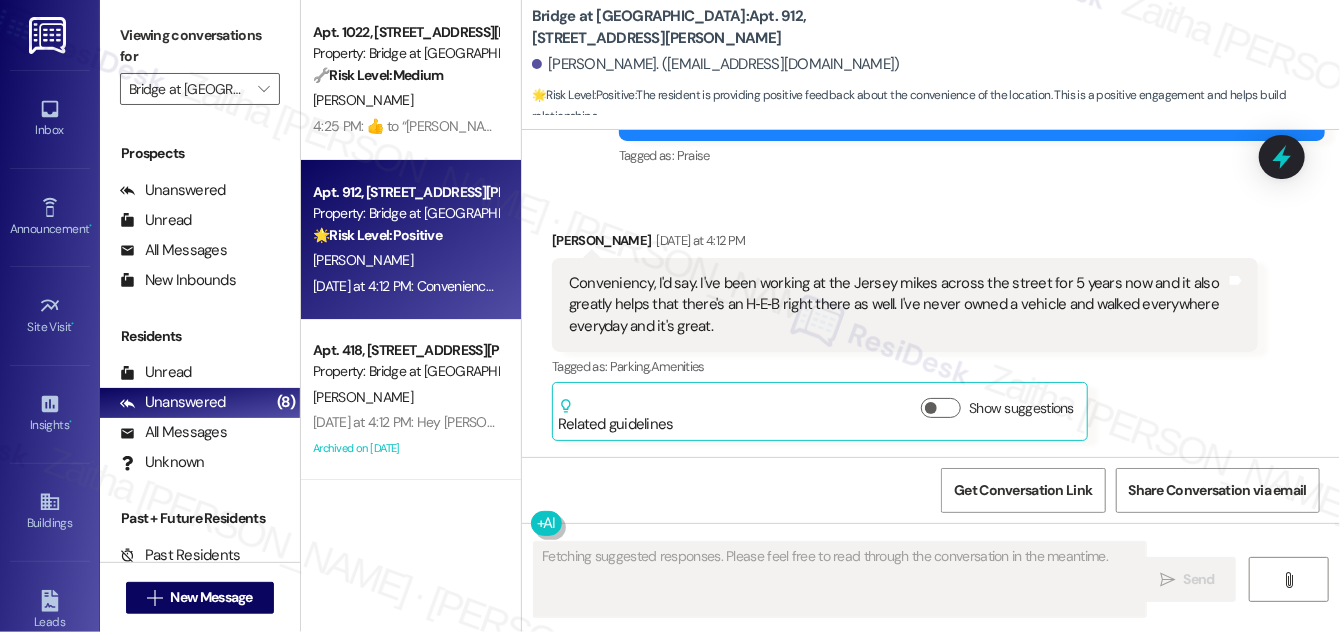scroll, scrollTop: 290, scrollLeft: 0, axis: vertical 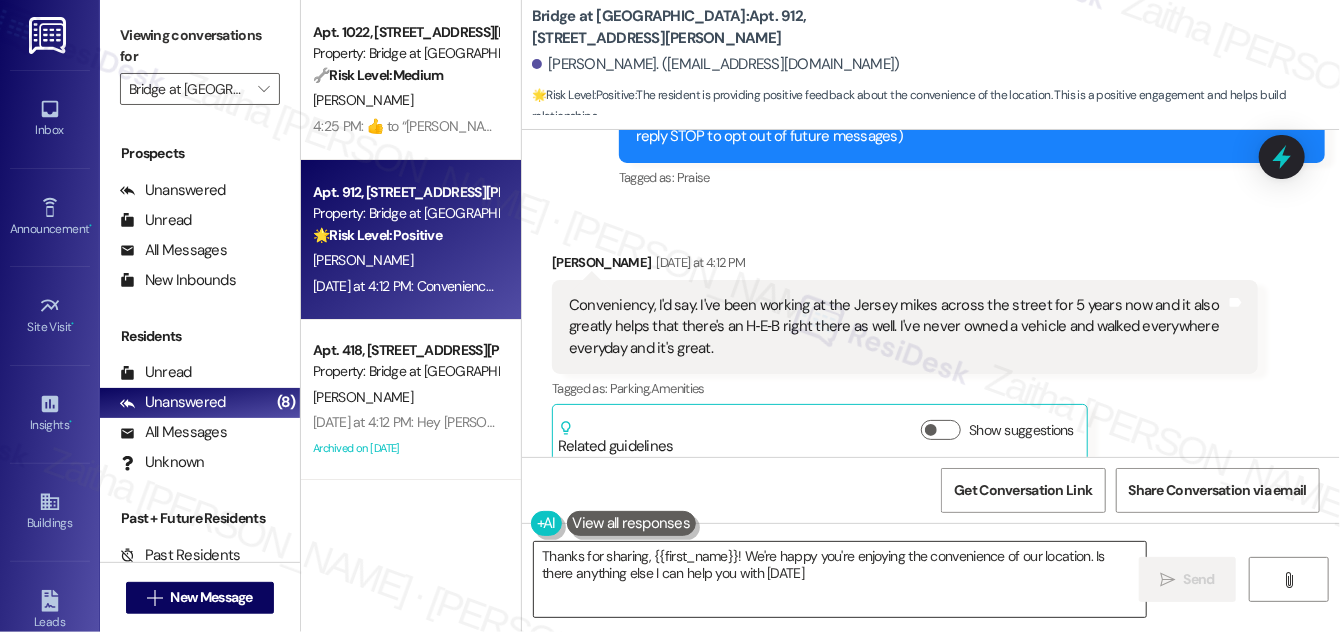 type on "Thanks for sharing, {{first_name}}! We're happy you're enjoying the convenience of our location. Is there anything else I can help you with today?" 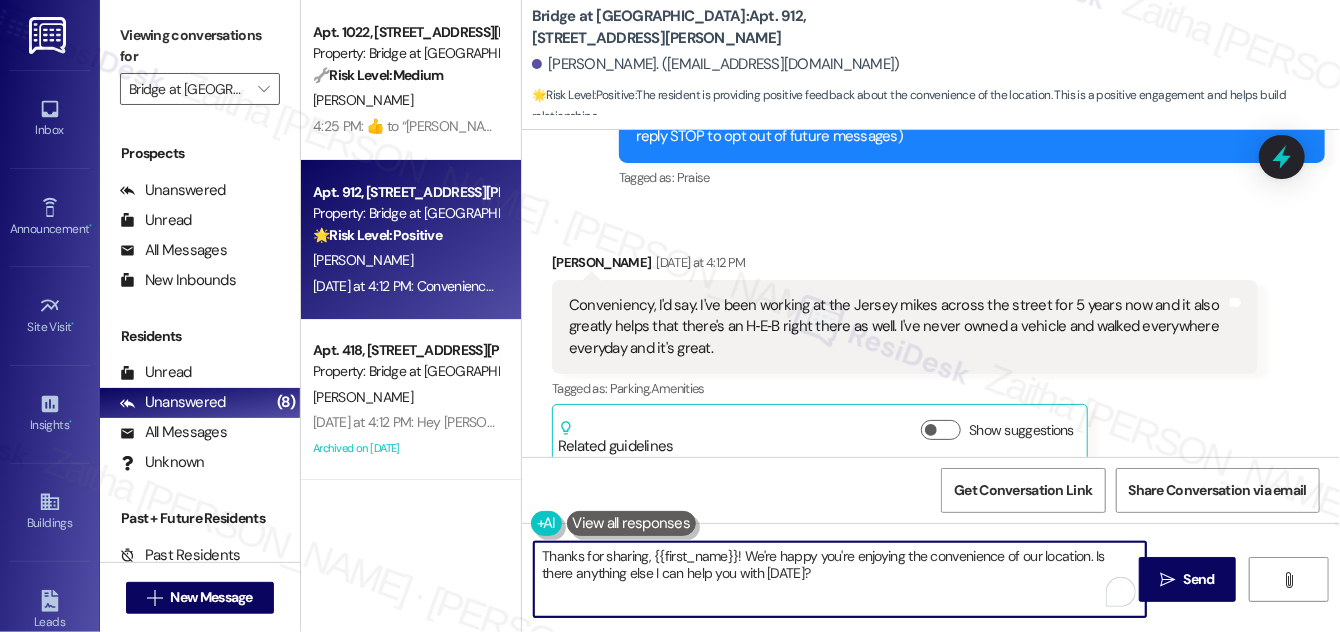 drag, startPoint x: 542, startPoint y: 558, endPoint x: 829, endPoint y: 604, distance: 290.66302 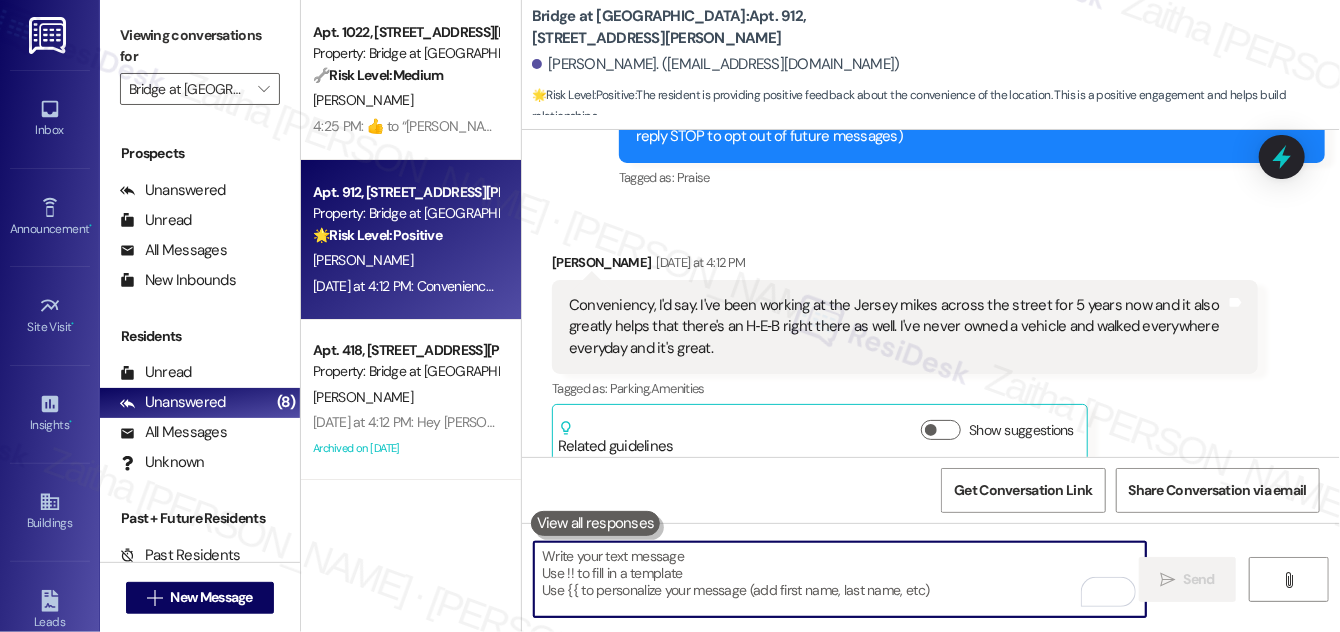 paste on "Thanks for sharing your experience, {{first_name}}! It's great to hear how much you appreciate the convenience of our location. We're happy you're here!" 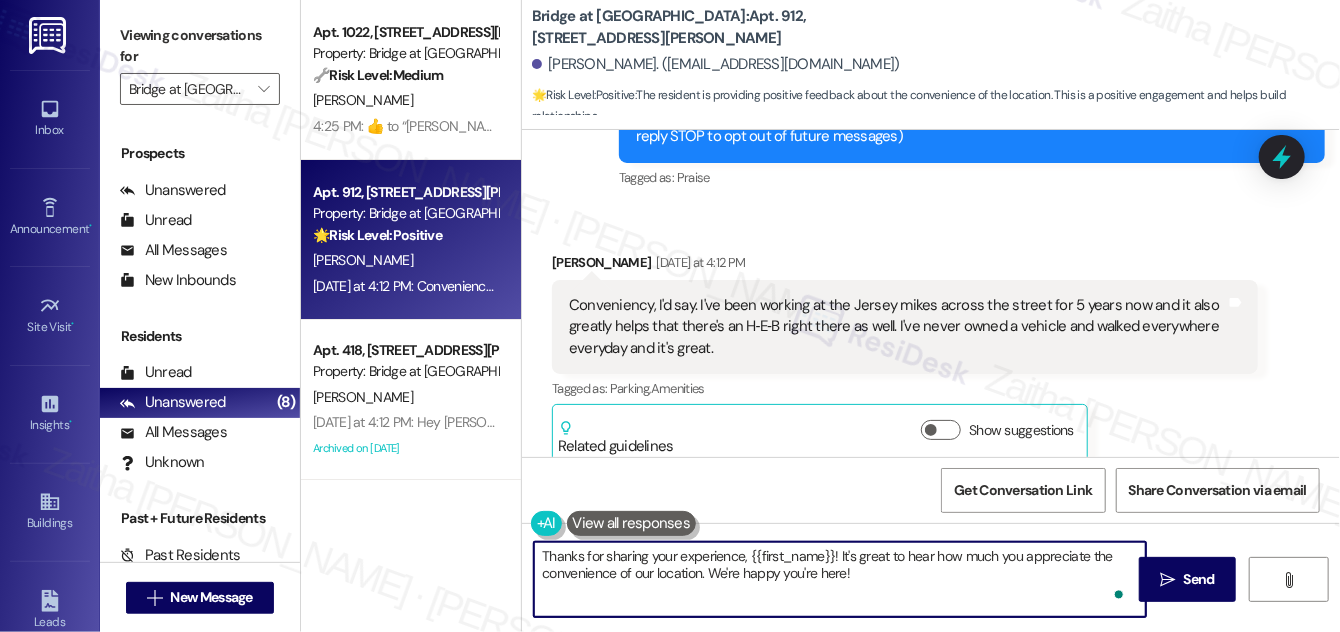 paste on "Could I ask a quick favor? If you don’t mind, would you be willing to share your feedback in a Google review? It only takes a few minutes and would mean a lot to us! You may leave your review at your convenience. I would also appreciate it if you could let me know when your review is posted. Thank you!!! Here's a quick link {{google_review_link}}" 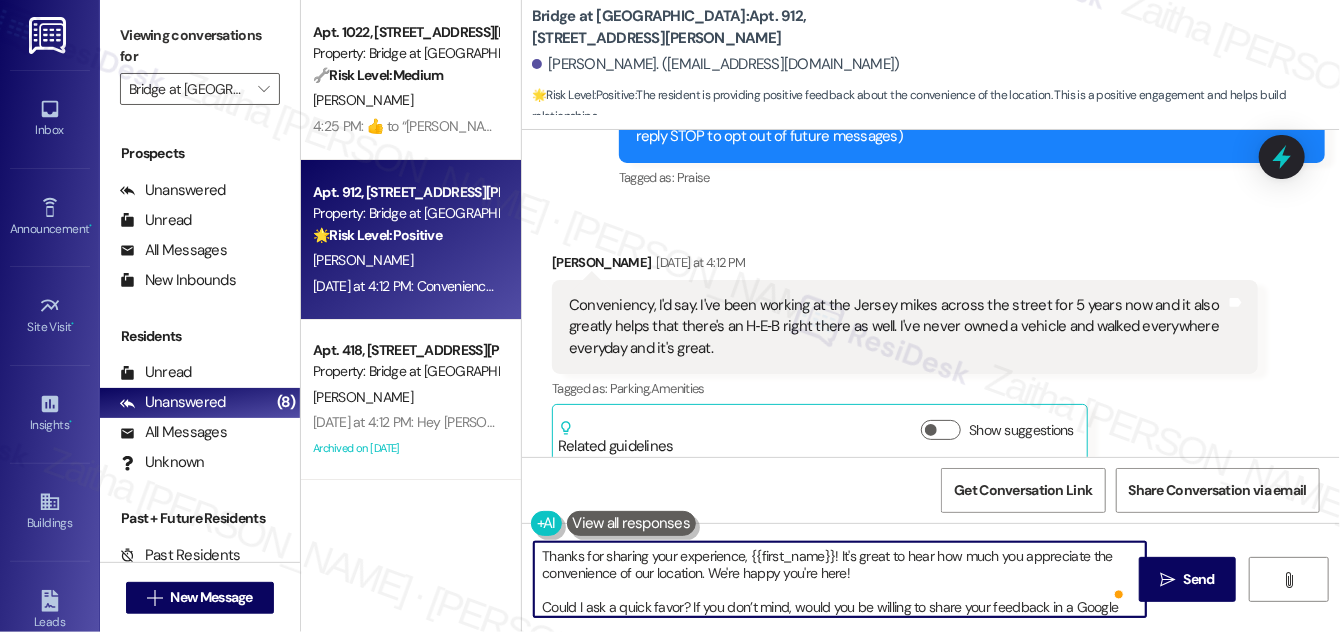 scroll, scrollTop: 73, scrollLeft: 0, axis: vertical 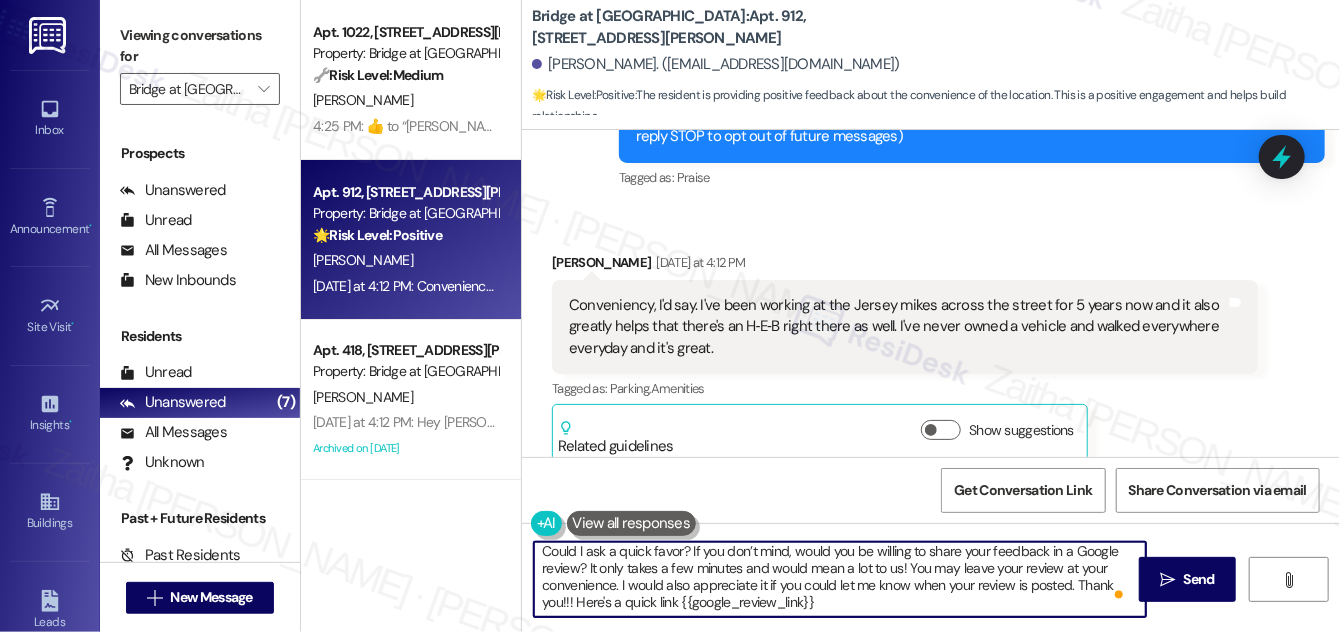 drag, startPoint x: 534, startPoint y: 596, endPoint x: 559, endPoint y: 612, distance: 29.681644 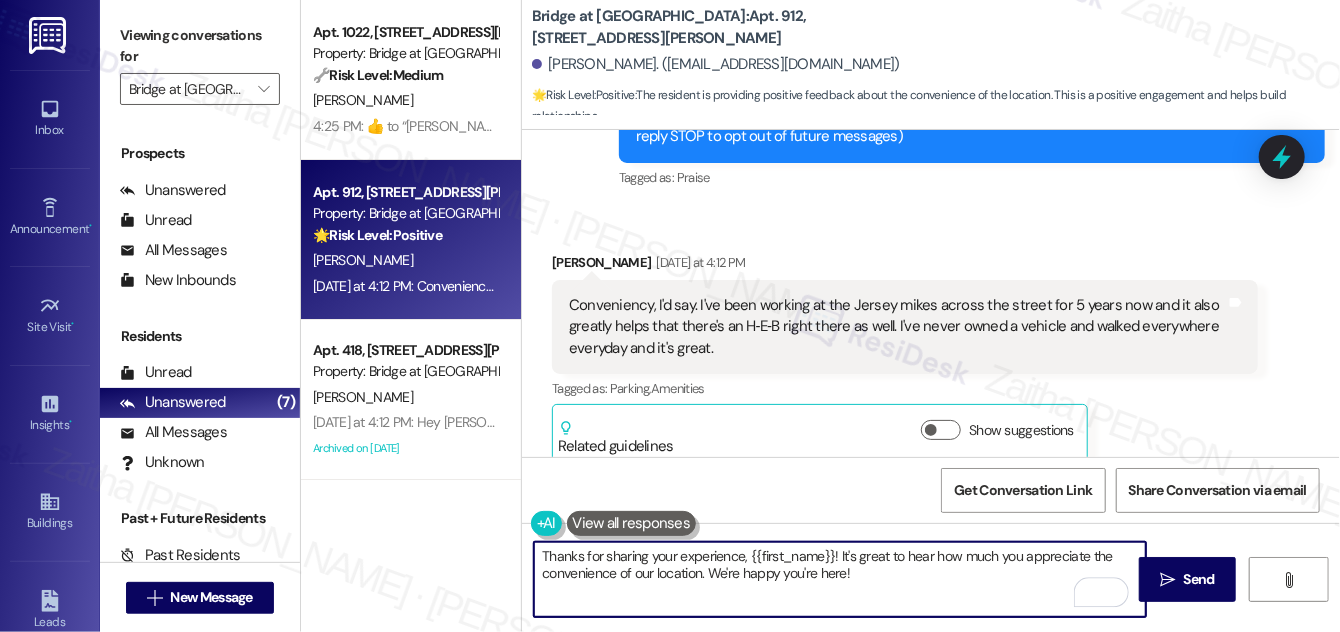 paste on "Could I ask a quick favor? If you don’t mind, would you be willing to share your feedback in a Google review? It only takes a few minutes and would mean a lot to us! I’m happy to send you the link if you're up for it!" 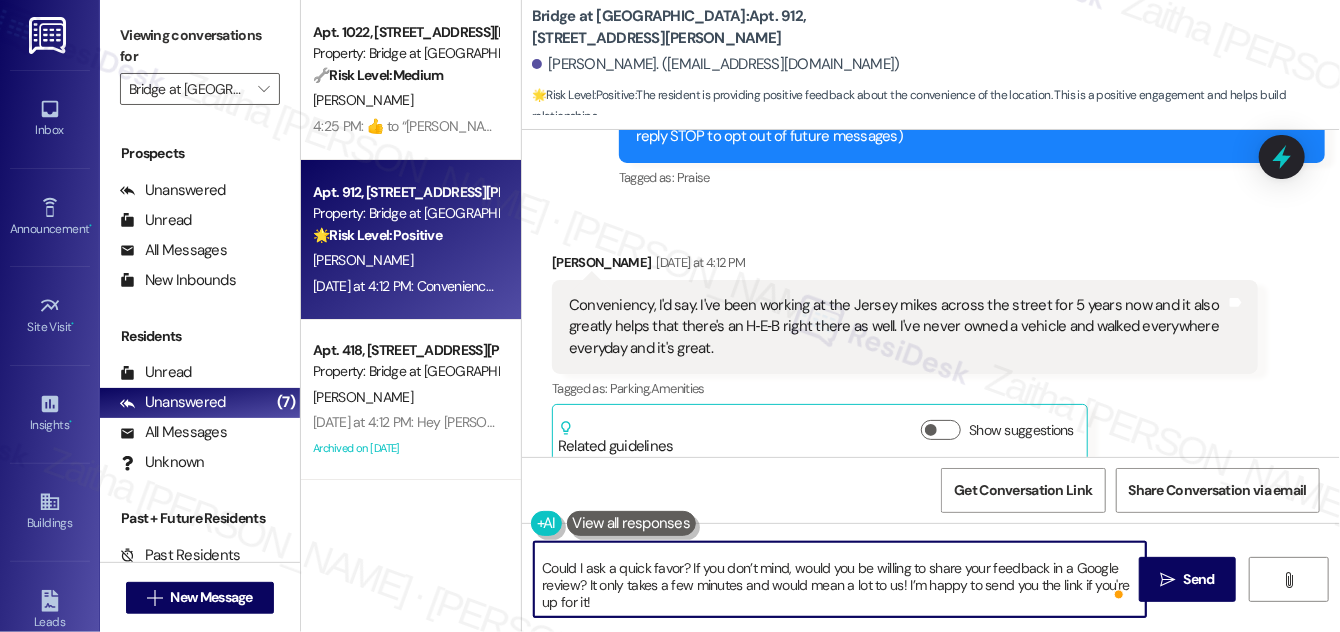 type on "Thanks for sharing your experience, {{first_name}}! It's great to hear how much you appreciate the convenience of our location. We're happy you're here!
Could I ask a quick favor? If you don’t mind, would you be willing to share your feedback in a Google review? It only takes a few minutes and would mean a lot to us! I’m happy to send you the link if you're up for it!" 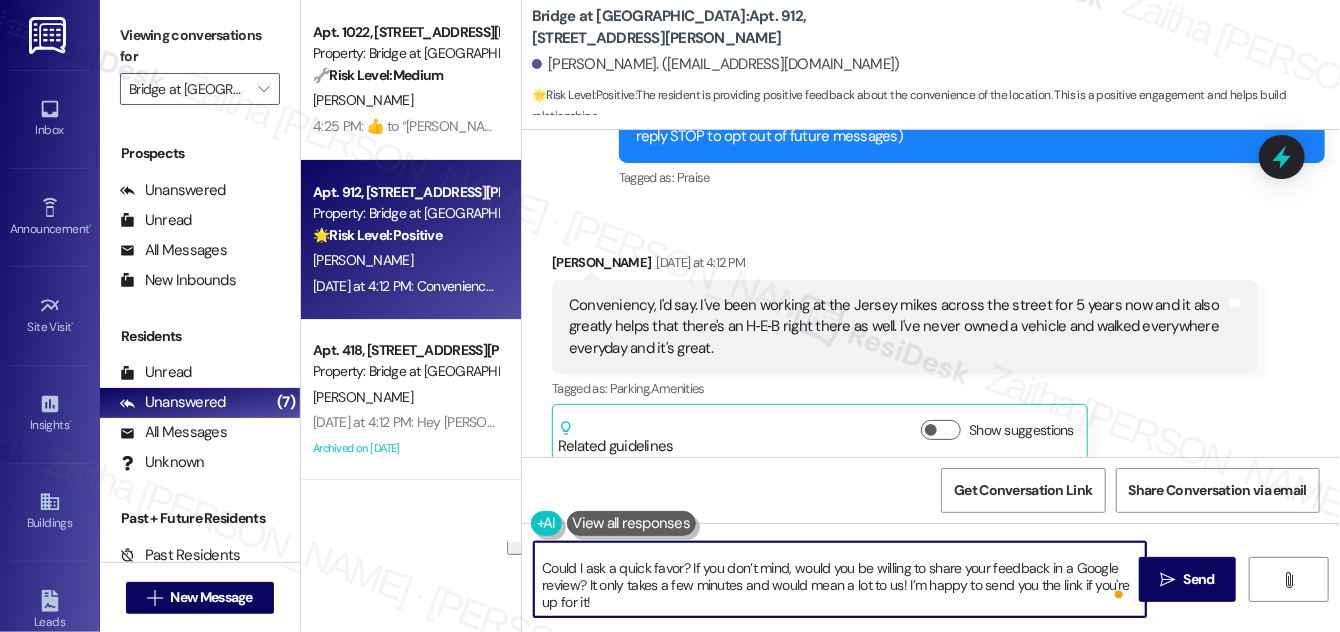 drag, startPoint x: 540, startPoint y: 564, endPoint x: 608, endPoint y: 602, distance: 77.89737 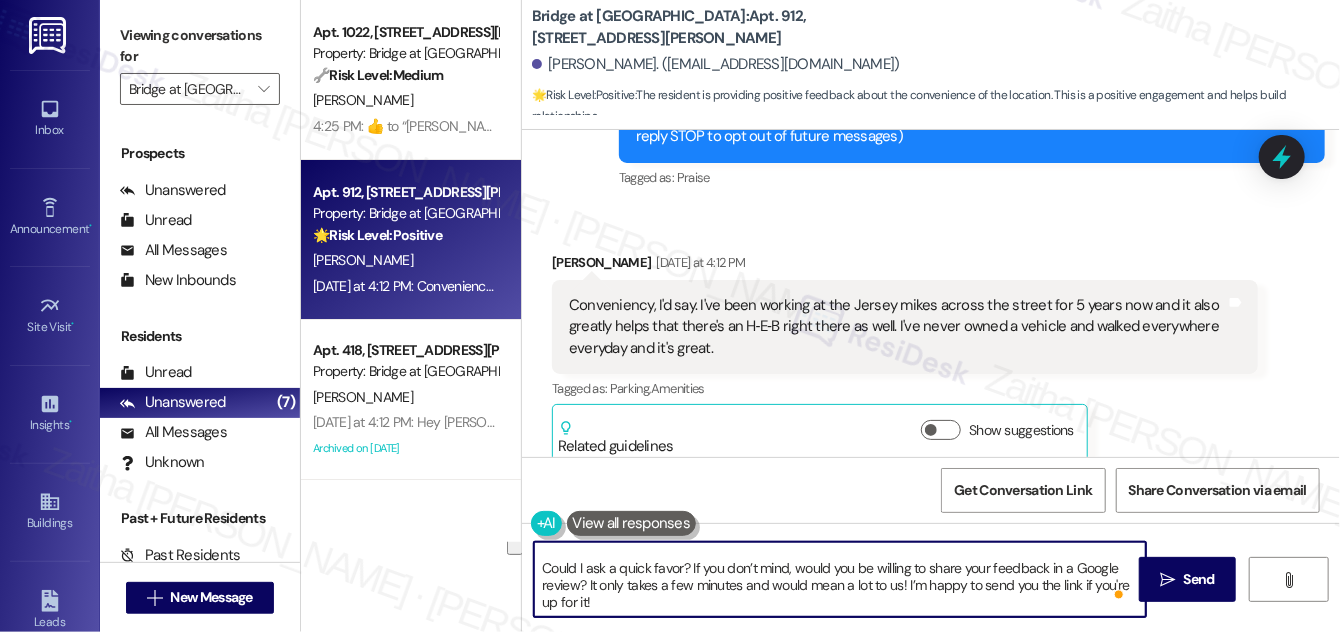 click on "Thanks for sharing your experience, {{first_name}}! It's great to hear how much you appreciate the convenience of our location. We're happy you're here!
Could I ask a quick favor? If you don’t mind, would you be willing to share your feedback in a Google review? It only takes a few minutes and would mean a lot to us! I’m happy to send you the link if you're up for it!" at bounding box center [840, 579] 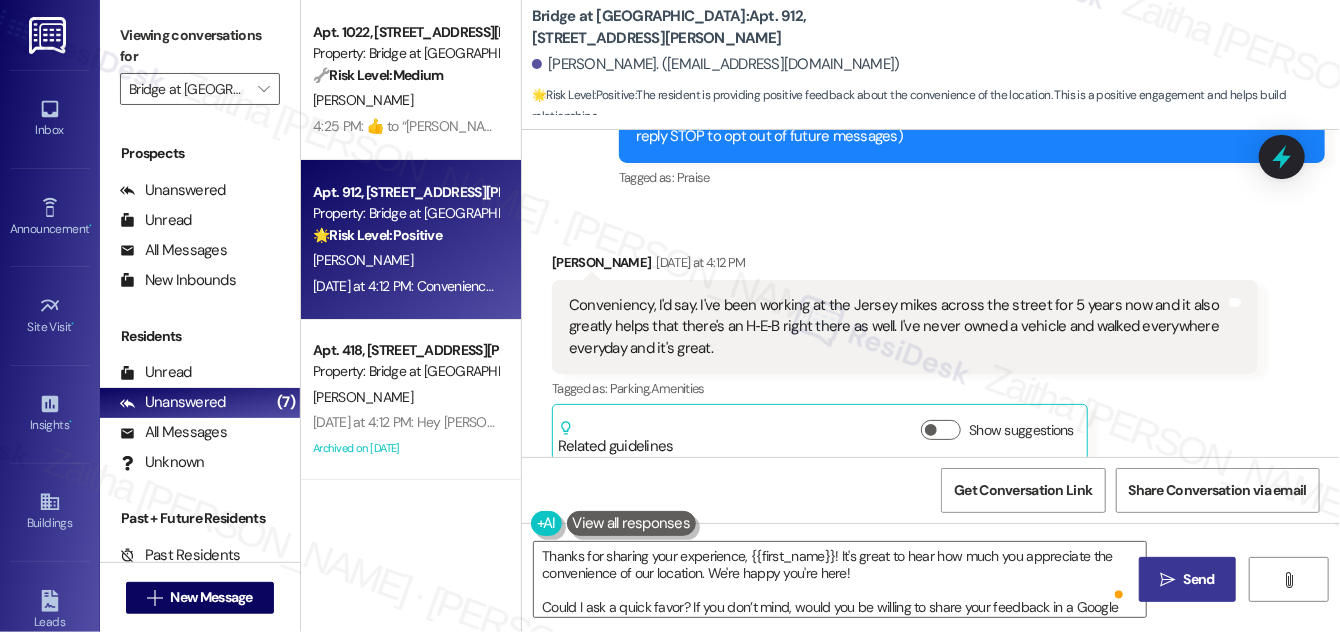 click on "Send" at bounding box center (1199, 579) 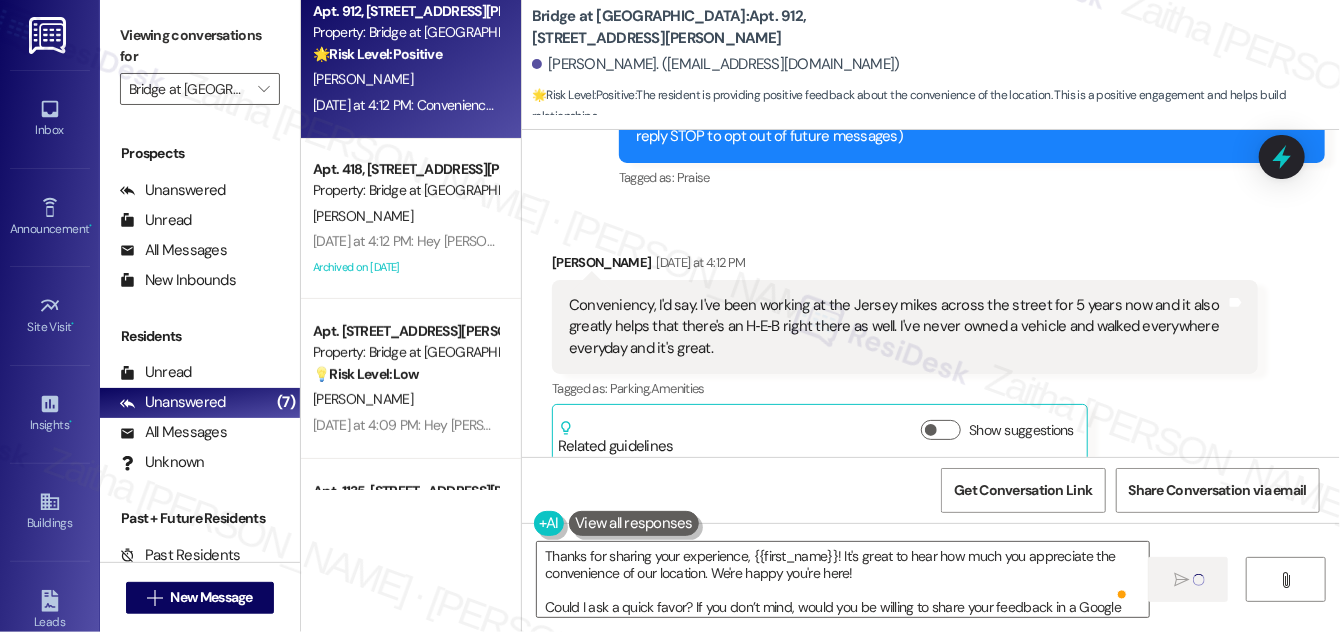 type 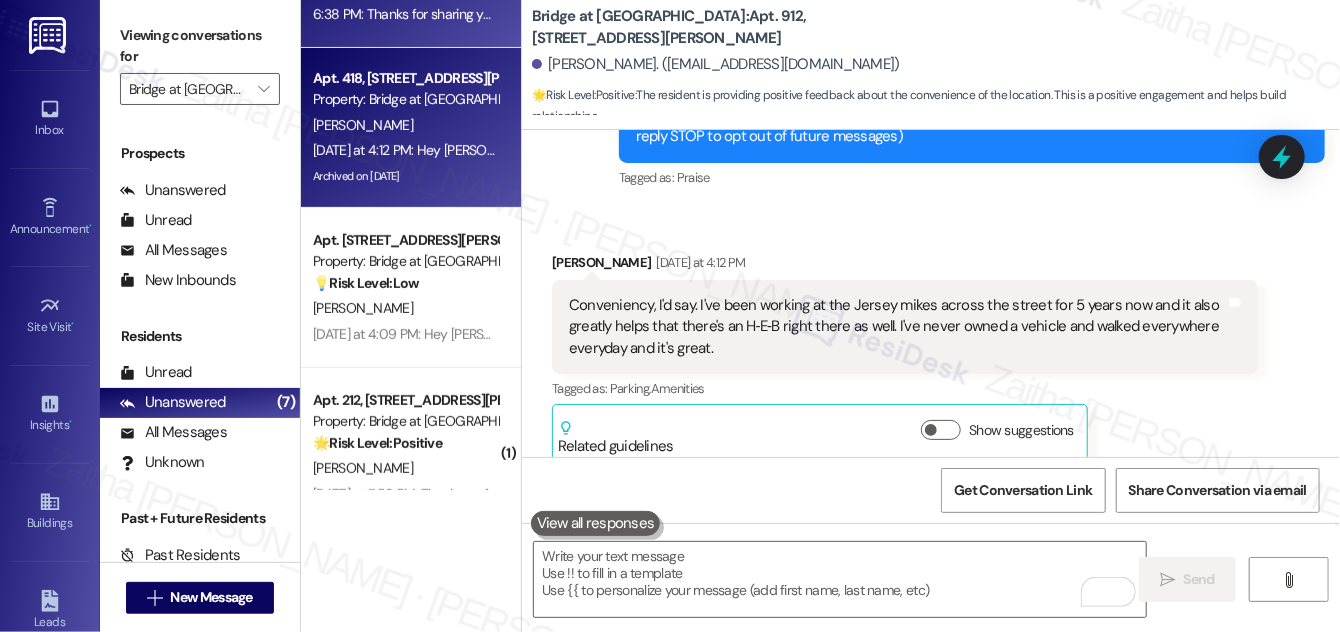 click on "[PERSON_NAME]" at bounding box center (405, 125) 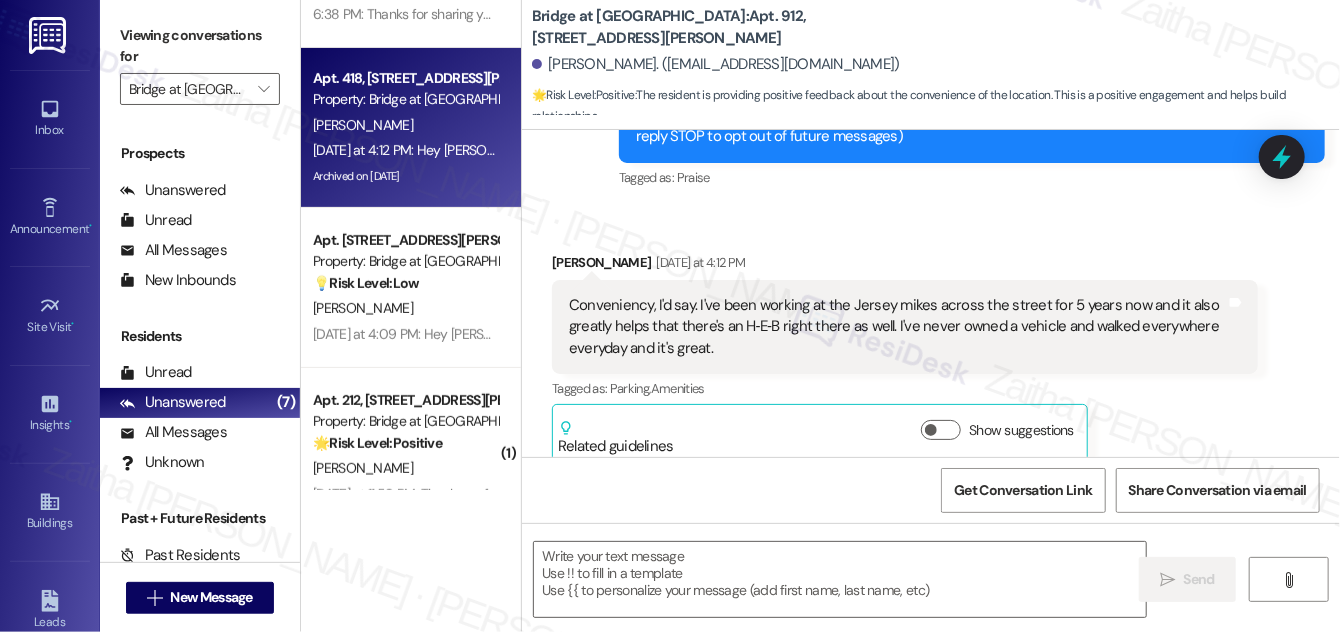 type on "Fetching suggested responses. Please feel free to read through the conversation in the meantime." 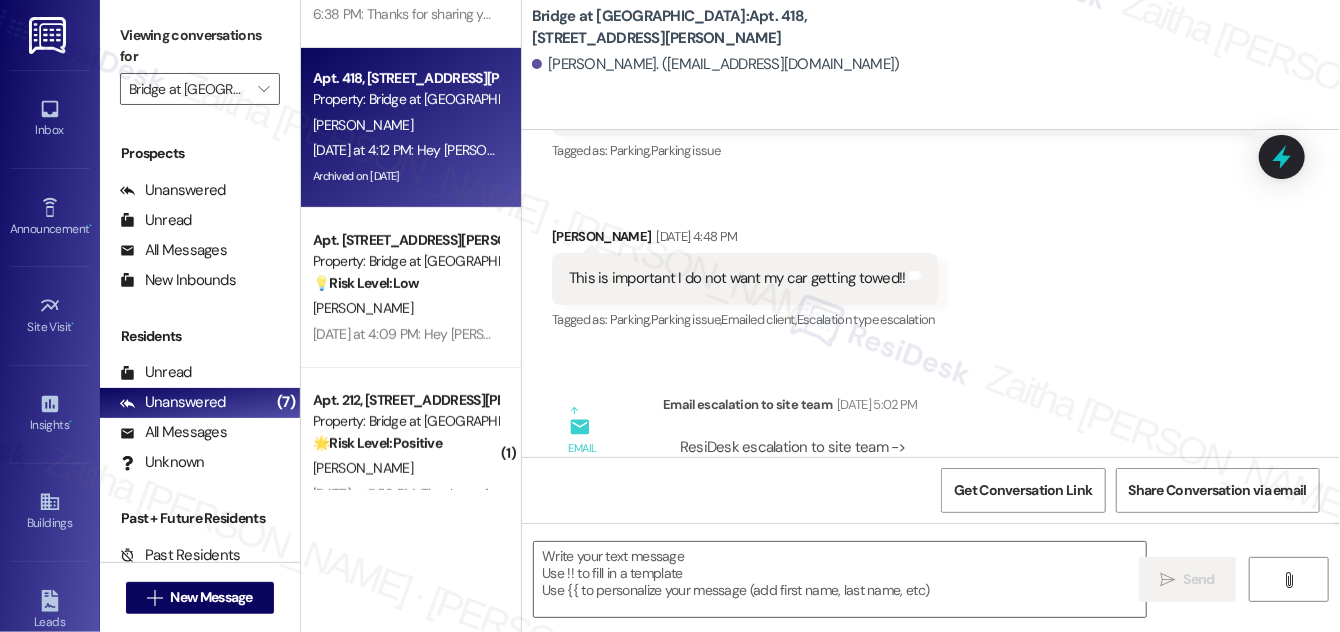 type on "Fetching suggested responses. Please feel free to read through the conversation in the meantime." 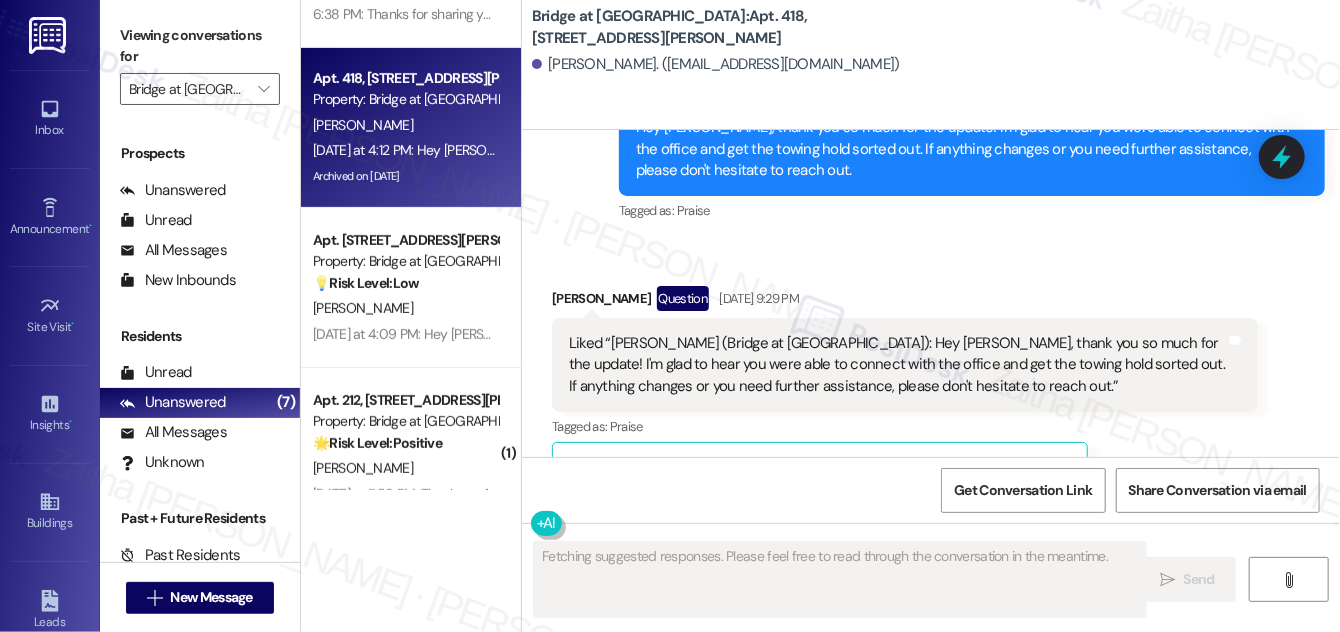 type 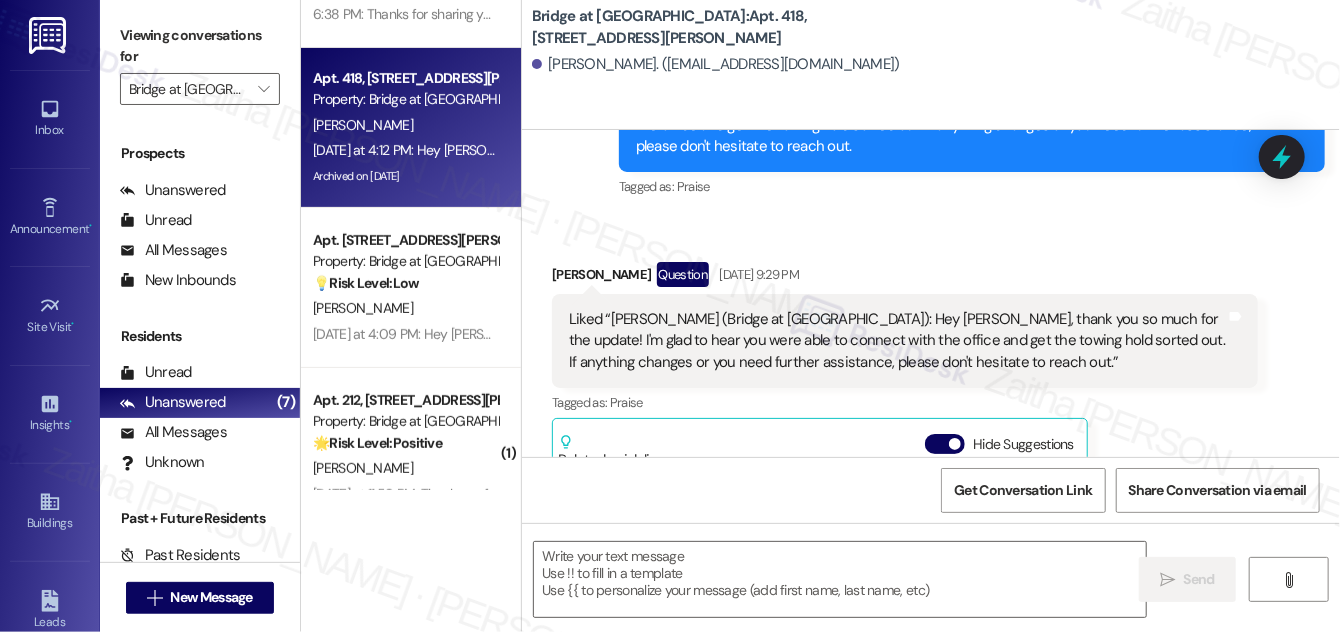scroll, scrollTop: 6449, scrollLeft: 0, axis: vertical 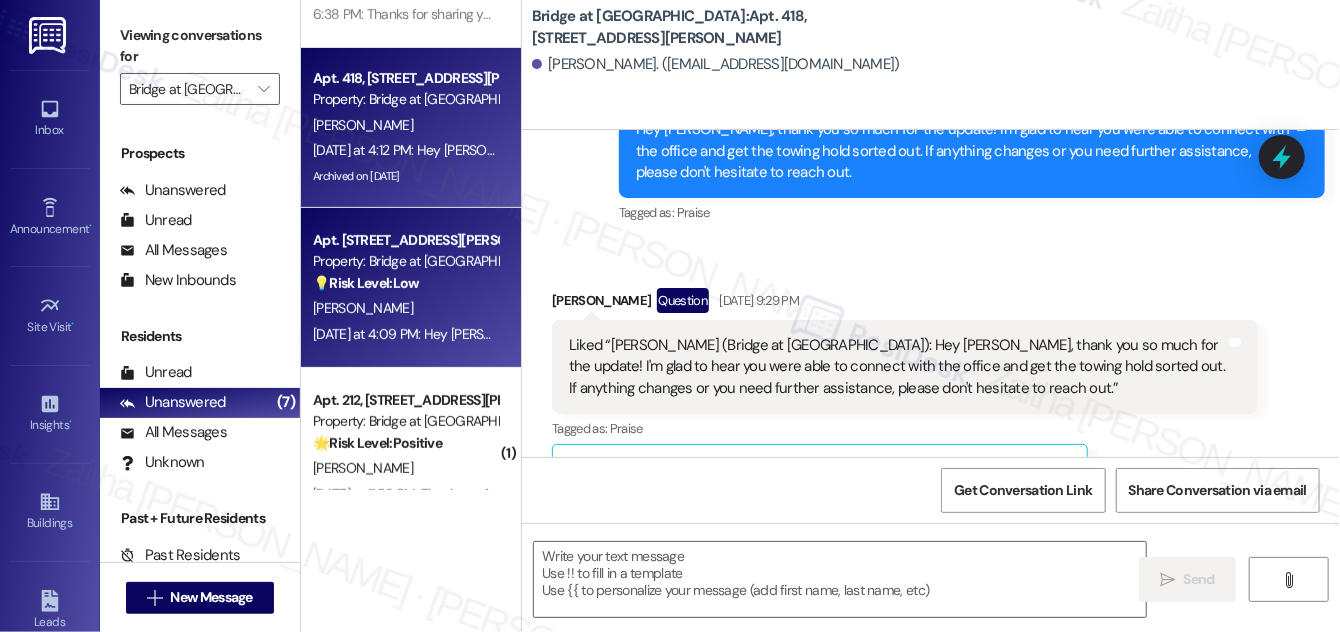 click on "[PERSON_NAME]" at bounding box center [405, 308] 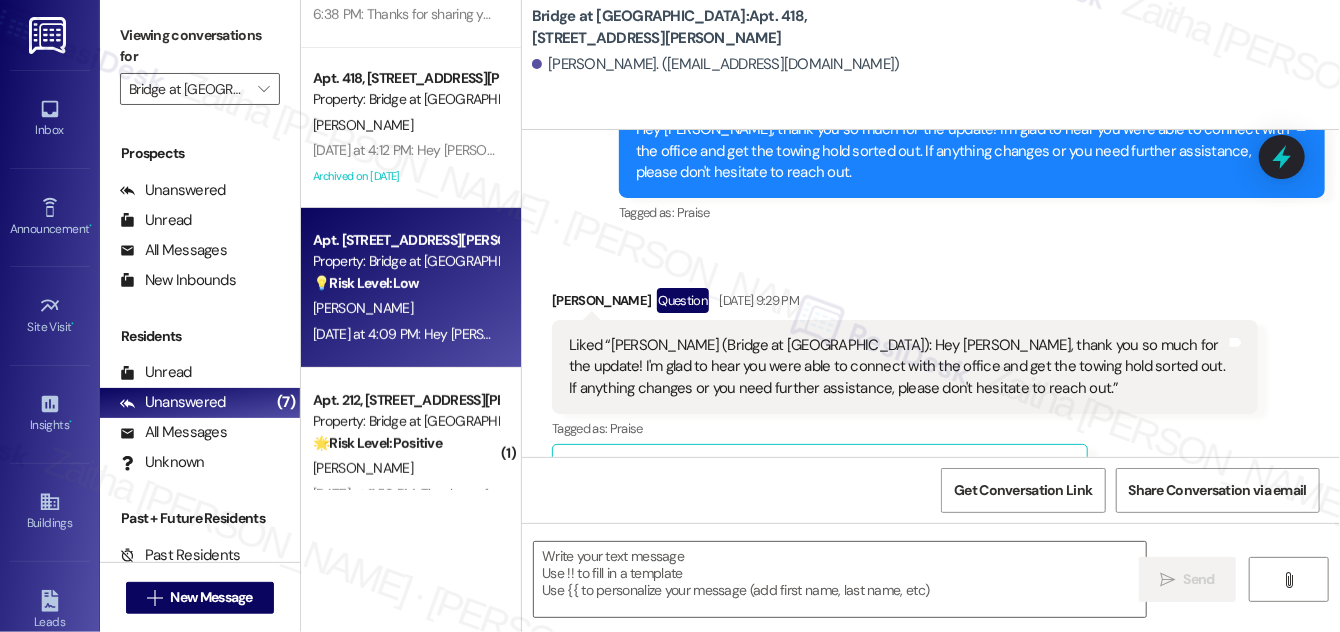 type on "Fetching suggested responses. Please feel free to read through the conversation in the meantime." 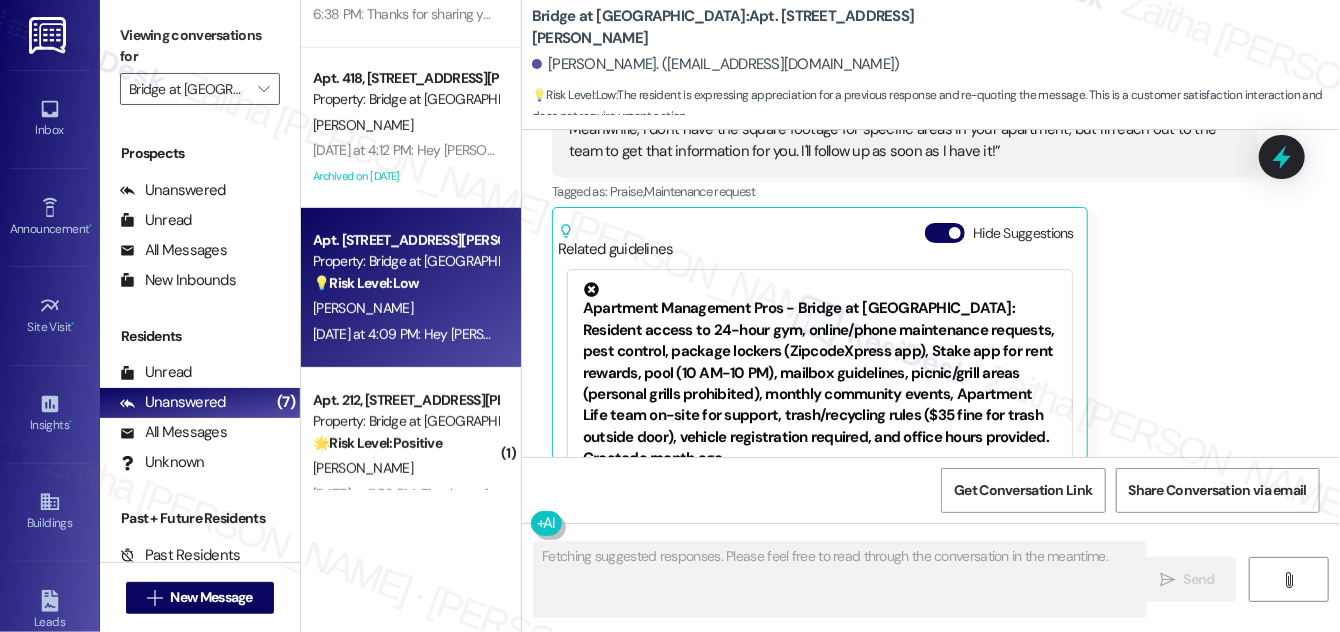 scroll, scrollTop: 13182, scrollLeft: 0, axis: vertical 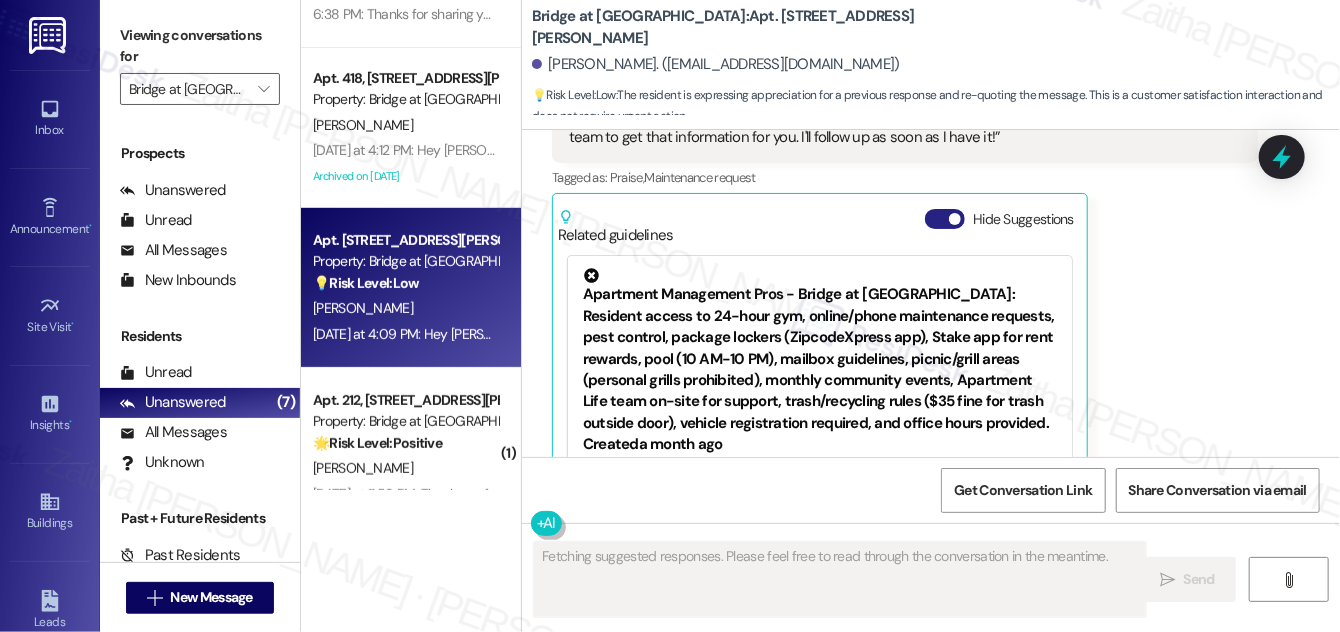 click on "Hide Suggestions" at bounding box center [945, 219] 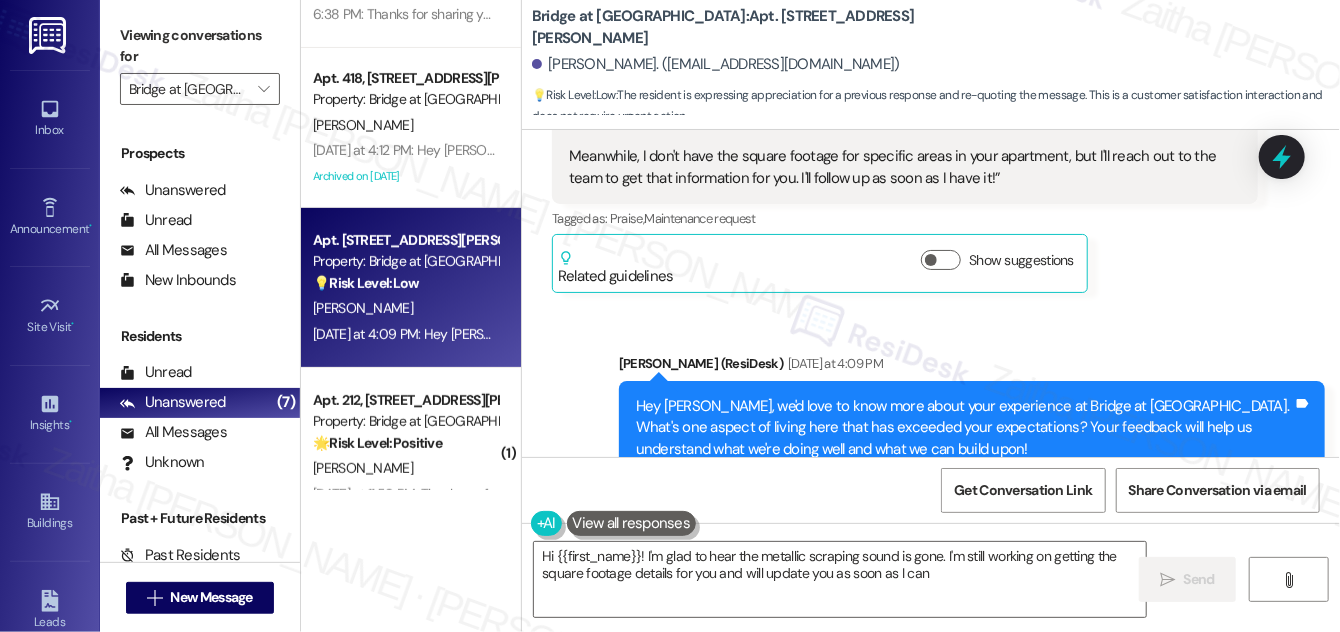 type on "Hi {{first_name}}! I'm glad to hear the metallic scraping sound is gone. I'm still working on getting the square footage details for you and will update you as soon as I can!" 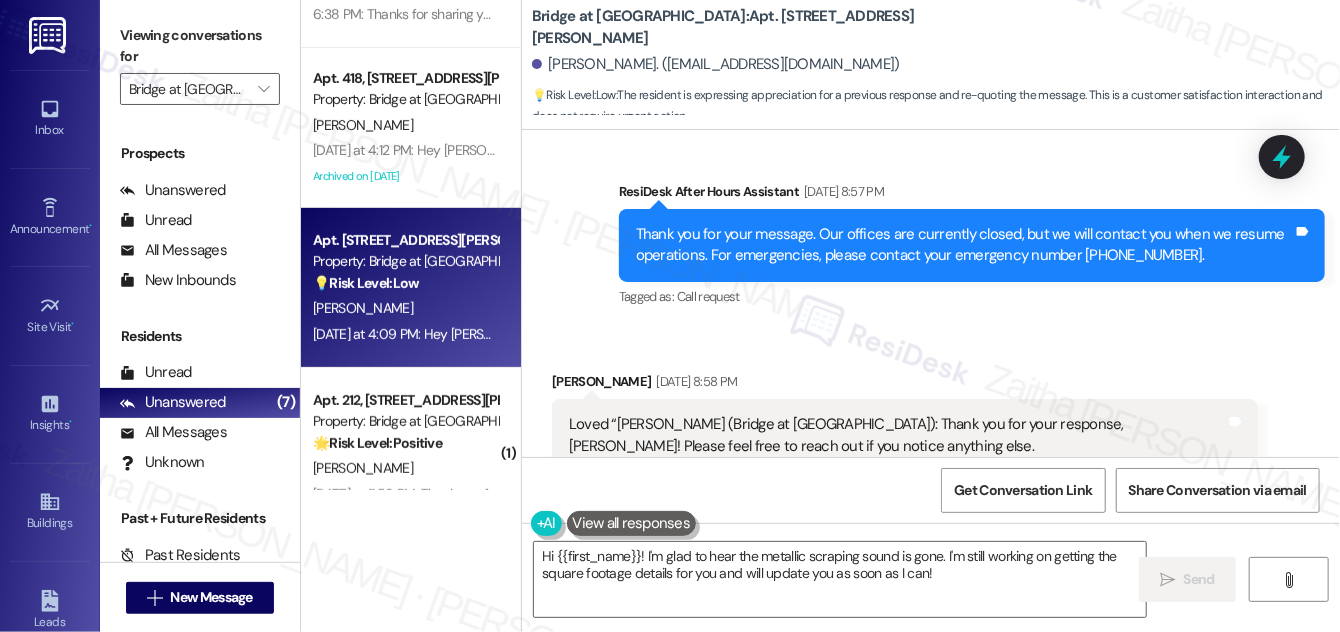 scroll, scrollTop: 12778, scrollLeft: 0, axis: vertical 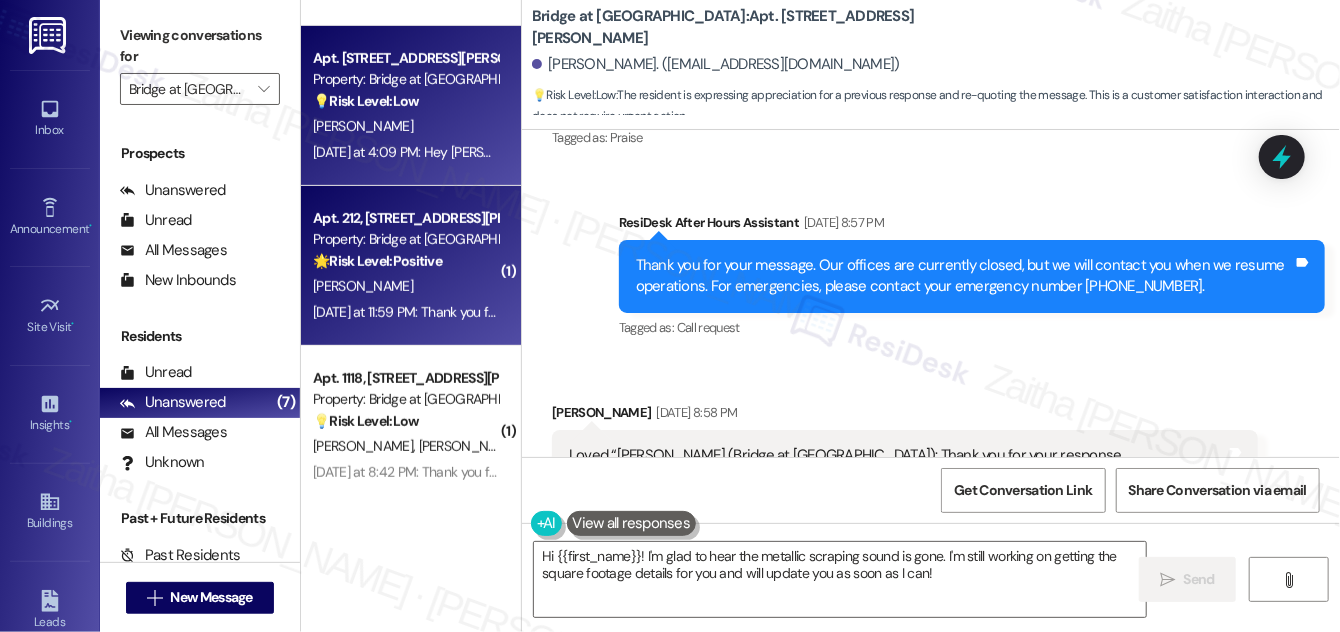 click on "[PERSON_NAME]" at bounding box center (405, 286) 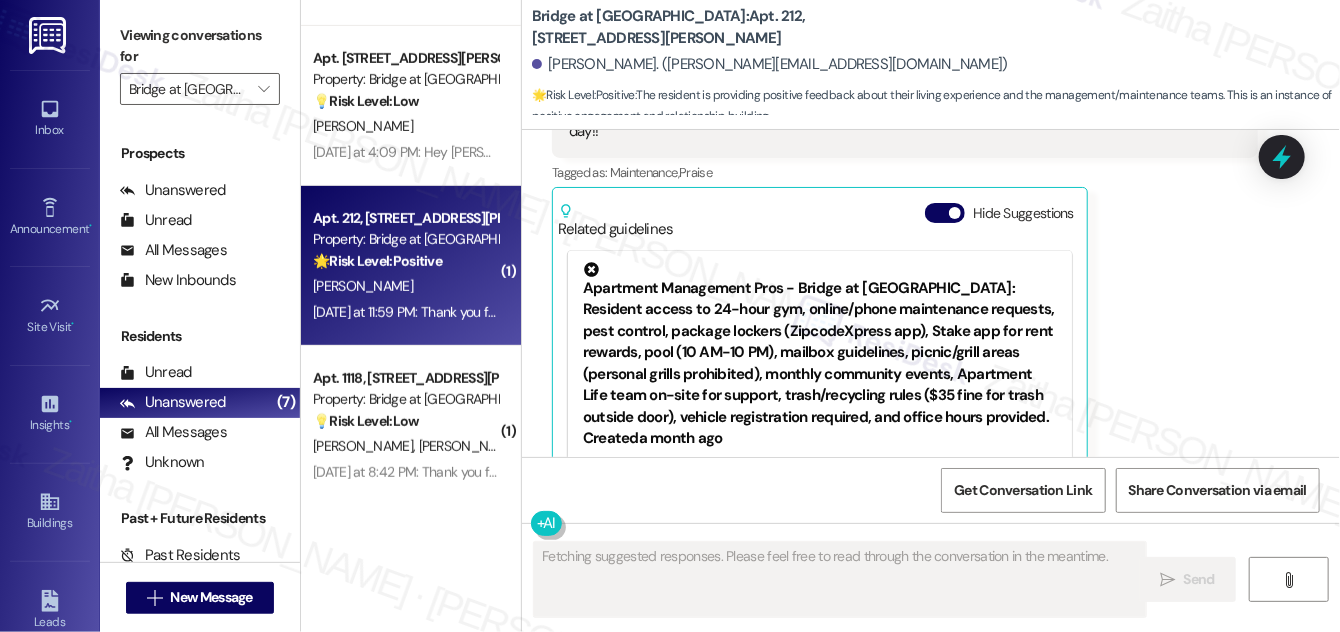 scroll, scrollTop: 1888, scrollLeft: 0, axis: vertical 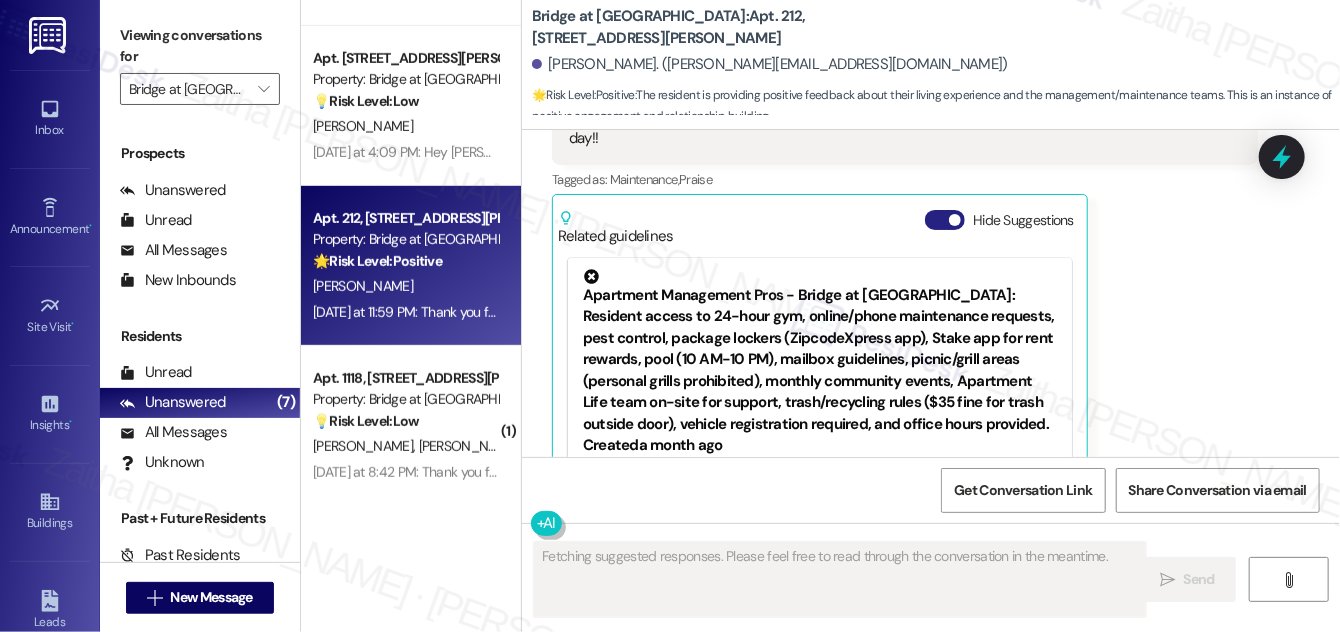 click on "Hide Suggestions" at bounding box center [945, 220] 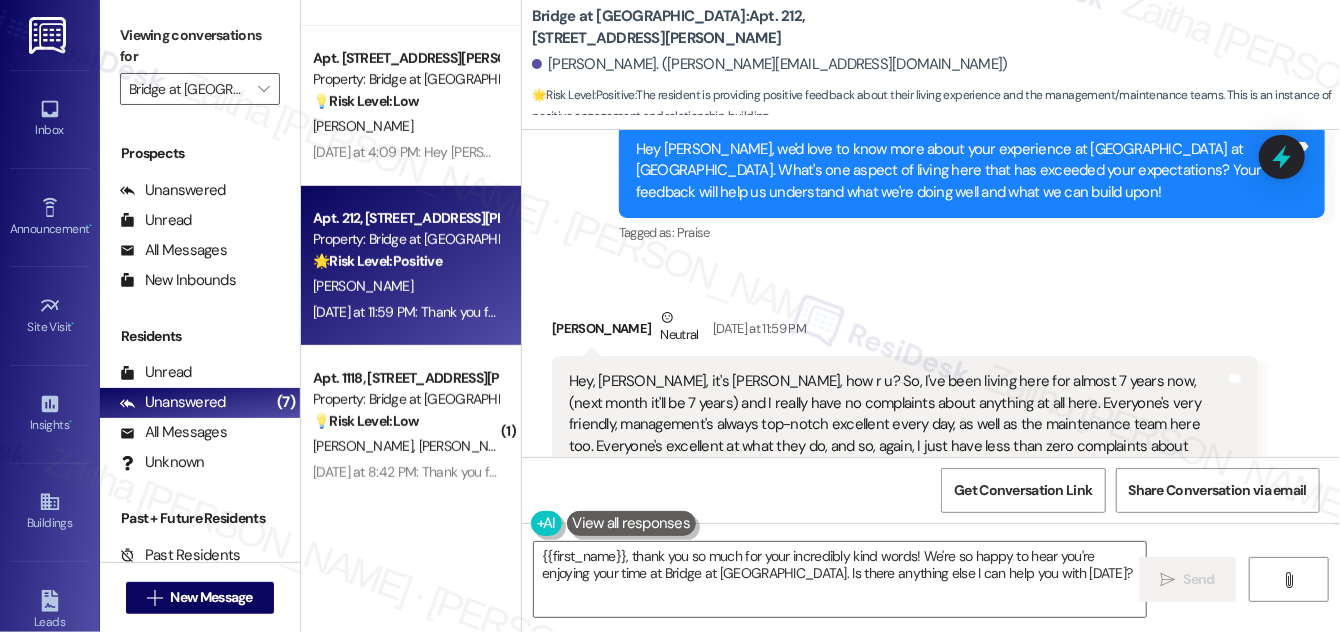 scroll, scrollTop: 1554, scrollLeft: 0, axis: vertical 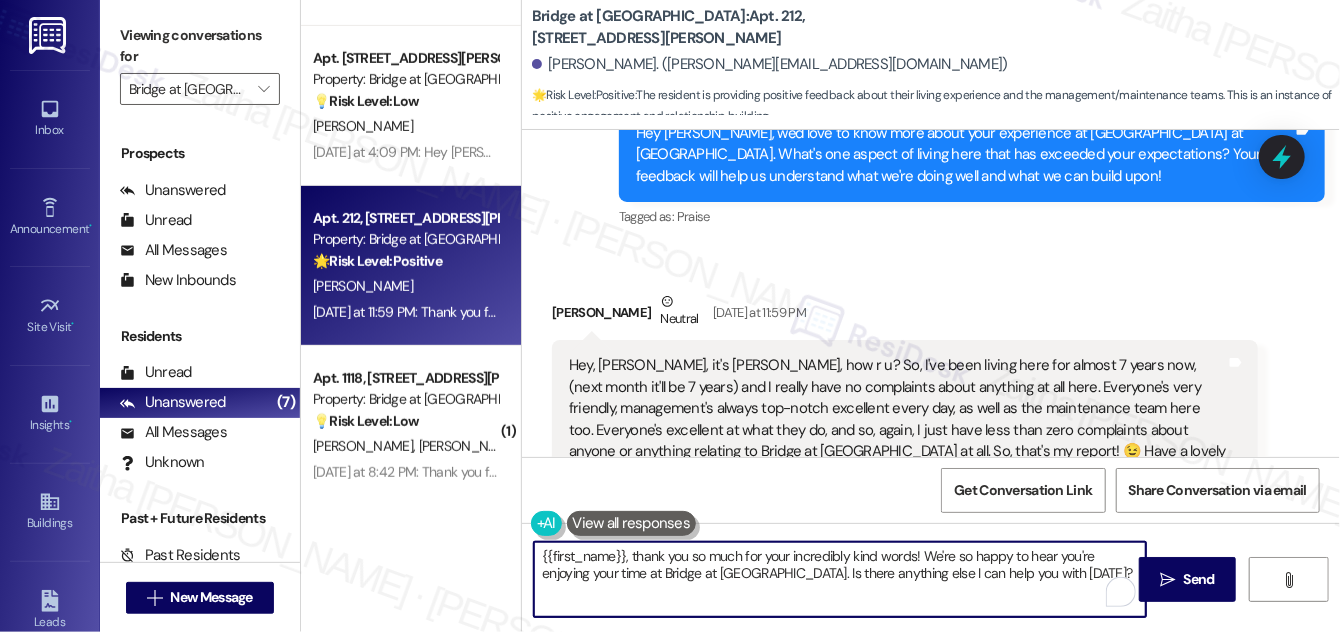 drag, startPoint x: 769, startPoint y: 571, endPoint x: 1055, endPoint y: 571, distance: 286 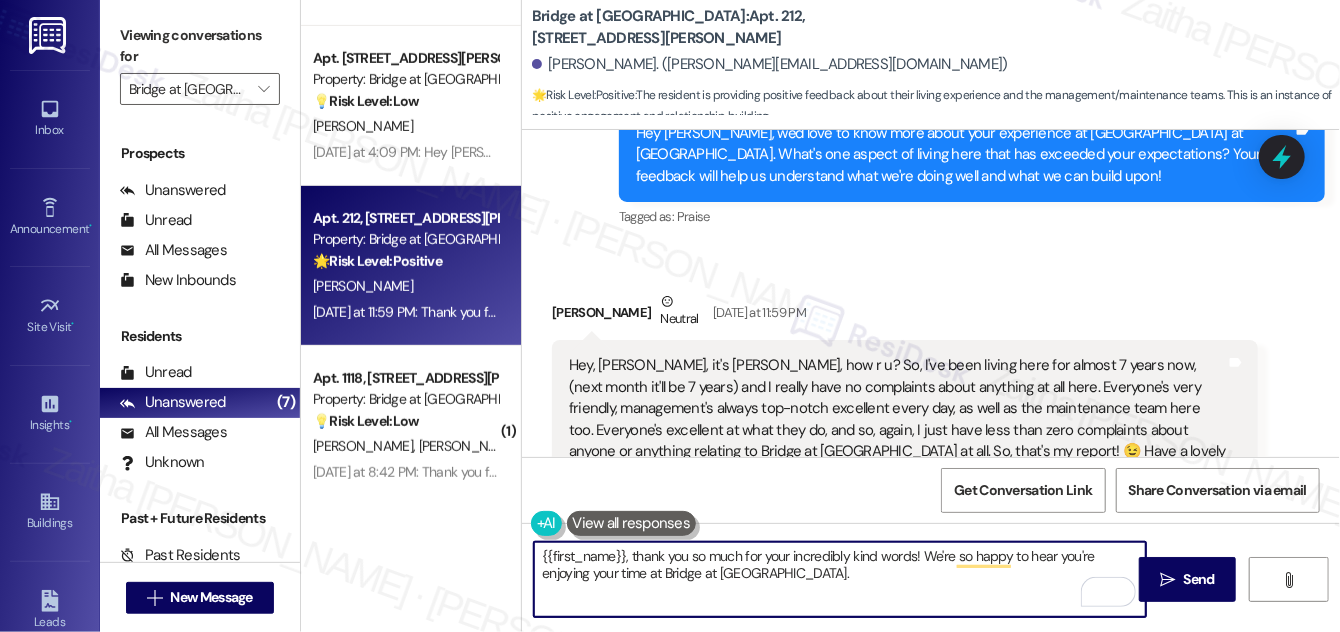 paste on "If you ever need anything, please don't hesitate to reach out. We're always here to help!" 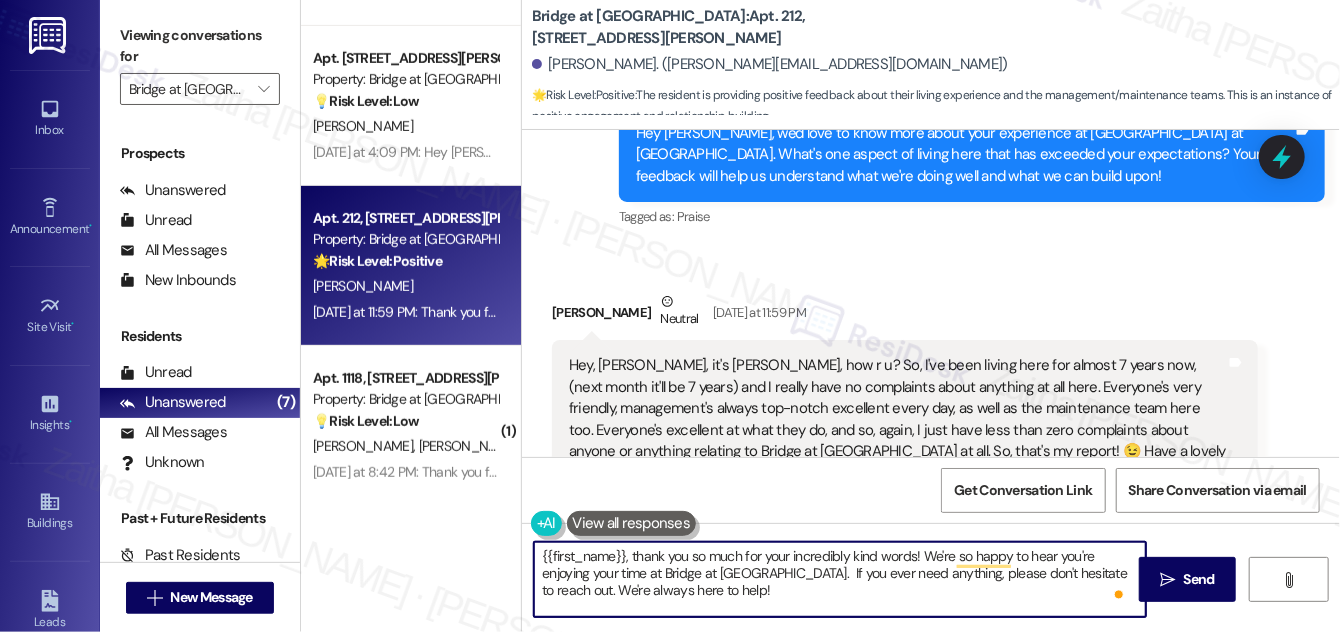 scroll, scrollTop: 16, scrollLeft: 0, axis: vertical 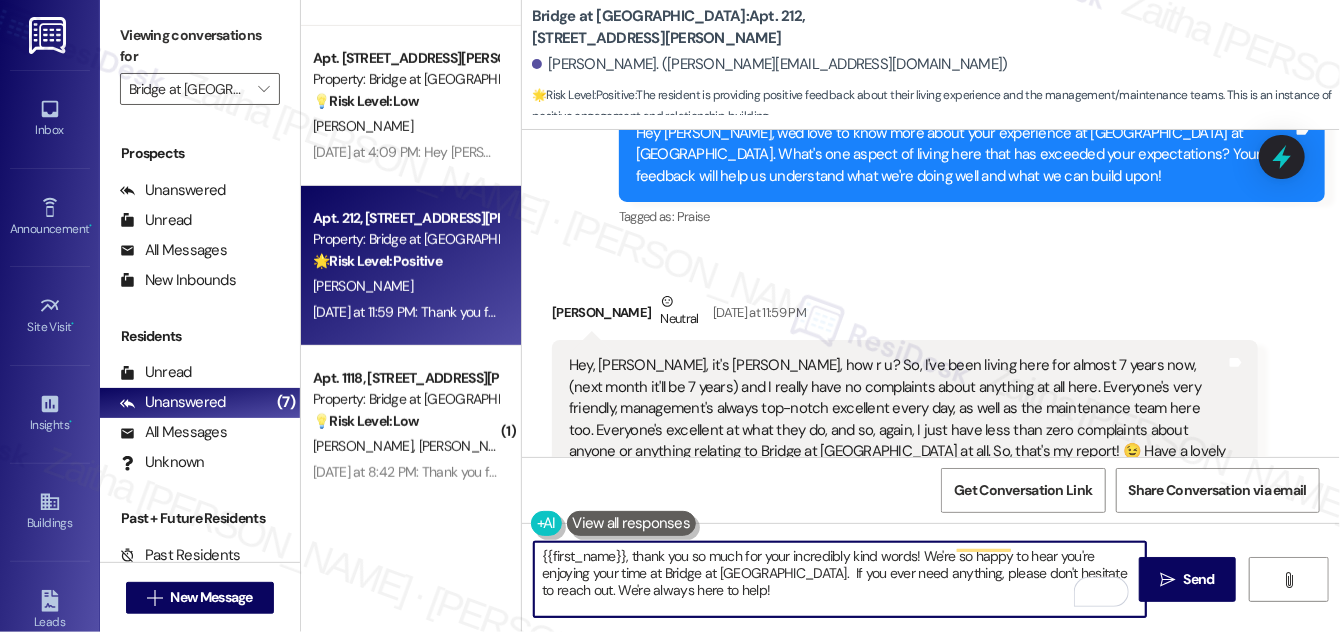 paste on "If it’s not too much trouble, would you kindly consider sharing your feedback in a Google review? It only takes a few minutes, and it would mean a lot to us! You may leave your review at your convenience. I would also appreciate it if you could let me know when your review is posted. Thank you!!! Here's a quick link {{google_review_link}}" 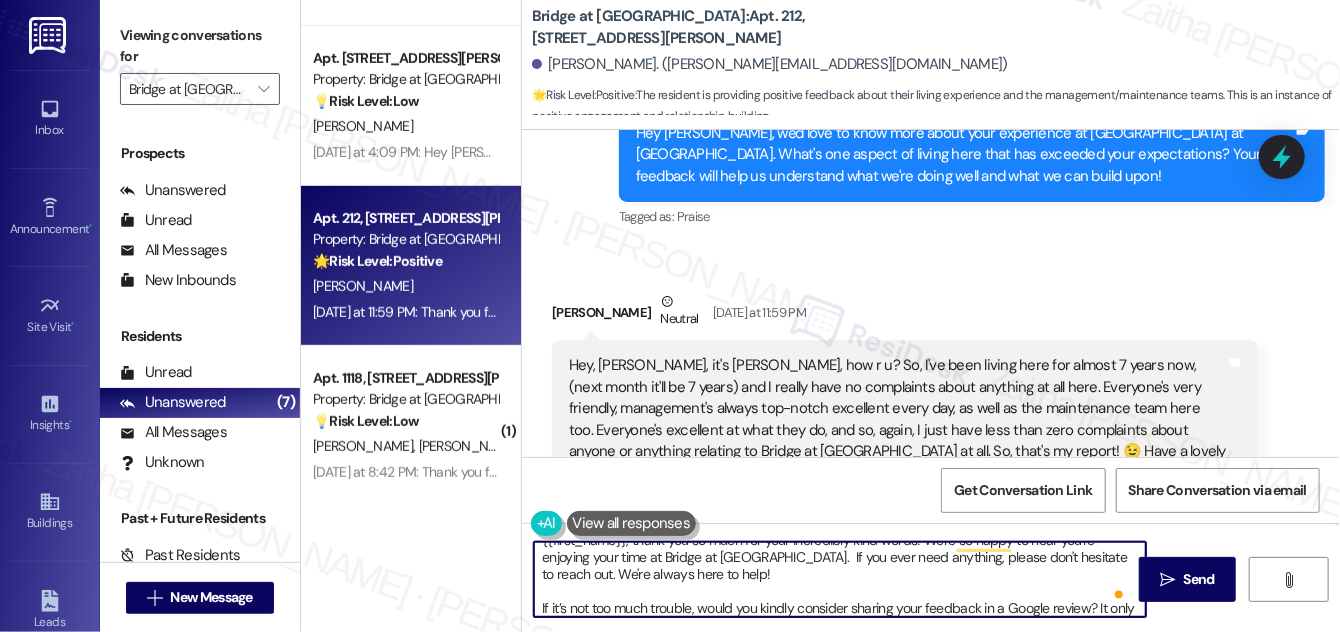 scroll, scrollTop: 90, scrollLeft: 0, axis: vertical 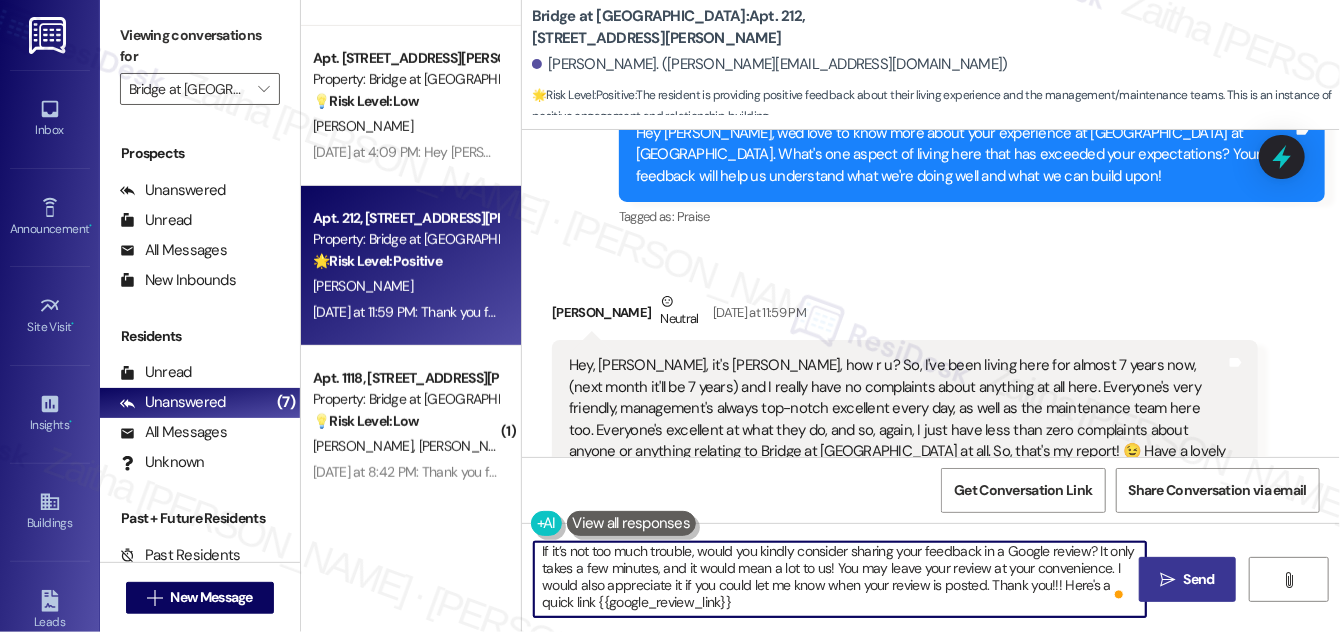 type on "{{first_name}}, thank you so much for your incredibly kind words! We're so happy to hear you're enjoying your time at Bridge at Volente.  If you ever need anything, please don't hesitate to reach out. We're always here to help!
If it’s not too much trouble, would you kindly consider sharing your feedback in a Google review? It only takes a few minutes, and it would mean a lot to us! You may leave your review at your convenience. I would also appreciate it if you could let me know when your review is posted. Thank you!!! Here's a quick link {{google_review_link}}" 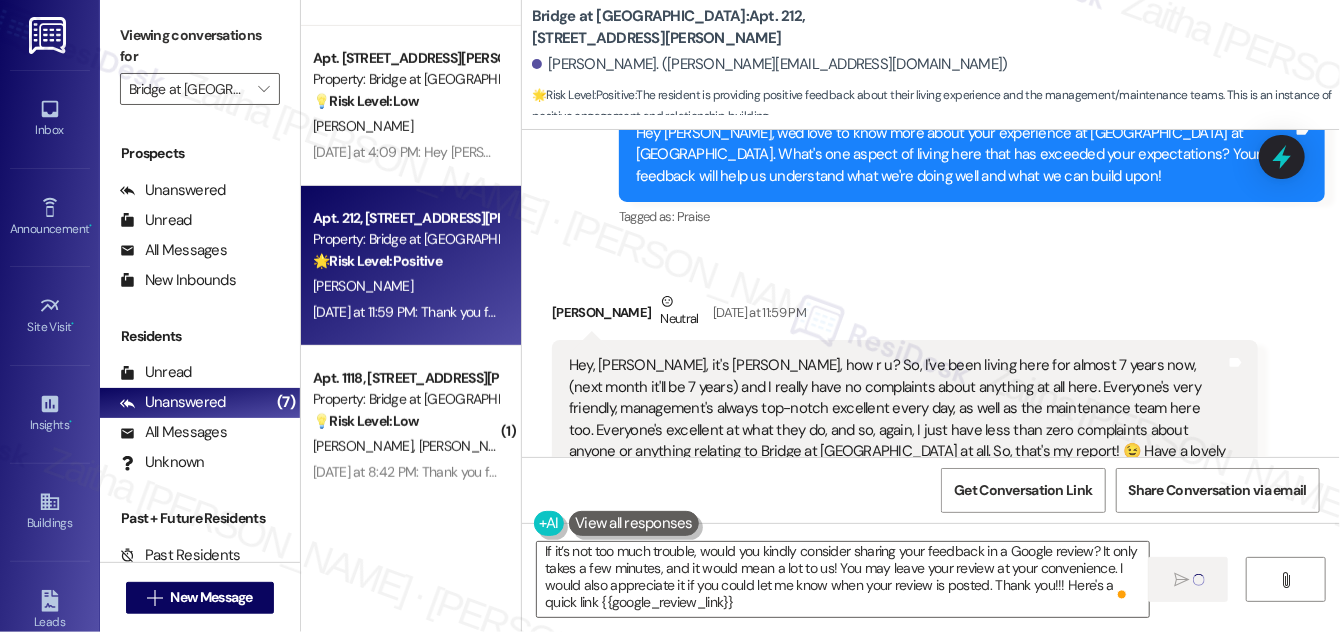 type 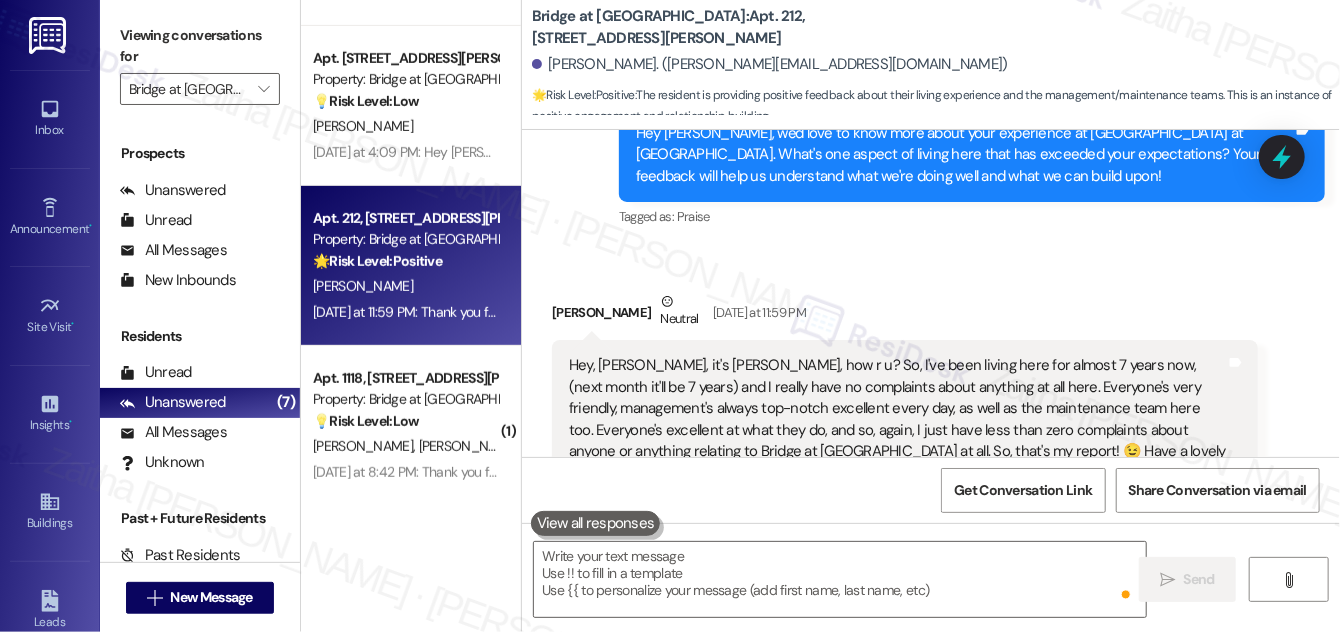 scroll, scrollTop: 0, scrollLeft: 0, axis: both 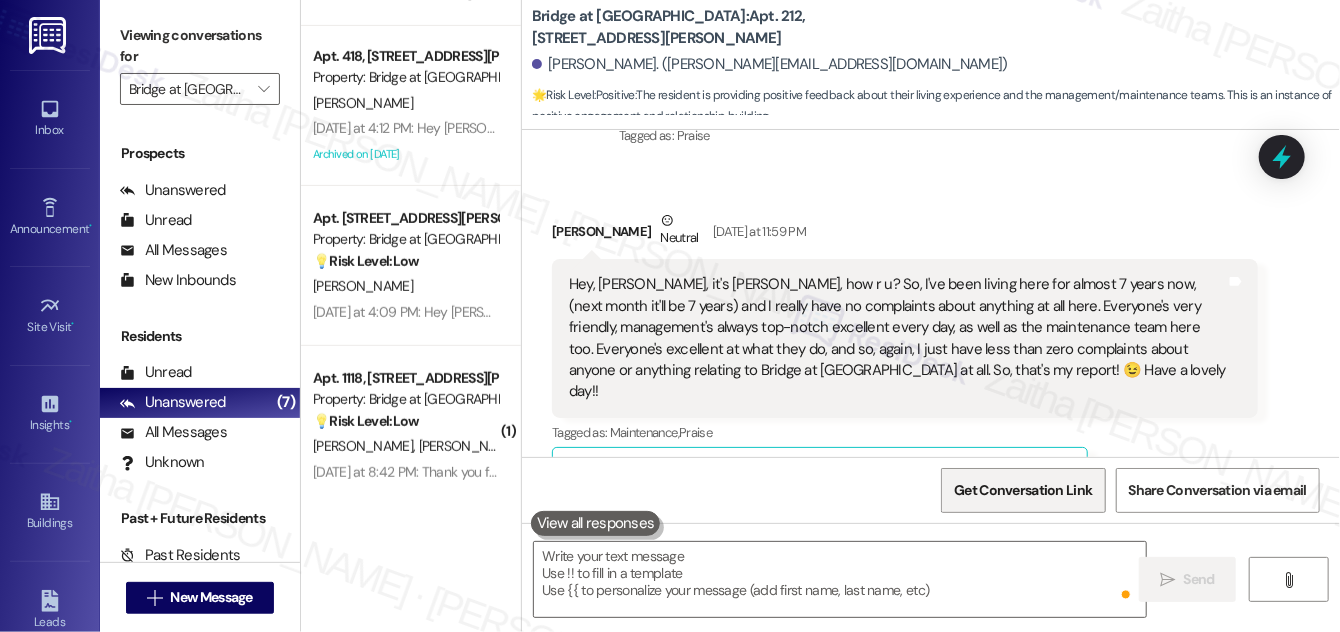click on "Get Conversation Link" at bounding box center [1023, 490] 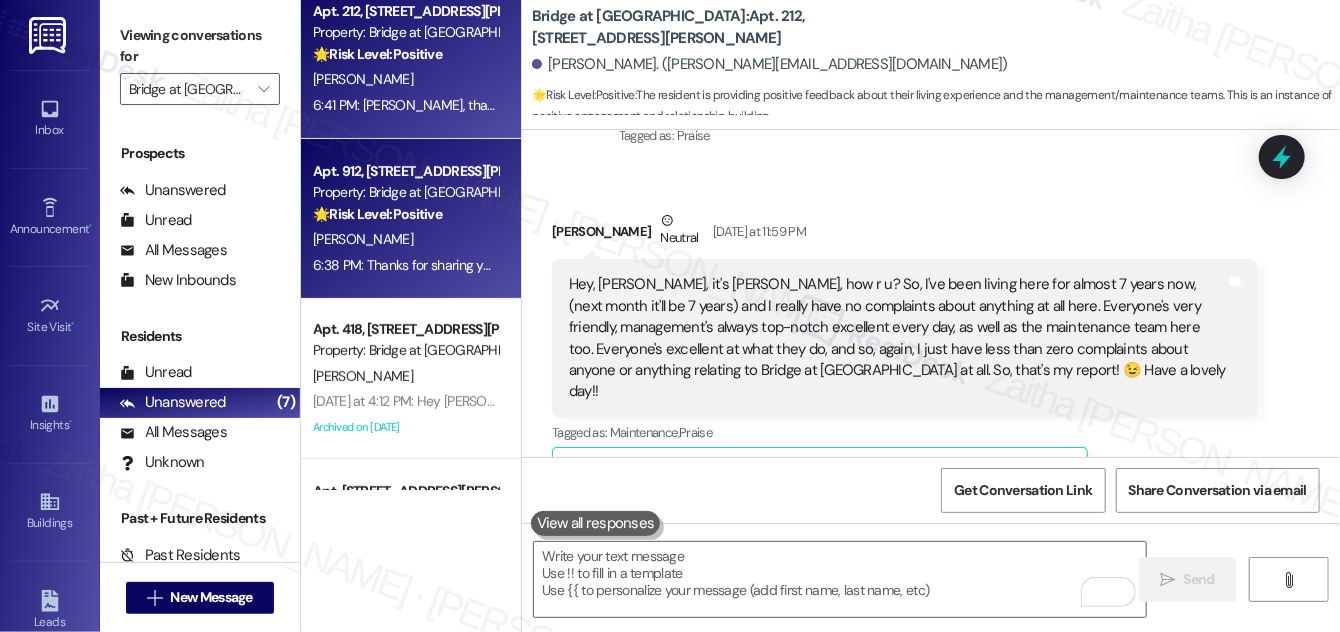 click on "A. Medina" at bounding box center [405, 239] 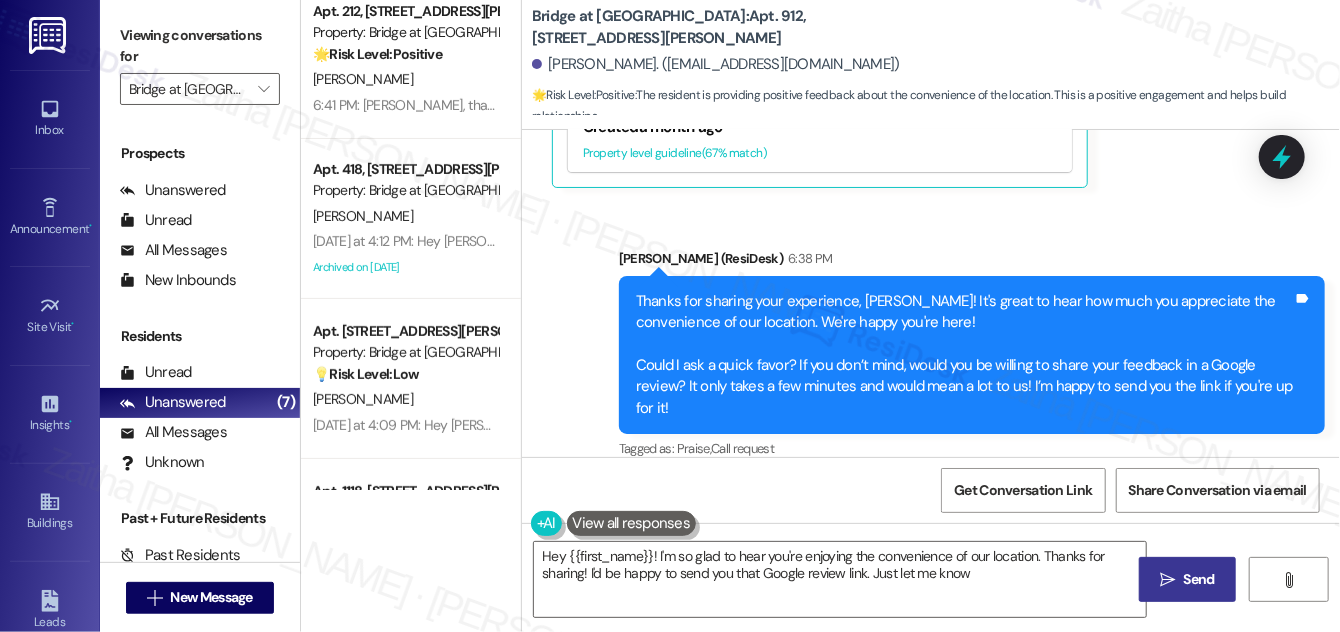 type on "Hey {{first_name}}! I'm so glad to hear you're enjoying the convenience of our location. Thanks for sharing! I'd be happy to send you that Google review link. Just let me know!" 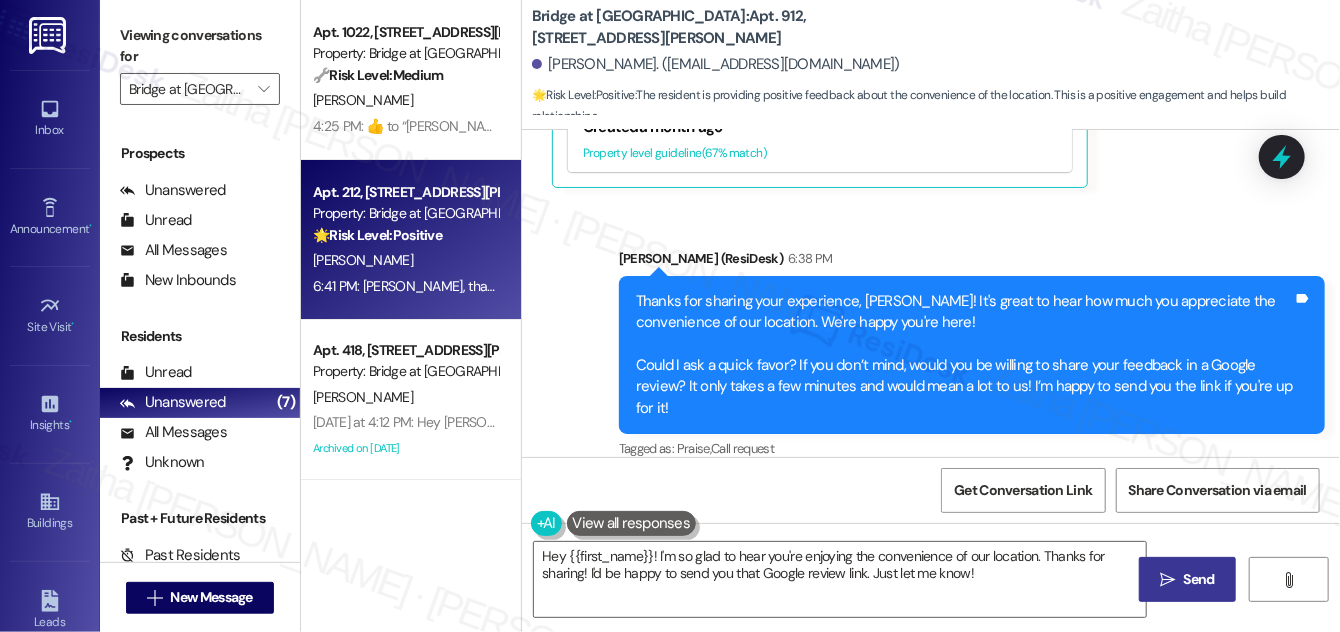 click on "[PERSON_NAME]" at bounding box center [405, 260] 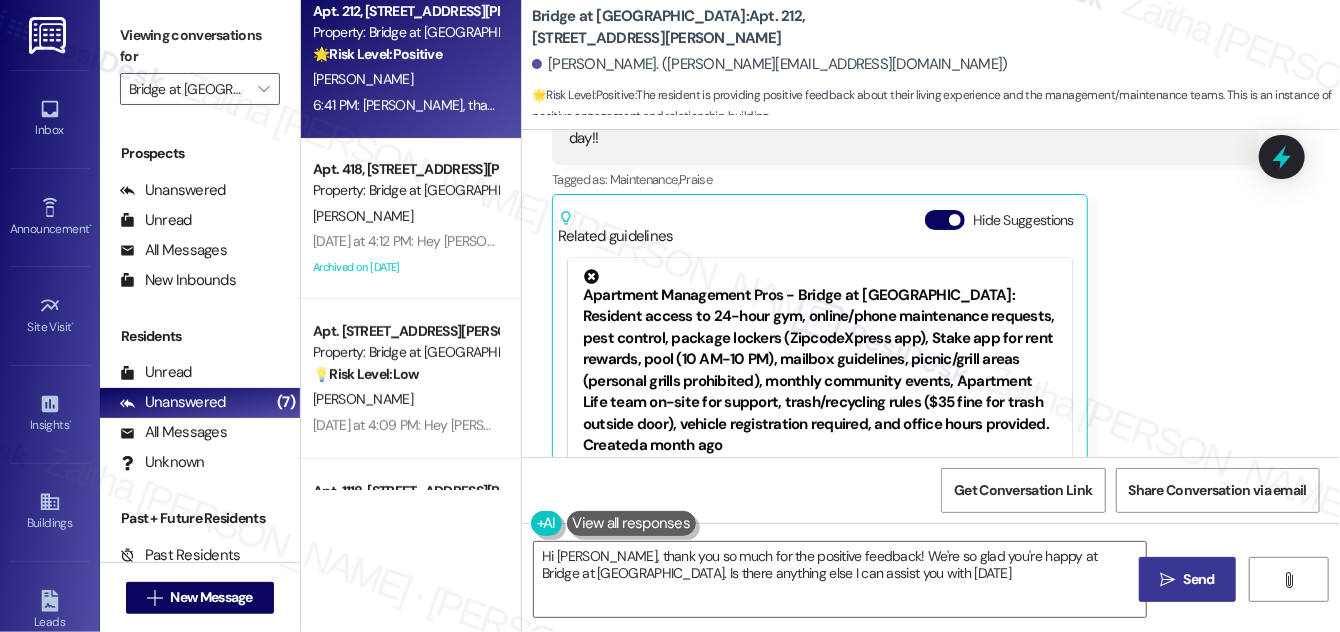 type on "Hi Adam, thank you so much for the positive feedback! We're so glad you're happy at Bridge at Volente. Is there anything else I can assist you with today?" 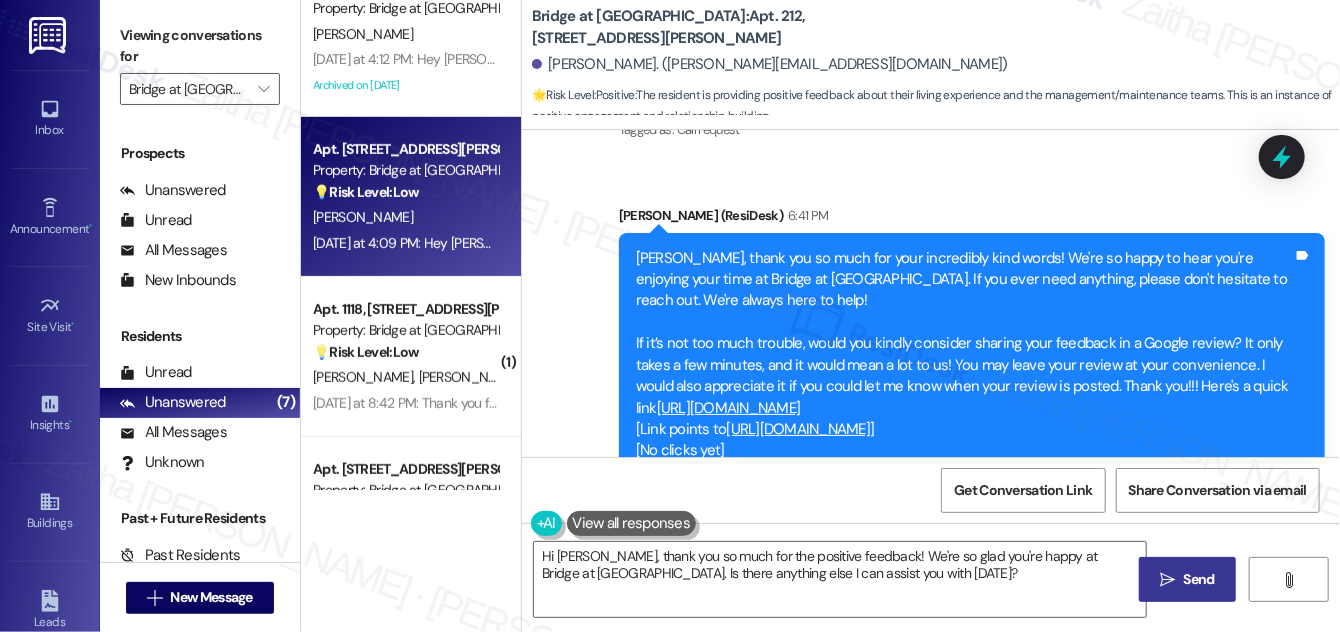 click on "[PERSON_NAME]" at bounding box center (405, 217) 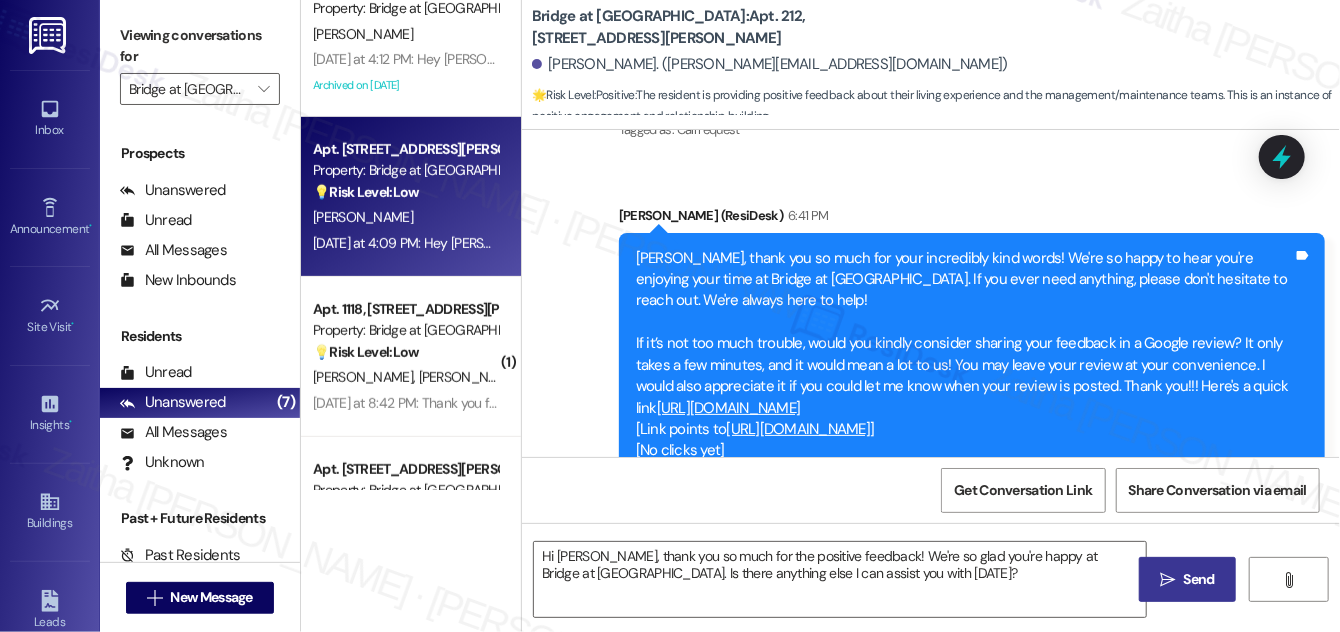 type on "Fetching suggested responses. Please feel free to read through the conversation in the meantime." 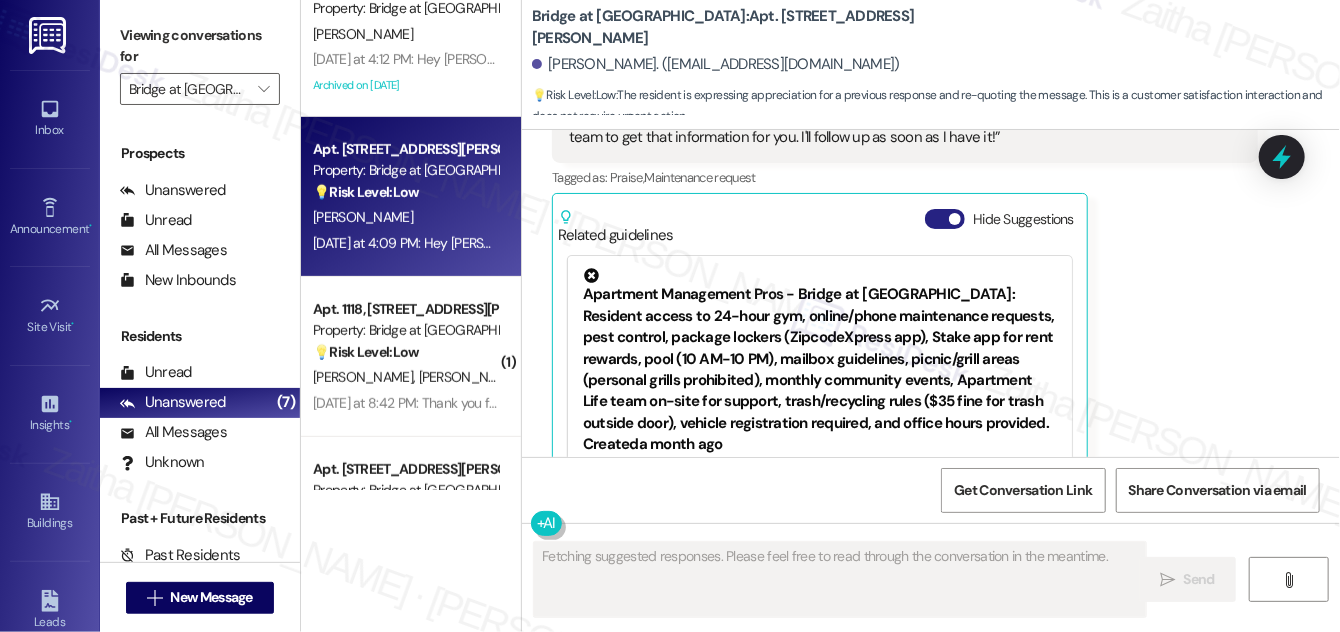 click on "Hide Suggestions" at bounding box center (945, 219) 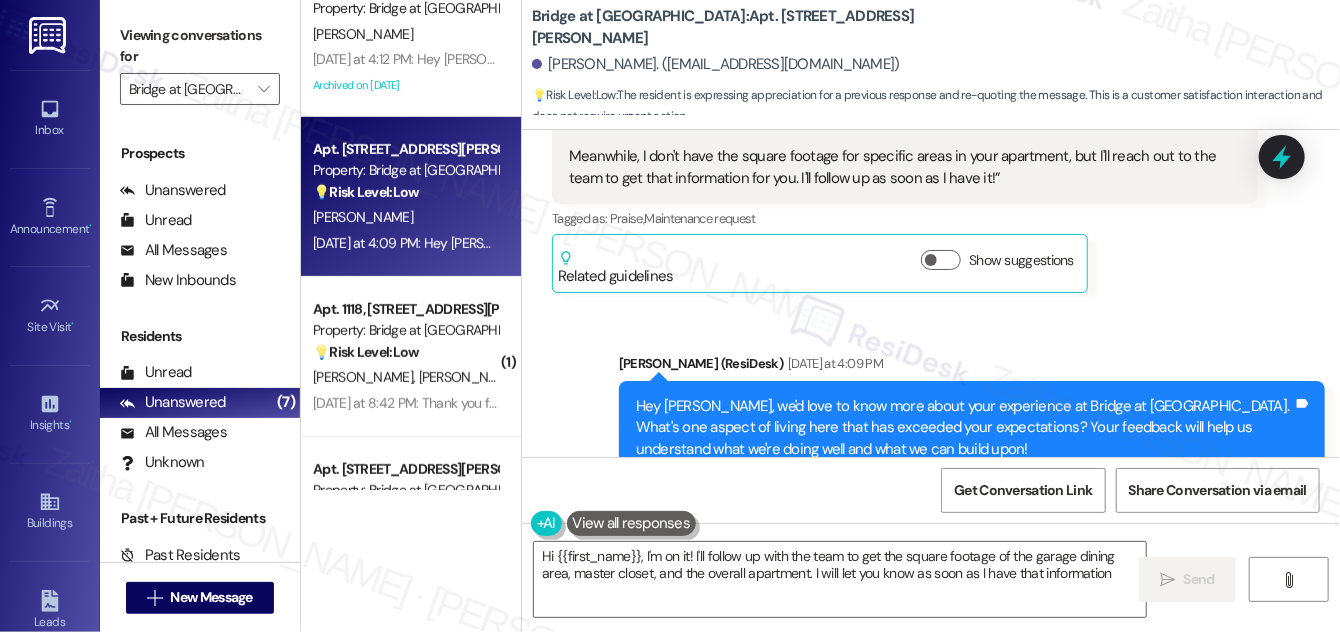 type on "Hi {{first_name}}, I'm on it! I'll follow up with the team to get the square footage of the garage dining area, master closet, and the overall apartment. I will let you know as soon as I have that information!" 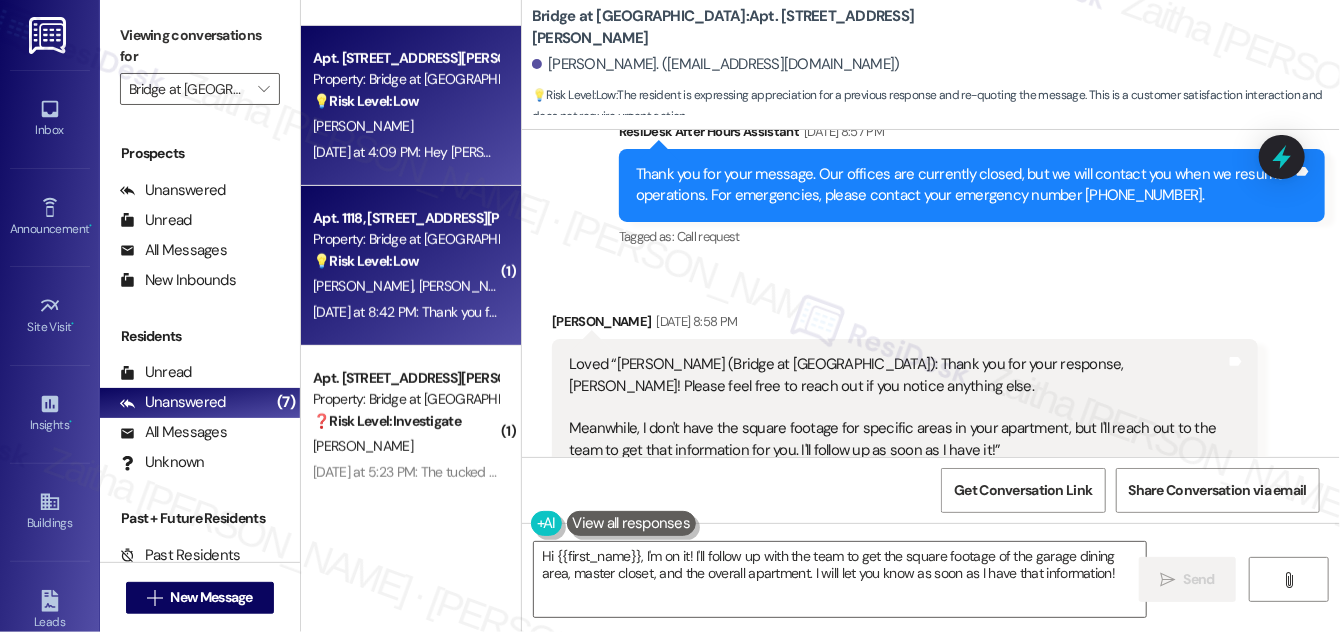 click on "P. Rolon M. Rolon" at bounding box center [405, 286] 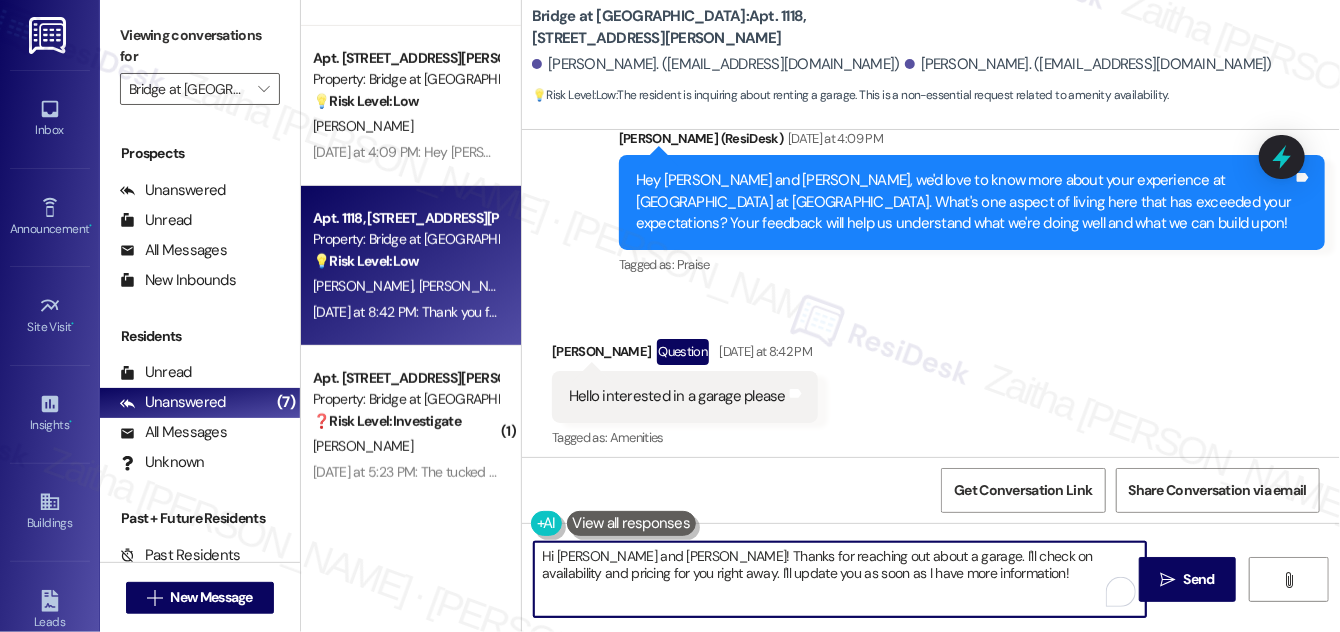 drag, startPoint x: 606, startPoint y: 554, endPoint x: 557, endPoint y: 556, distance: 49.0408 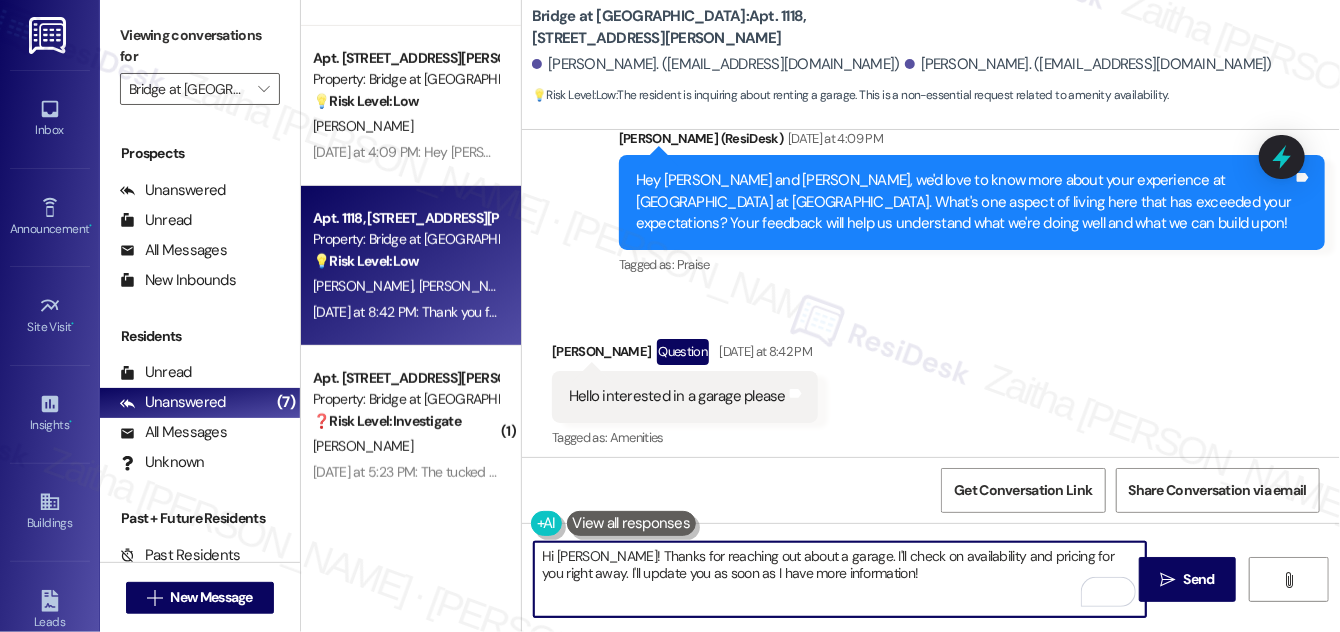 type on "Hi [PERSON_NAME]! Thanks for reaching out about a garage. I'll check on availability and pricing for you right away. I'll update you as soon as I have more information!" 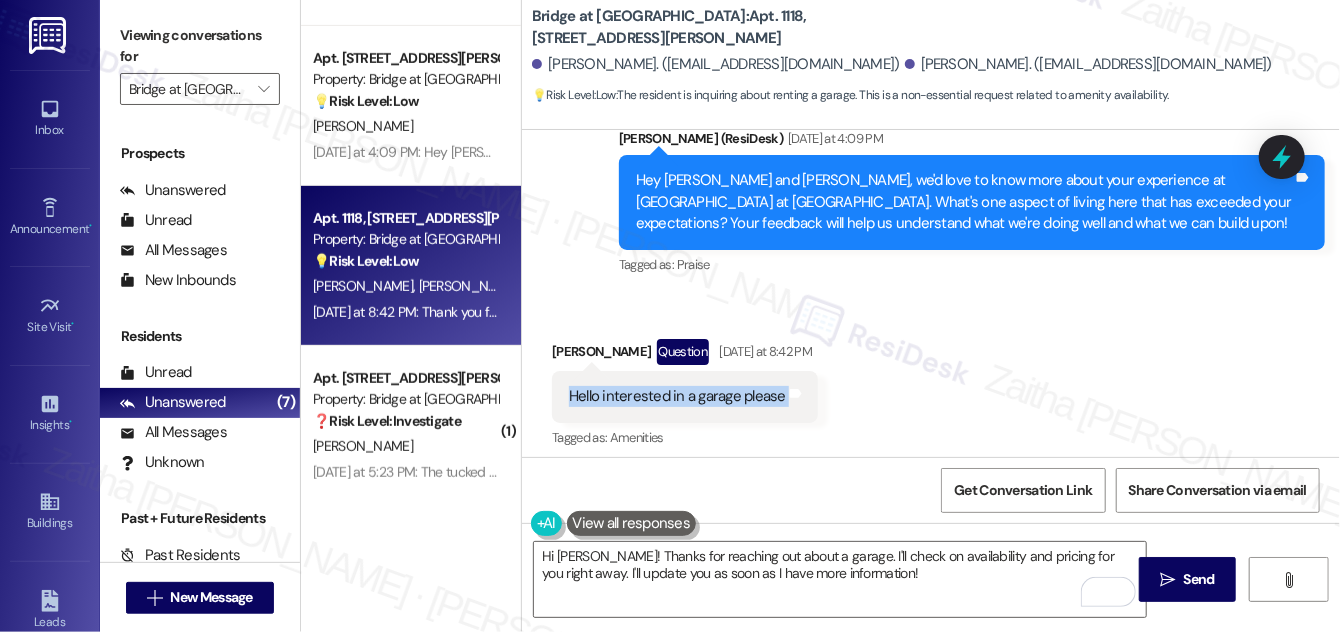 drag, startPoint x: 568, startPoint y: 373, endPoint x: 801, endPoint y: 375, distance: 233.00859 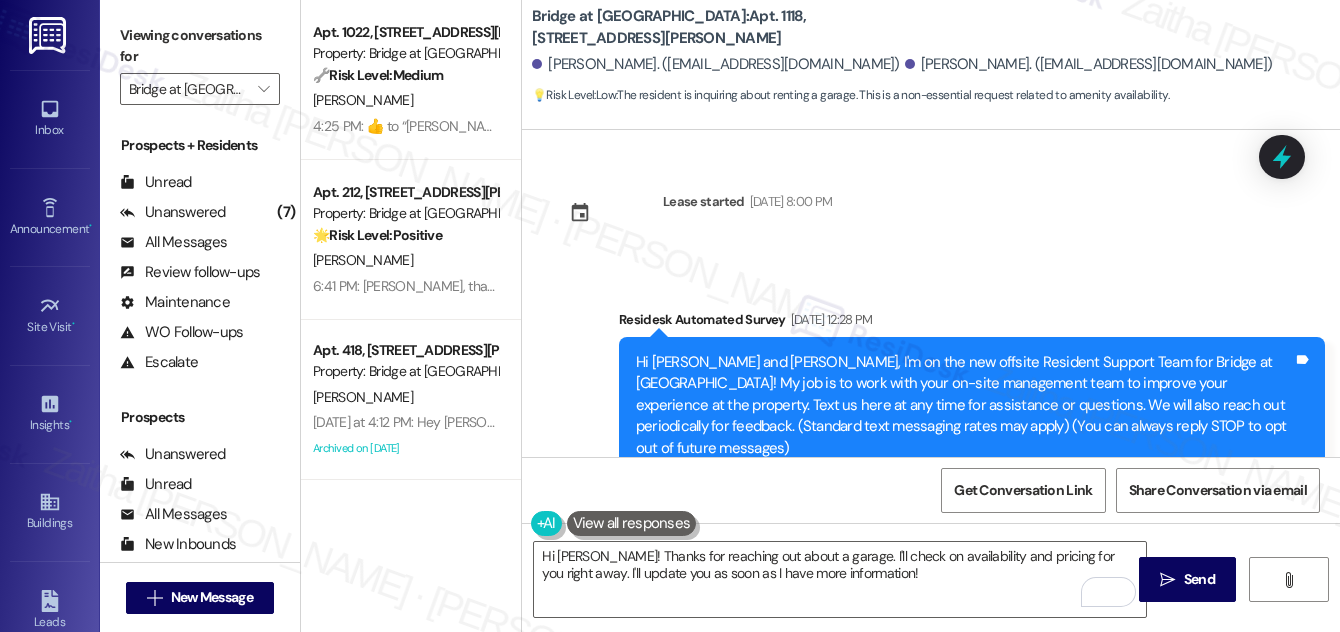scroll, scrollTop: 0, scrollLeft: 0, axis: both 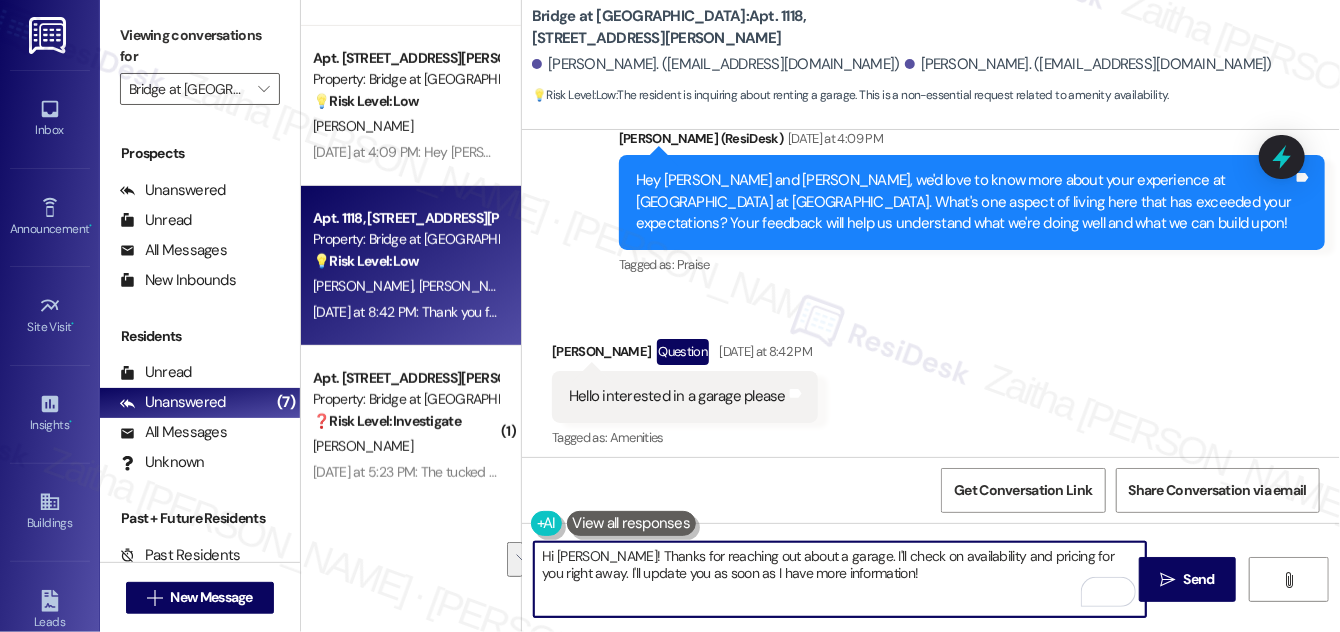 drag, startPoint x: 655, startPoint y: 556, endPoint x: 856, endPoint y: 578, distance: 202.2004 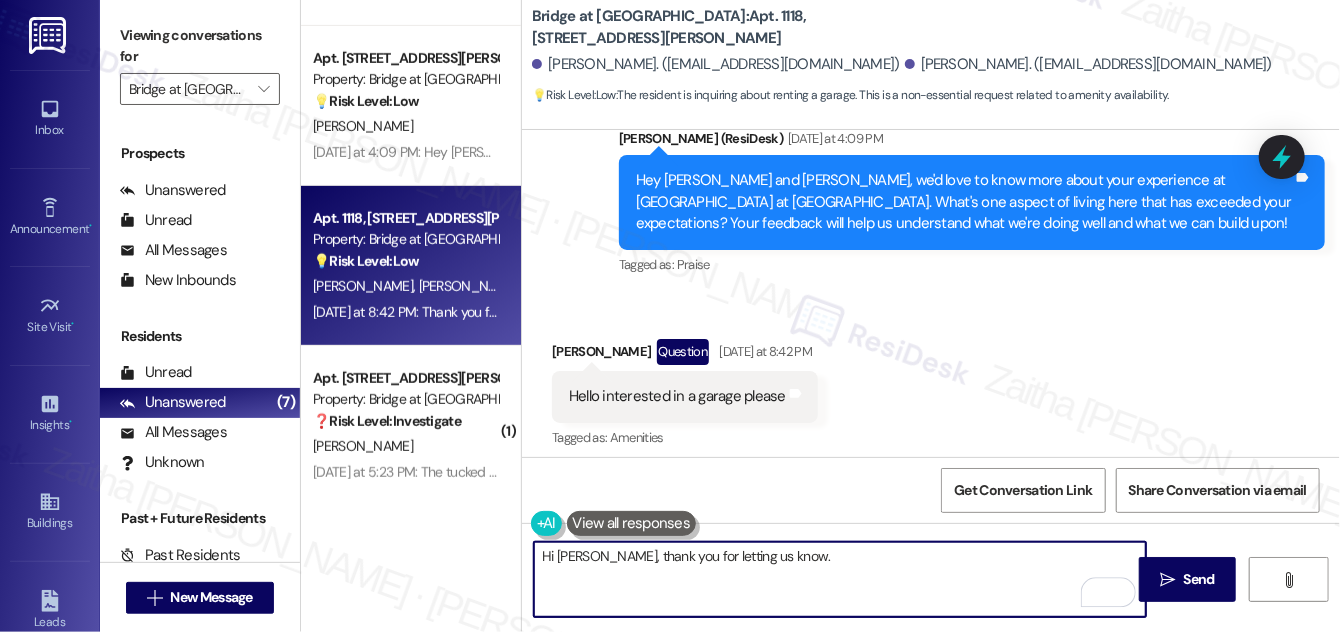 paste on "I’ll go ahead and share your interest in a garage with the team" 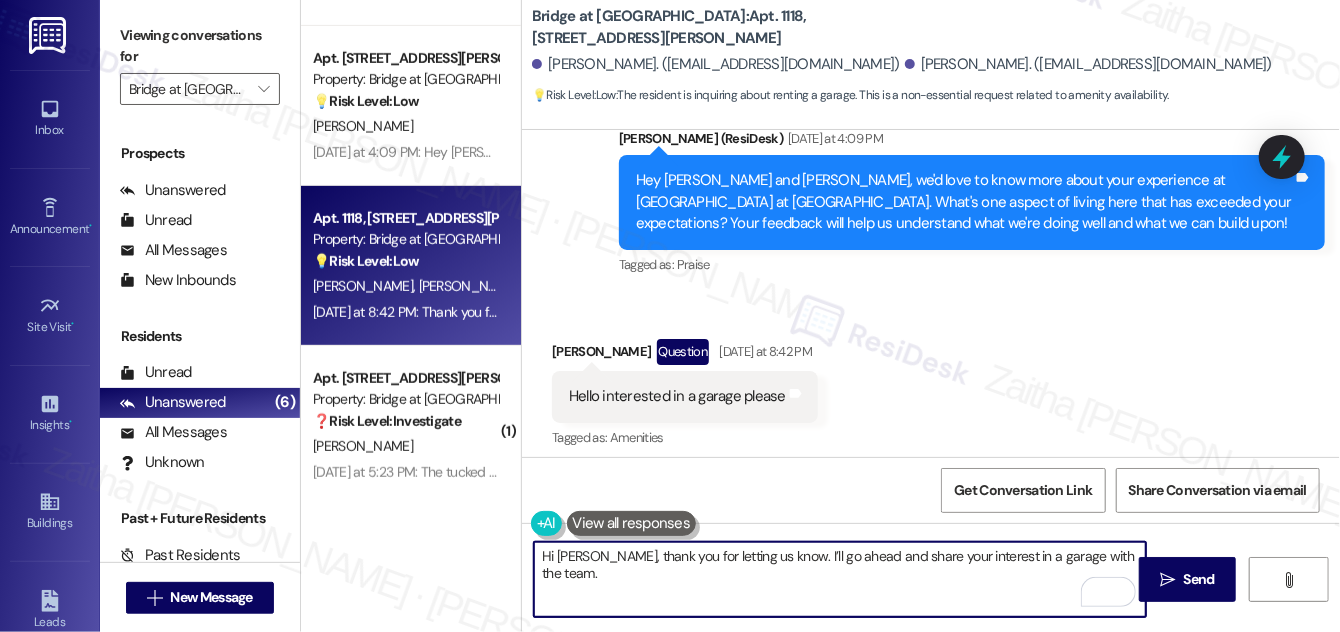 paste on "Let me know if you have any other questions in the meantime!
Ask ChatGPT" 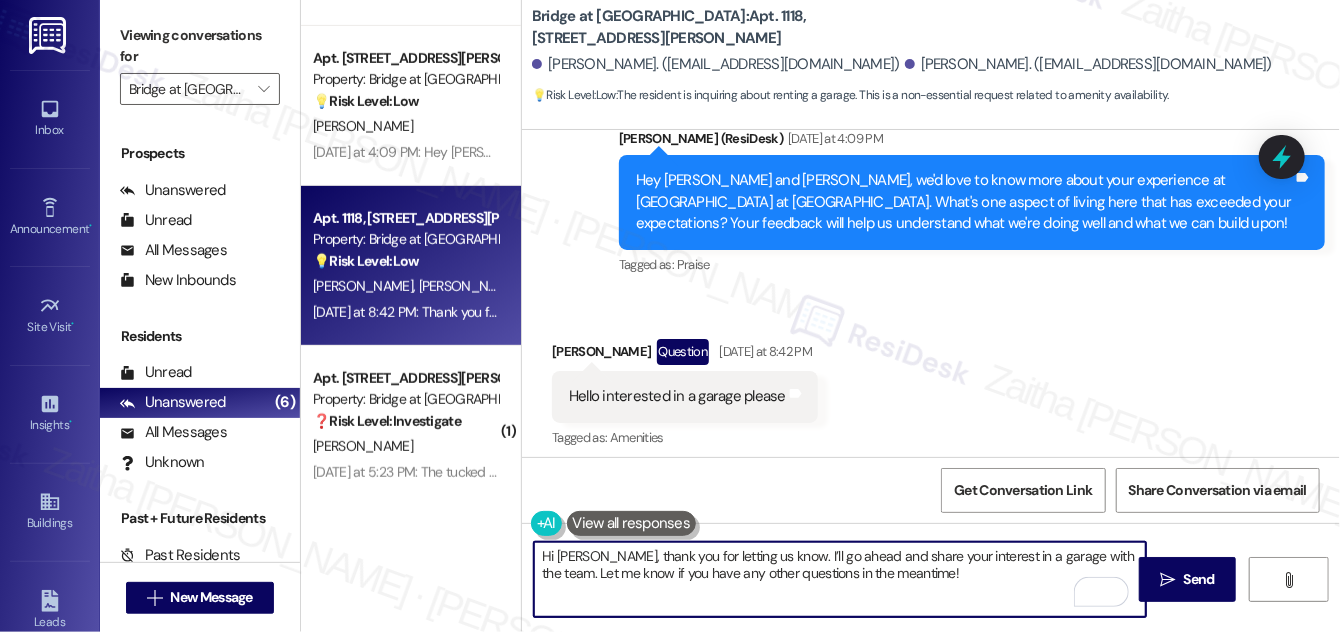 scroll, scrollTop: 152, scrollLeft: 0, axis: vertical 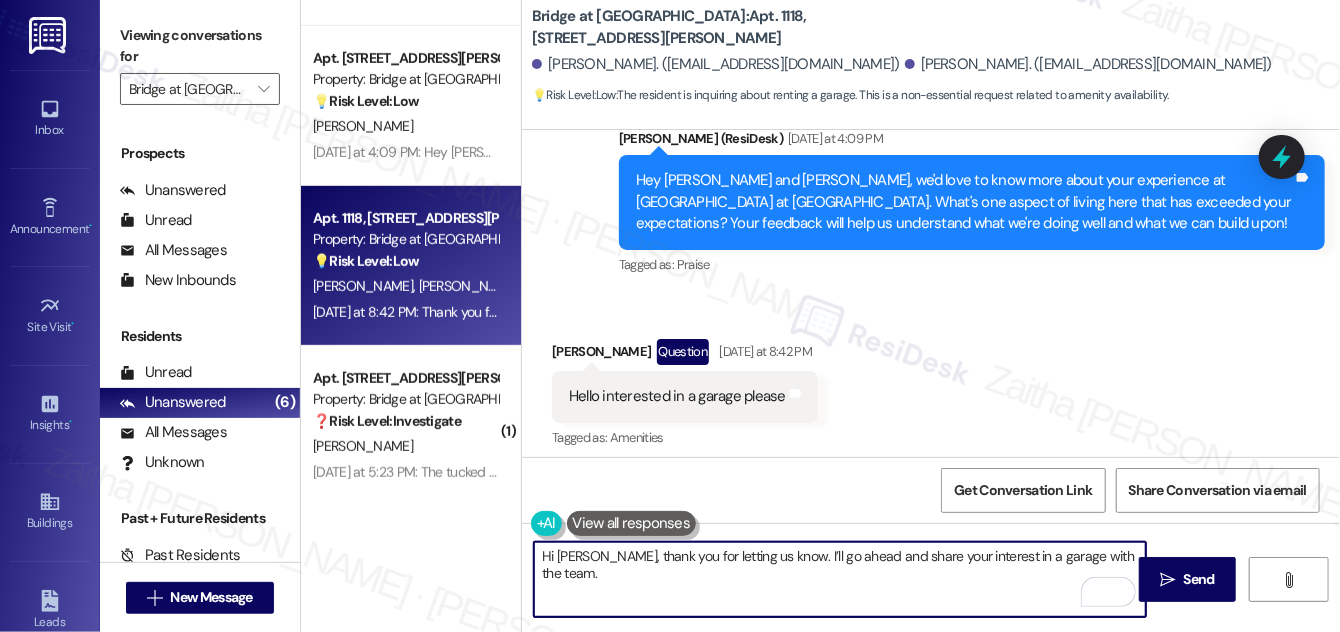 paste on "Let me know if you have any other questions in the meantime!" 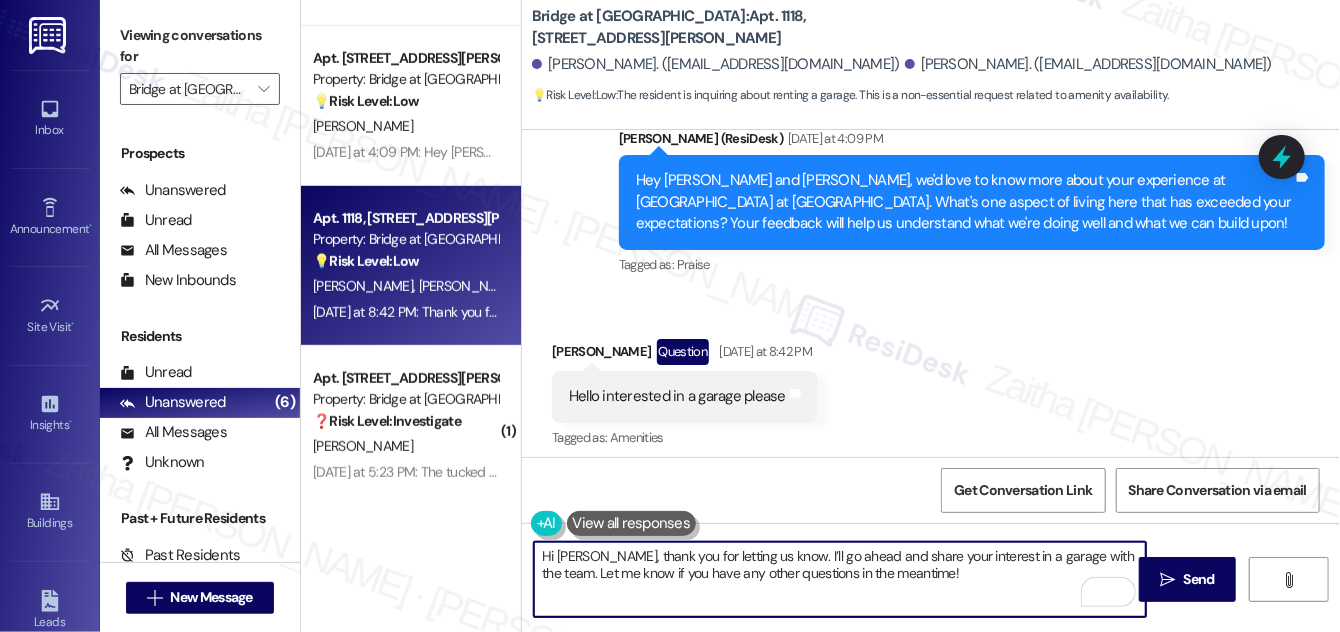 type on "Hi [PERSON_NAME], thank you for letting us know. I’ll go ahead and share your interest in a garage with the team. Let me know if you have any other questions in the meantime!" 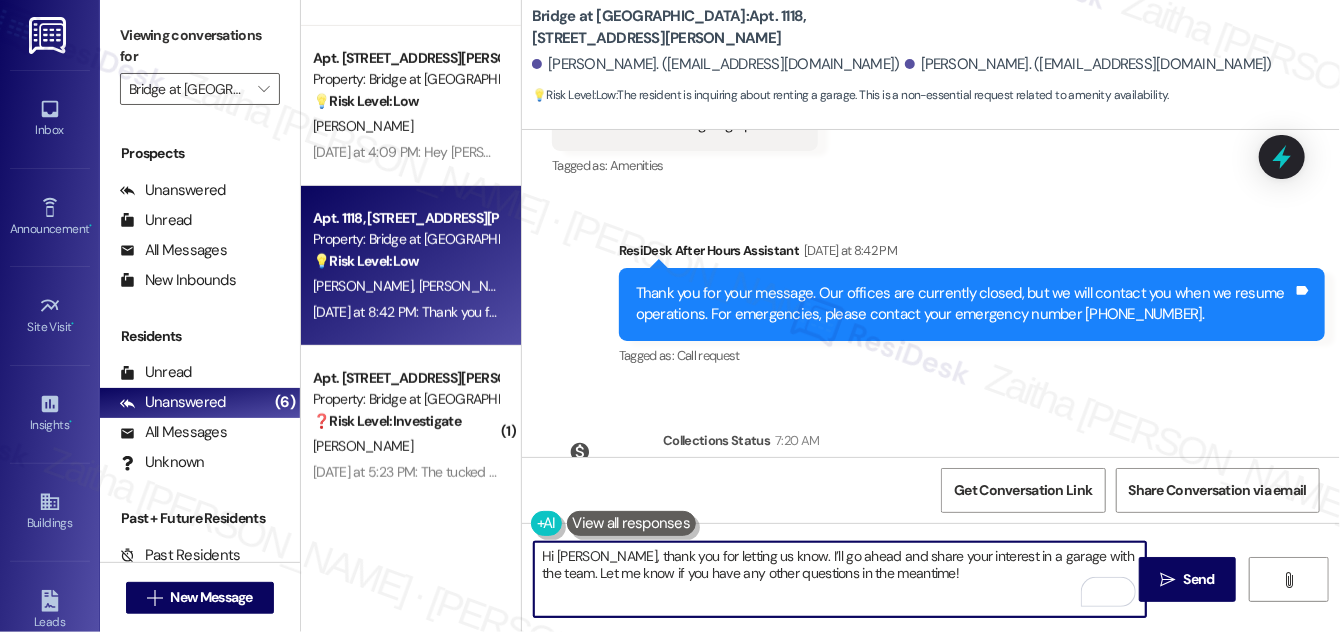 scroll, scrollTop: 989, scrollLeft: 0, axis: vertical 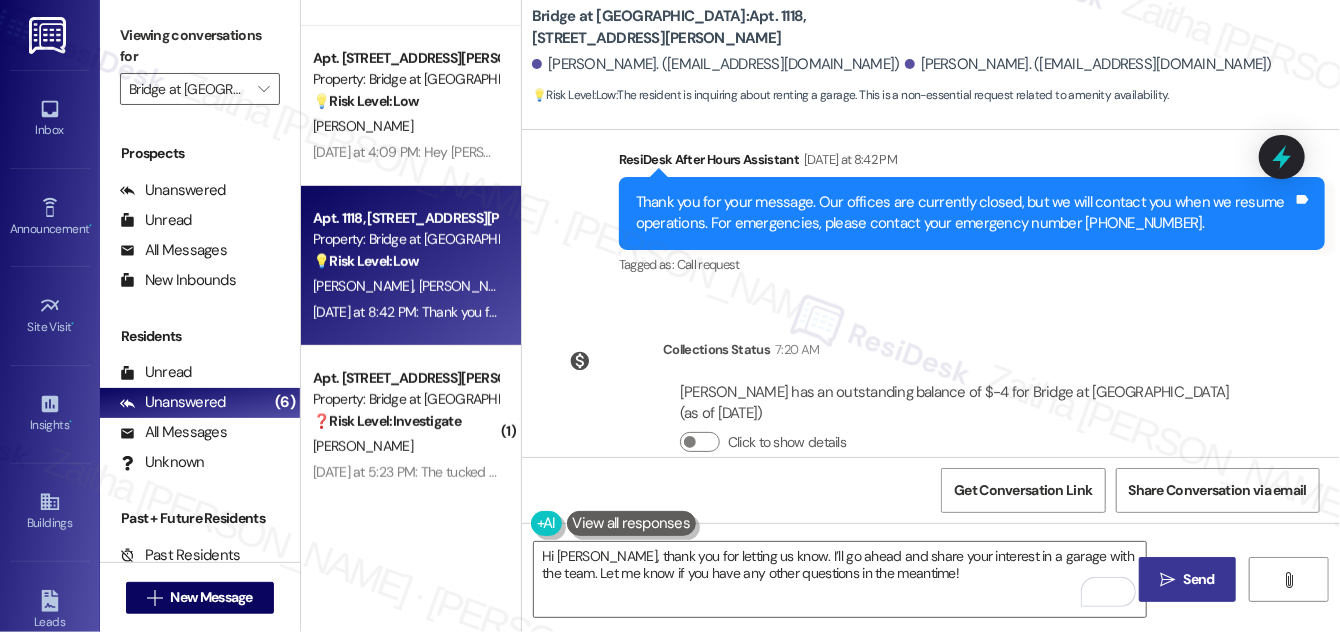 click on "Send" at bounding box center (1199, 579) 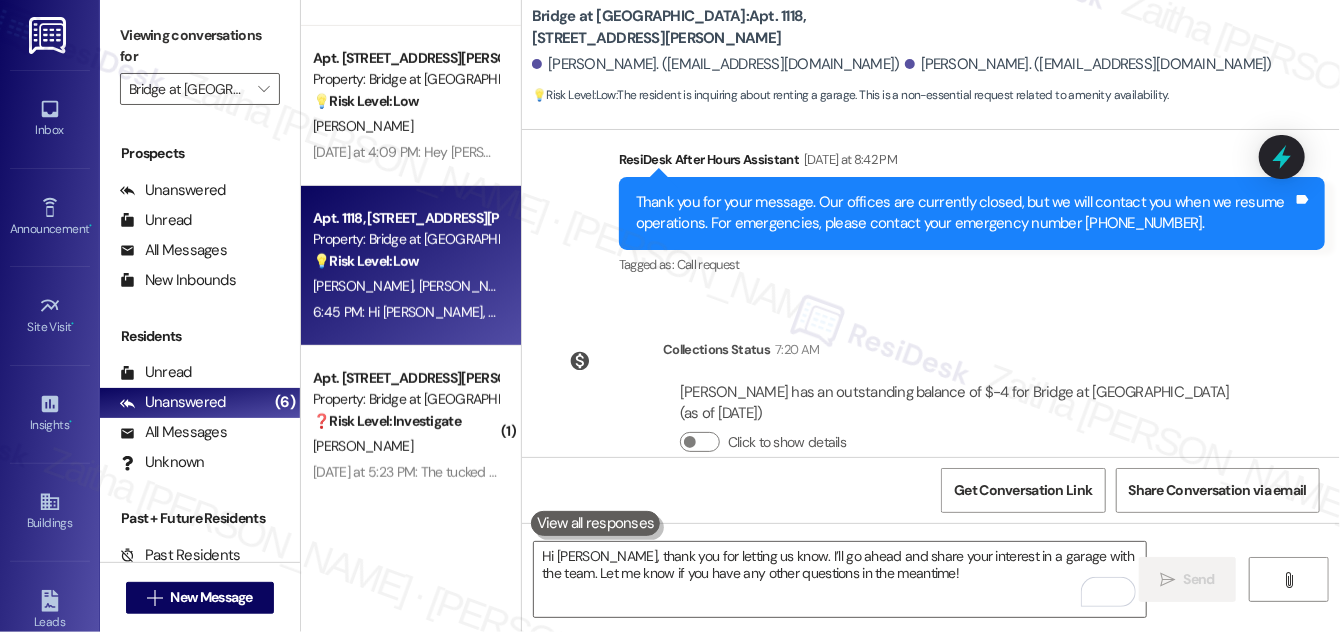 scroll, scrollTop: 1150, scrollLeft: 0, axis: vertical 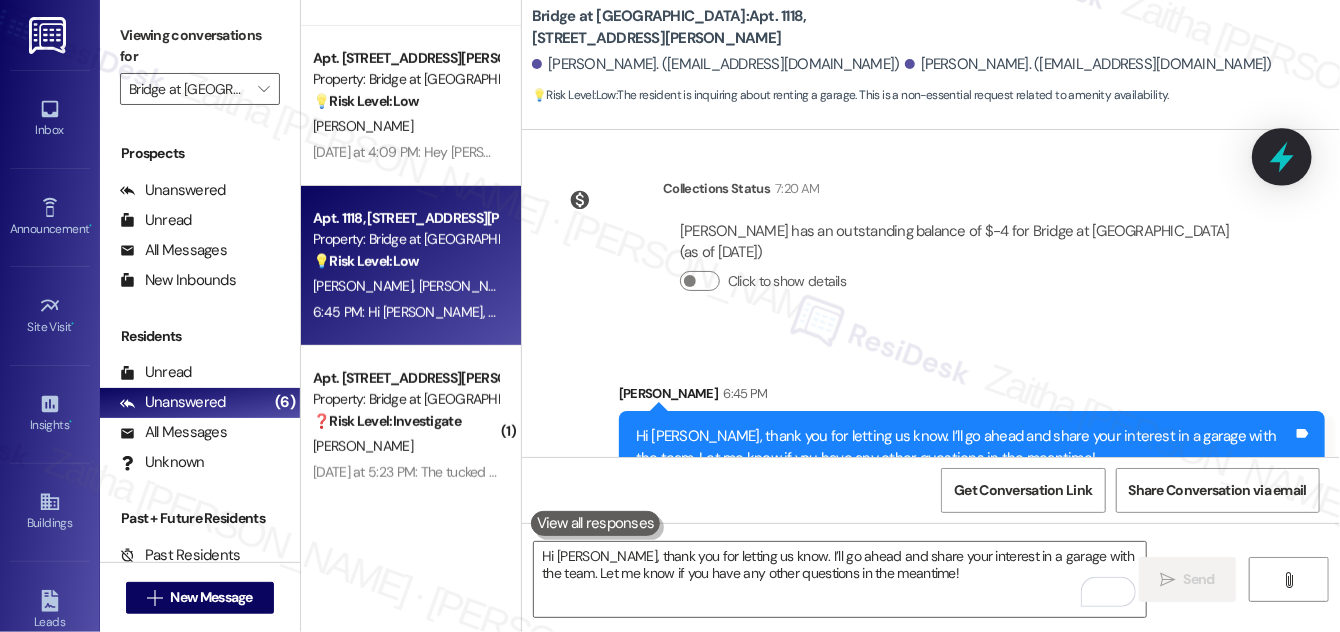 click 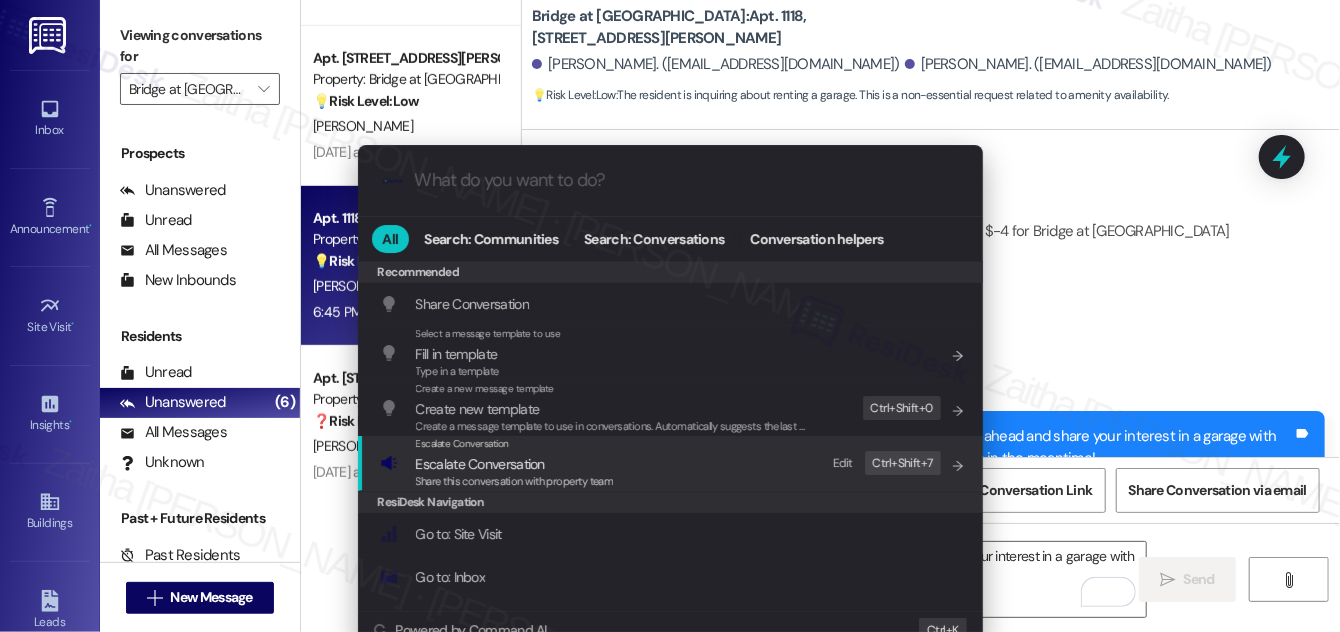 click on "Escalate Conversation" at bounding box center [480, 464] 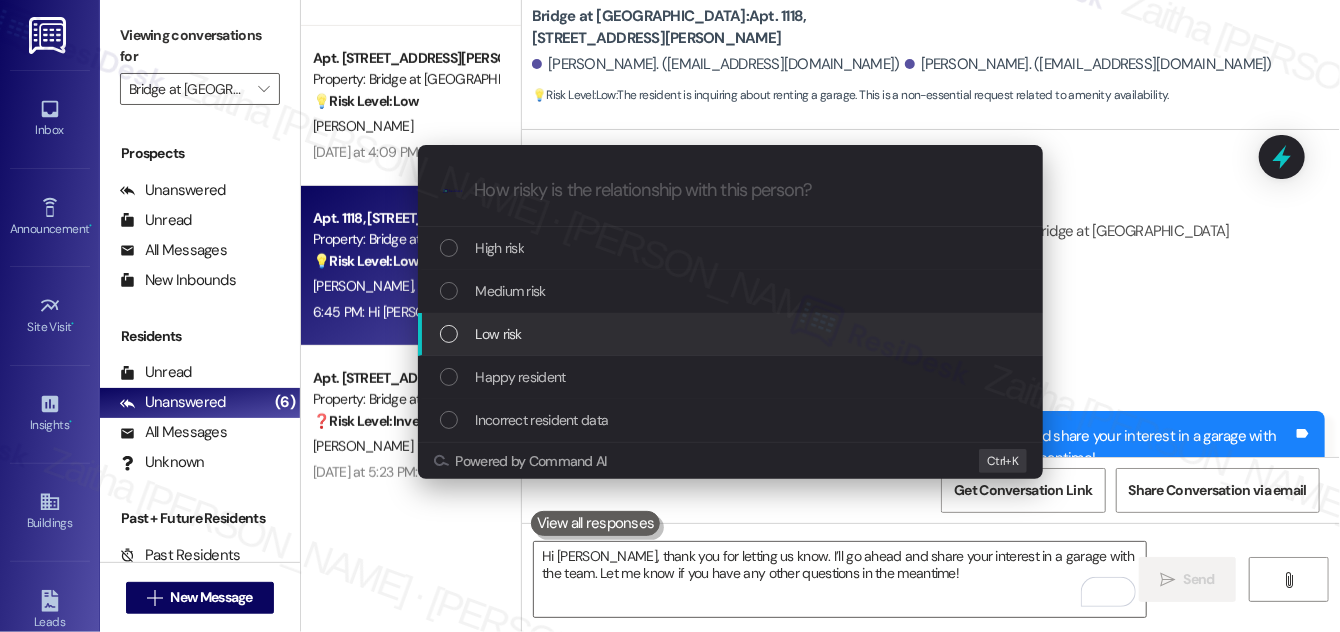click on "Low risk" at bounding box center (499, 334) 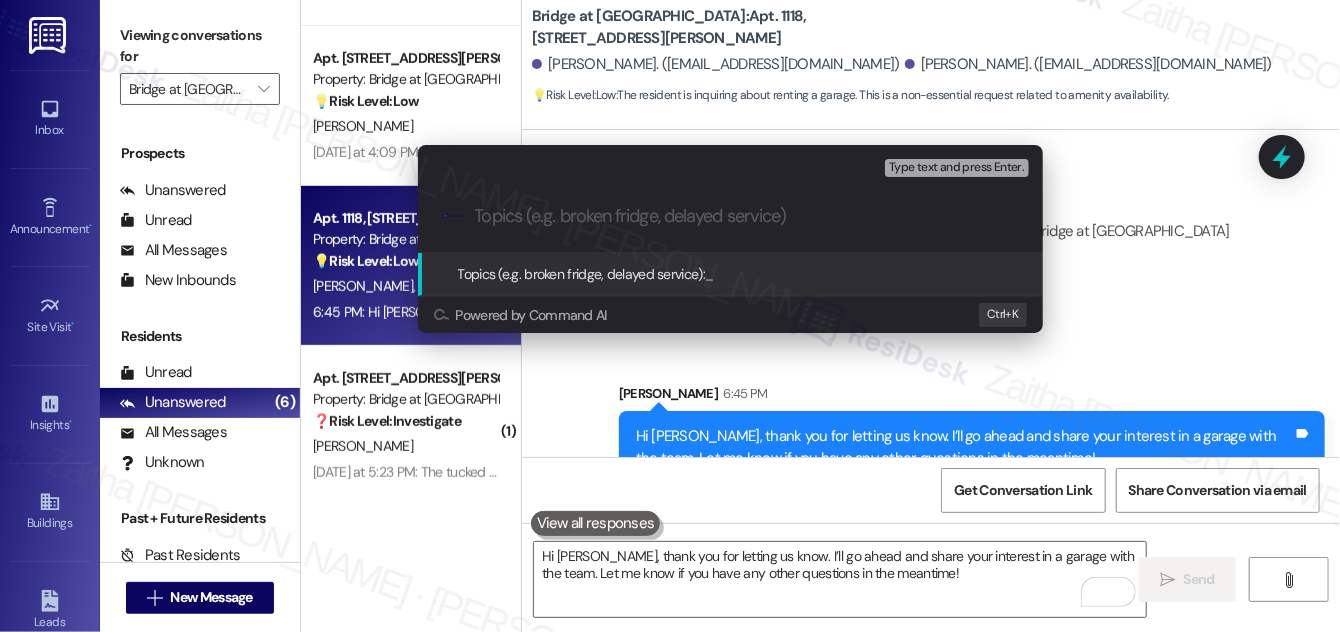 paste on "Resident Interest in Garage" 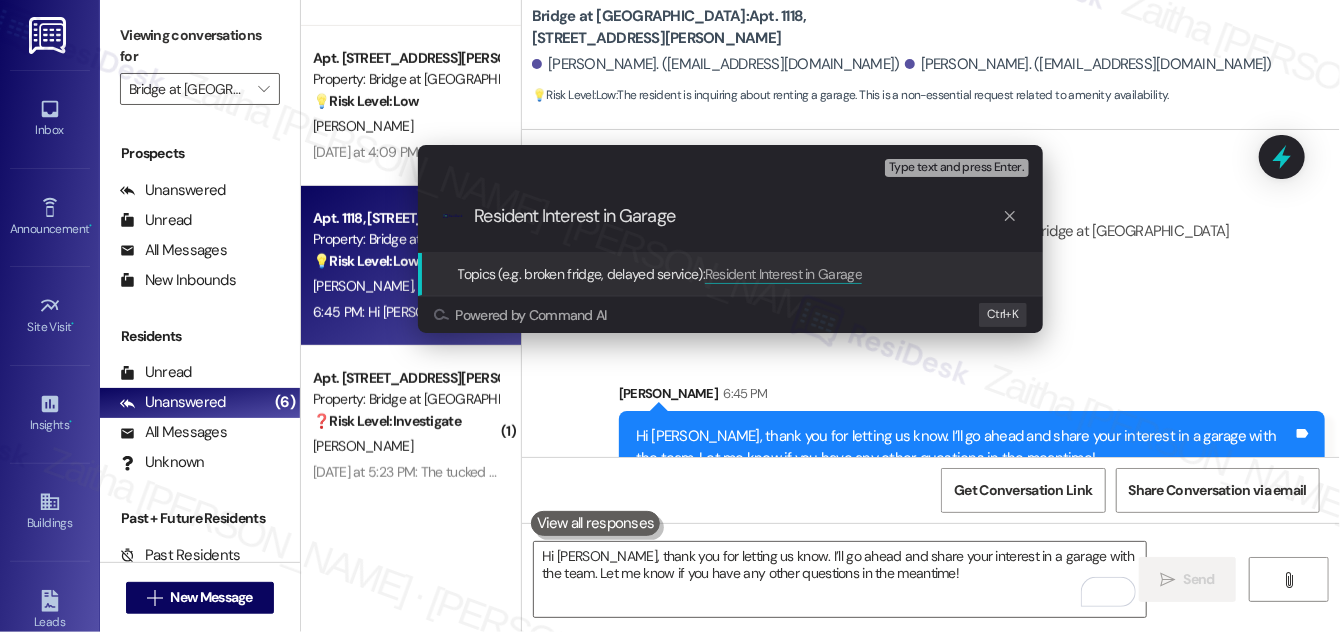 click on "Resident Interest in Garage" at bounding box center [738, 216] 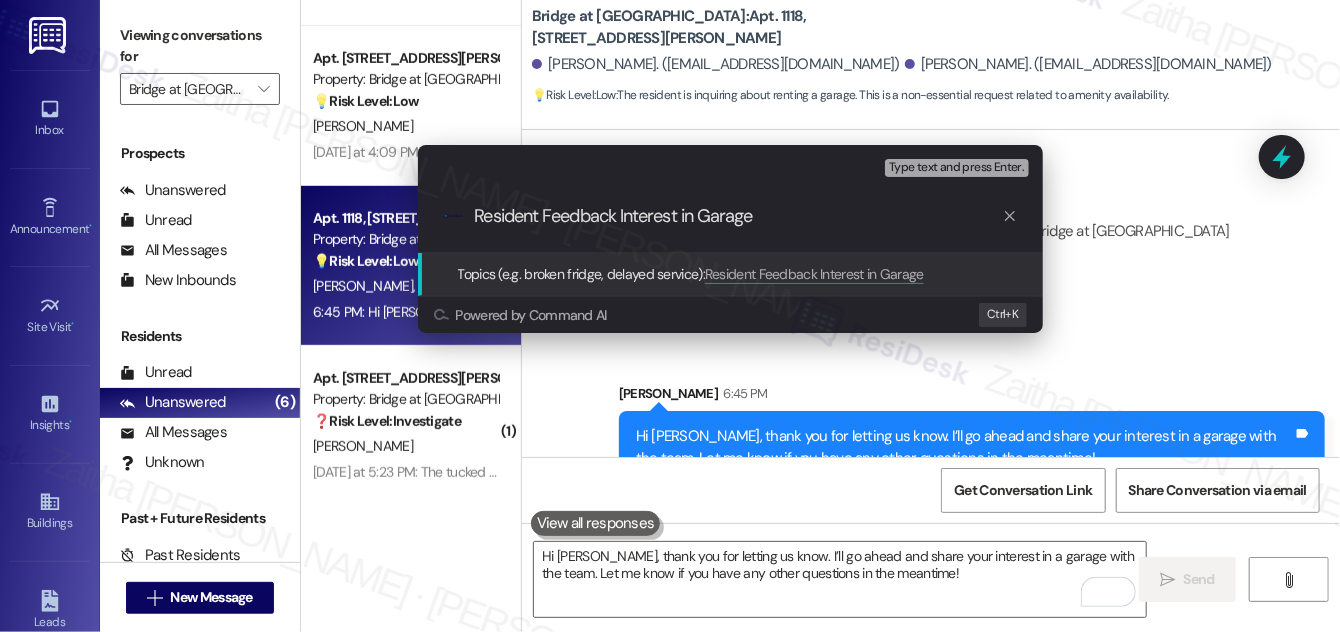 type on "Resident Feedback: Interest in Garage" 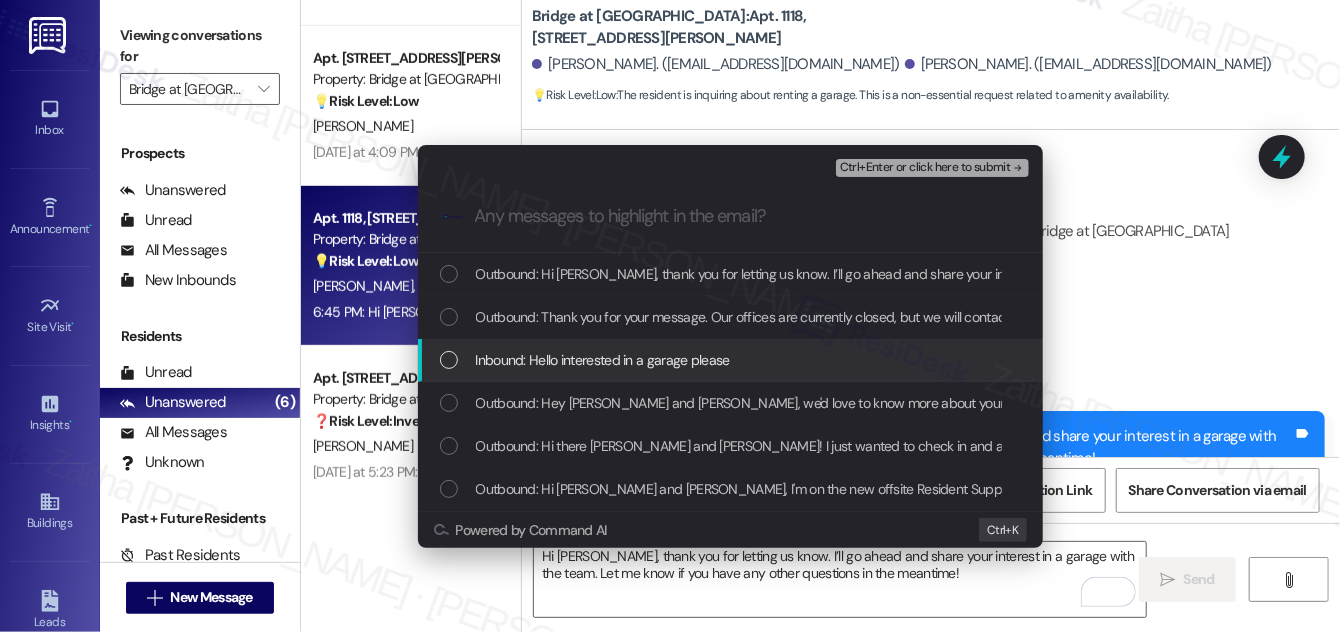 click at bounding box center [449, 360] 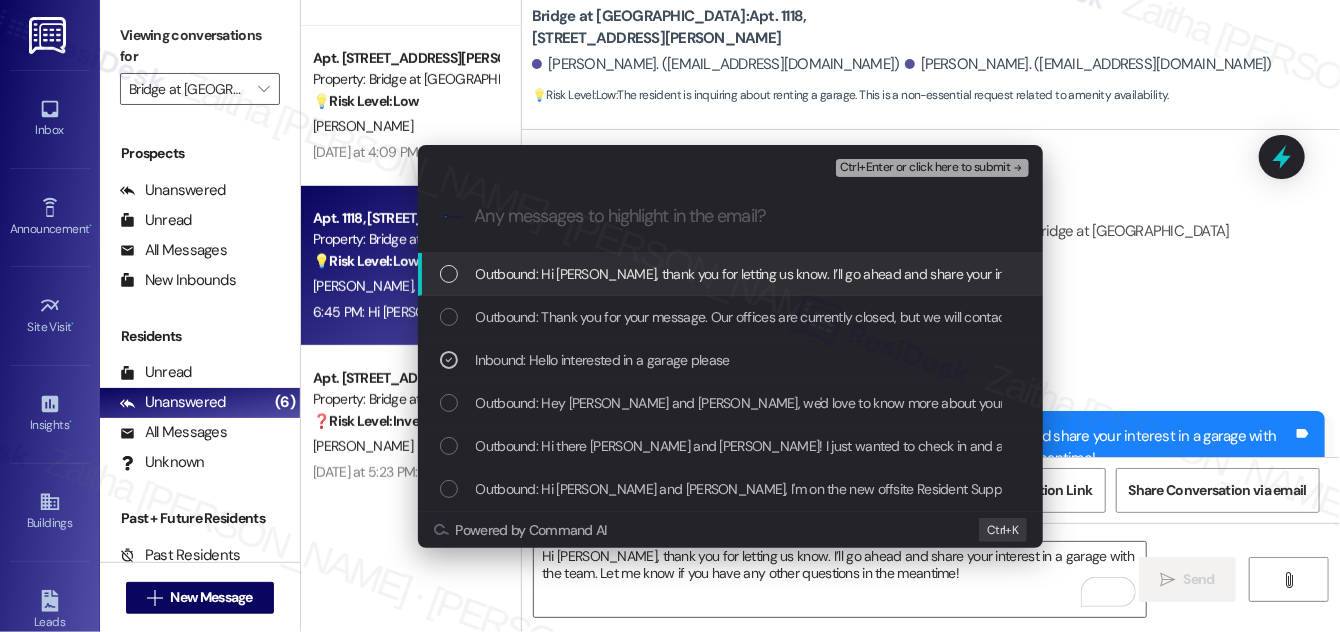 click on "Escalate Conversation Low risk Resident Feedback: Interest in Garage Inbound: Hello interested in a garage please Ctrl+Enter or click here to submit .cls-1{fill:#0a055f;}.cls-2{fill:#0cc4c4;} resideskLogoBlueOrange Outbound: Hi [PERSON_NAME], thank you for letting us know. I’ll go ahead and share your interest in a garage with the team. Let me know if you have any other questions in the meantime! Outbound: Thank you for your message. Our offices are currently closed, but we will contact you when we resume operations. For emergencies, please contact your emergency number [PHONE_NUMBER]. Inbound: Hello interested in a garage please Outbound: Hey [PERSON_NAME] and [PERSON_NAME], we'd love to know more about your experience at Bridge at [GEOGRAPHIC_DATA]. What's one aspect of living here that has exceeded your expectations? Your feedback will help us understand what we're doing well and what we can build upon! Powered by Command AI Ctrl+ K" at bounding box center [670, 316] 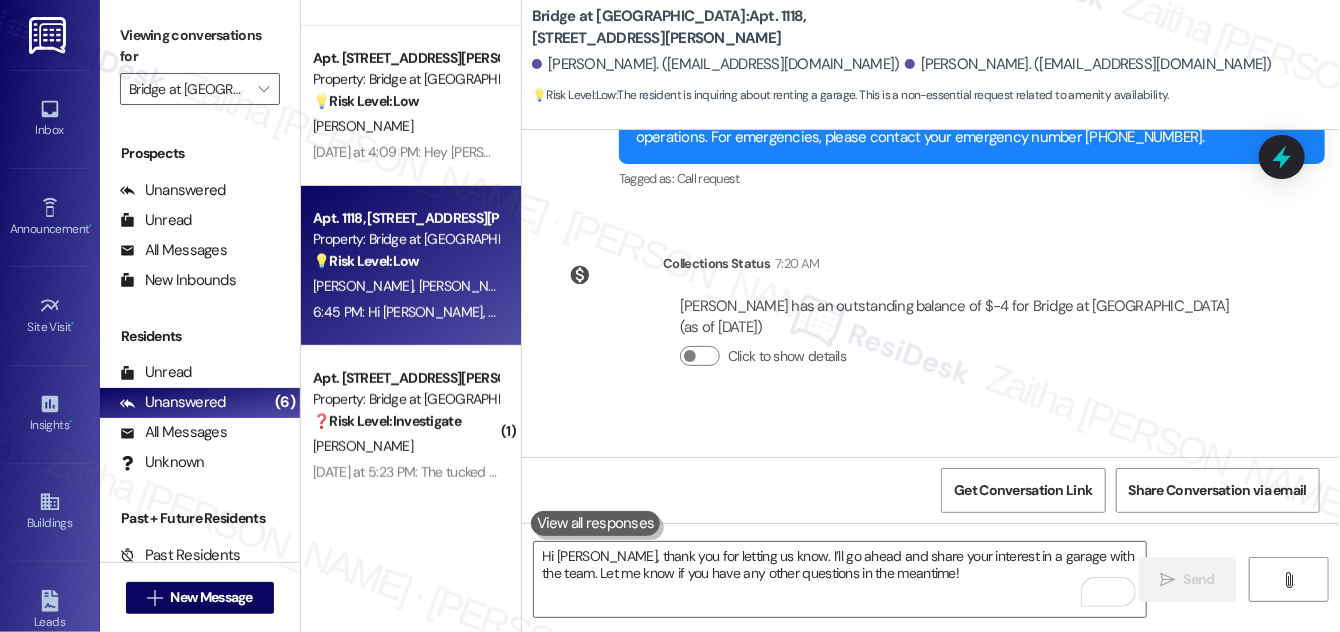 scroll, scrollTop: 1150, scrollLeft: 0, axis: vertical 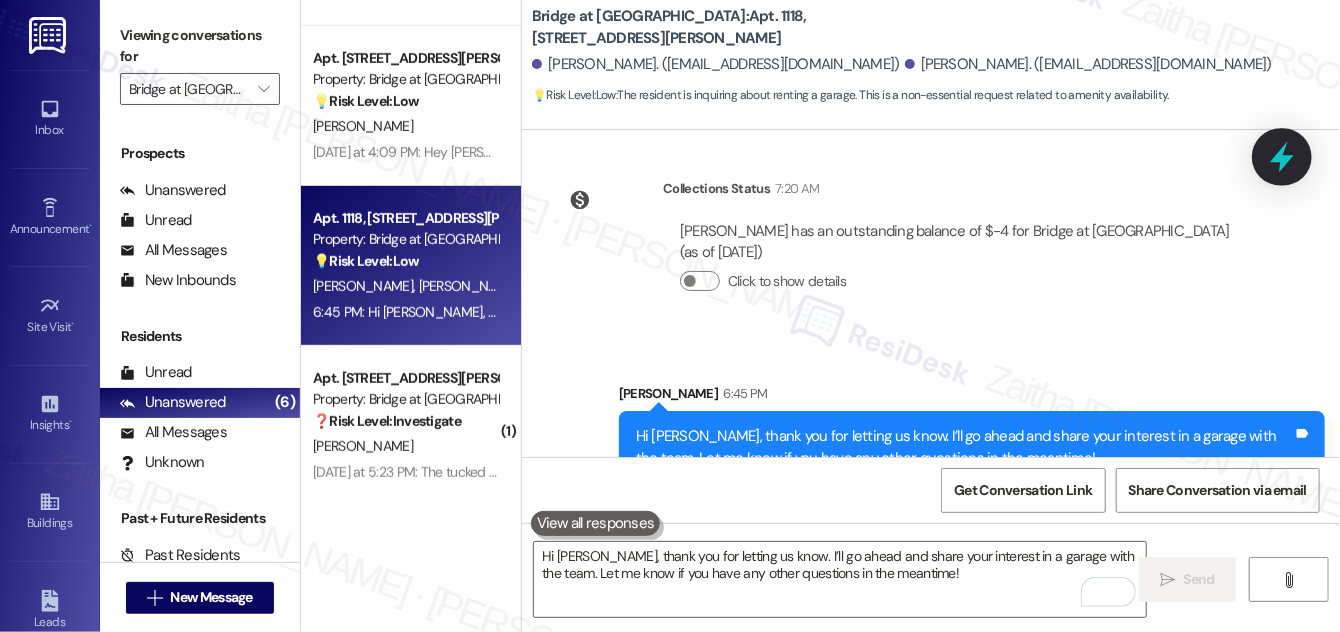 click 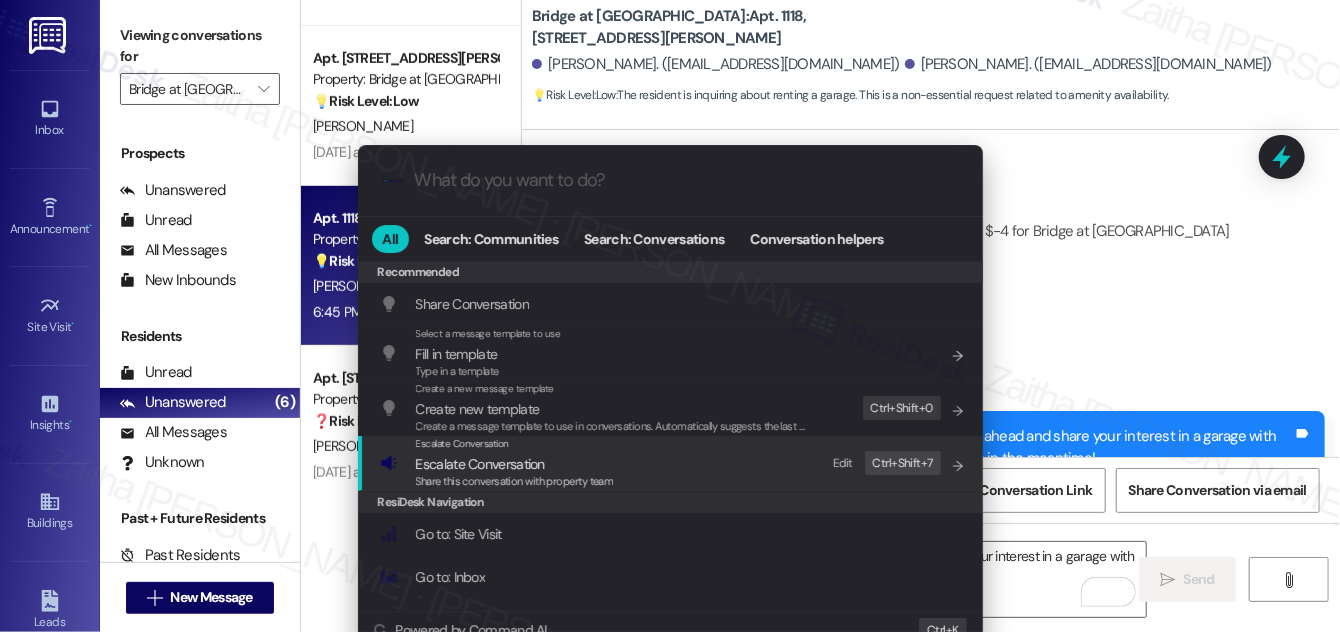 click on "Escalate Conversation" at bounding box center [480, 464] 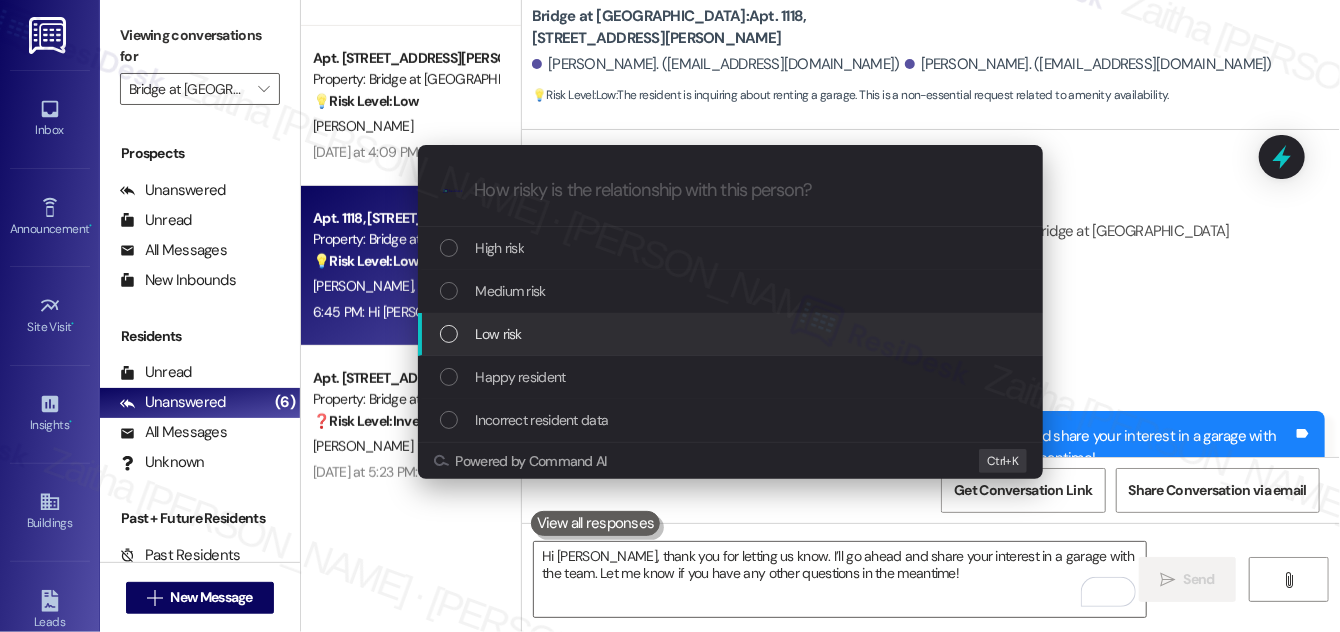 click on "Low risk" at bounding box center (730, 334) 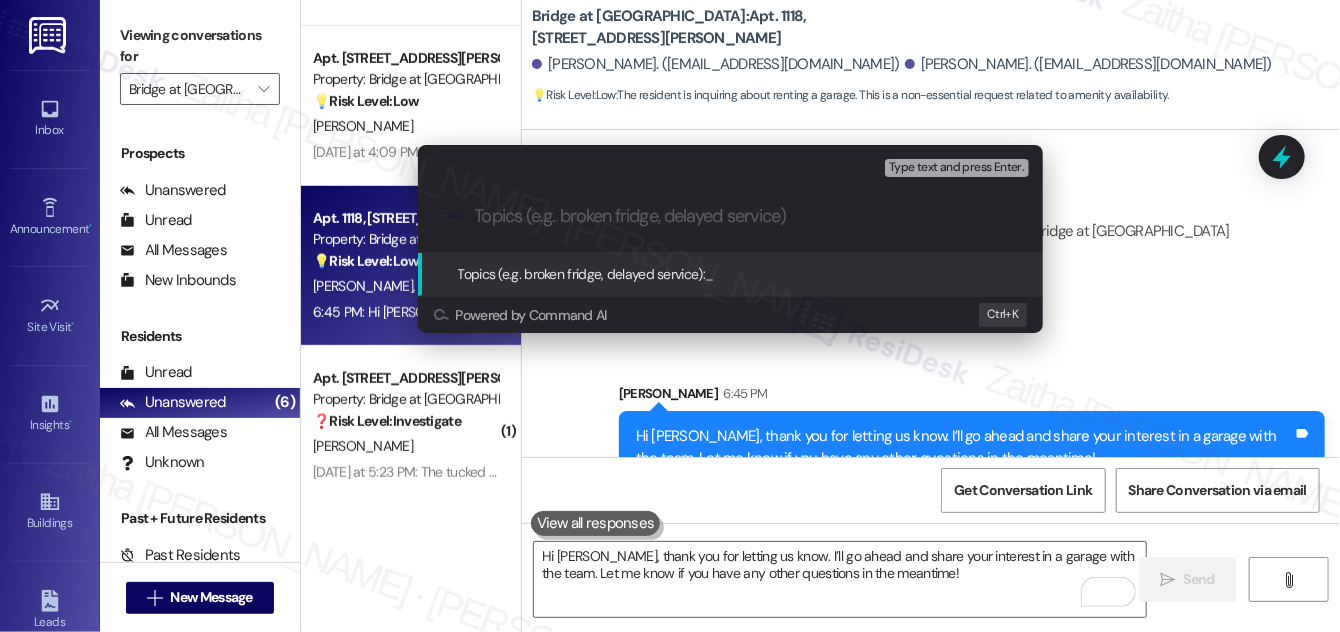paste on "Resident Interest in Garage" 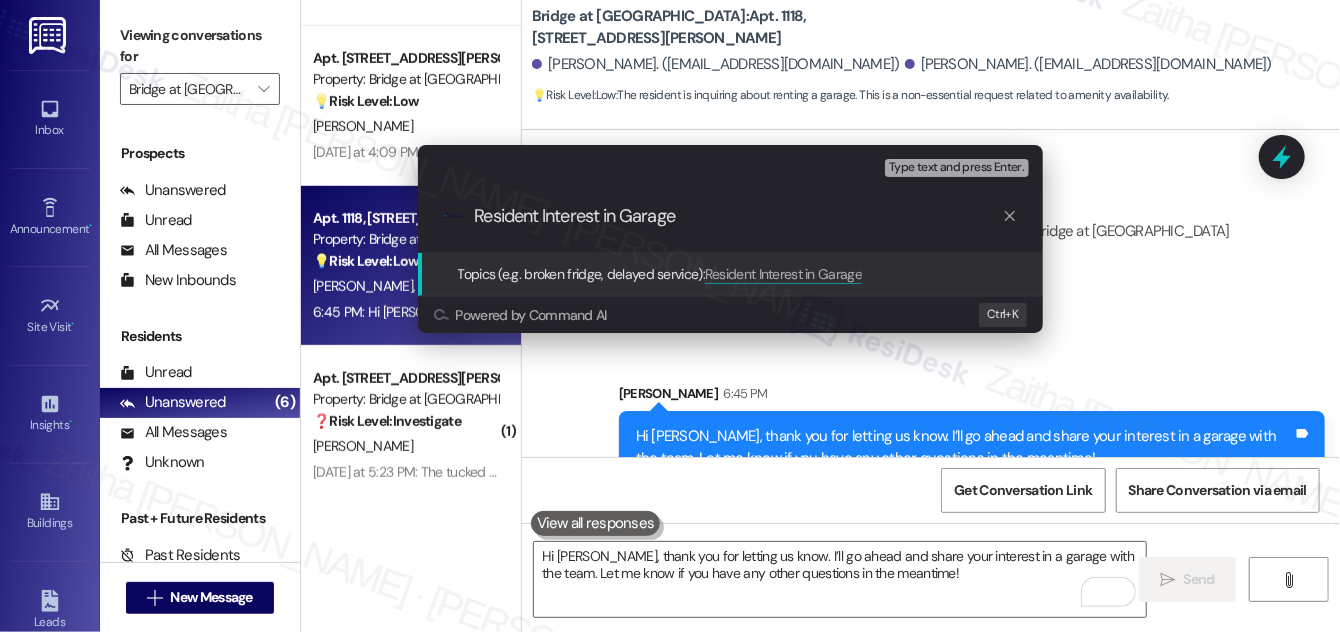click on "Resident Interest in Garage" at bounding box center [738, 216] 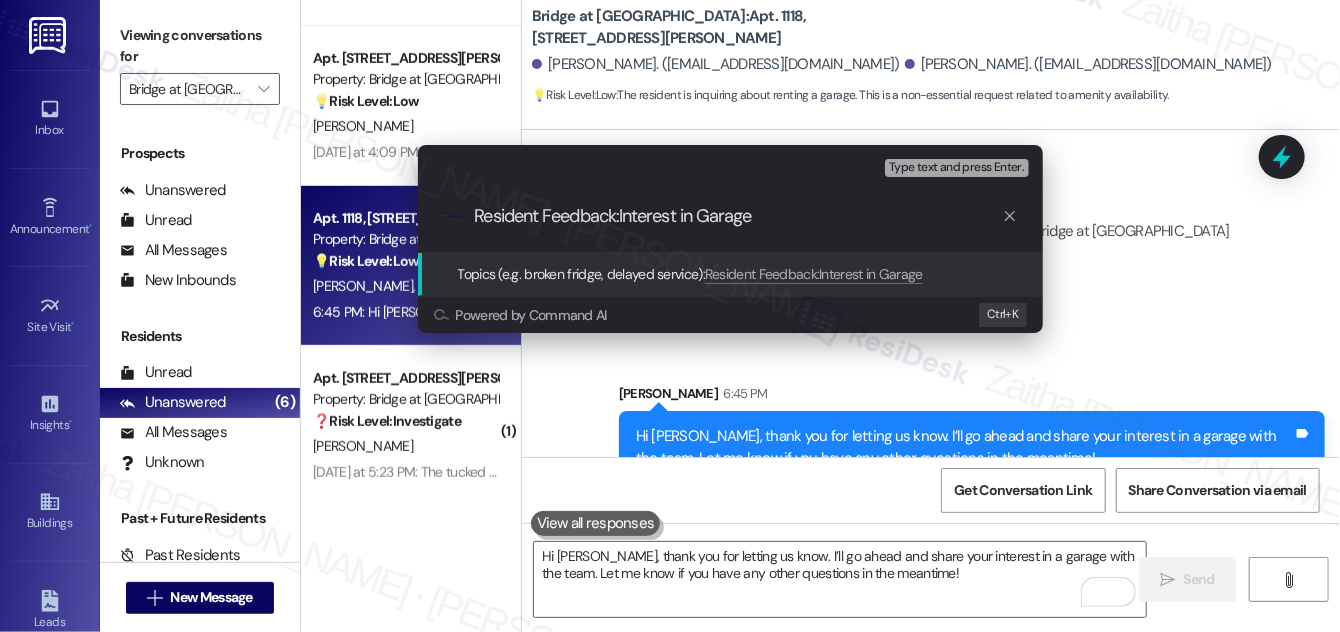 type on "Resident Feedback: Interest in Garage" 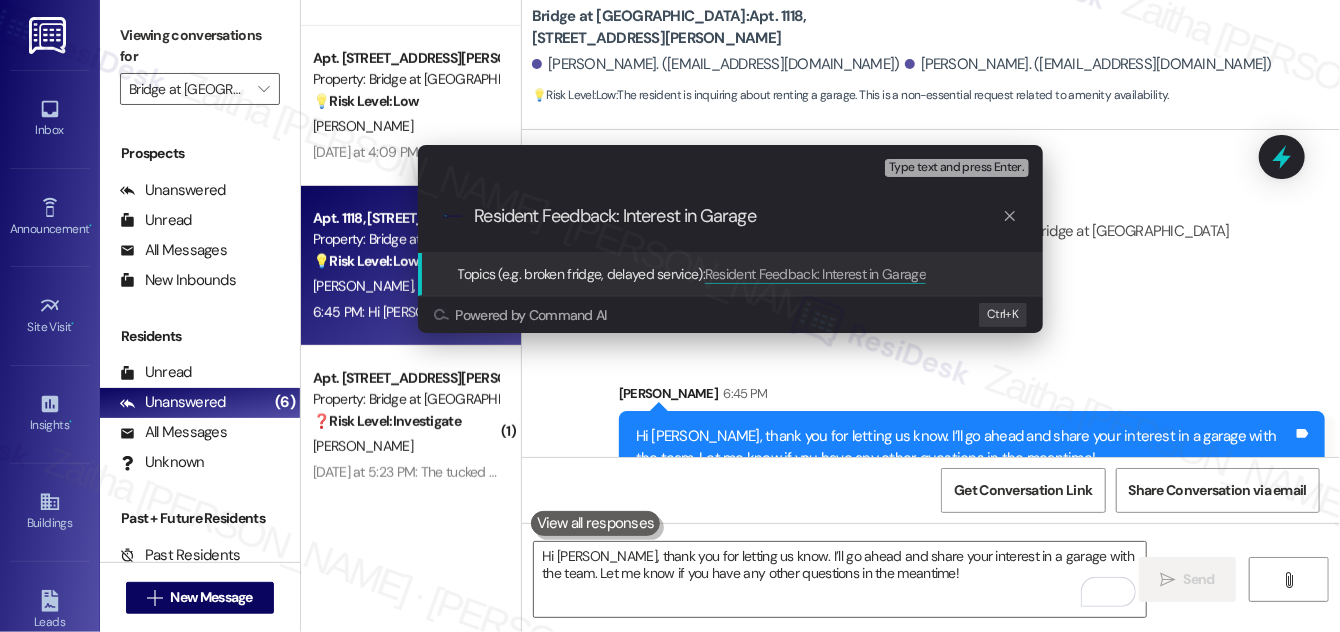 type 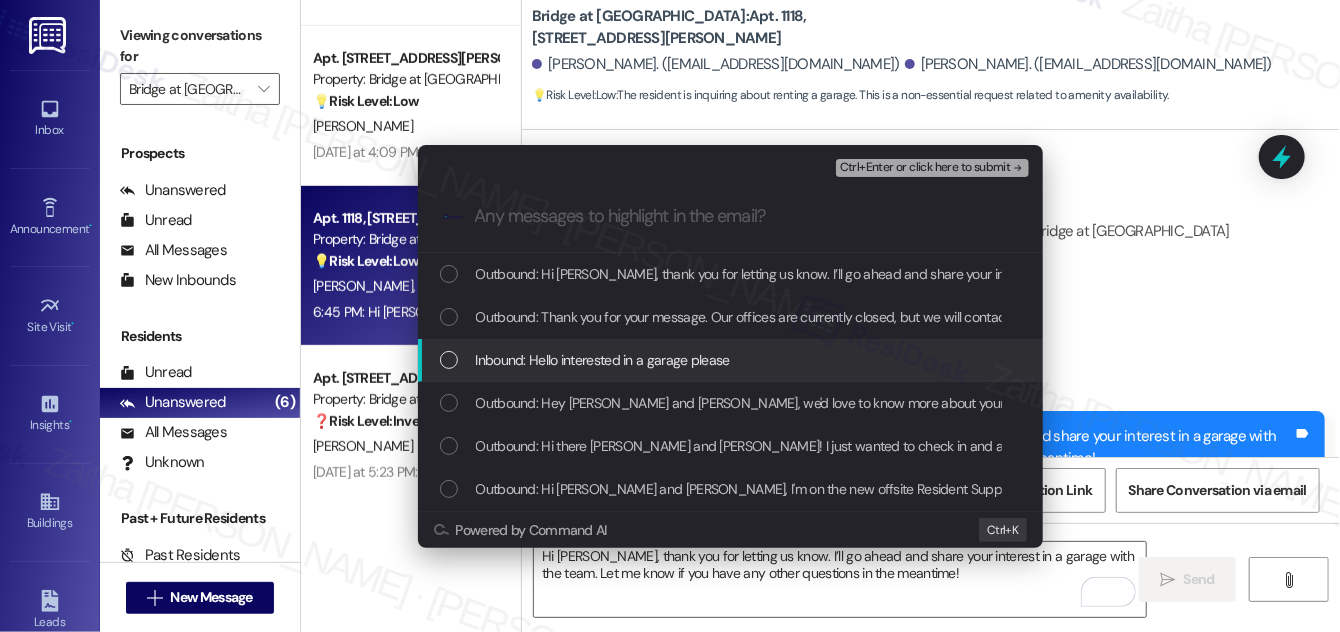 click at bounding box center [449, 360] 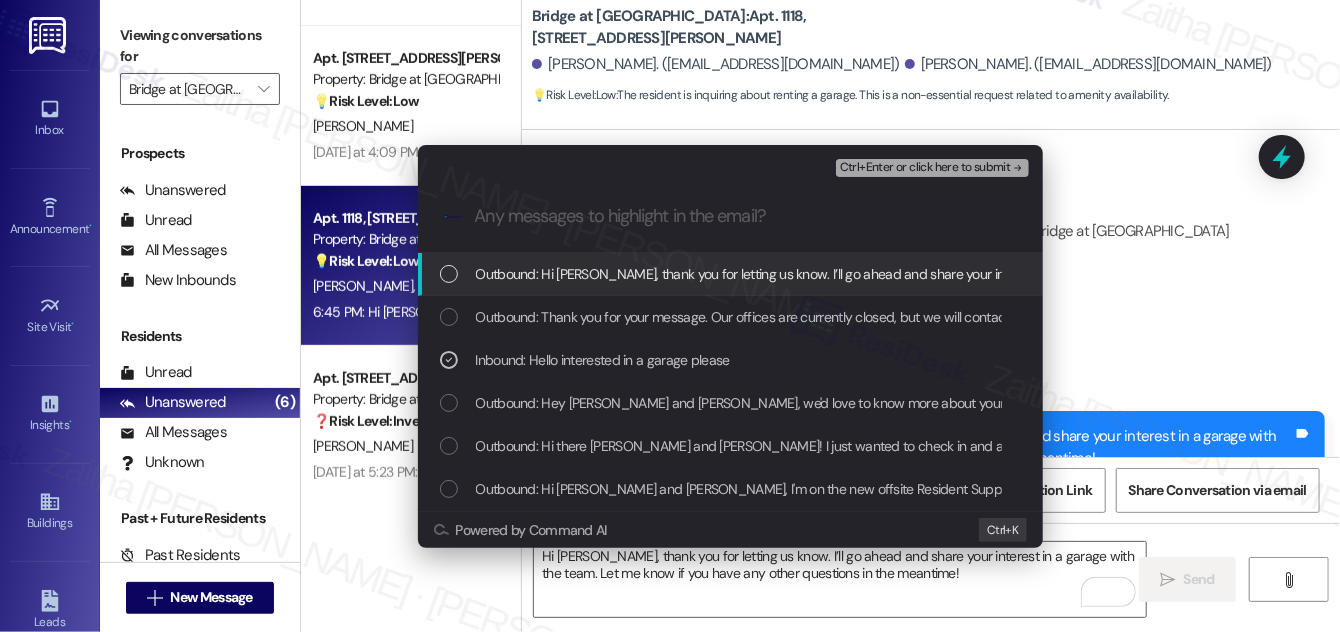 click on "Ctrl+Enter or click here to submit" at bounding box center [925, 168] 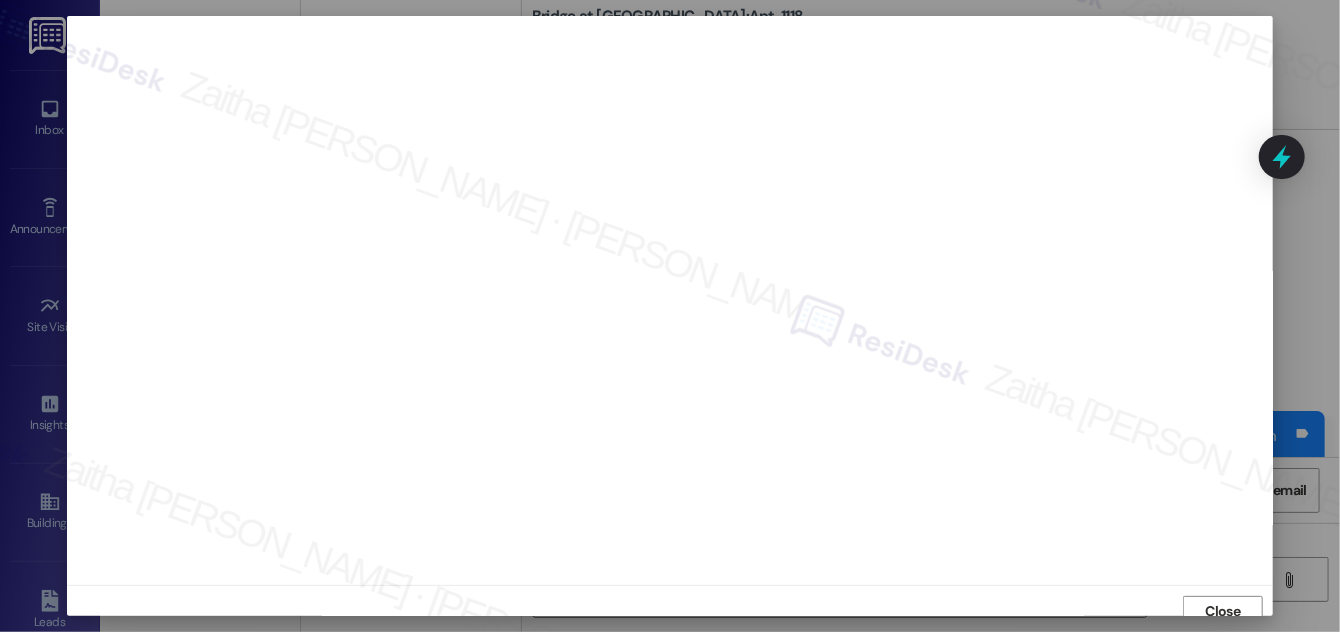 scroll, scrollTop: 11, scrollLeft: 0, axis: vertical 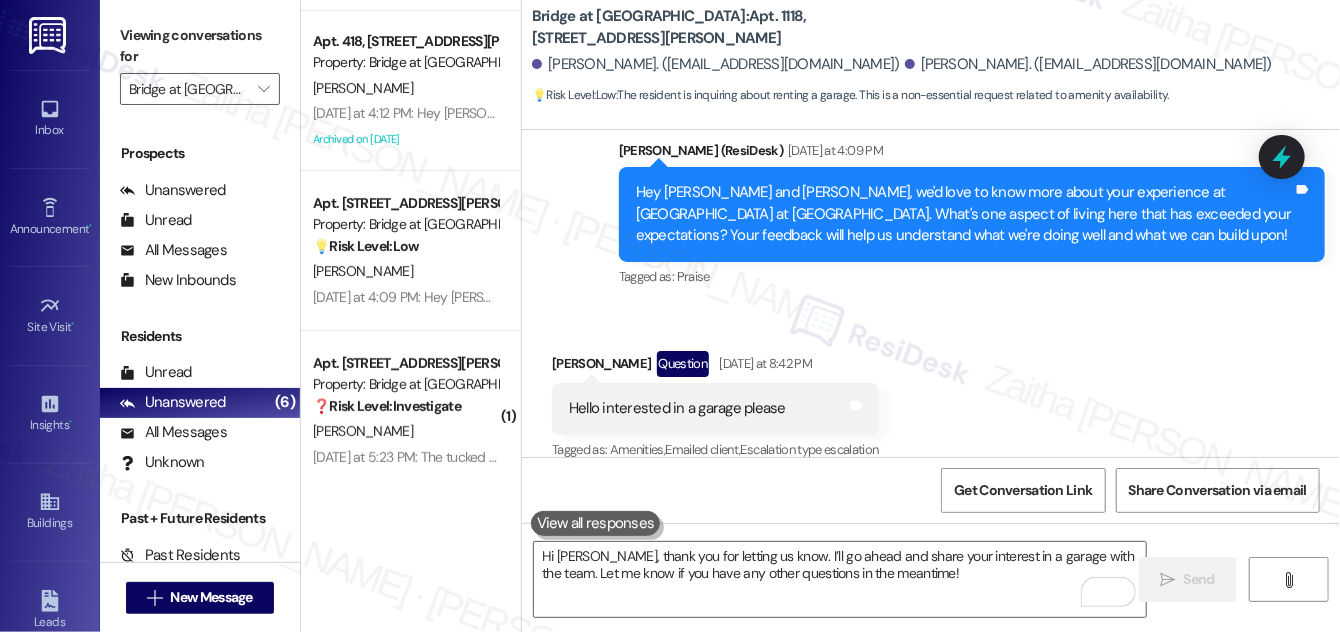 click on "💡  Risk Level:  Low The resident is expressing appreciation for a previous response and re-quoting the message. This is a customer satisfaction interaction and does not require urgent action." at bounding box center (405, 246) 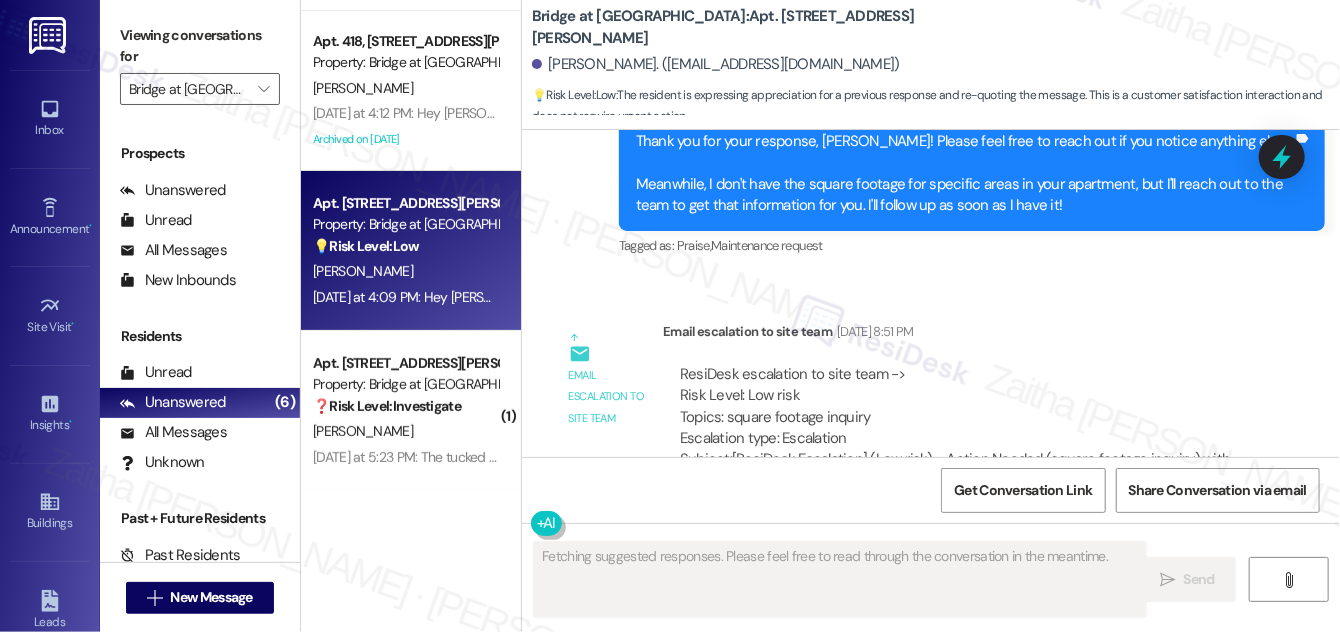 scroll, scrollTop: 13182, scrollLeft: 0, axis: vertical 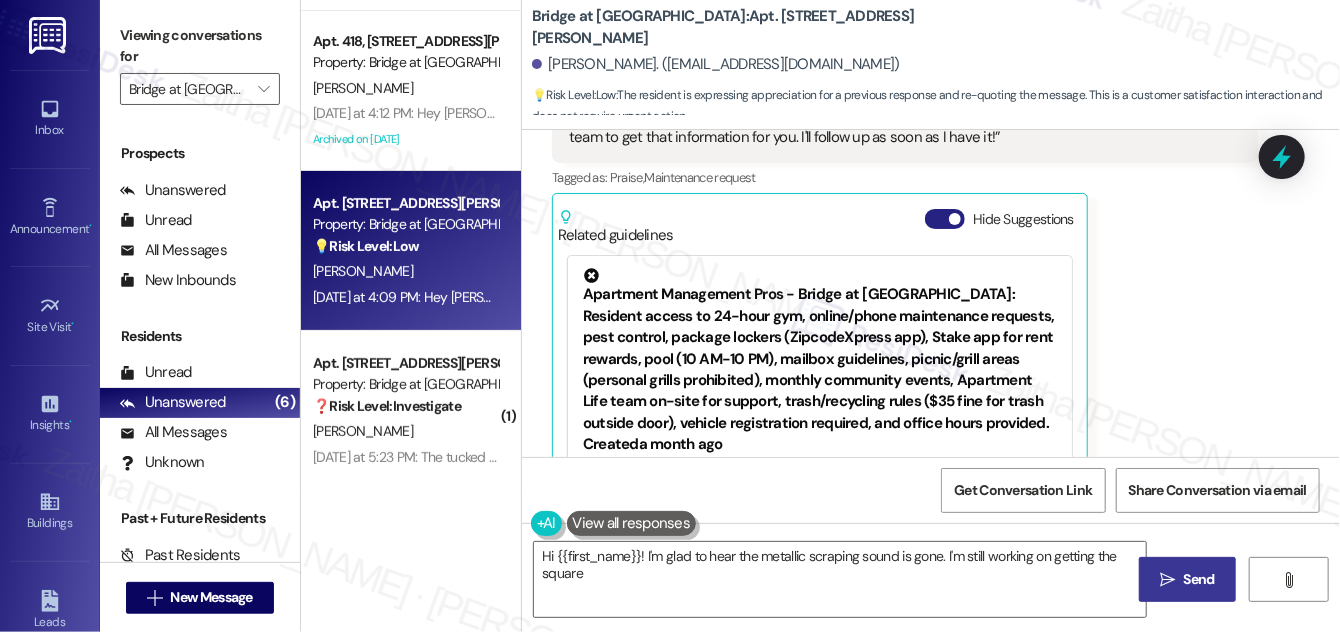 click on "Hide Suggestions" at bounding box center [945, 219] 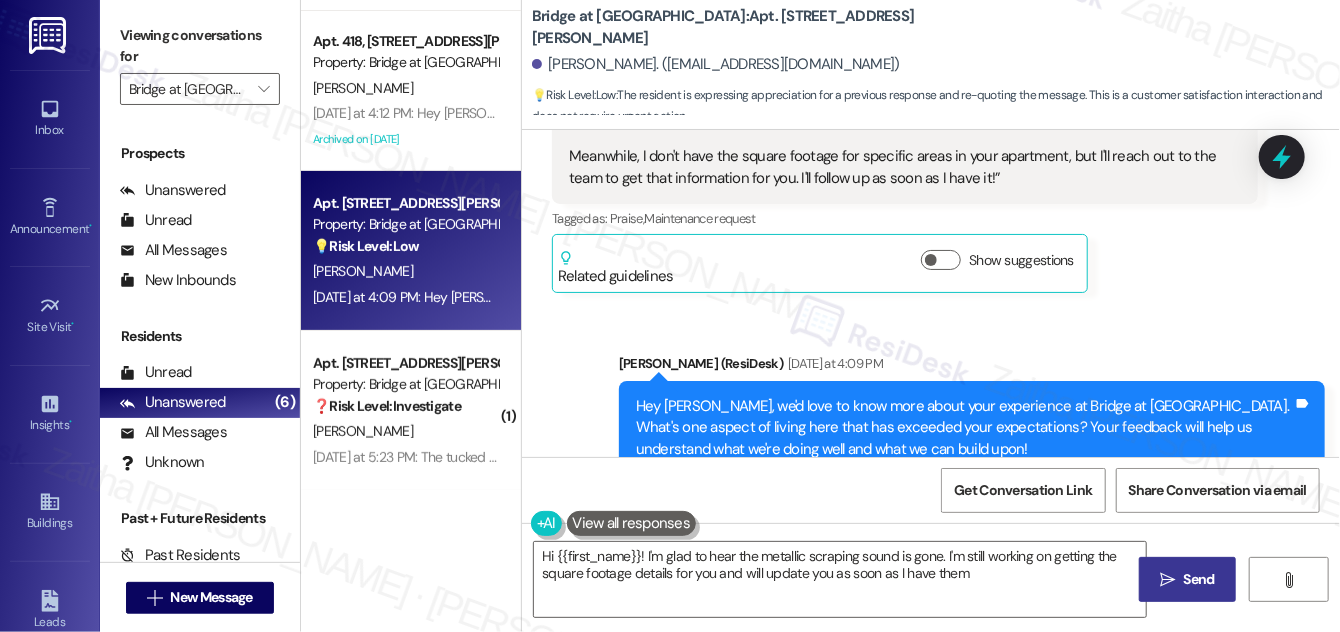 type on "Hi {{first_name}}! I'm glad to hear the metallic scraping sound is gone. I'm still working on getting the square footage details for you and will update you as soon as I have them!" 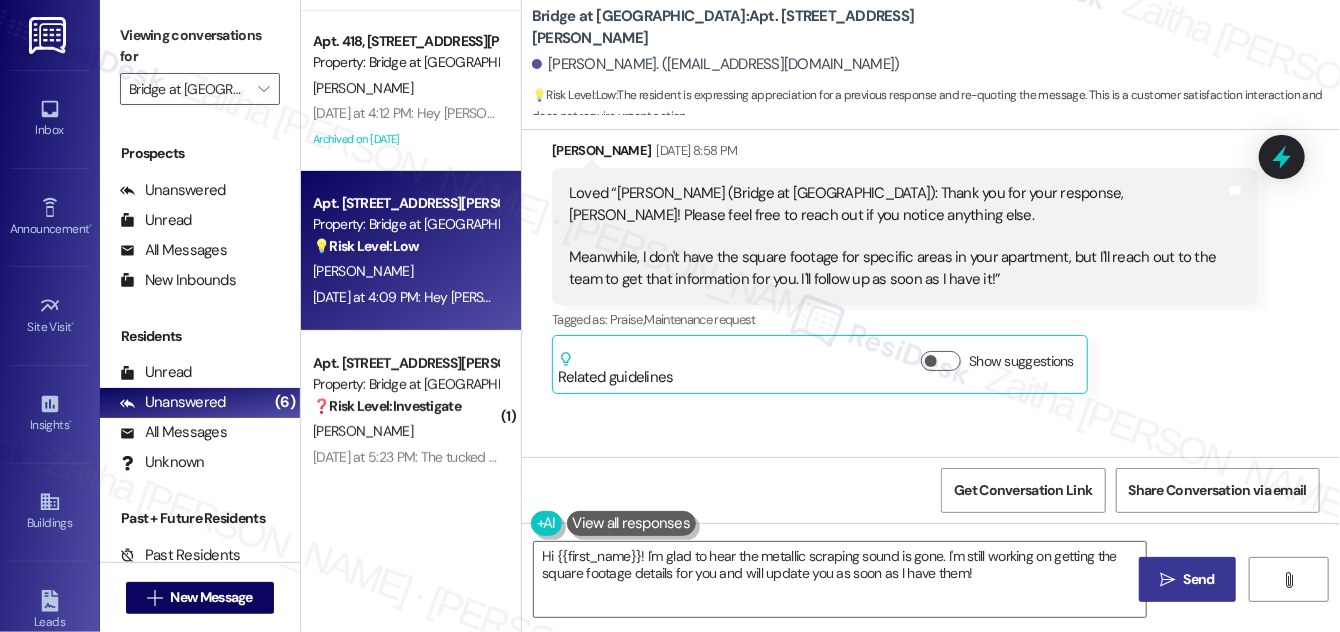 scroll, scrollTop: 13141, scrollLeft: 0, axis: vertical 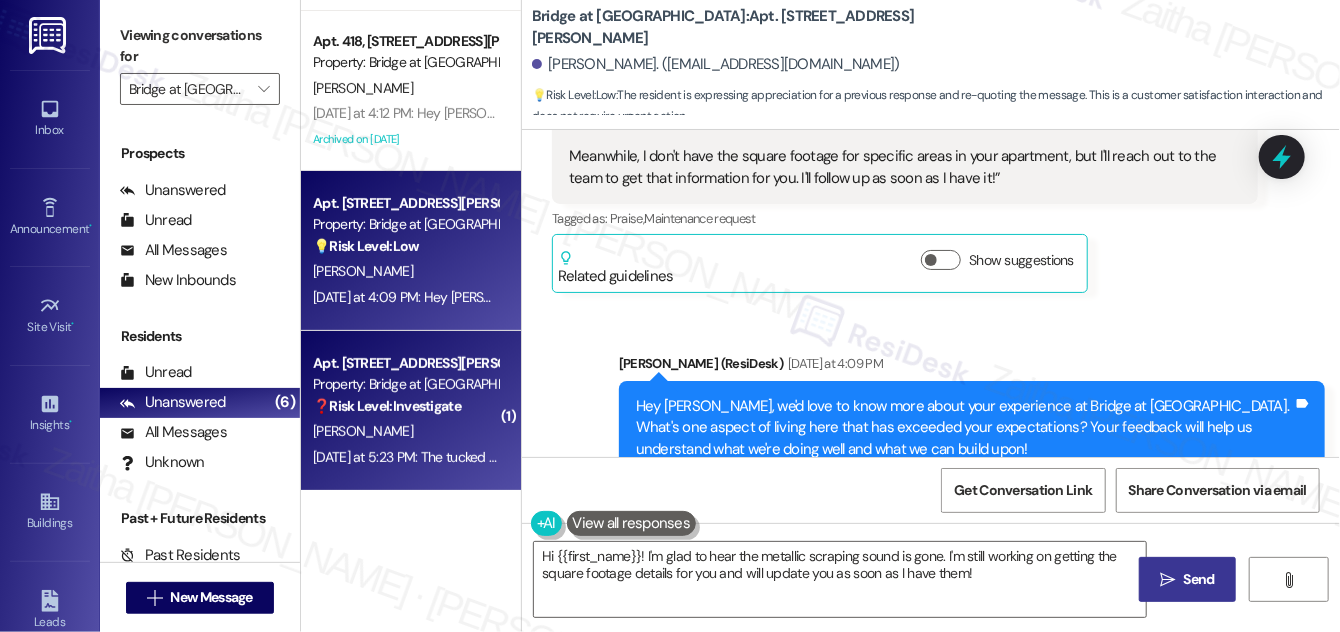 click on "[PERSON_NAME]" at bounding box center [405, 431] 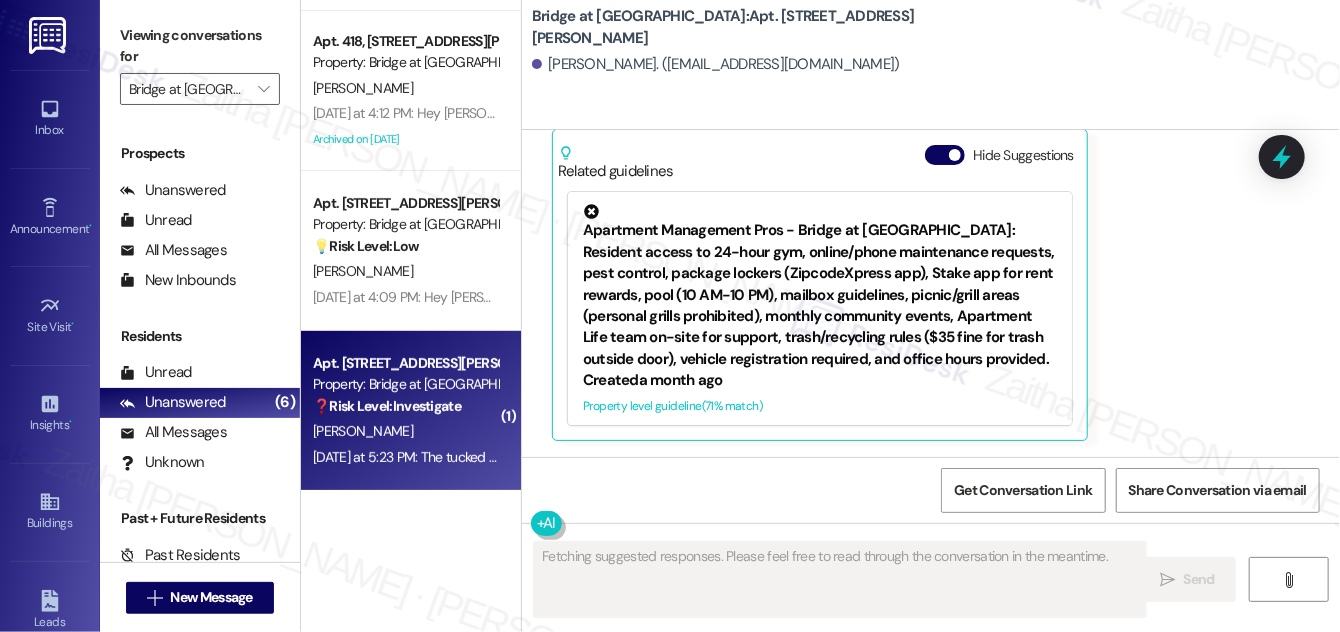 scroll, scrollTop: 2254, scrollLeft: 0, axis: vertical 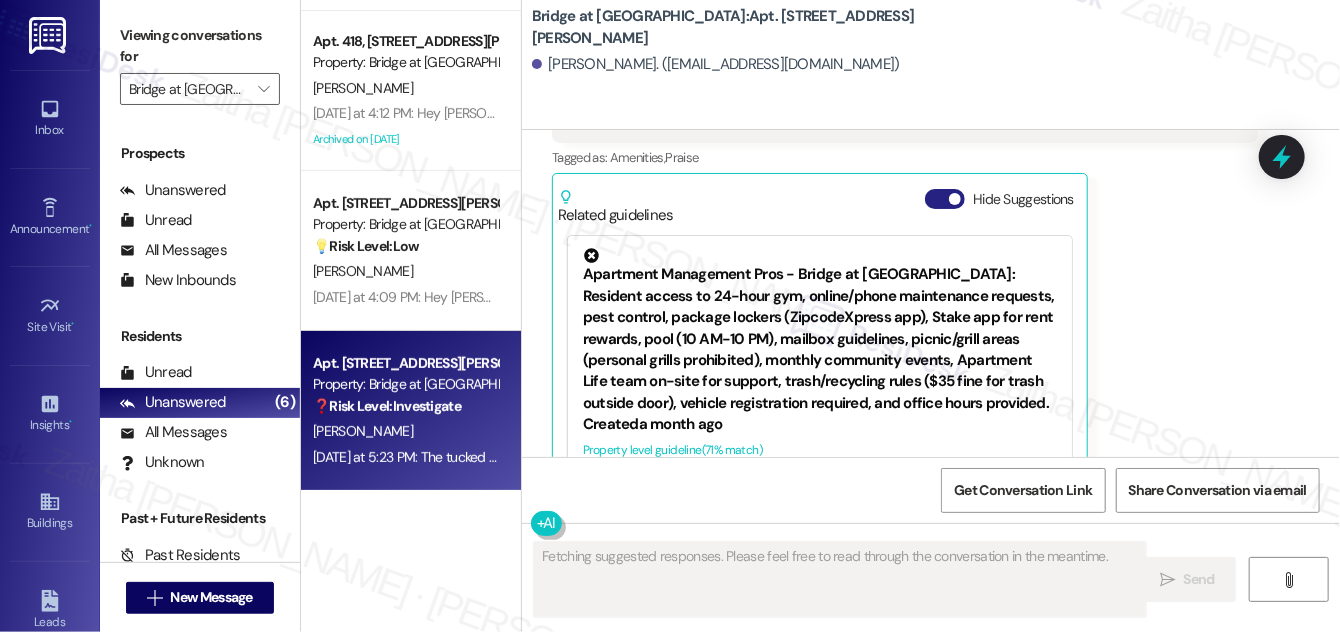 click on "Hide Suggestions" at bounding box center (945, 199) 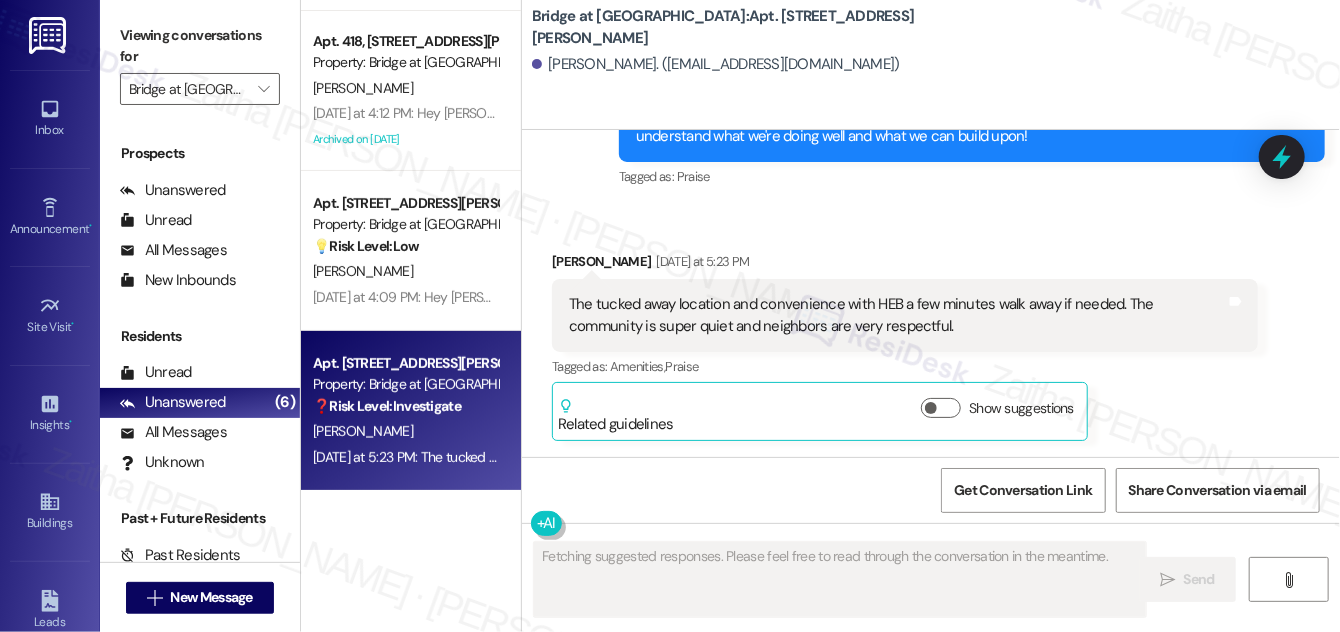 scroll, scrollTop: 2001, scrollLeft: 0, axis: vertical 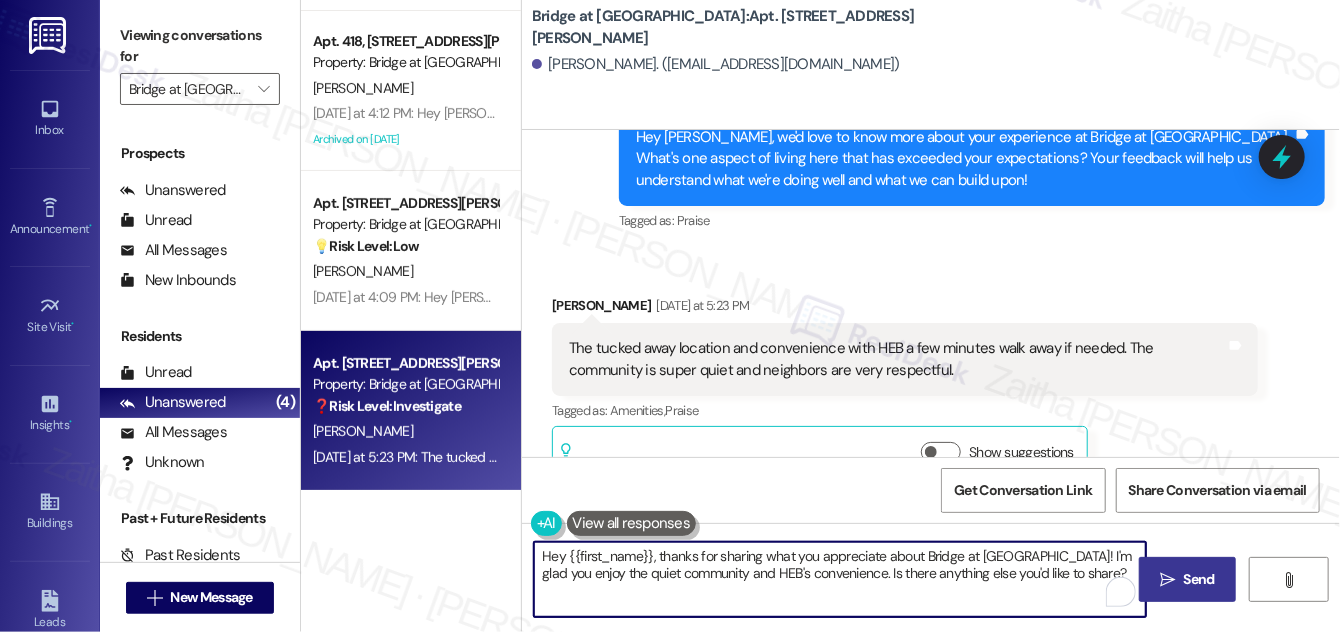 click on "Hey {{first_name}}, thanks for sharing what you appreciate about Bridge at [GEOGRAPHIC_DATA]! I'm glad you enjoy the quiet community and HEB's convenience. Is there anything else you'd like to share?" at bounding box center (840, 579) 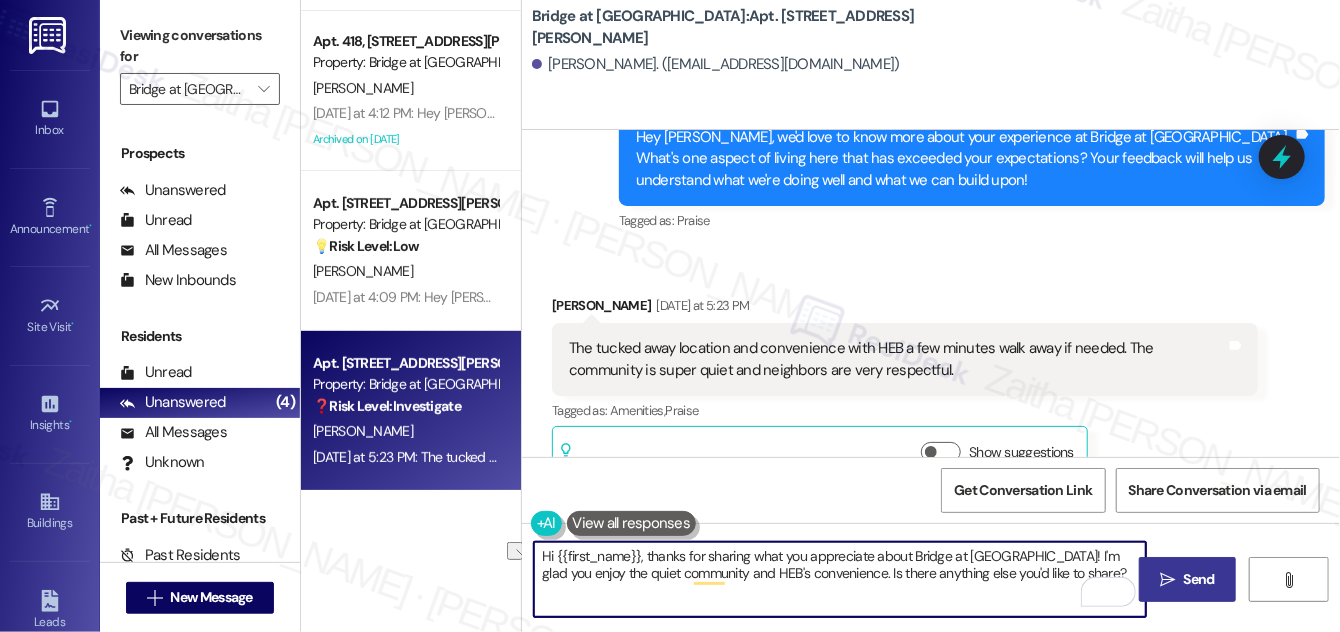 drag, startPoint x: 808, startPoint y: 571, endPoint x: 1039, endPoint y: 570, distance: 231.00217 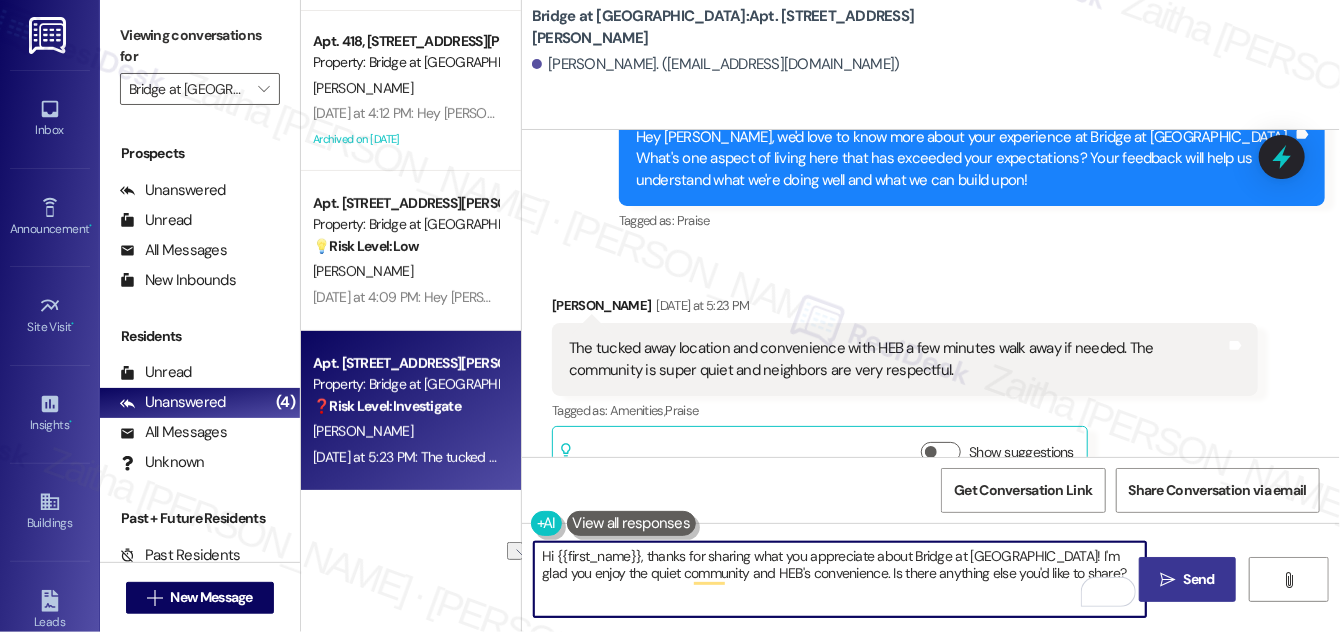 click on "Hi {{first_name}}, thanks for sharing what you appreciate about Bridge at [GEOGRAPHIC_DATA]! I'm glad you enjoy the quiet community and HEB's convenience. Is there anything else you'd like to share?" at bounding box center (840, 579) 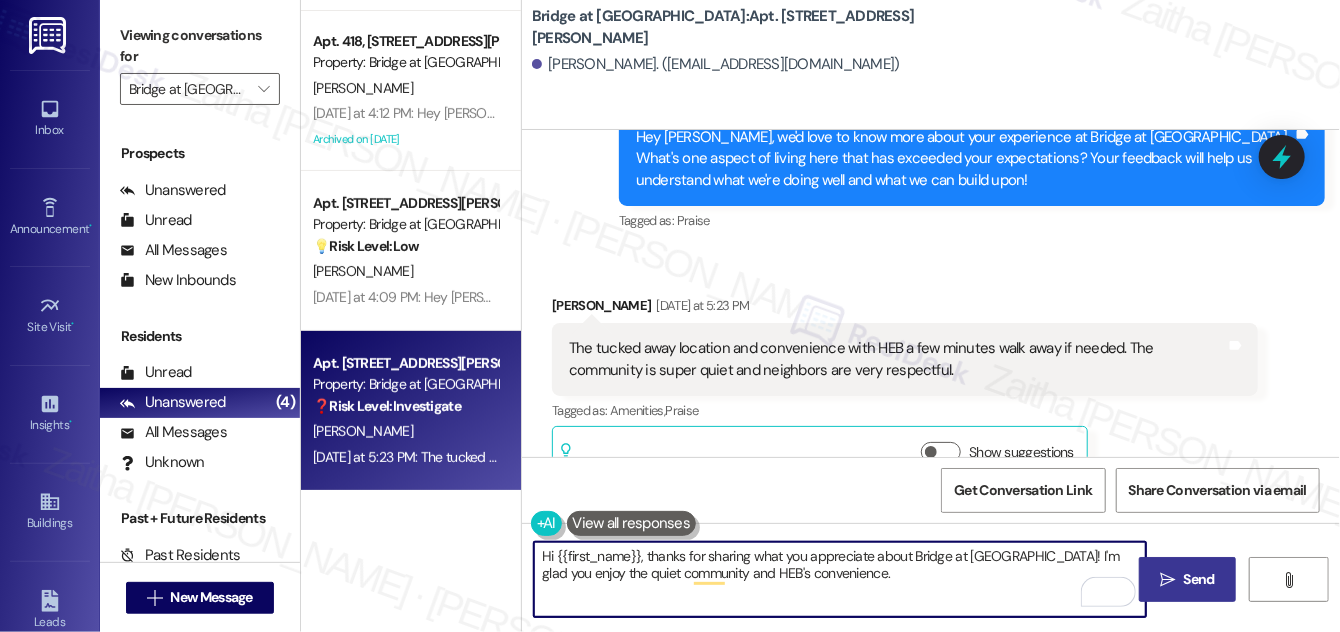 paste on "Please feel free to reach out if you have other concerns or home-related issues." 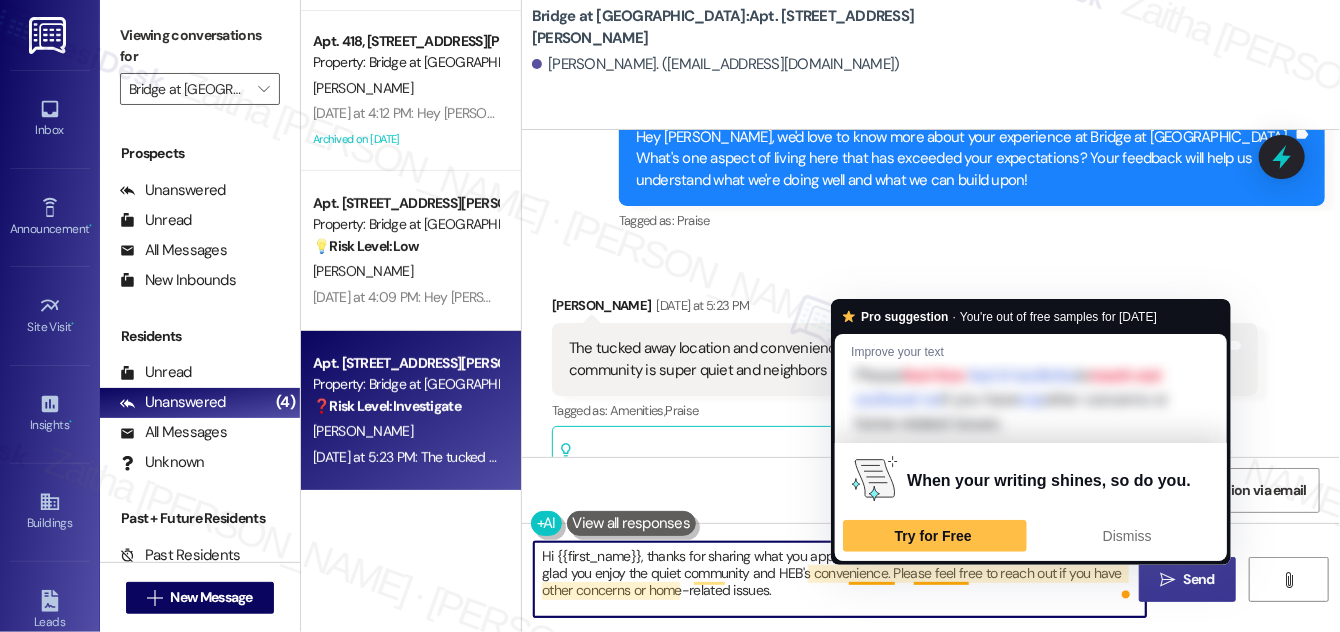 click on "Hi {{first_name}}, thanks for sharing what you appreciate about Bridge at [GEOGRAPHIC_DATA]! I'm glad you enjoy the quiet community and HEB's convenience. Please feel free to reach out if you have other concerns or home-related issues." at bounding box center (840, 579) 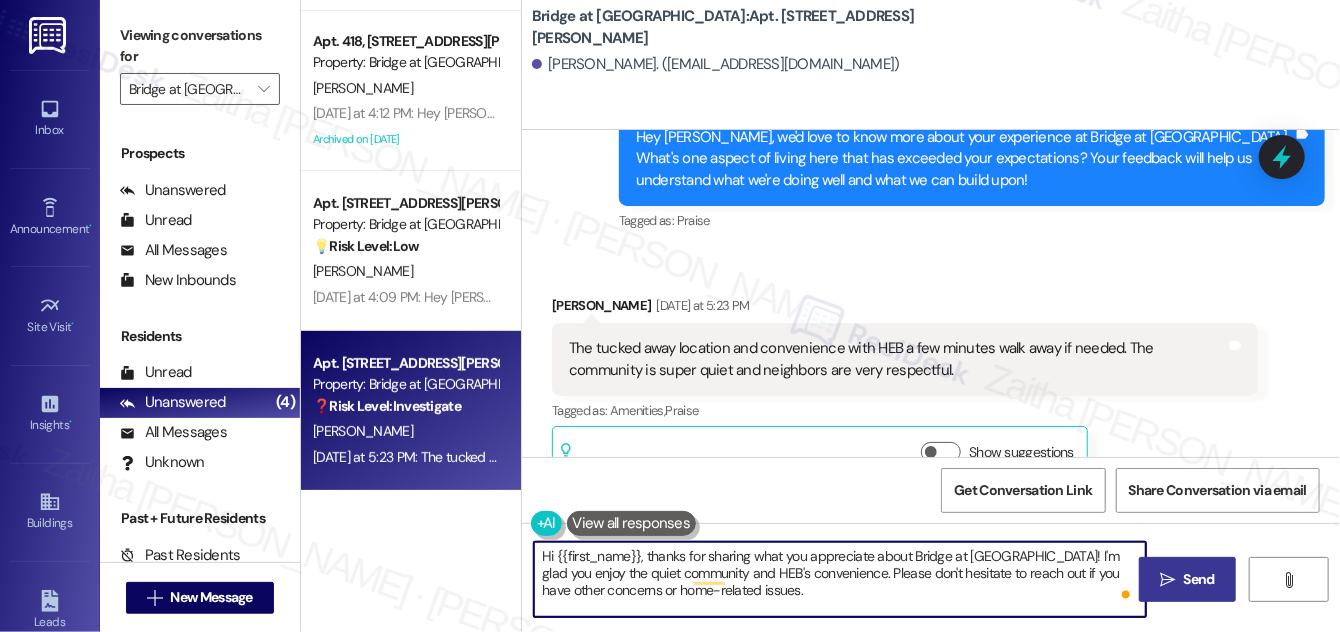 click on "Hi {{first_name}}, thanks for sharing what you appreciate about Bridge at [GEOGRAPHIC_DATA]! I'm glad you enjoy the quiet community and HEB's convenience. Please don't hesitate to reach out if you have other concerns or home-related issues." at bounding box center (840, 579) 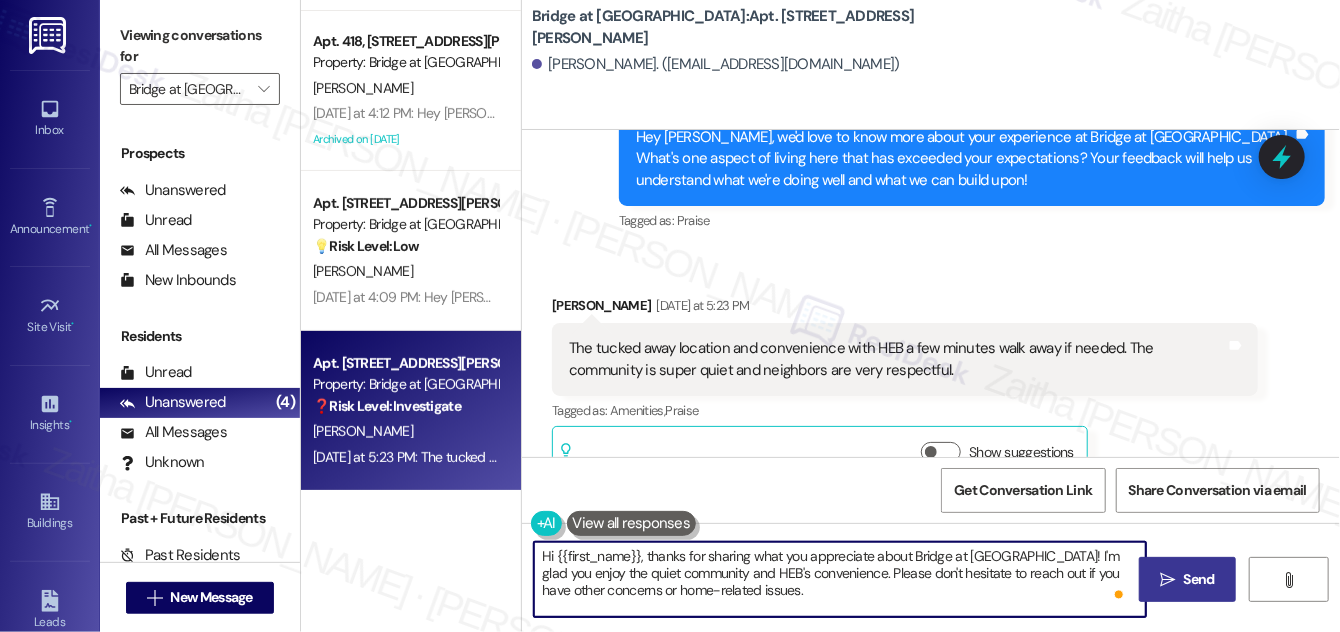 scroll, scrollTop: 16, scrollLeft: 0, axis: vertical 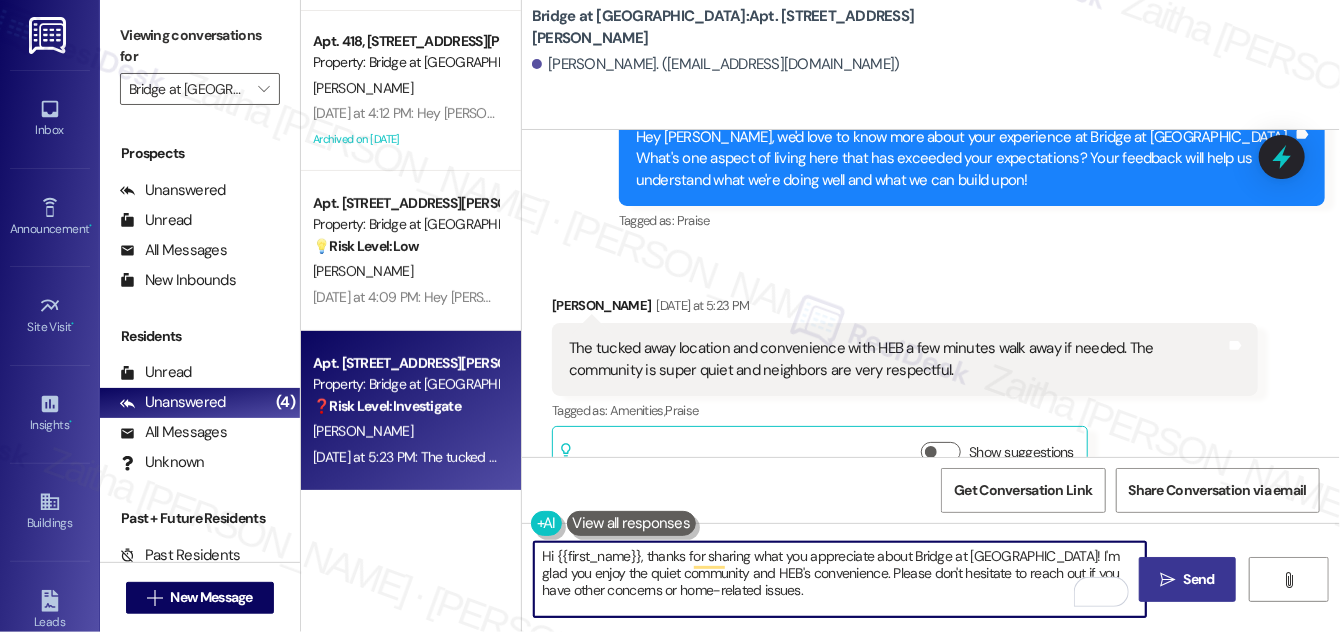 paste on "Could I ask a quick favor? If you don’t mind, would you be willing to share your feedback in a Google review? It only takes a few minutes and would mean a lot to us! I’m happy to send you the link if you're up for it!" 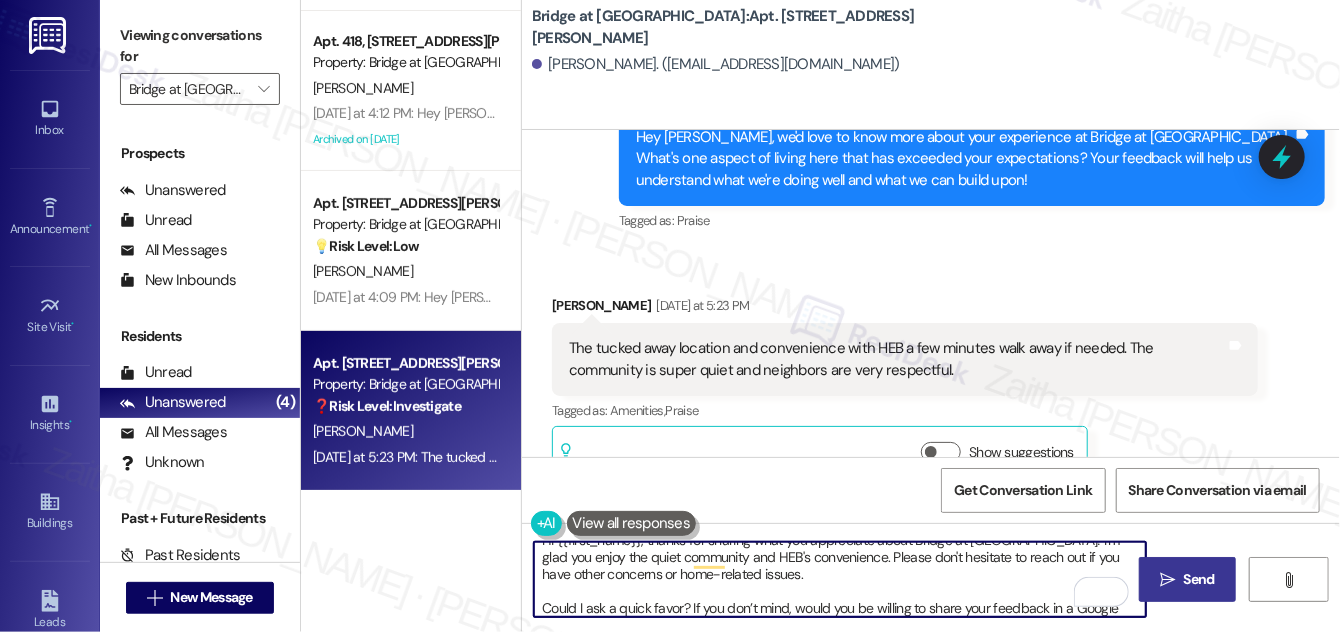 scroll, scrollTop: 50, scrollLeft: 0, axis: vertical 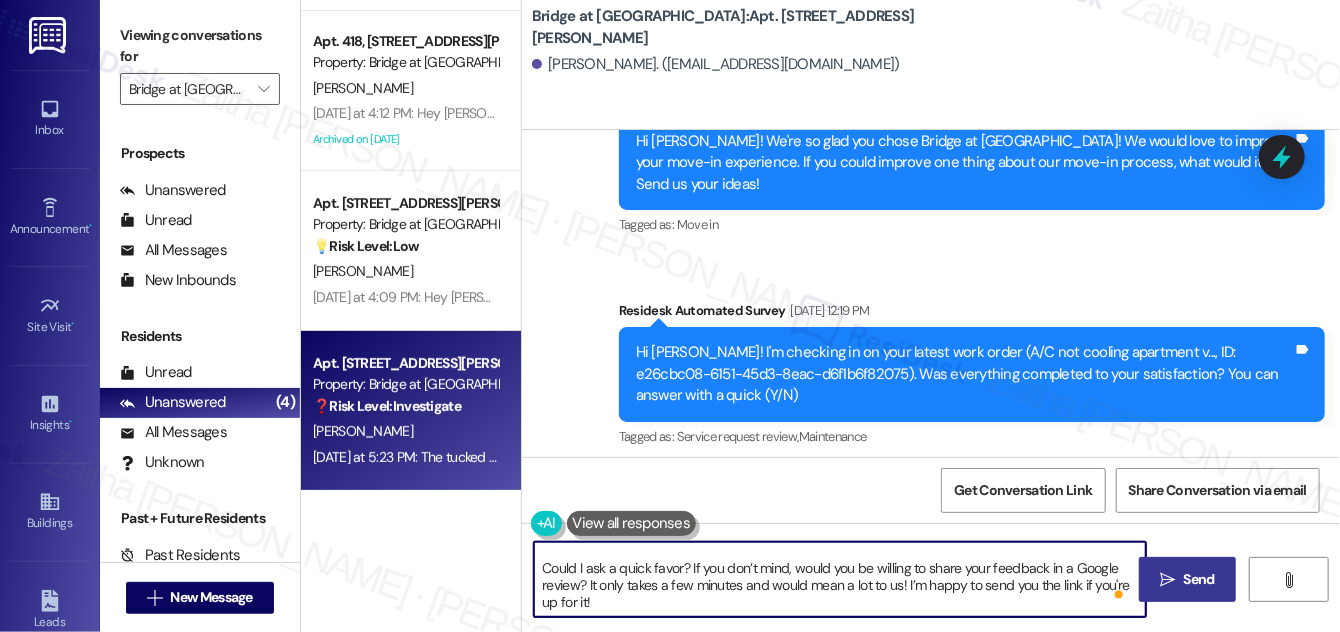 drag, startPoint x: 538, startPoint y: 567, endPoint x: 599, endPoint y: 598, distance: 68.42514 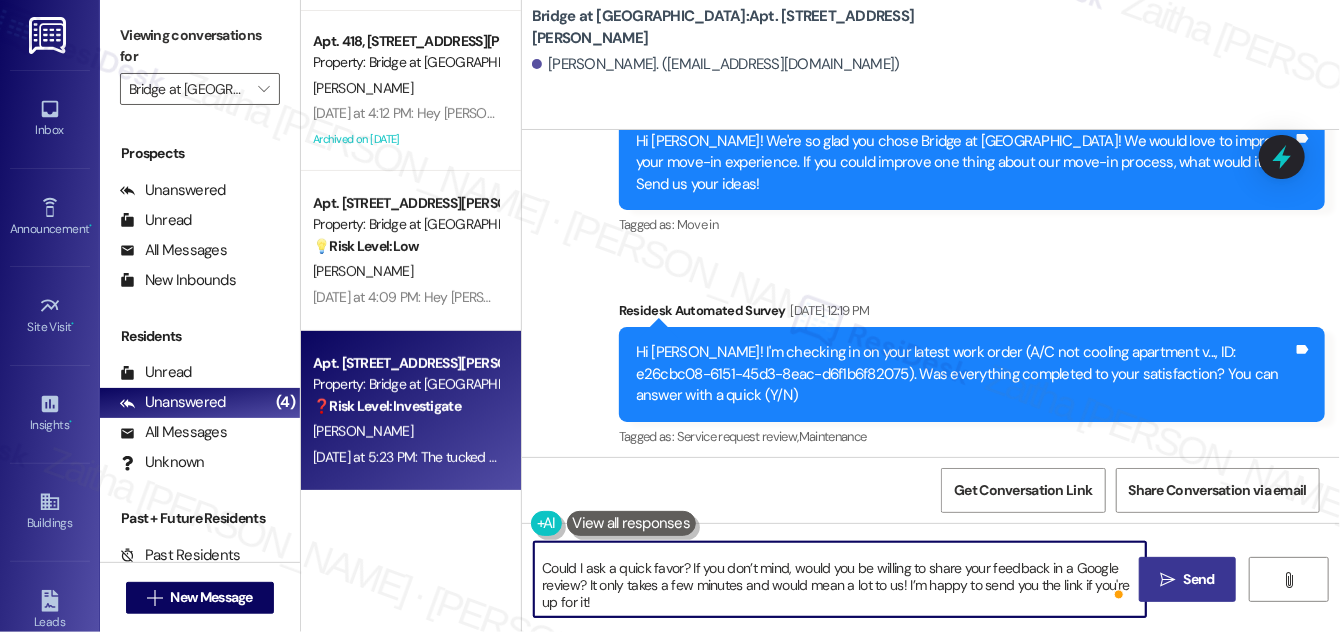 type on "Hi {{first_name}}, thanks for sharing what you appreciate about Bridge at [GEOGRAPHIC_DATA]! I'm glad you enjoy the quiet community and HEB's convenience. Please don't hesitate to reach out if you have other concerns or home-related issues." 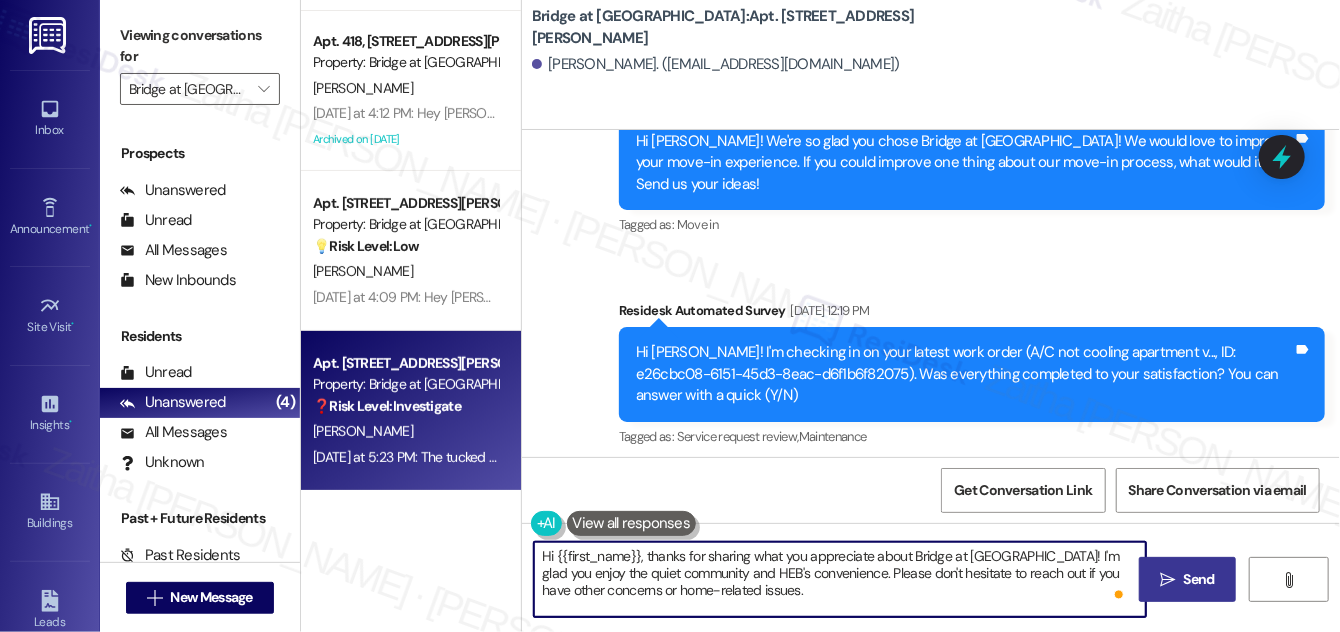 scroll, scrollTop: 21, scrollLeft: 0, axis: vertical 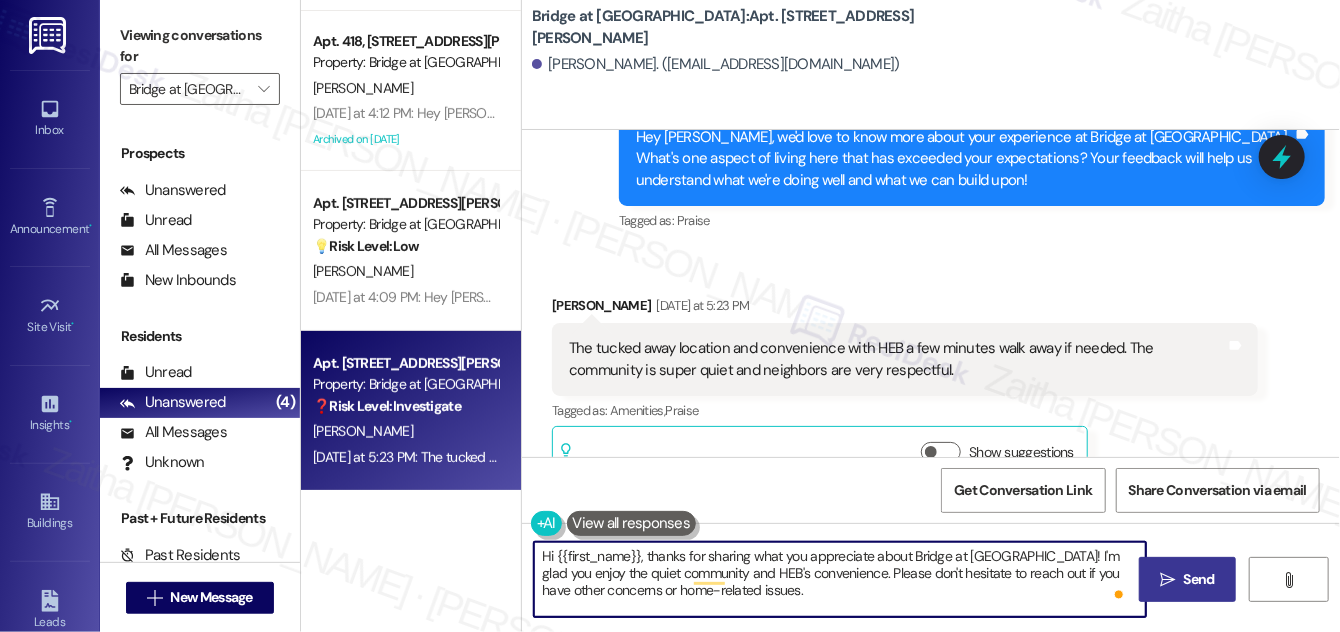 click on "Send" at bounding box center (1199, 579) 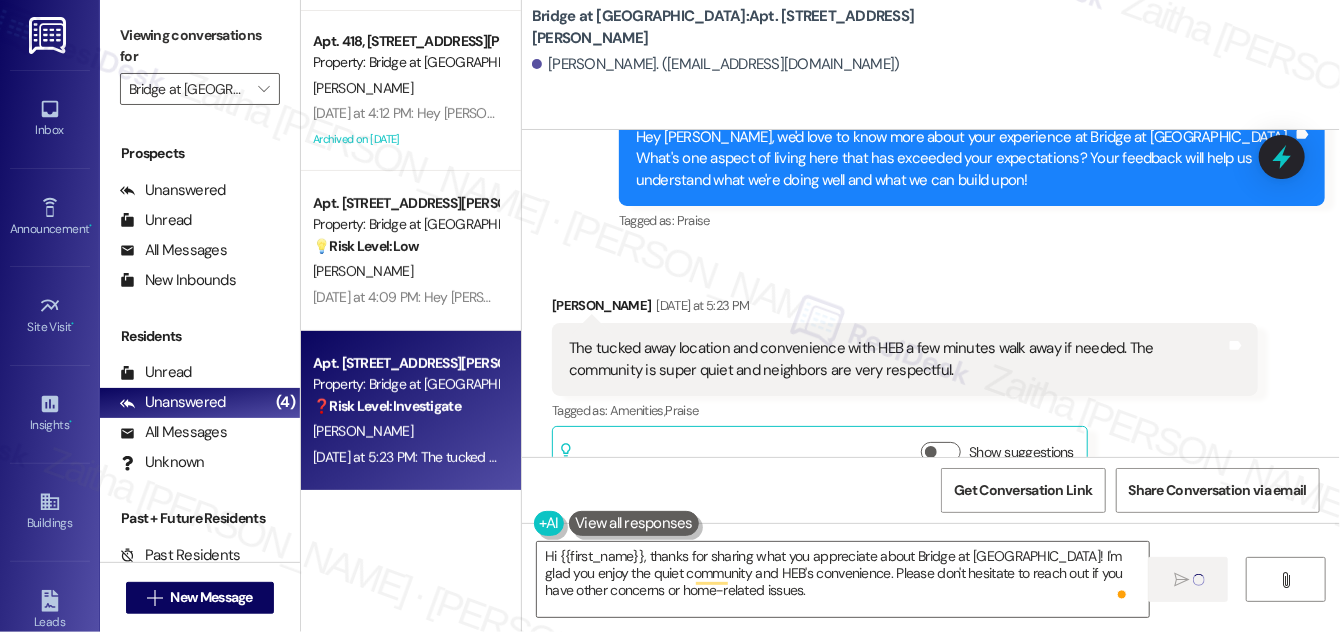 type 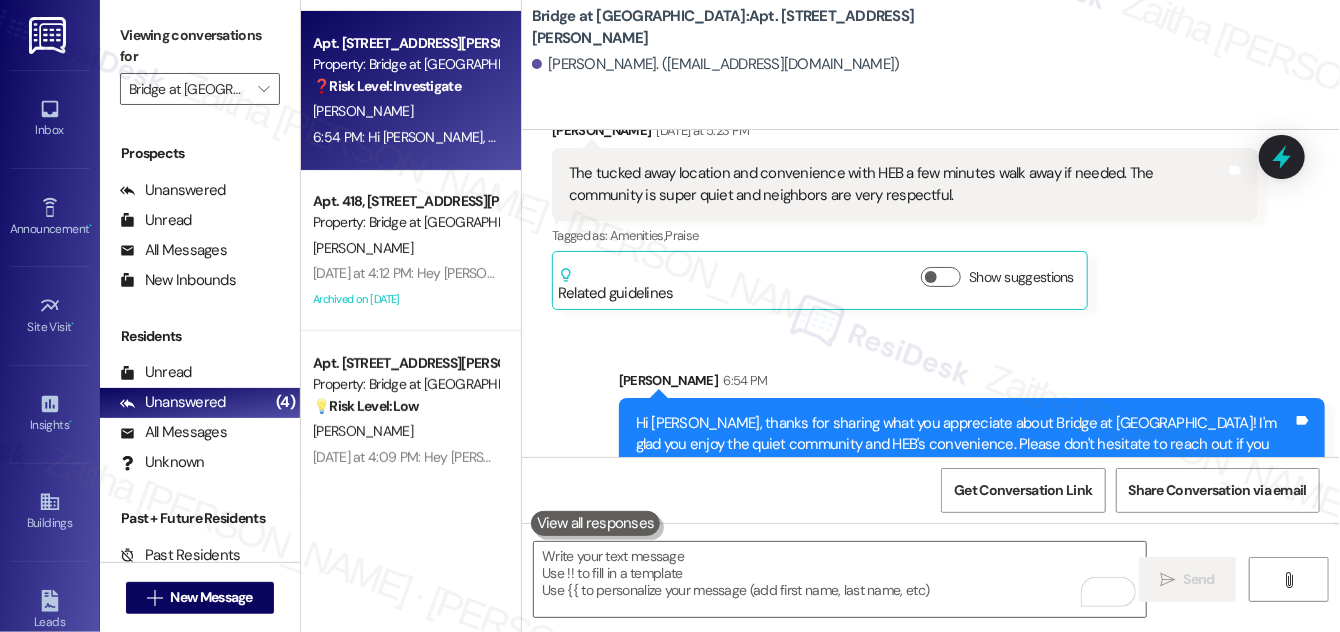 scroll, scrollTop: 2183, scrollLeft: 0, axis: vertical 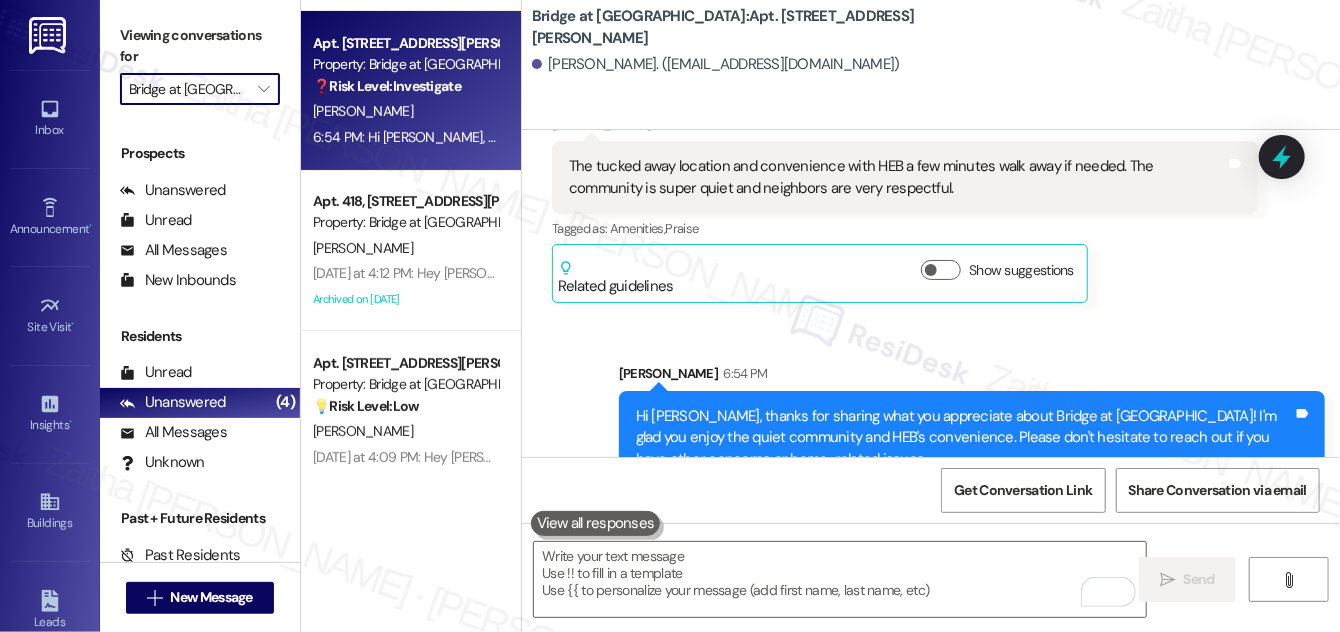 click on "Bridge at [GEOGRAPHIC_DATA]" at bounding box center [188, 89] 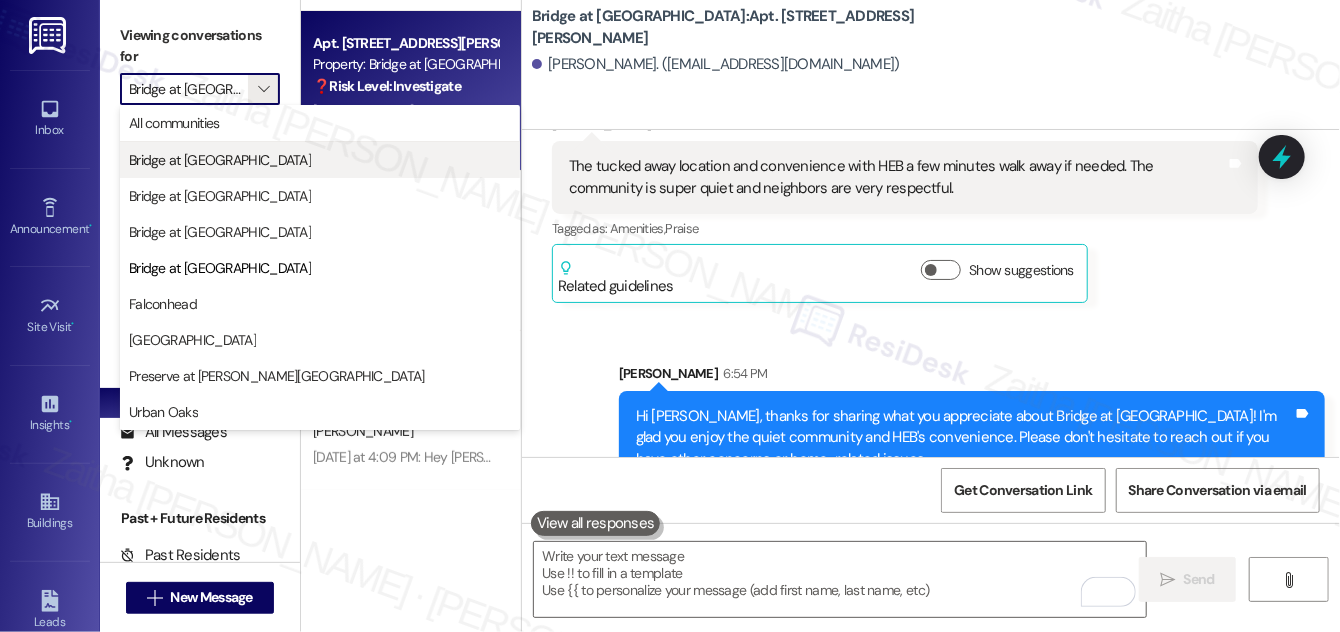 click on "Bridge at [GEOGRAPHIC_DATA]" at bounding box center [220, 160] 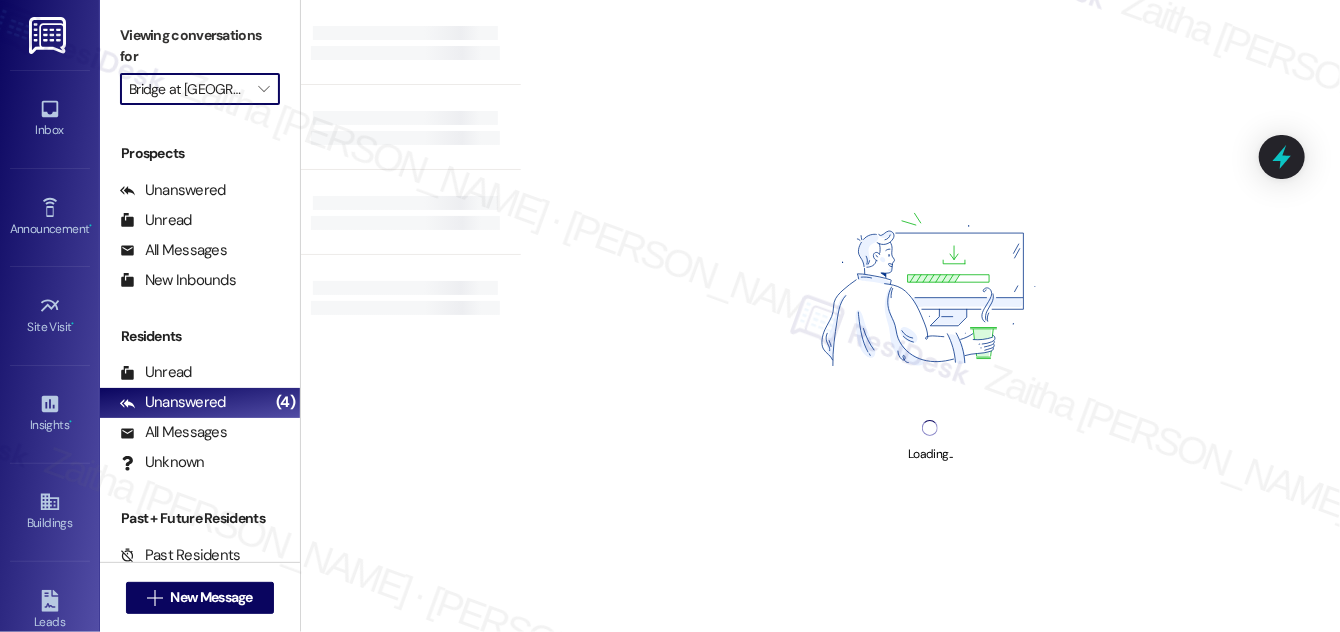 type on "Bridge at [GEOGRAPHIC_DATA]" 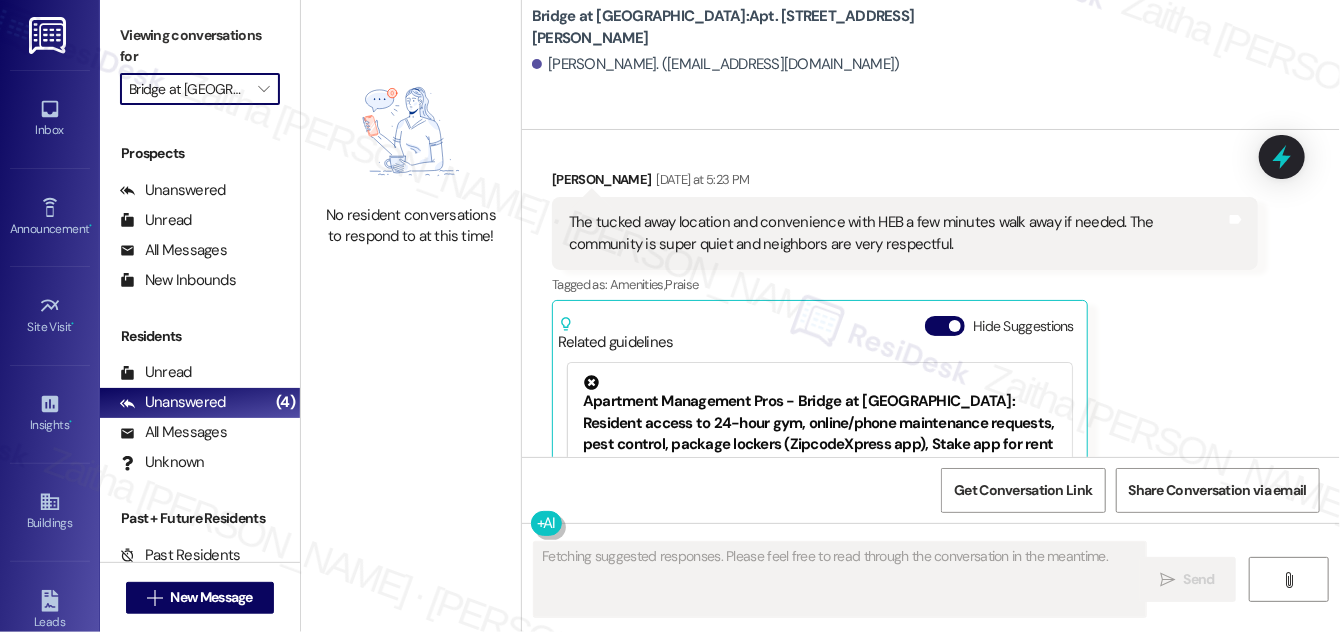 scroll, scrollTop: 2253, scrollLeft: 0, axis: vertical 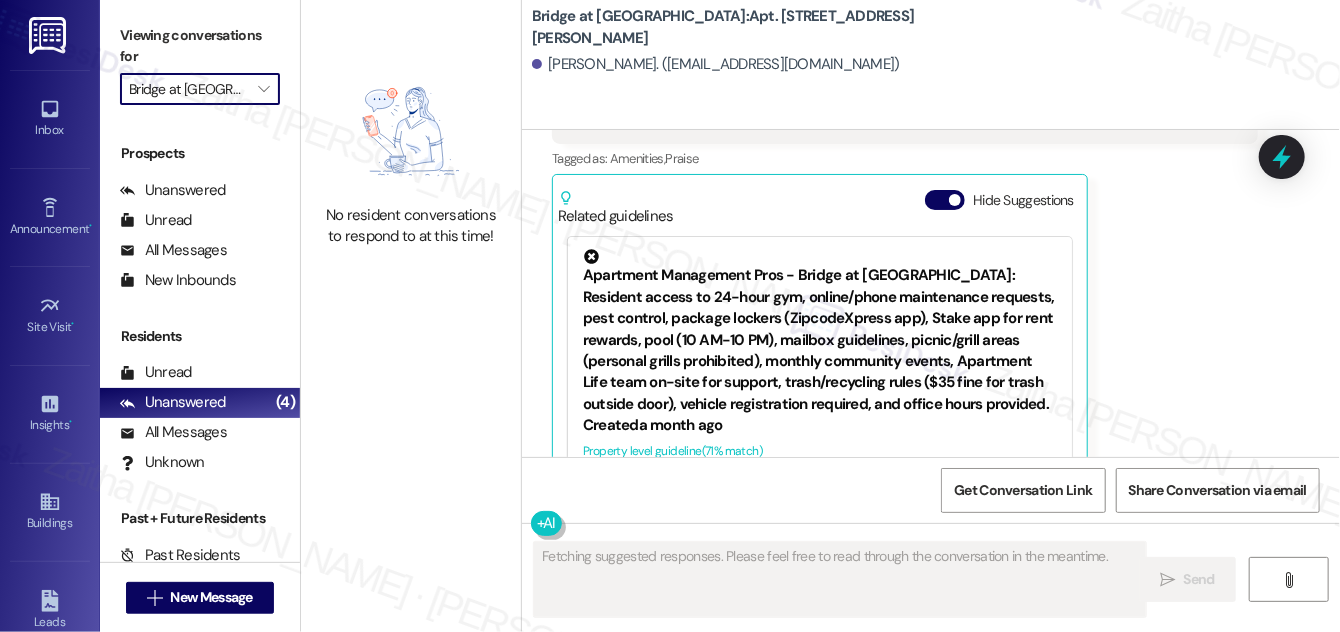 click on "Bridge at [GEOGRAPHIC_DATA]" at bounding box center [188, 89] 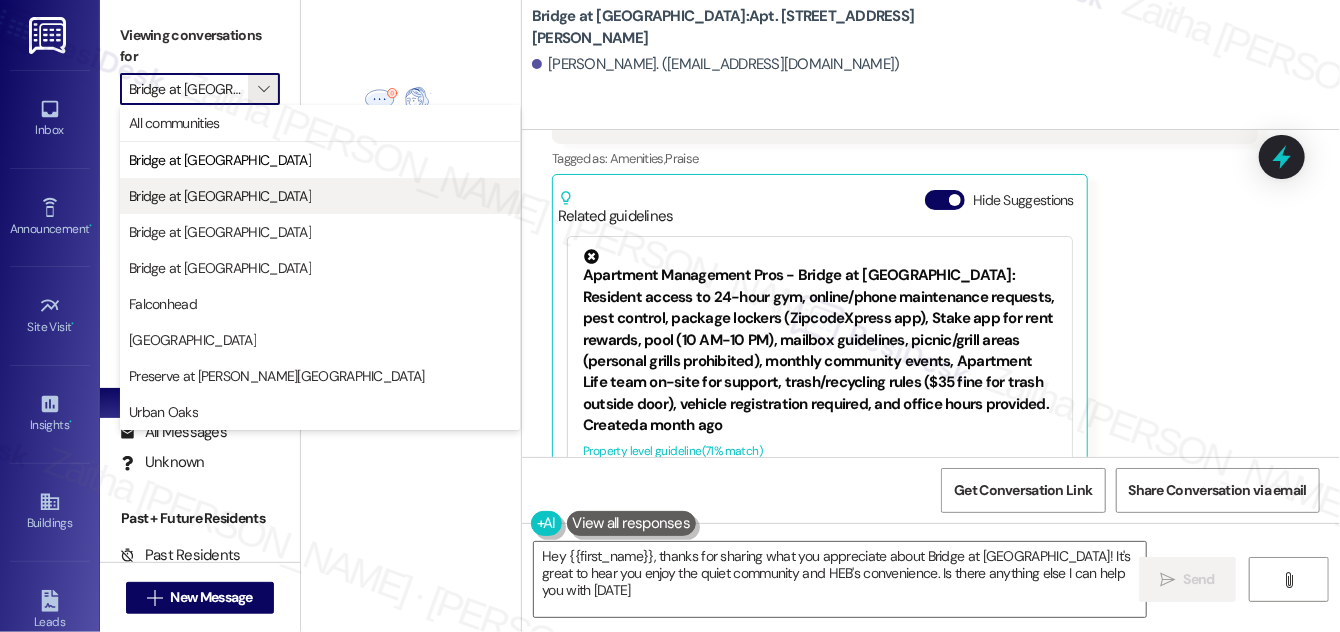 type on "Hey {{first_name}}, thanks for sharing what you appreciate about Bridge at [GEOGRAPHIC_DATA]! It's great to hear you enjoy the quiet community and HEB's convenience. Is there anything else I can help you with [DATE]?" 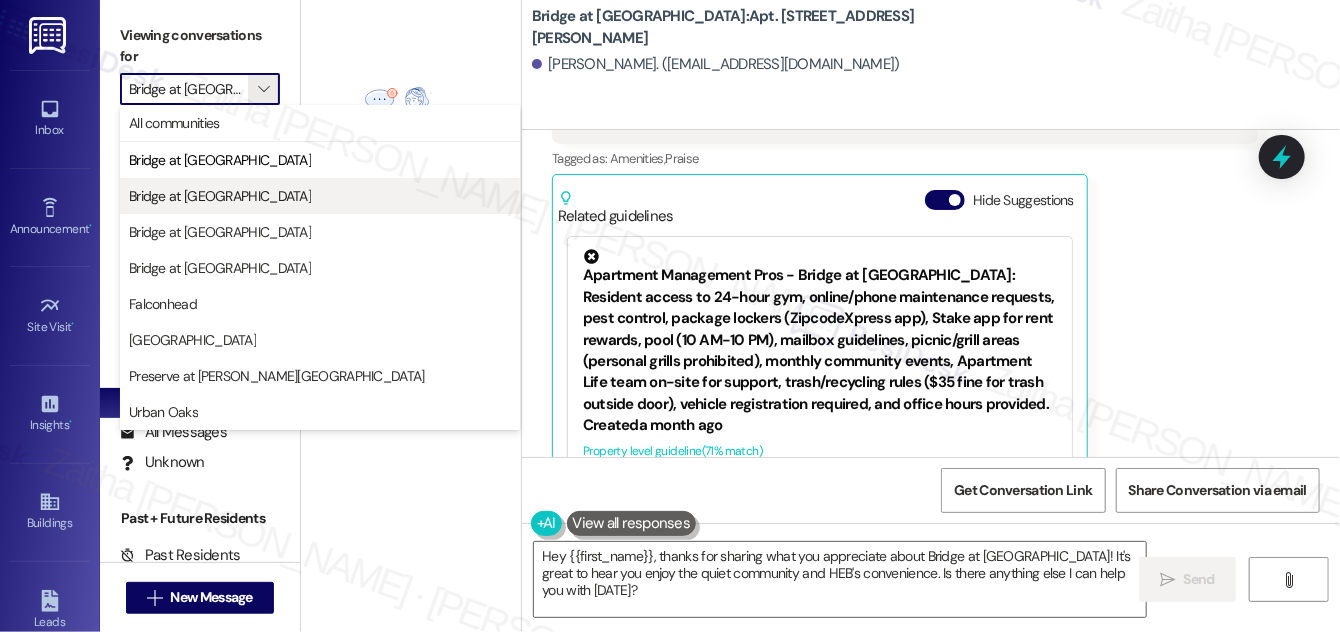click on "Bridge at [GEOGRAPHIC_DATA]" at bounding box center (220, 196) 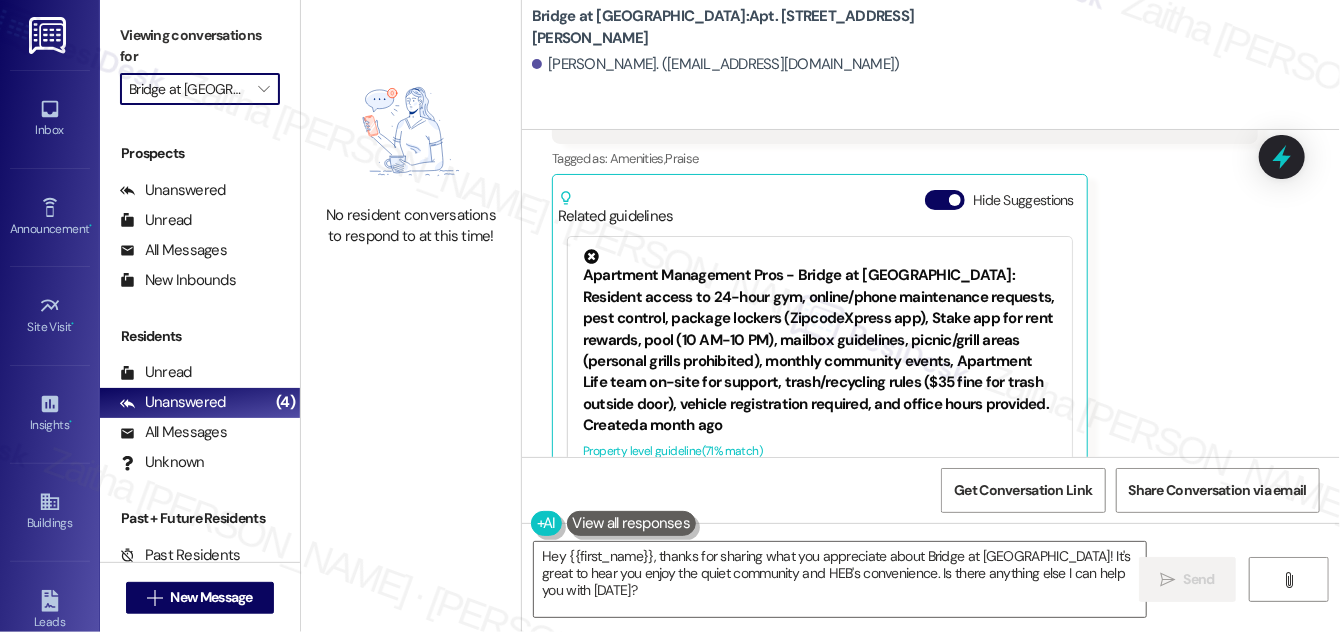 type on "Bridge at [GEOGRAPHIC_DATA]" 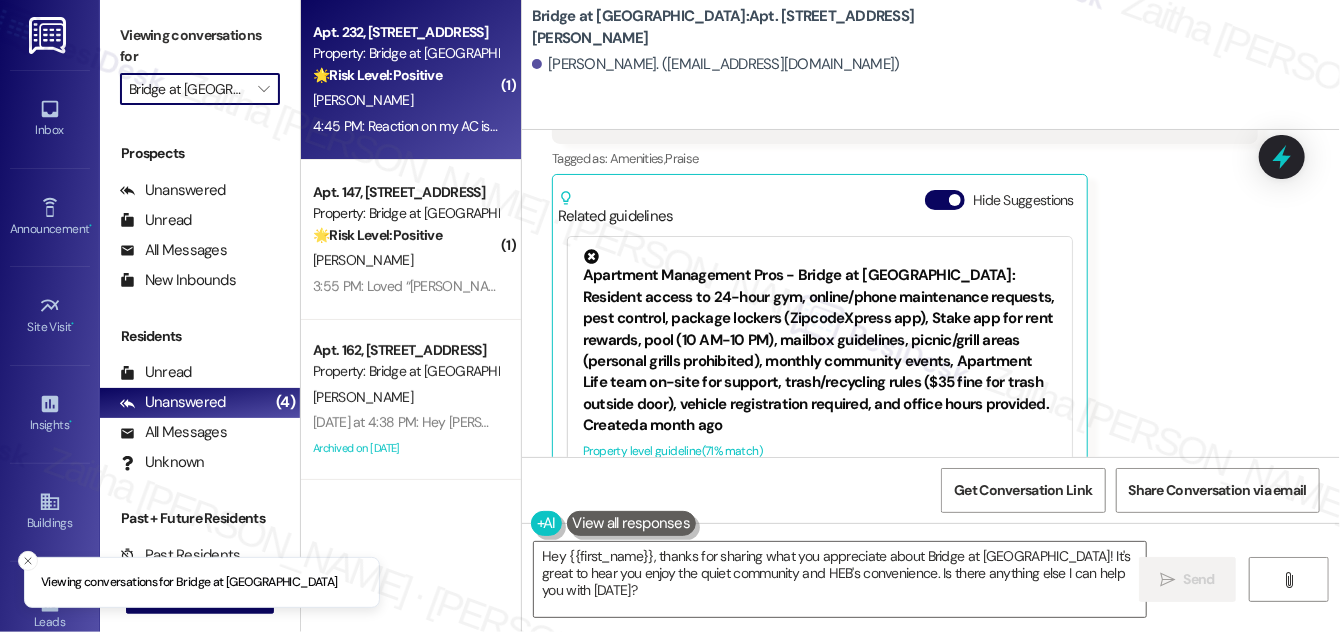 click on "4:45 PM: Reaction on my AC issue exceeded my expectations. Thank you so much for finishing the job very quickly. To be honest I didn't expect that the AC will be fixed so fast  4:45 PM: Reaction on my AC issue exceeded my expectations. Thank you so much for finishing the job very quickly. To be honest I didn't expect that the AC will be fixed so fast" at bounding box center [819, 126] 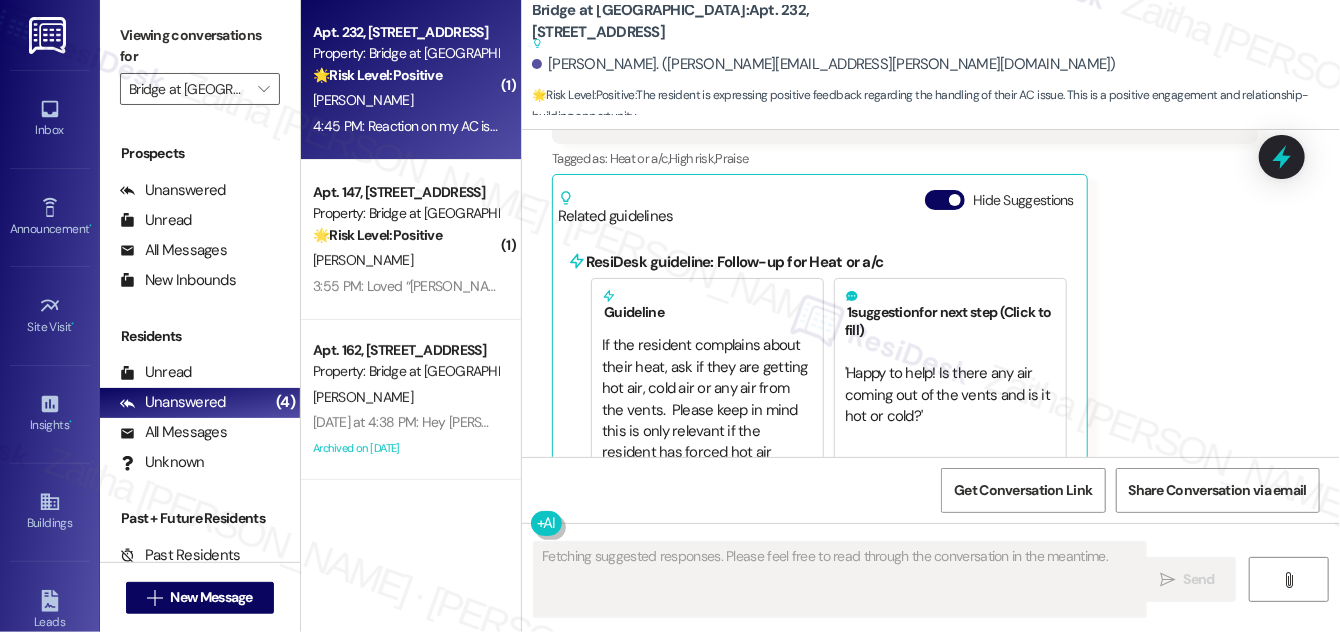 scroll, scrollTop: 2392, scrollLeft: 0, axis: vertical 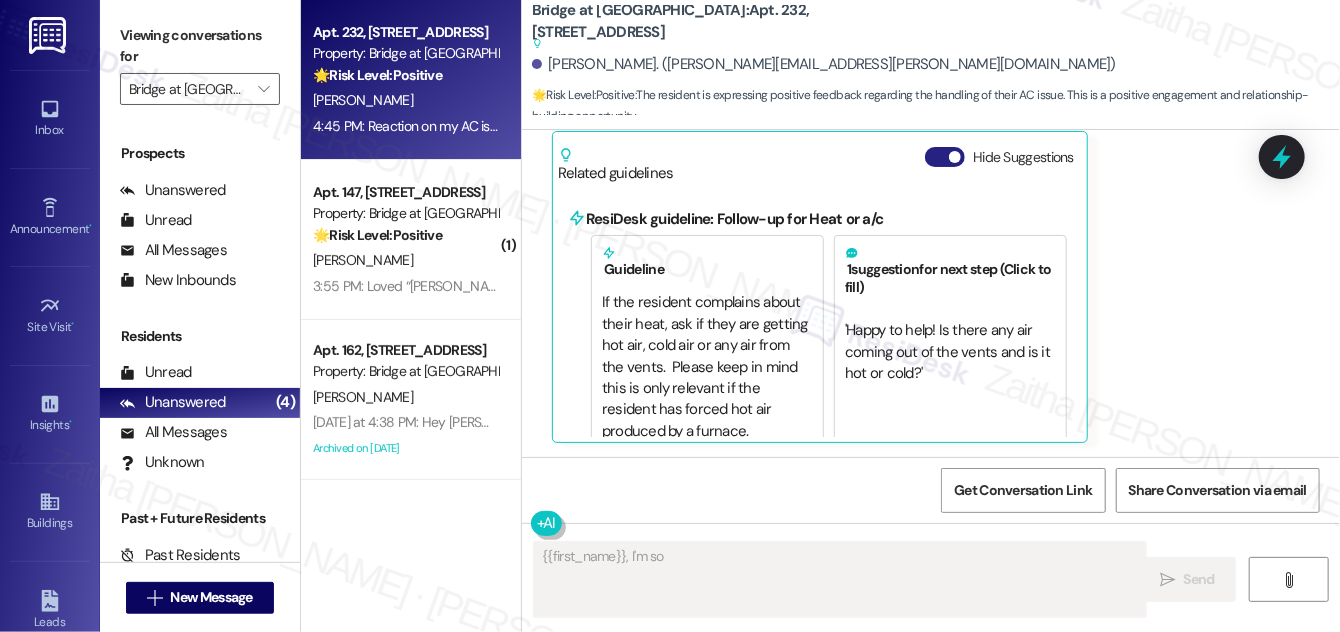 click on "Hide Suggestions" at bounding box center (945, 157) 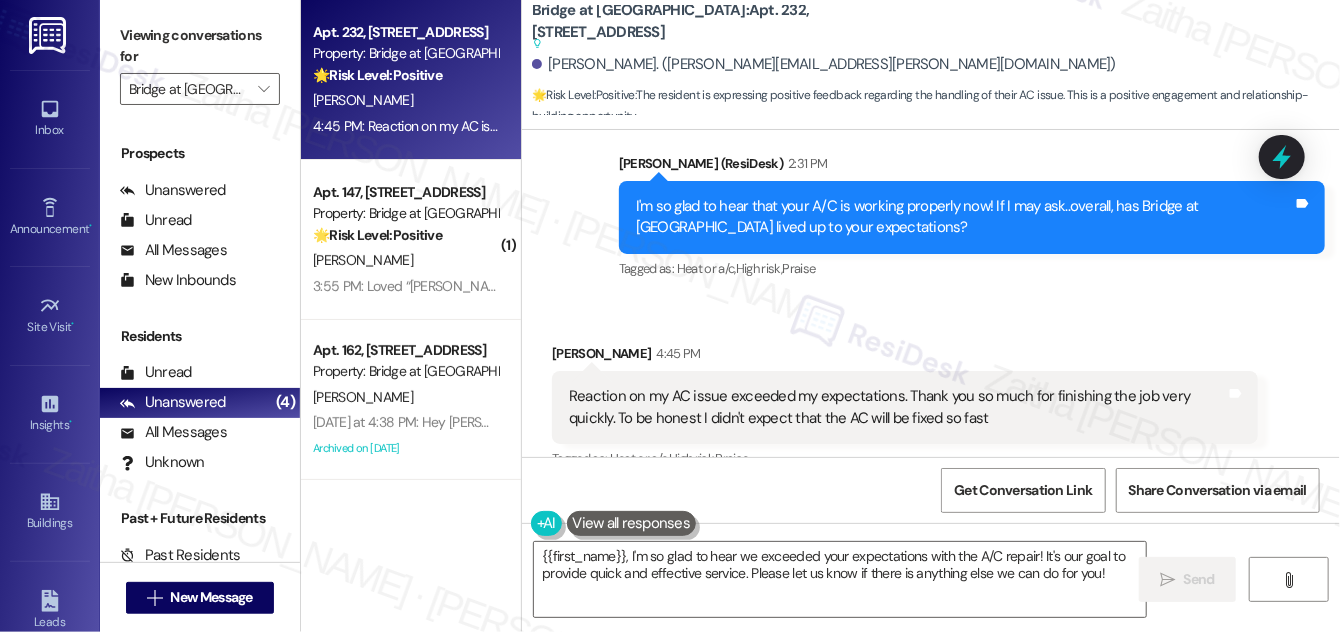 scroll, scrollTop: 2140, scrollLeft: 0, axis: vertical 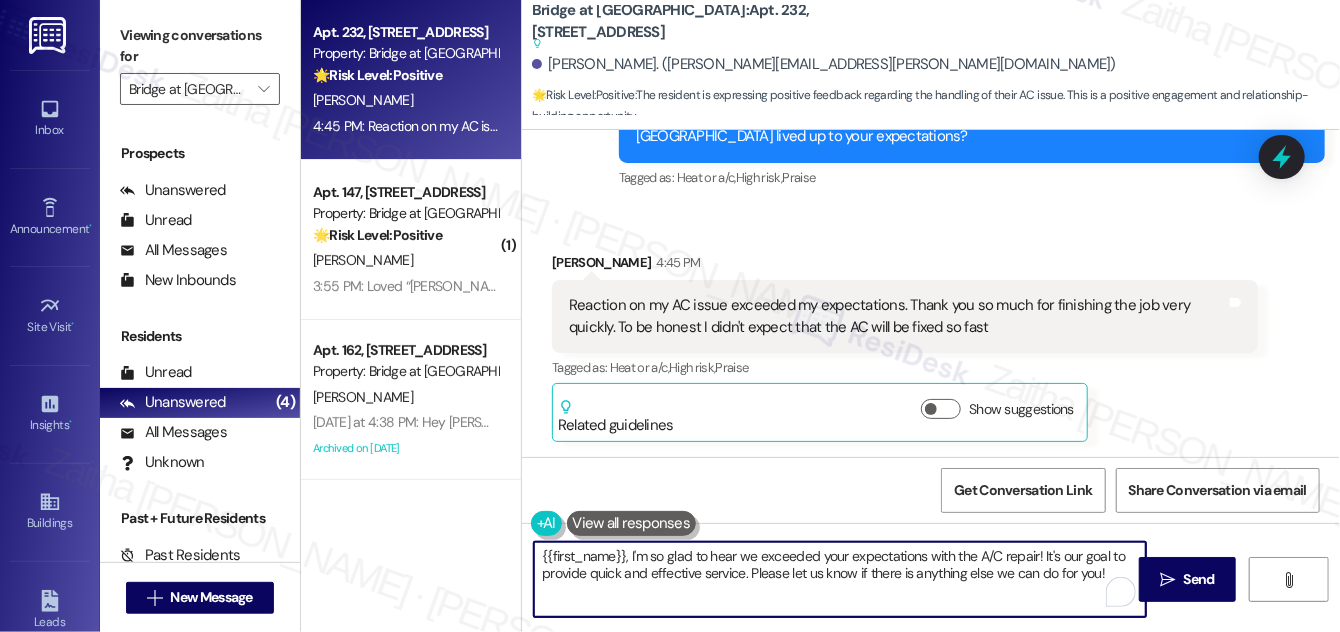 drag, startPoint x: 630, startPoint y: 555, endPoint x: 592, endPoint y: 561, distance: 38.470768 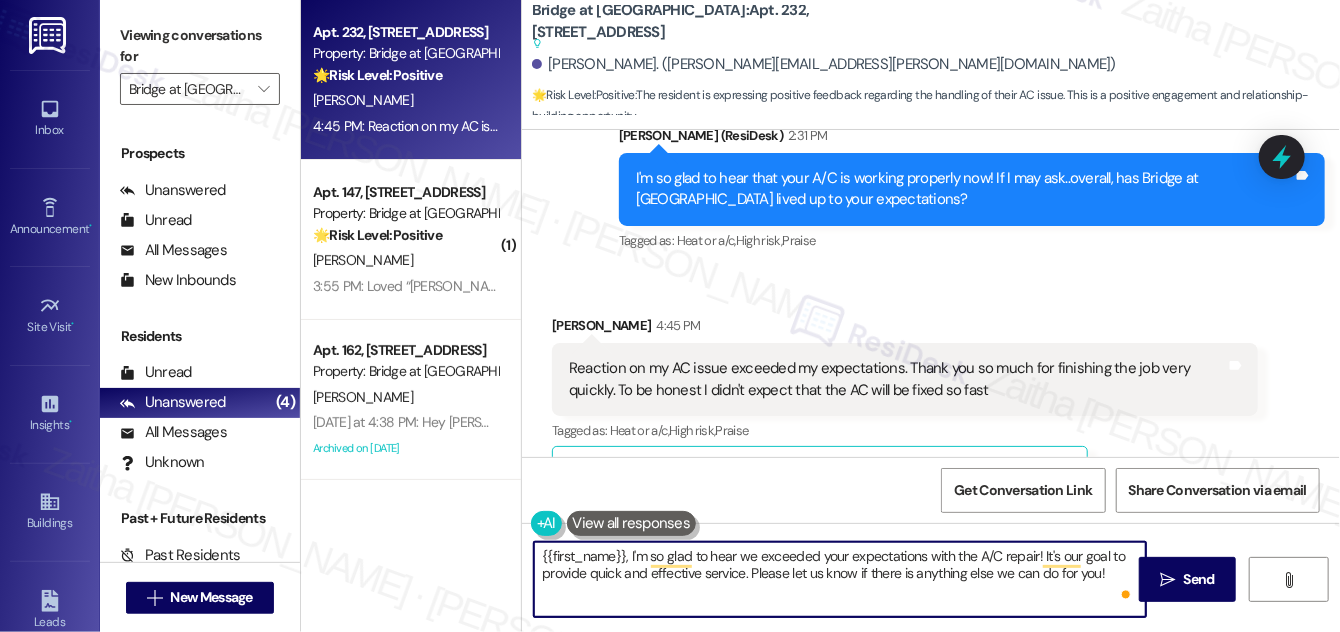 scroll, scrollTop: 2049, scrollLeft: 0, axis: vertical 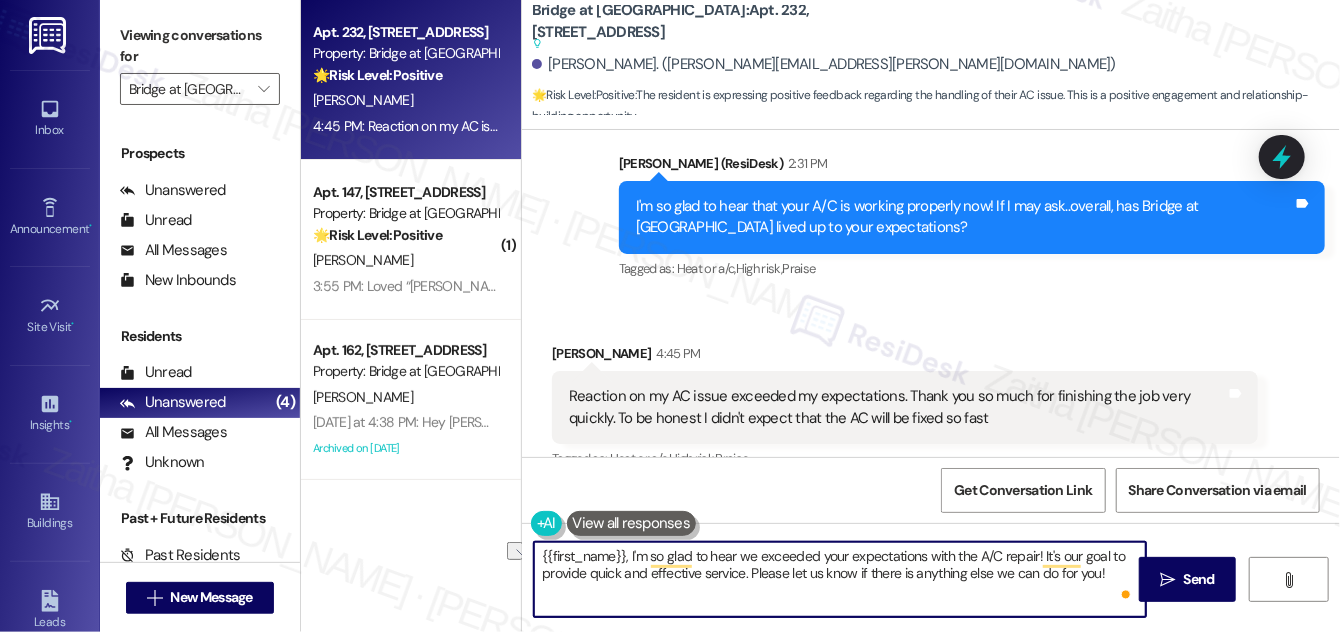 drag, startPoint x: 749, startPoint y: 570, endPoint x: 1102, endPoint y: 587, distance: 353.40912 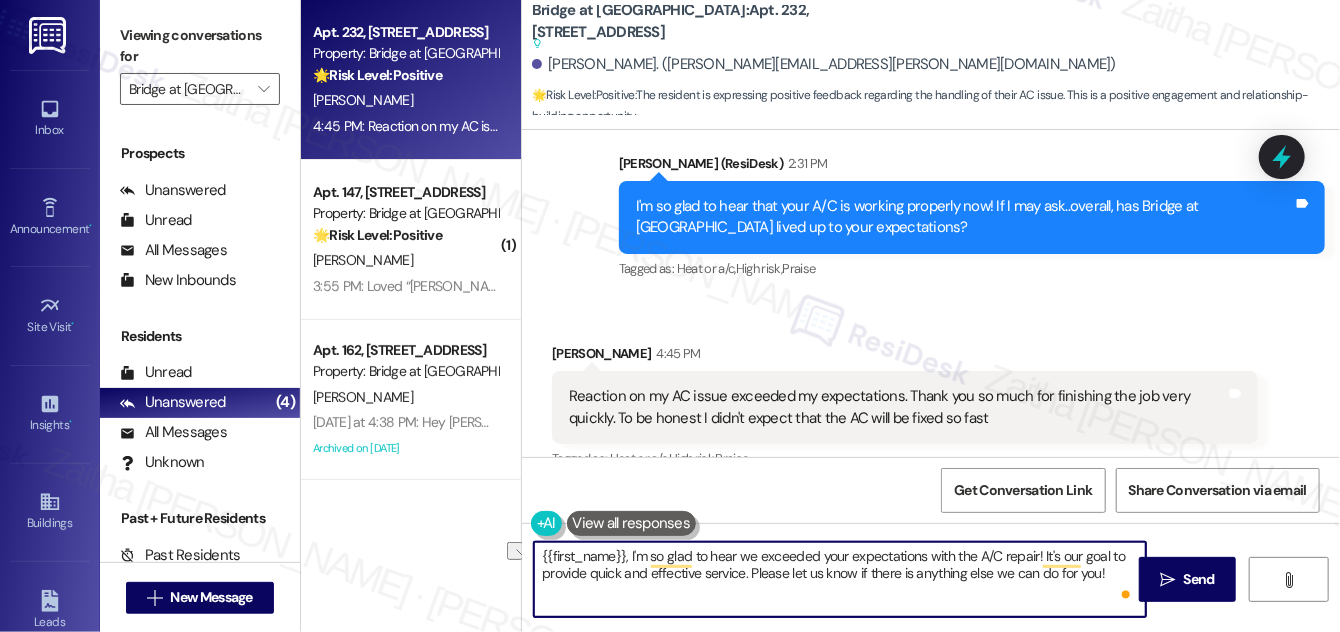 click on "{{first_name}}, I'm so glad to hear we exceeded your expectations with the A/C repair! It's our goal to provide quick and effective service. Please let us know if there is anything else we can do for you!" at bounding box center (840, 579) 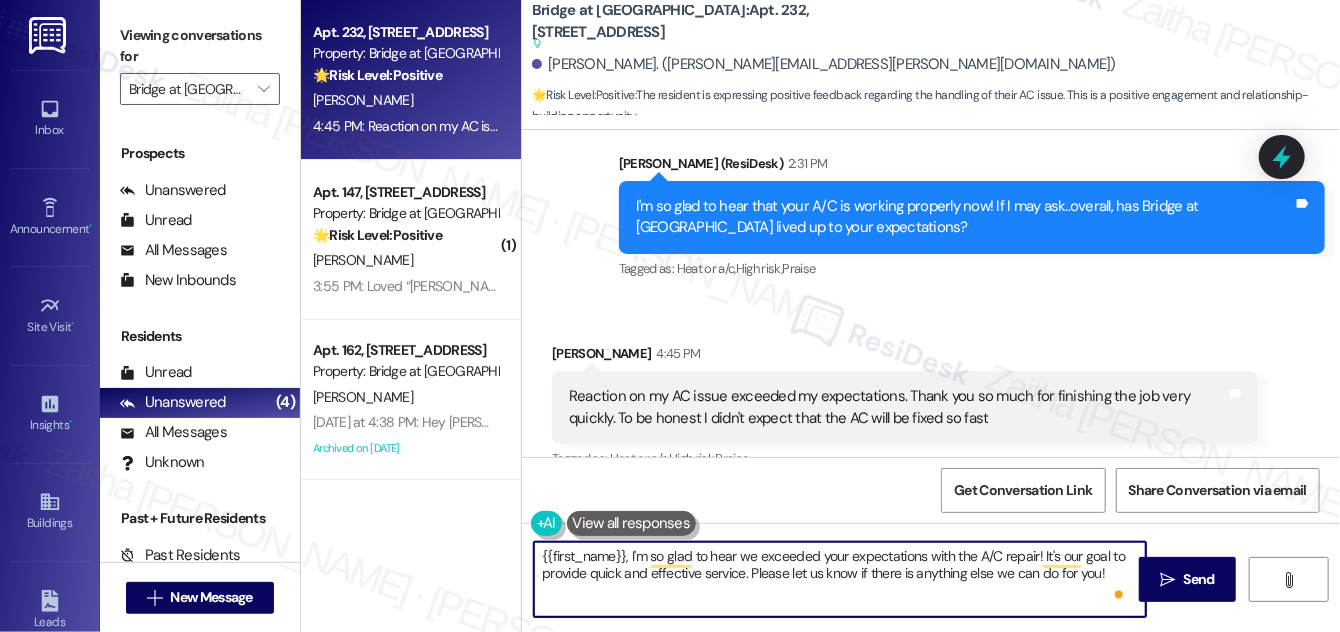 paste on "We would love to hear your honest feedback. How would you rate your overall satisfaction with our on-site service, including staff responsiveness, issue resolution, and communication?" 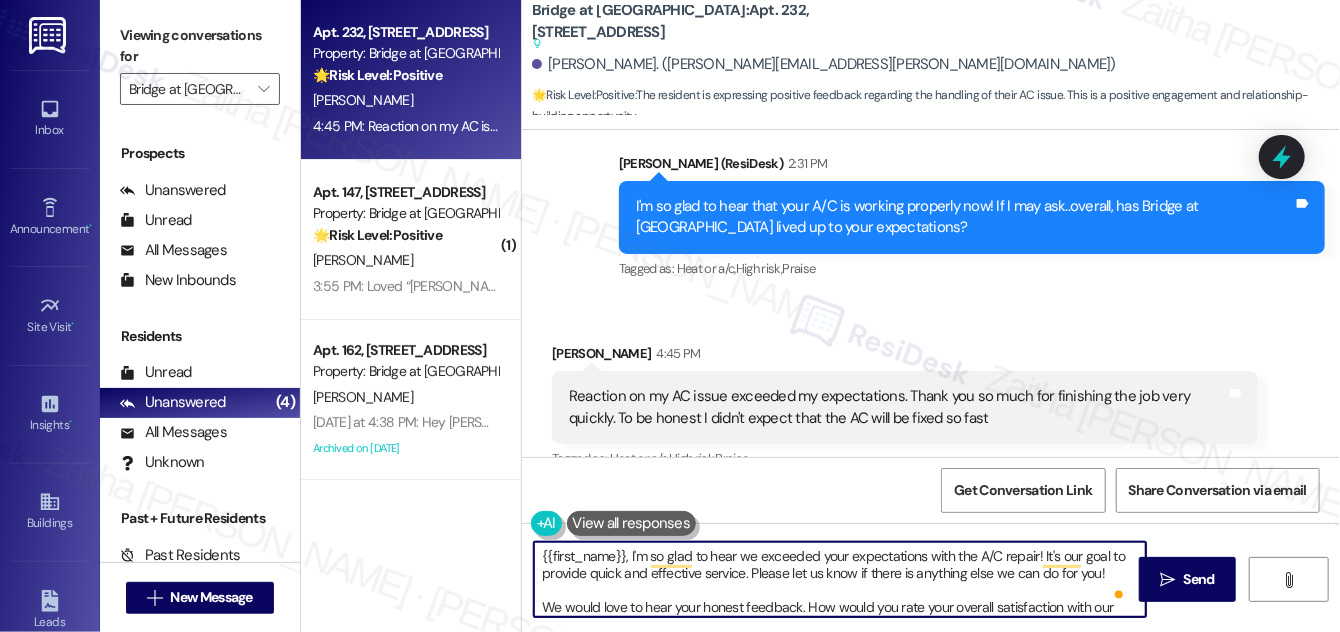 scroll, scrollTop: 16, scrollLeft: 0, axis: vertical 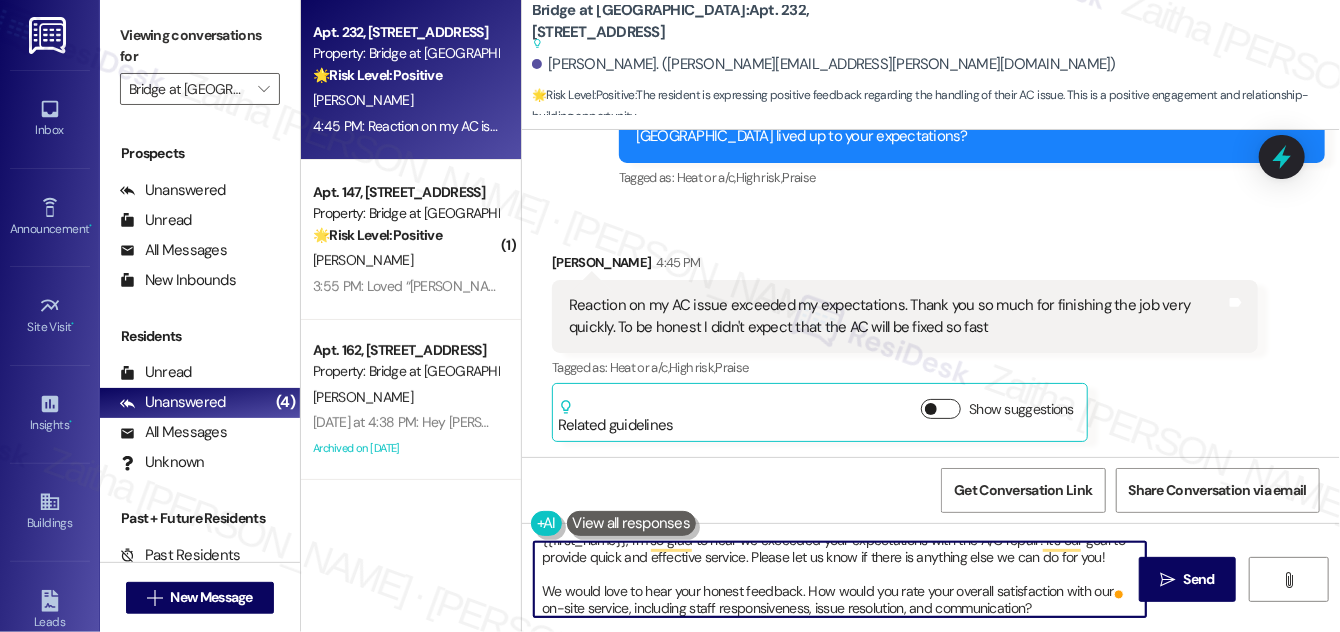 type on "{{first_name}}, I'm so glad to hear we exceeded your expectations with the A/C repair! It's our goal to provide quick and effective service. Please let us know if there is anything else we can do for you!
We would love to hear your honest feedback. How would you rate your overall satisfaction with our on-site service, including staff responsiveness, issue resolution, and communication?" 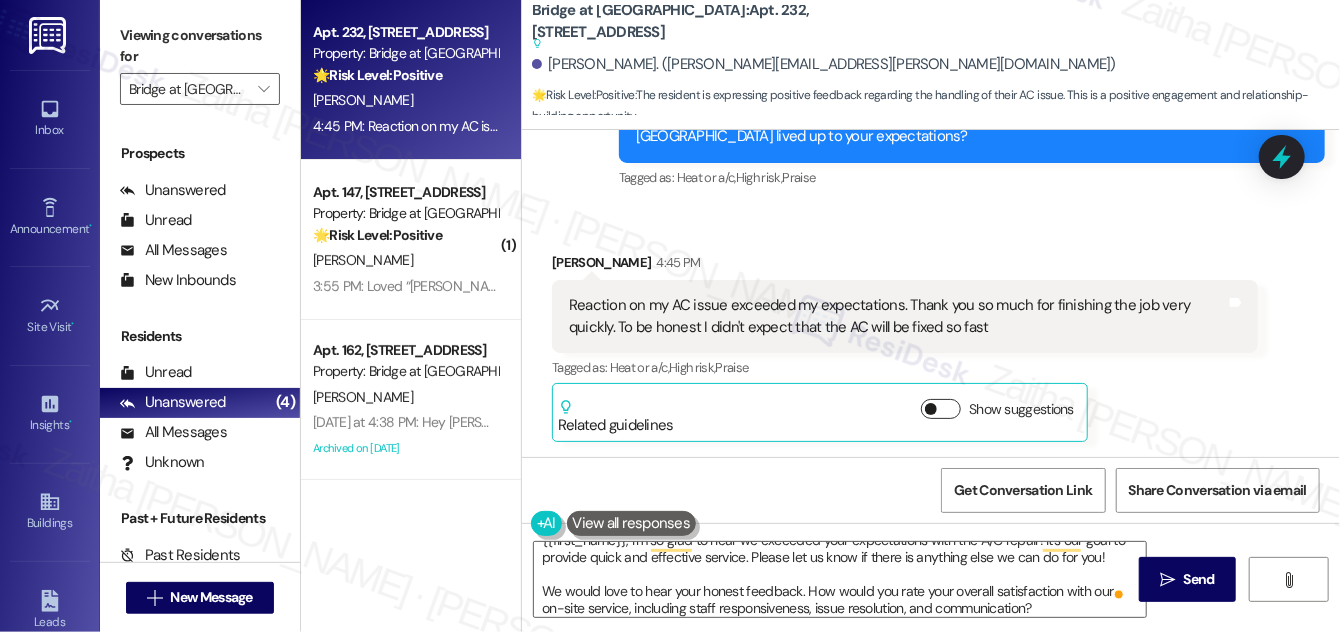 click on "Show suggestions" at bounding box center [941, 409] 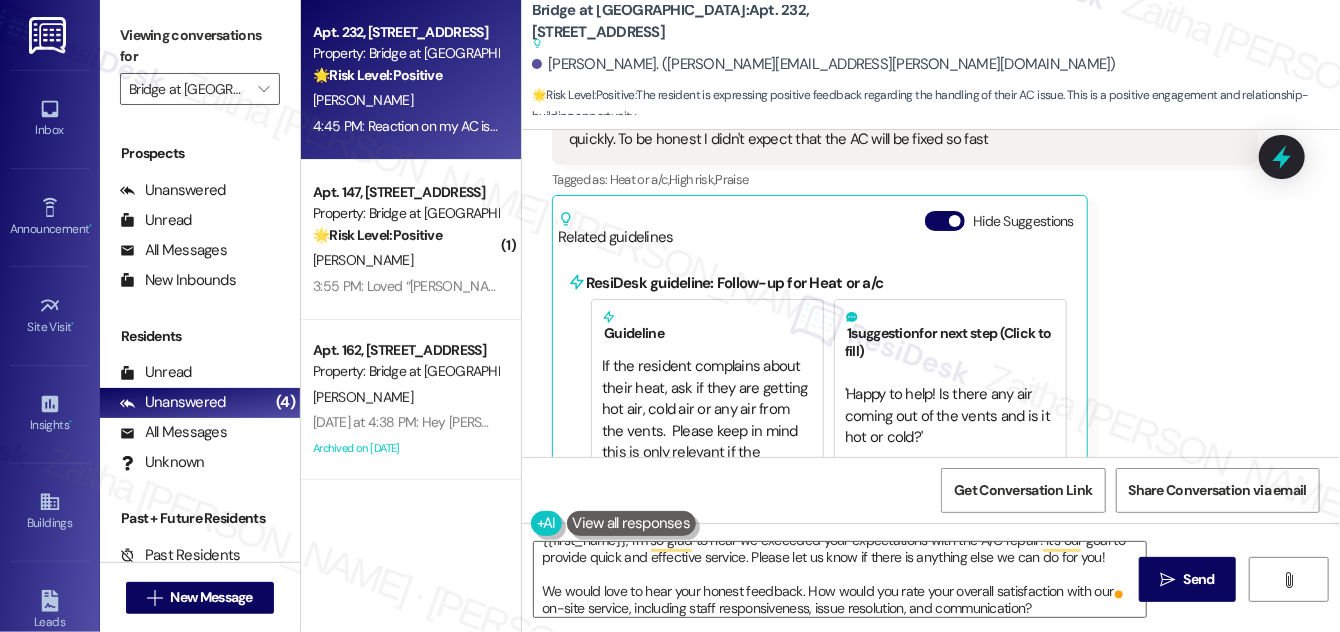 scroll, scrollTop: 2392, scrollLeft: 0, axis: vertical 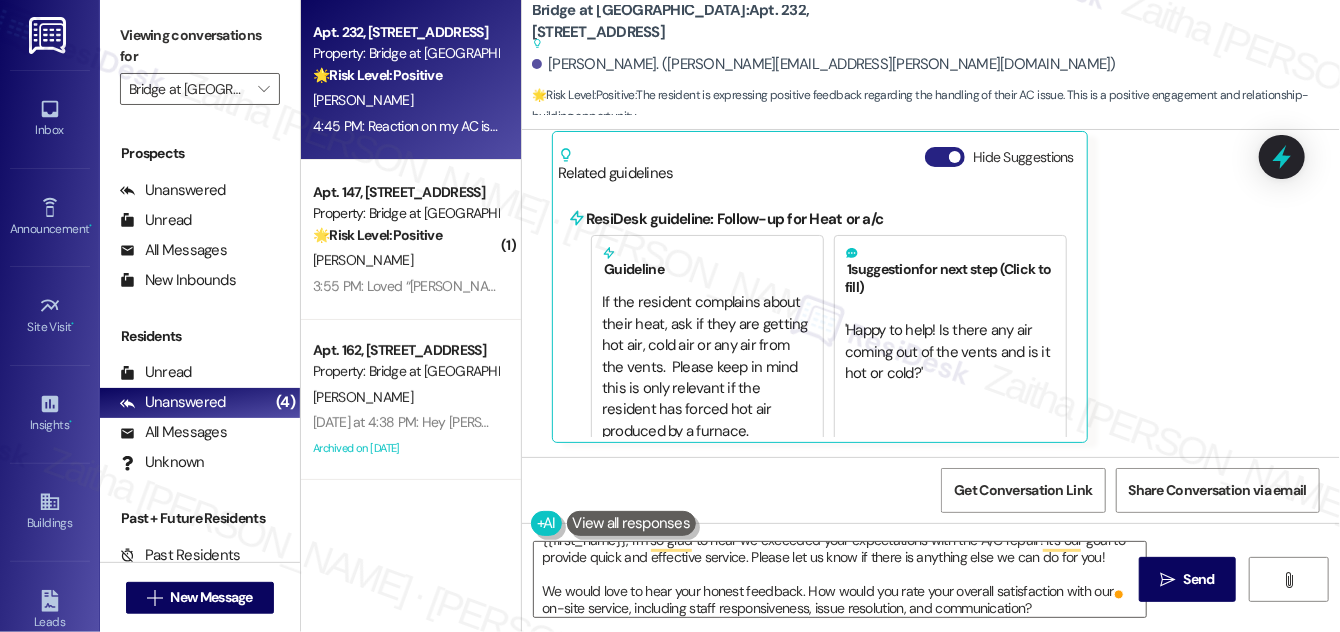click on "Hide Suggestions" at bounding box center [945, 157] 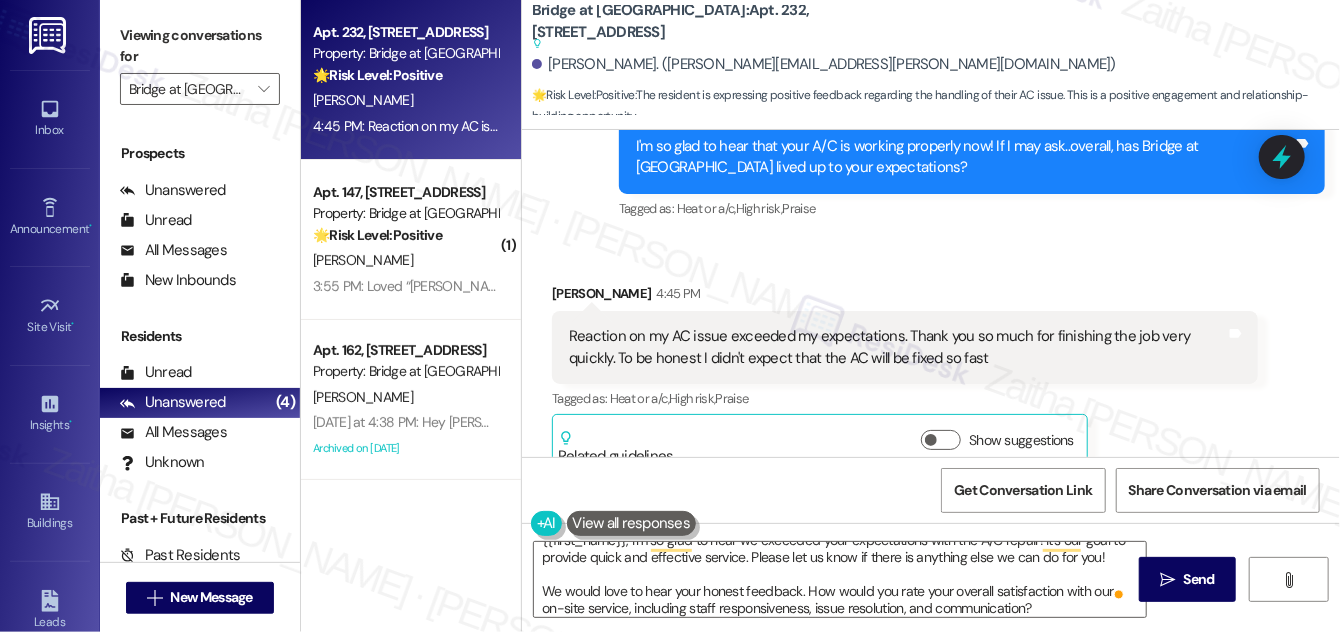 scroll, scrollTop: 2140, scrollLeft: 0, axis: vertical 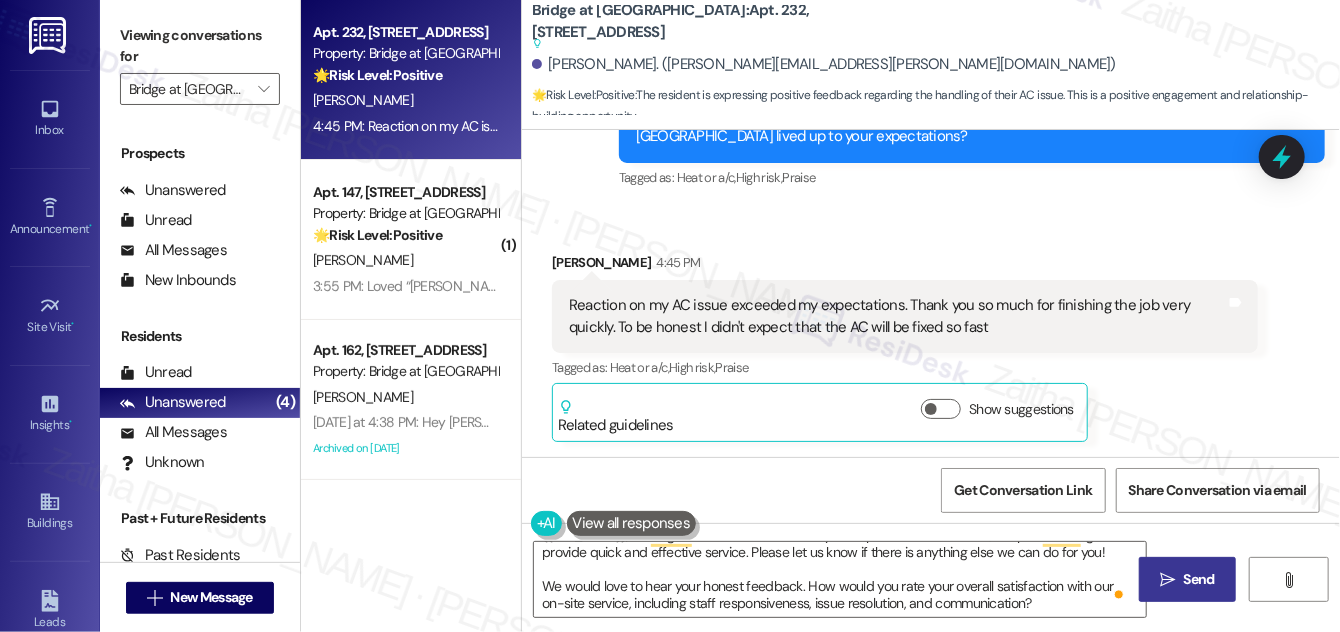 click on "Send" at bounding box center (1199, 579) 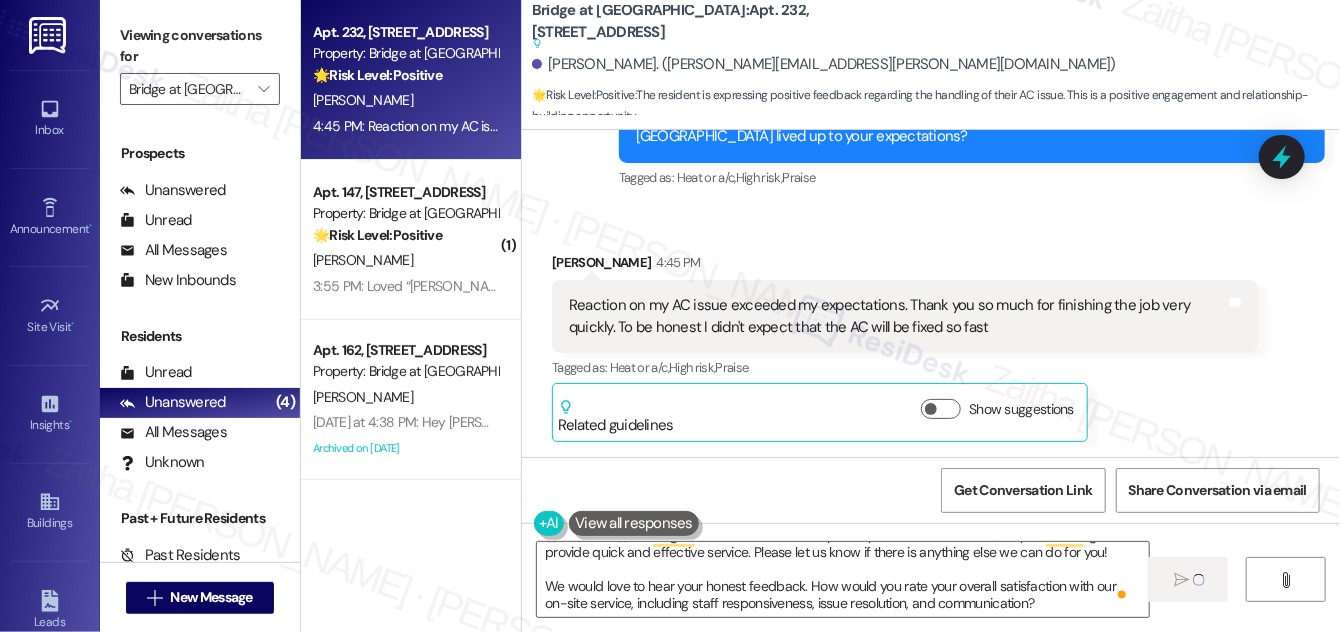 type 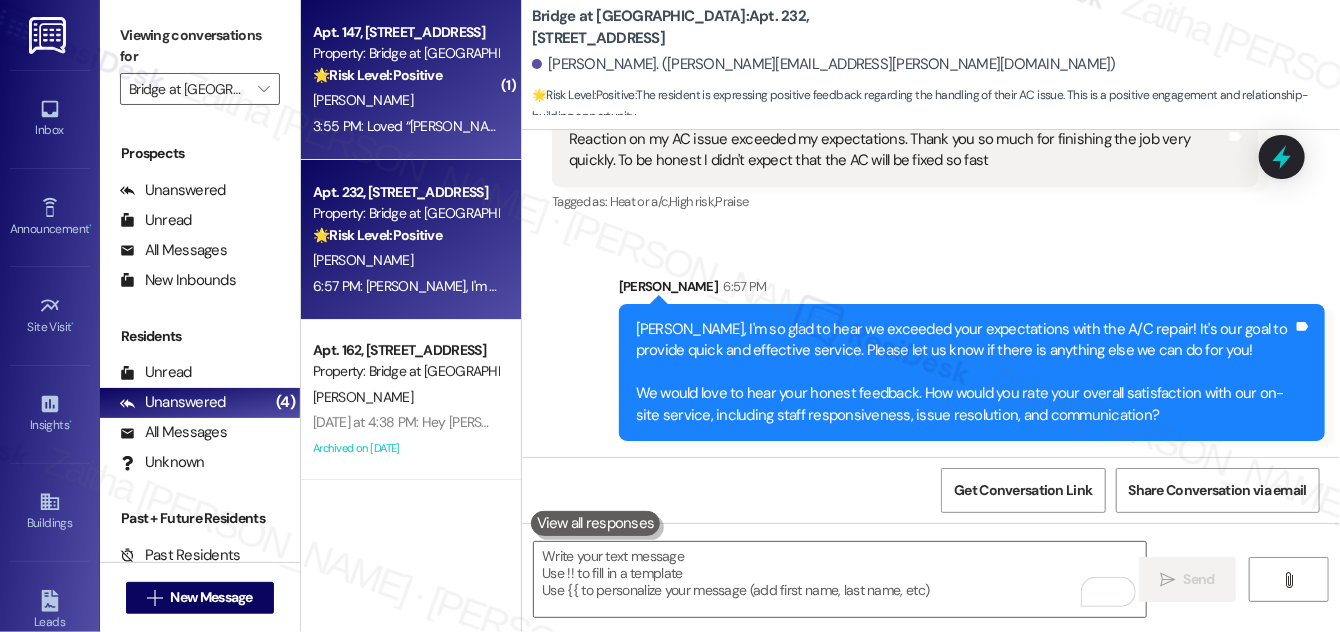 click on "[PERSON_NAME]" at bounding box center [405, 100] 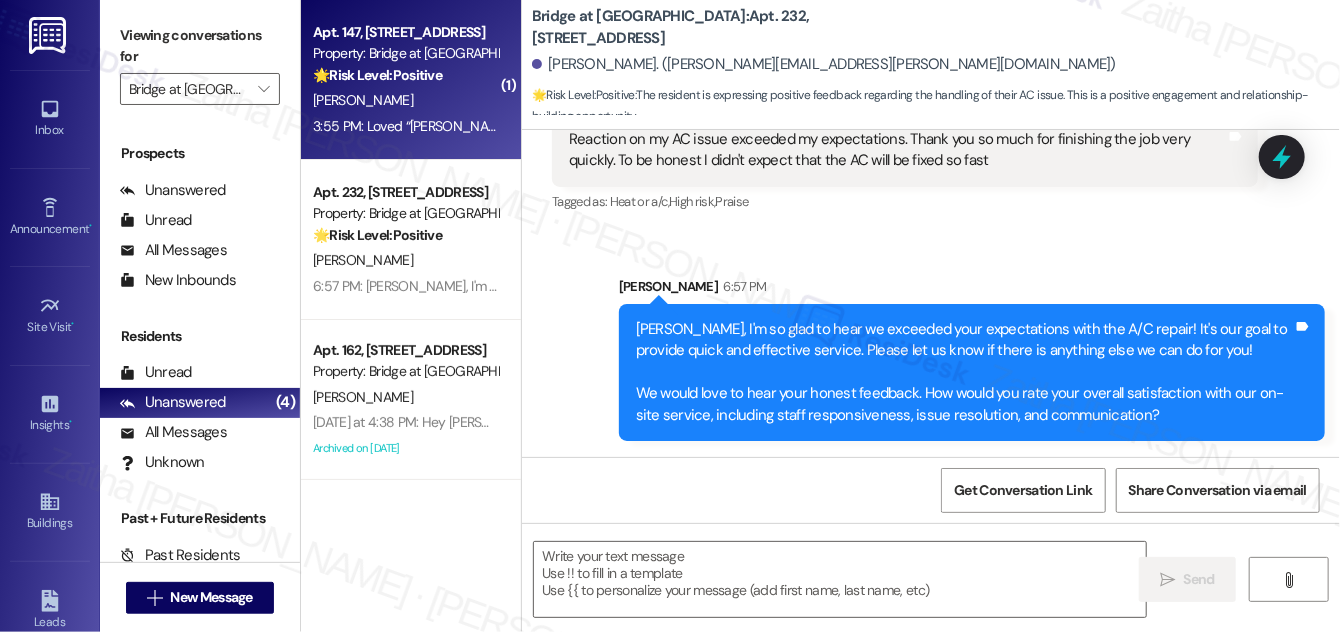 type on "Fetching suggested responses. Please feel free to read through the conversation in the meantime." 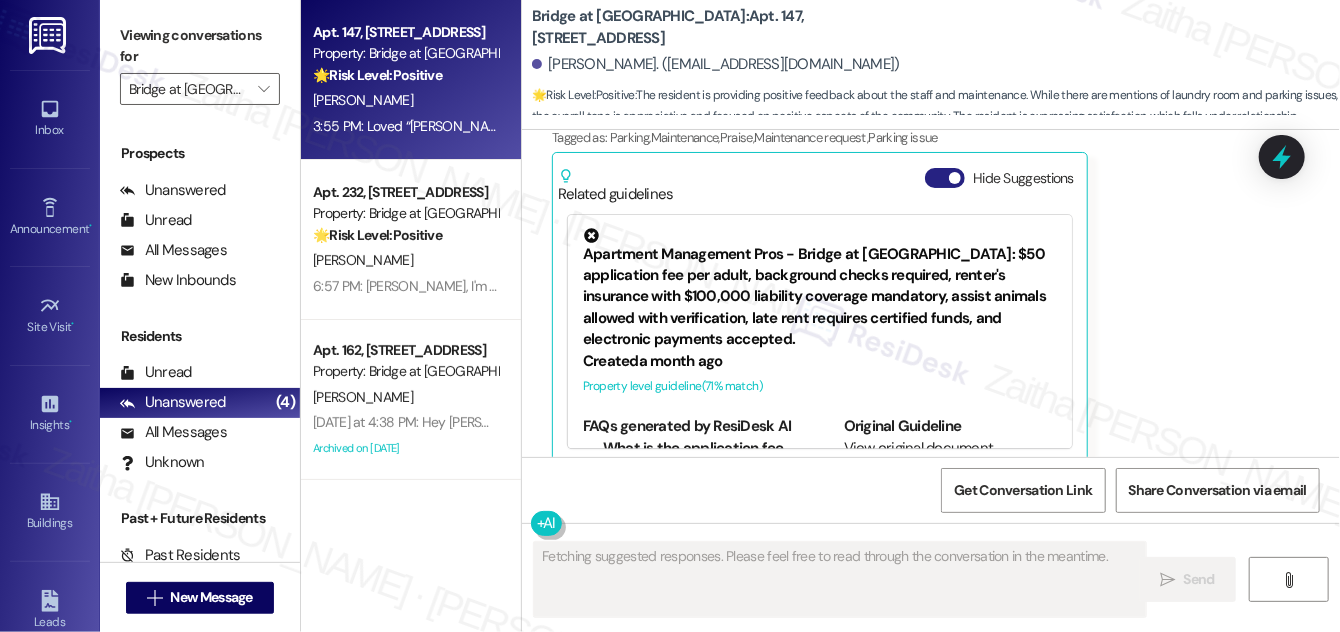 click on "Hide Suggestions" at bounding box center [945, 178] 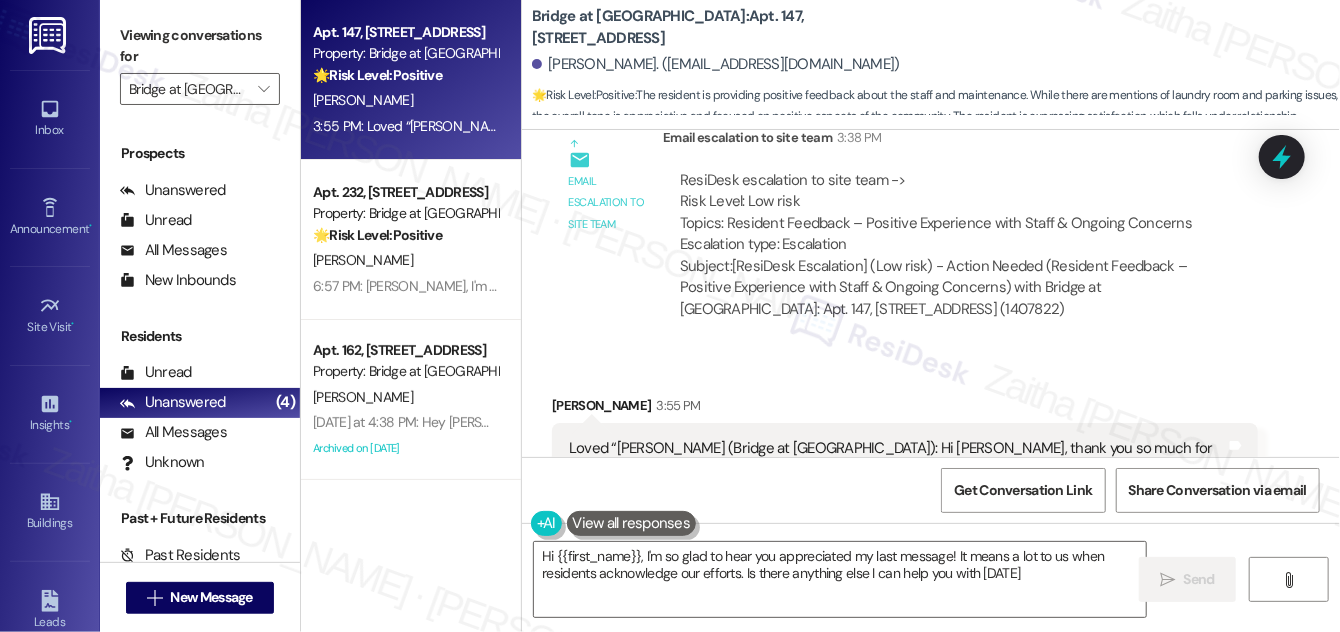 type on "Hi {{first_name}}, I'm so glad to hear you appreciated my last message! It means a lot to us when residents acknowledge our efforts. Is there anything else I can help you with [DATE]?" 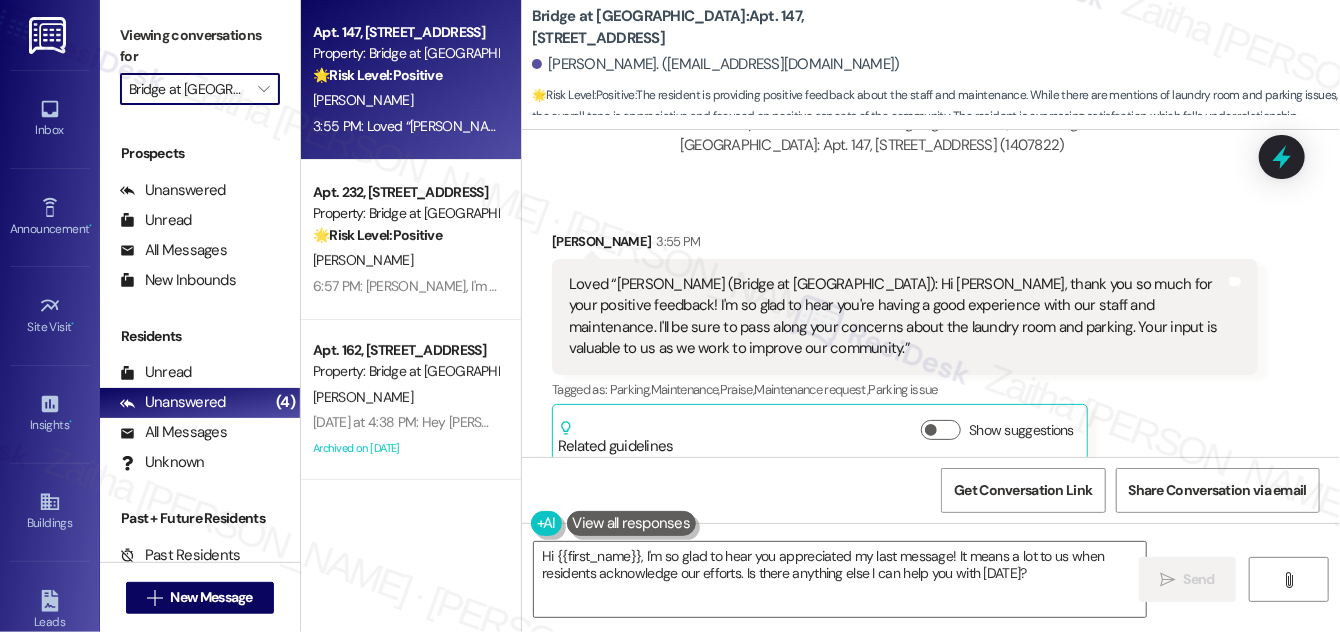click on "Bridge at [GEOGRAPHIC_DATA]" at bounding box center (188, 89) 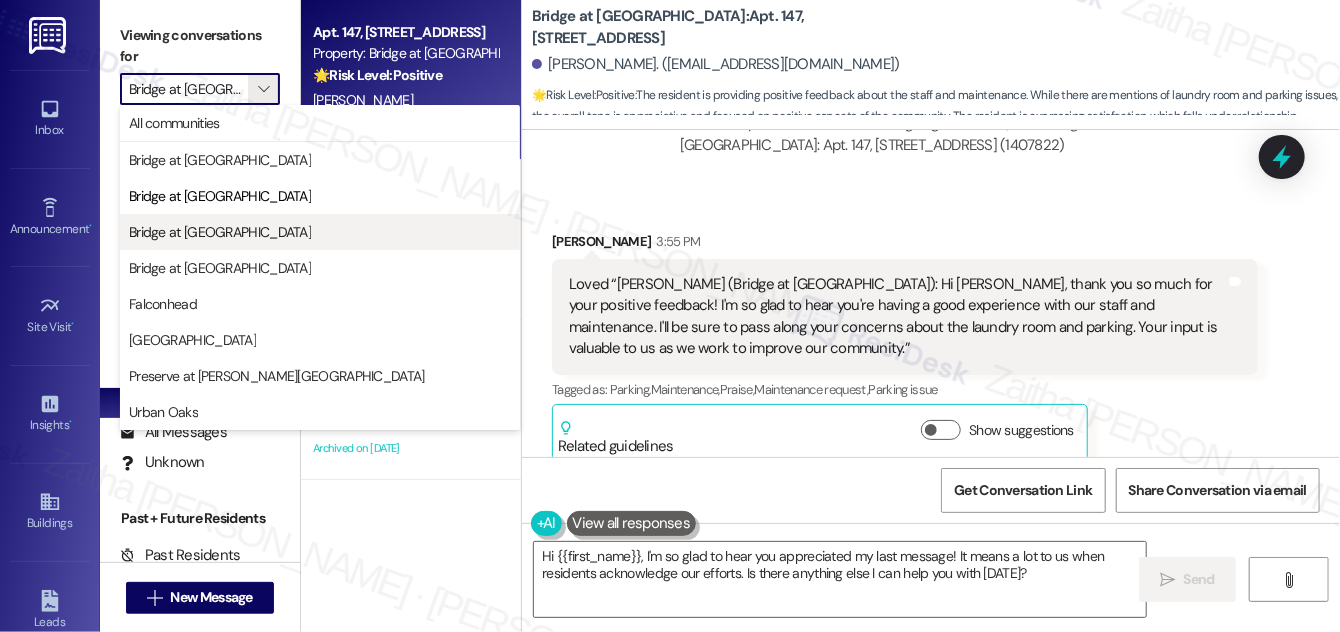 click on "Bridge at [GEOGRAPHIC_DATA]" at bounding box center [220, 232] 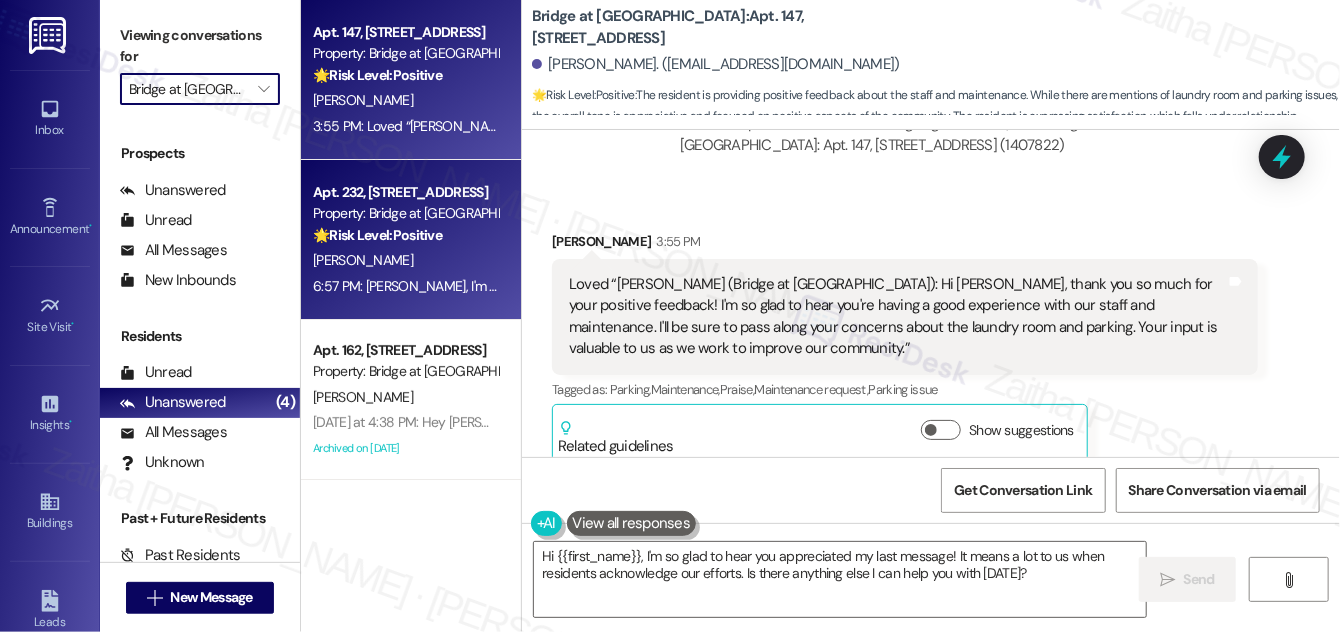 type on "Bridge at [GEOGRAPHIC_DATA]" 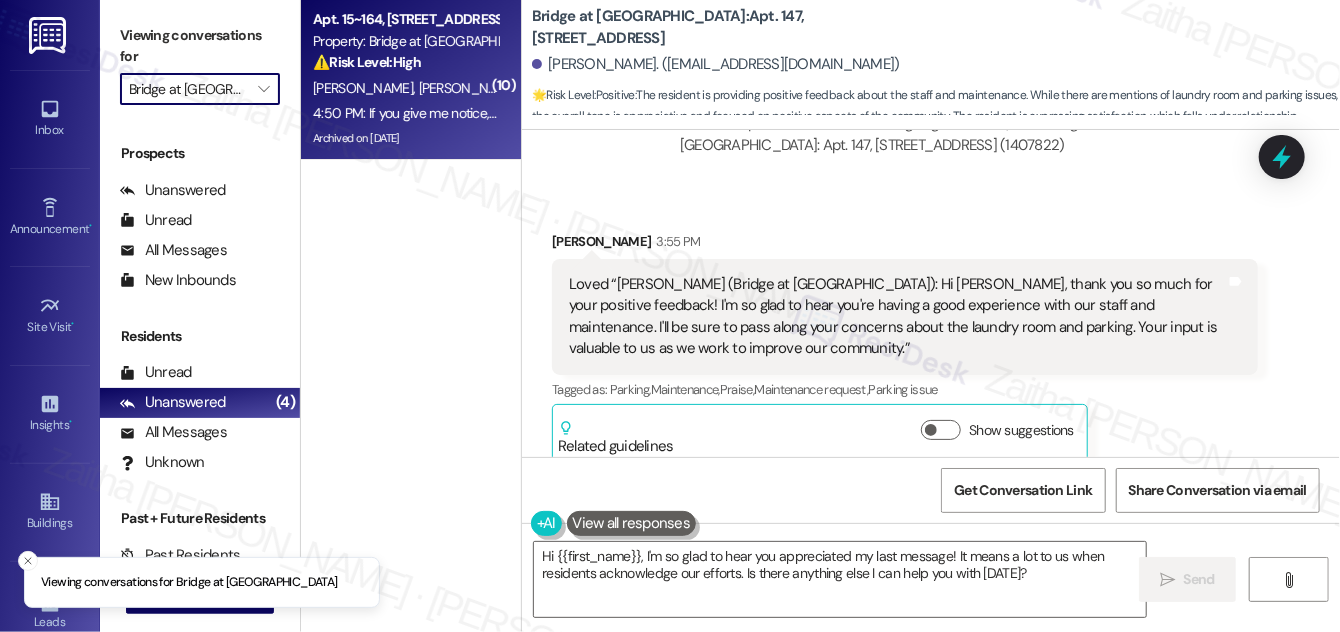 click on "[PERSON_NAME] [PERSON_NAME]" at bounding box center (405, 88) 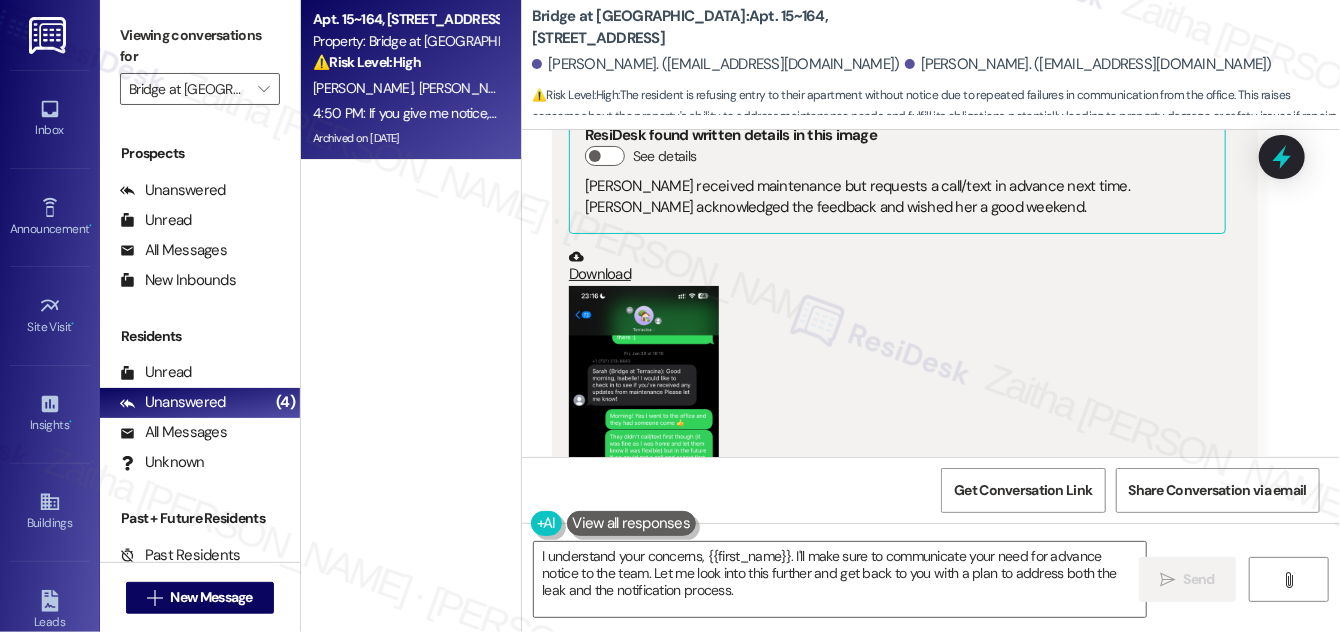 click at bounding box center (644, 448) 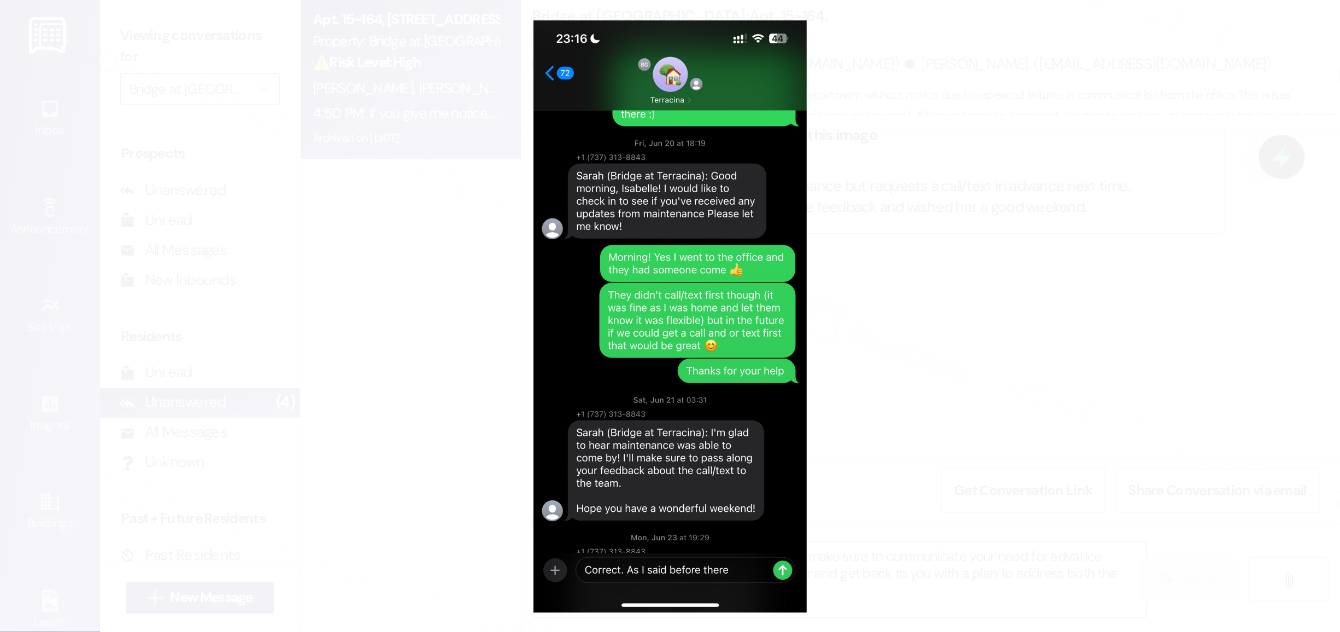 click at bounding box center [670, 316] 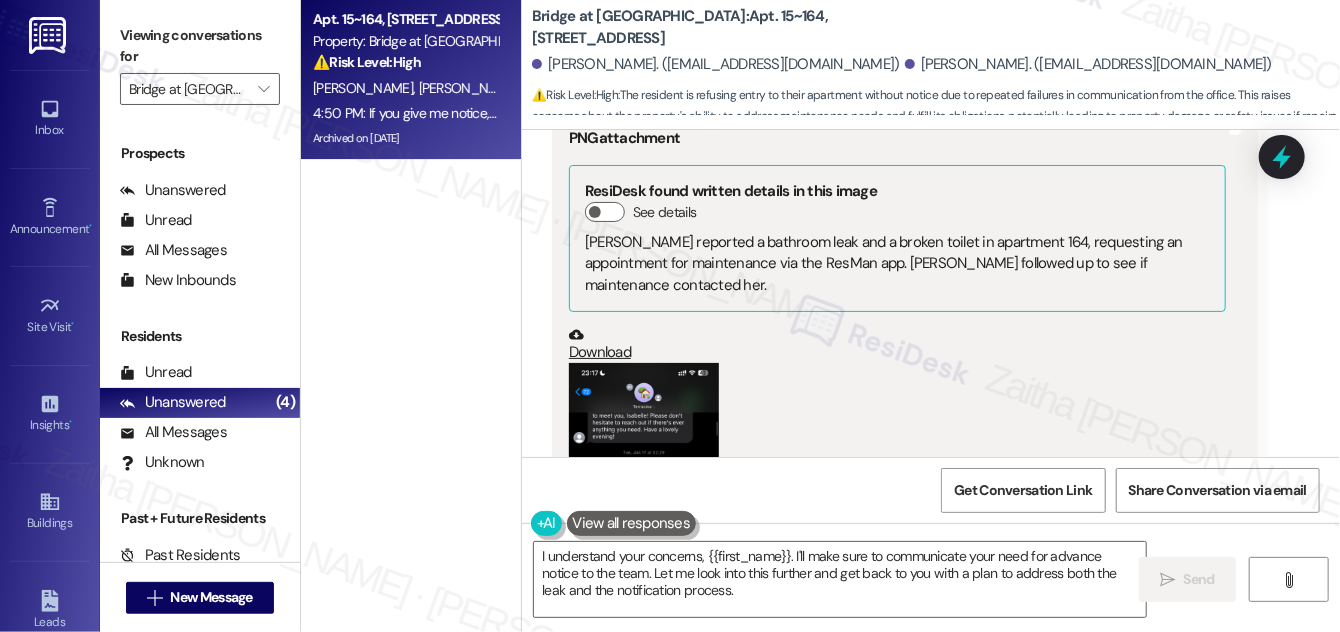 scroll, scrollTop: 24786, scrollLeft: 0, axis: vertical 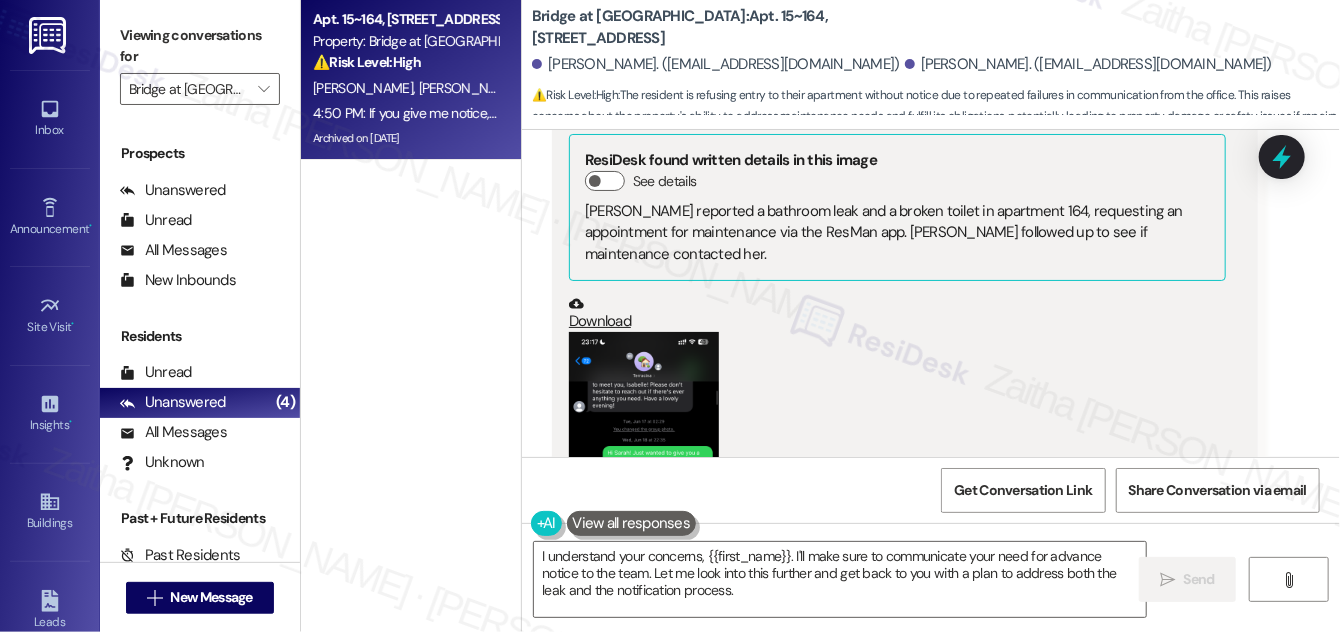 click at bounding box center [644, 494] 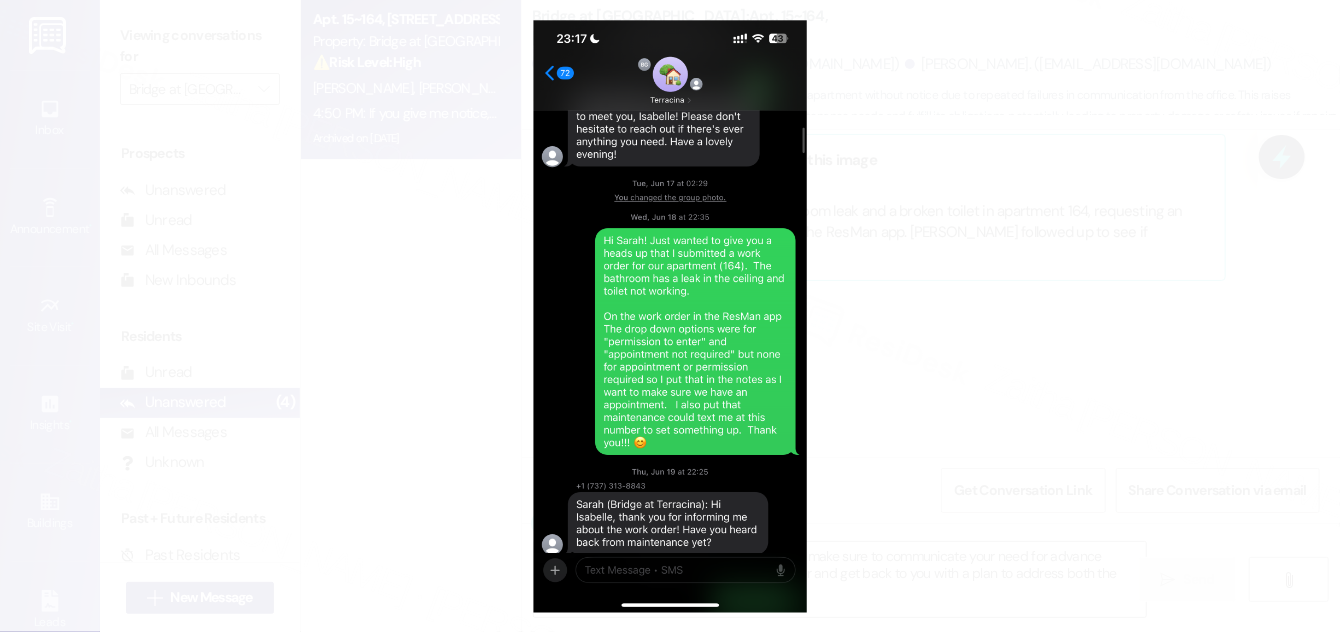 click at bounding box center (670, 316) 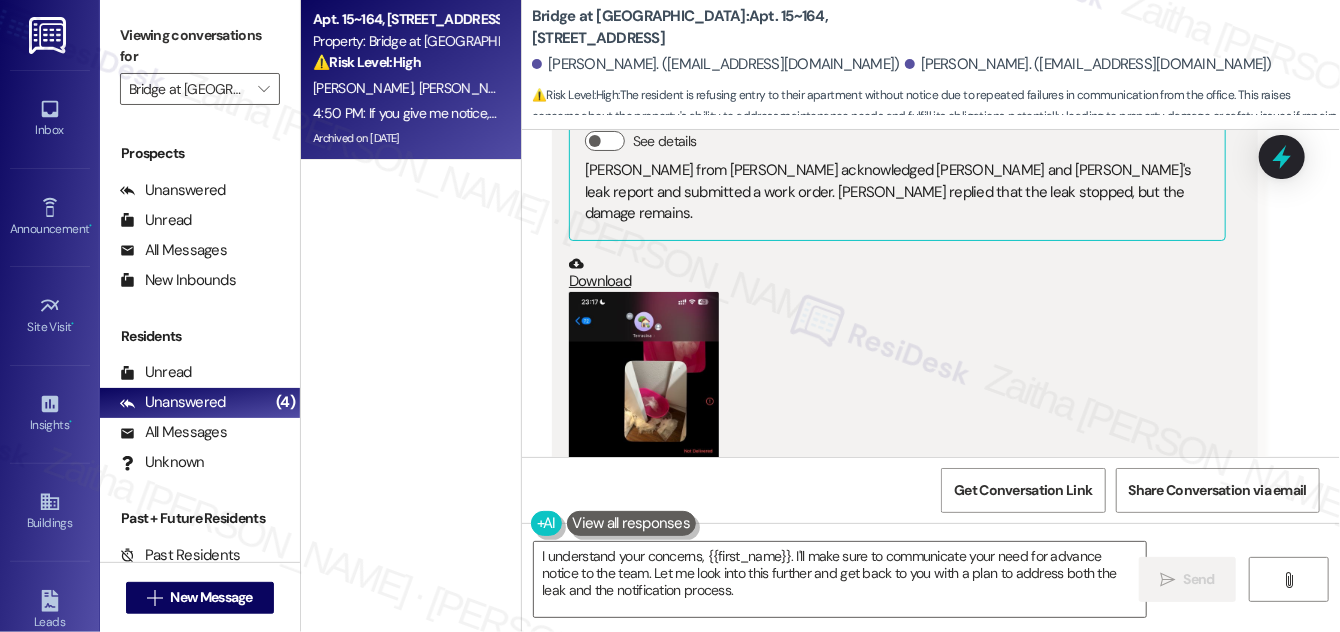 scroll, scrollTop: 25514, scrollLeft: 0, axis: vertical 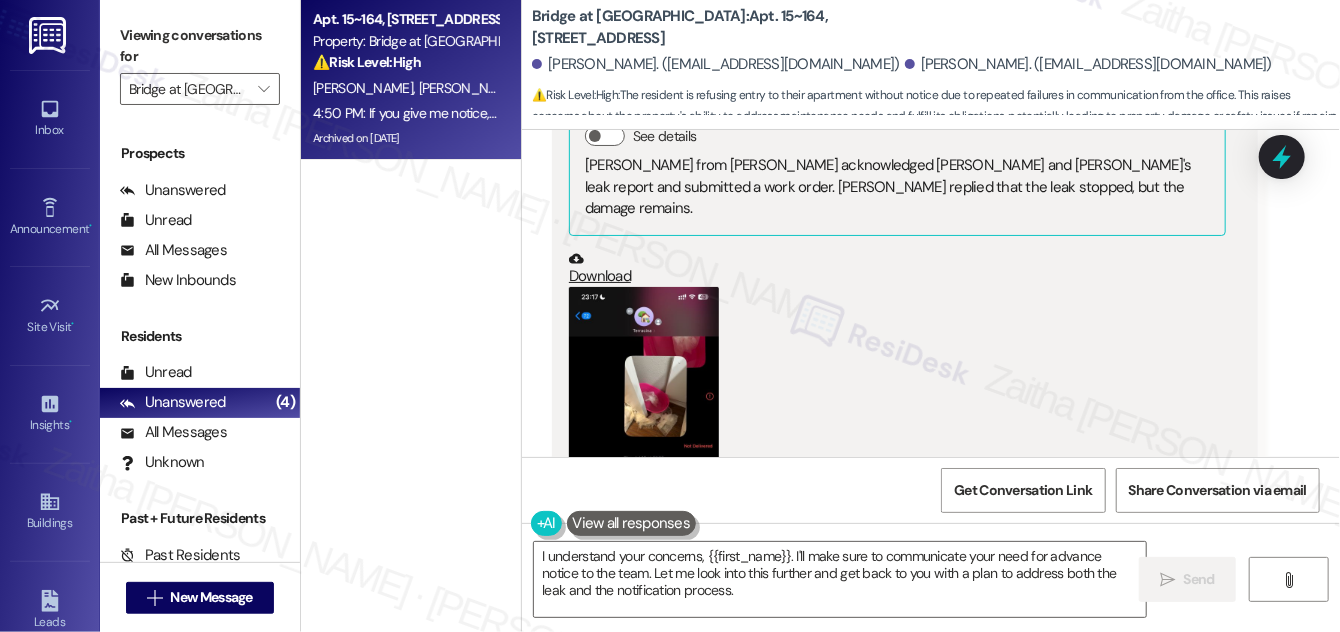 click at bounding box center (644, 449) 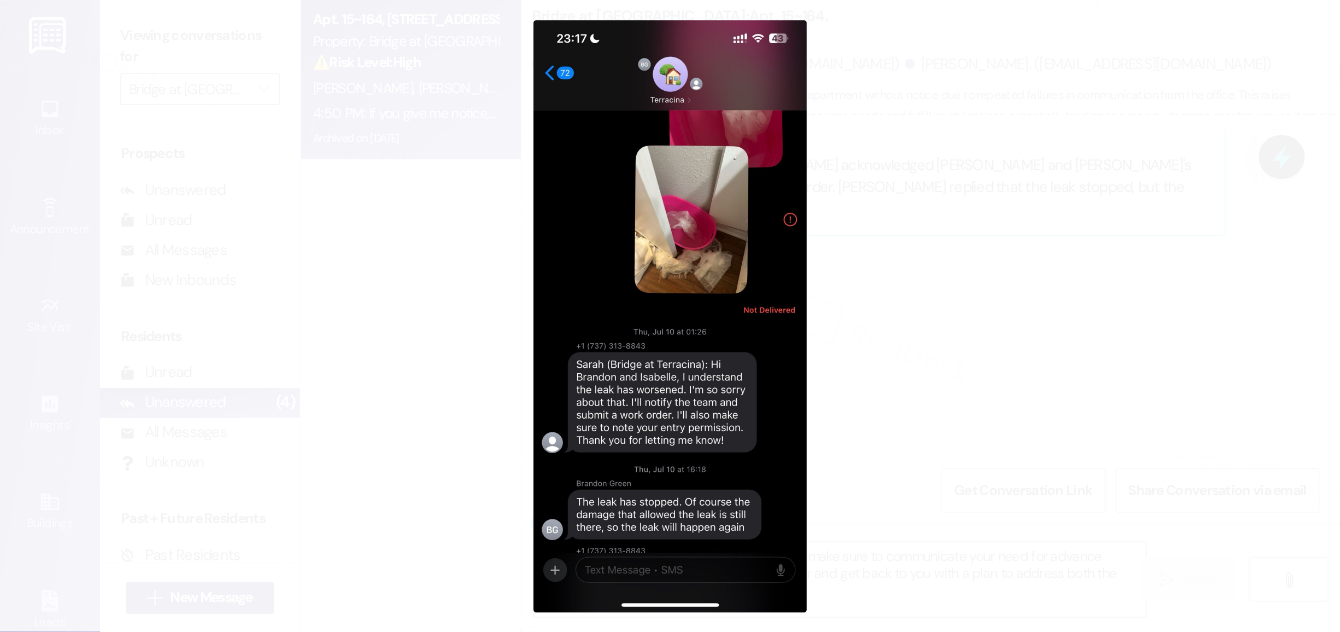 click at bounding box center (670, 316) 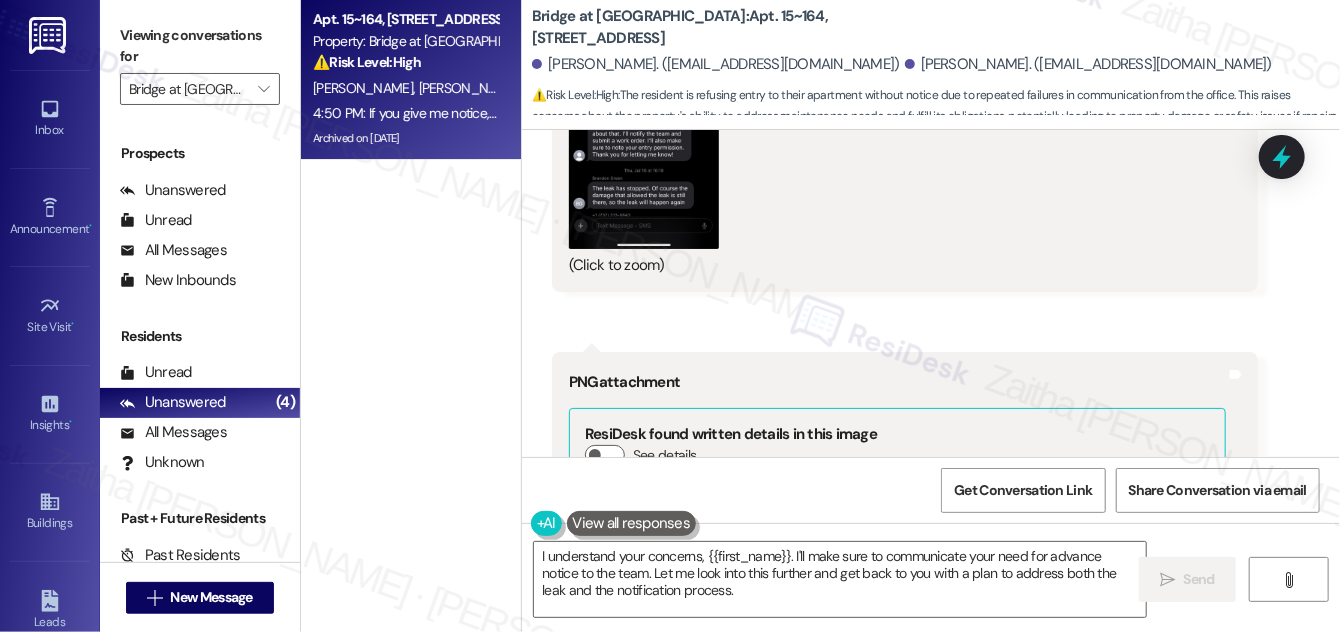 scroll, scrollTop: 26150, scrollLeft: 0, axis: vertical 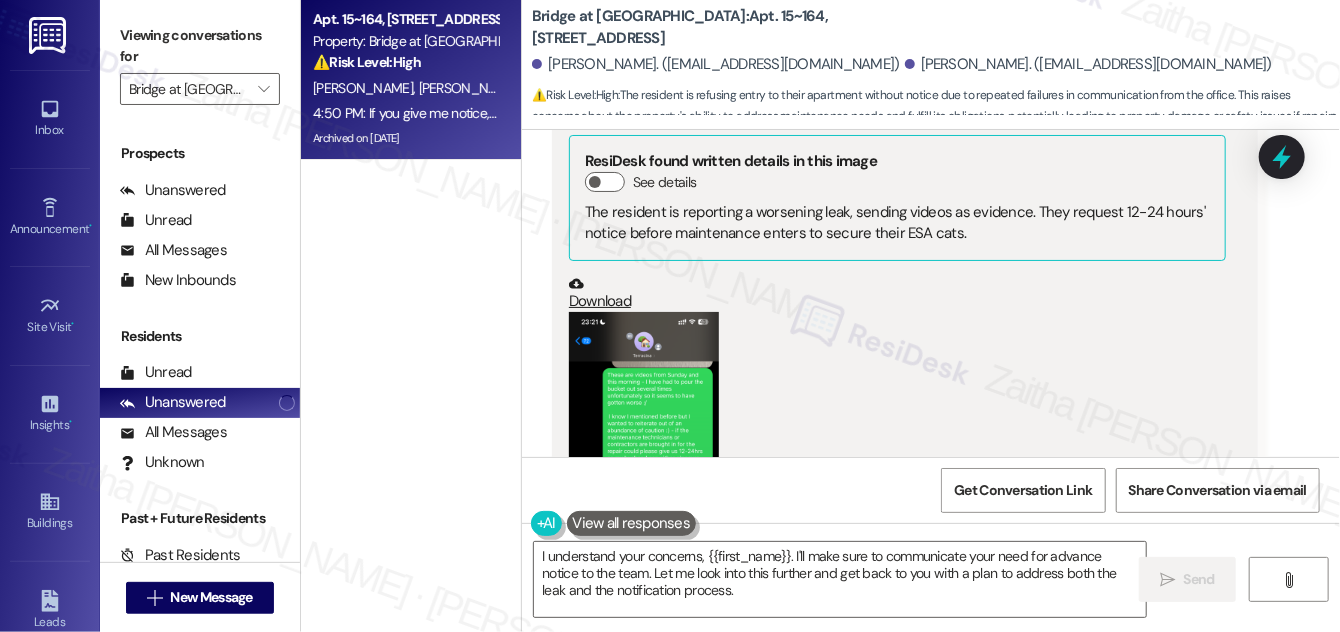 click at bounding box center (644, 474) 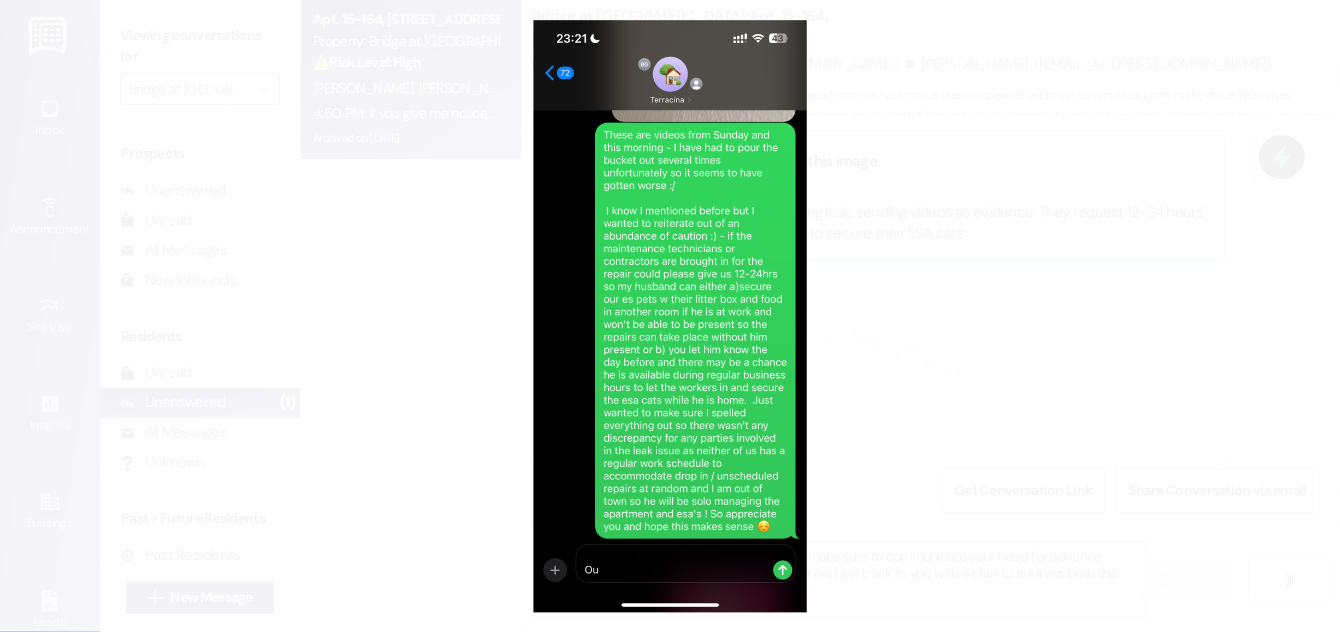 click at bounding box center [670, 316] 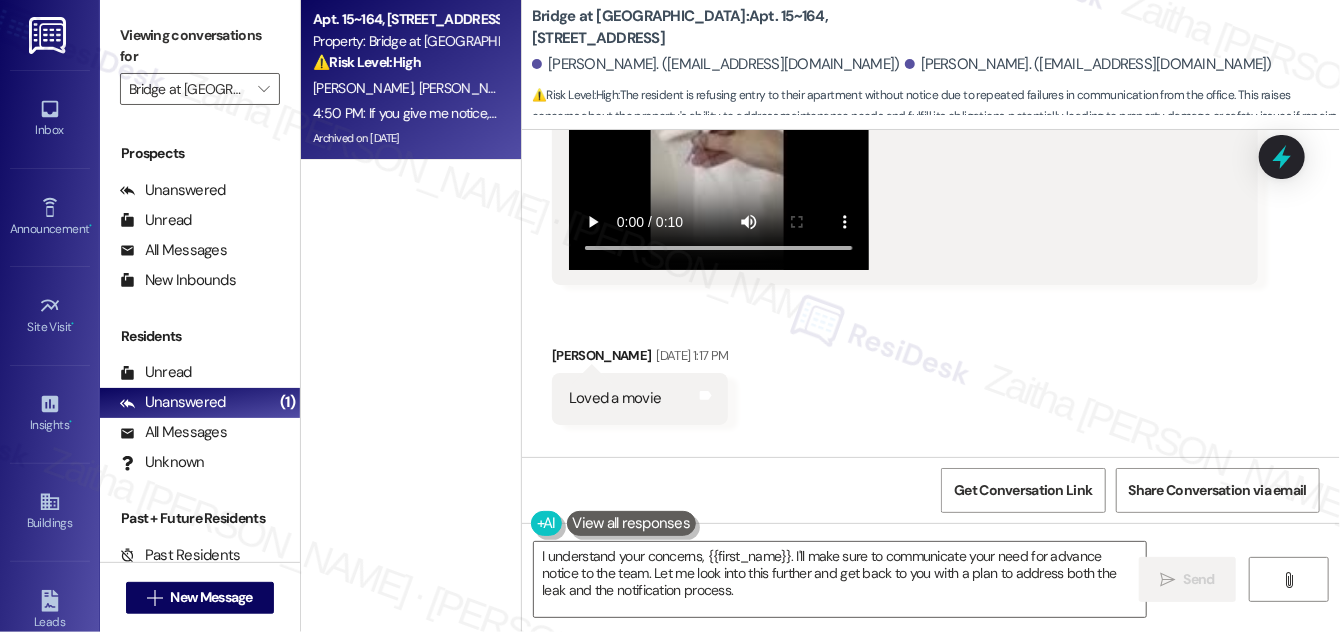 scroll, scrollTop: 22450, scrollLeft: 0, axis: vertical 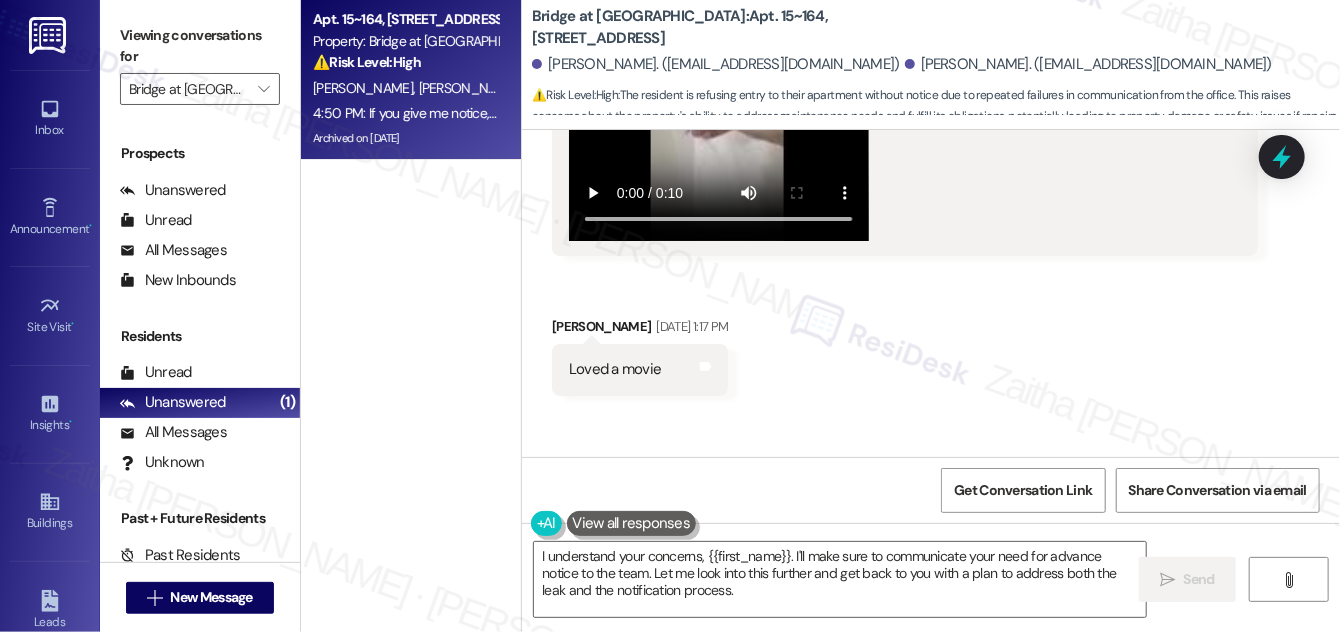 drag, startPoint x: 634, startPoint y: 311, endPoint x: 802, endPoint y: 379, distance: 181.24017 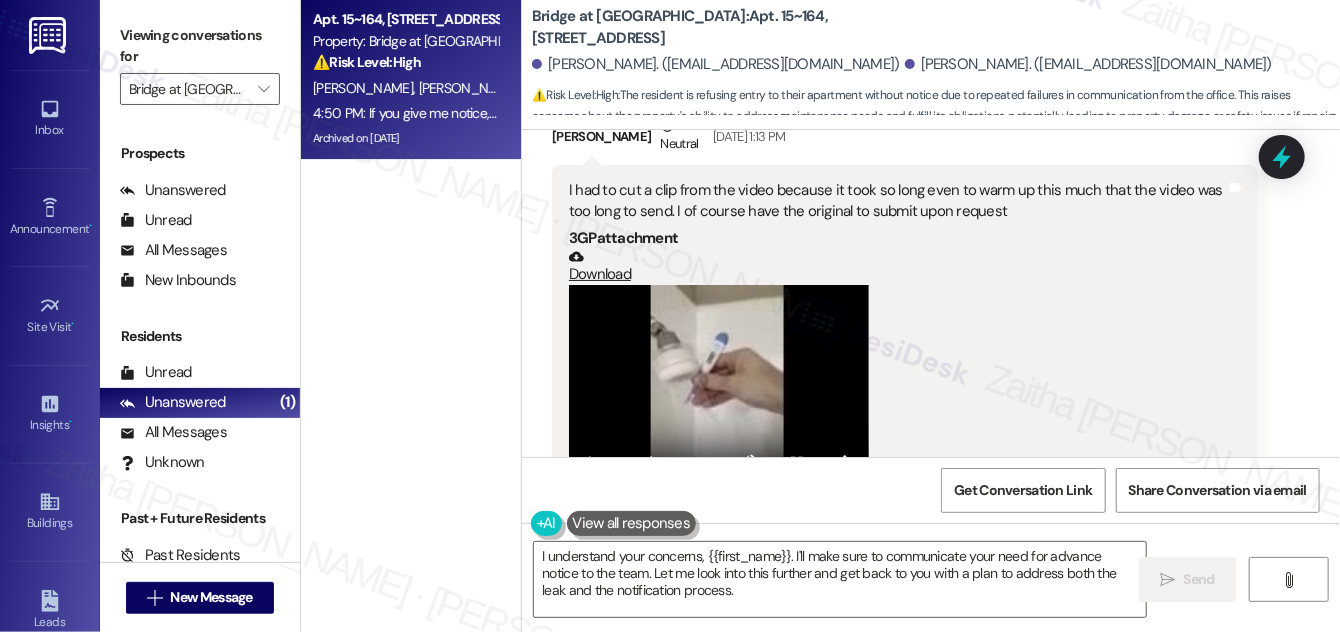 scroll, scrollTop: 22178, scrollLeft: 0, axis: vertical 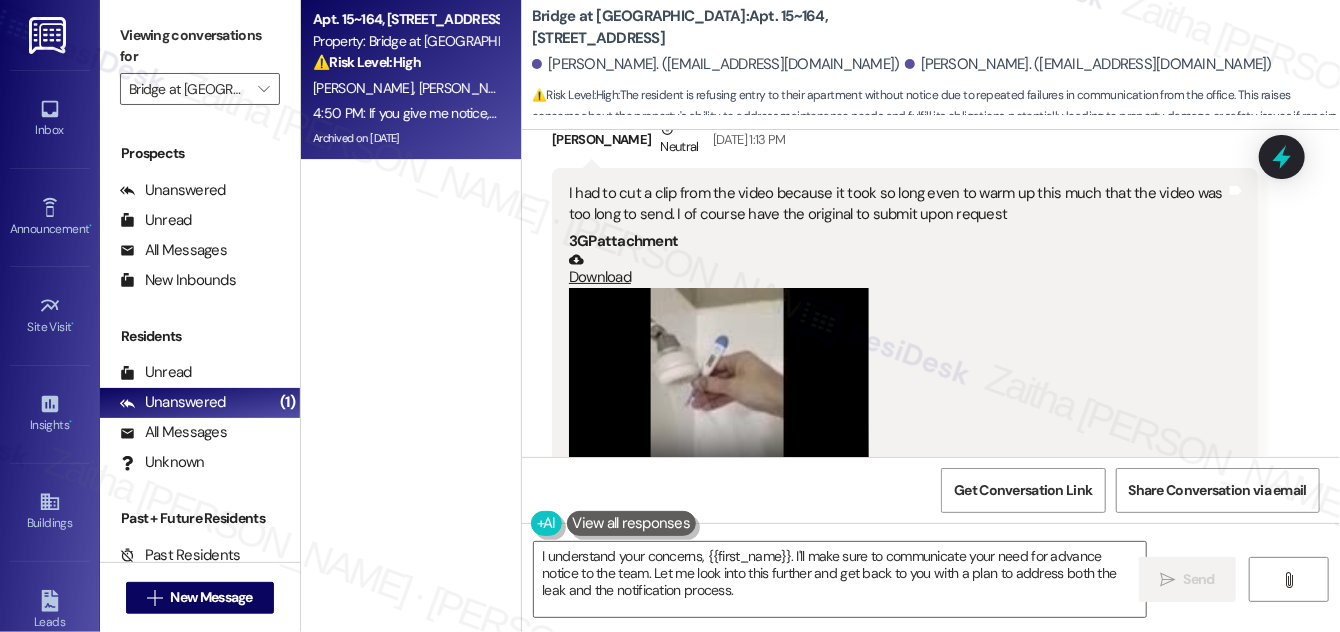 click on "Received via SMS [PERSON_NAME]   Neutral [DATE] 12:48 PM Hi [PERSON_NAME], thank you for the help on the leak. The leak has stopped after his work. My understanding is he will come back at some point about the trim.
Here is another issue: my wife's shower does not reach the required 110 degrees at the tap. This is a legal requirement in [US_STATE]. You can see here in the video (you may wish to skip to the end) that the thermometer never reads above 108.5. 110 is a *minimum legal requirement*, it's not even that hot Tags and notes Tagged as:   Plumbing/water ,  Click to highlight conversations about Plumbing/water High risk ,  Click to highlight conversations about High risk Urgent ,  Click to highlight conversations about Urgent Maintenance request ,  Click to highlight conversations about Maintenance request Ceiling leak Click to highlight conversations about Ceiling leak Received via SMS 12:50 PM [PERSON_NAME]   Neutral [DATE] 12:50 PM 3GP  attachment   Download   Tags and notes Received via SMS" at bounding box center (931, 19) 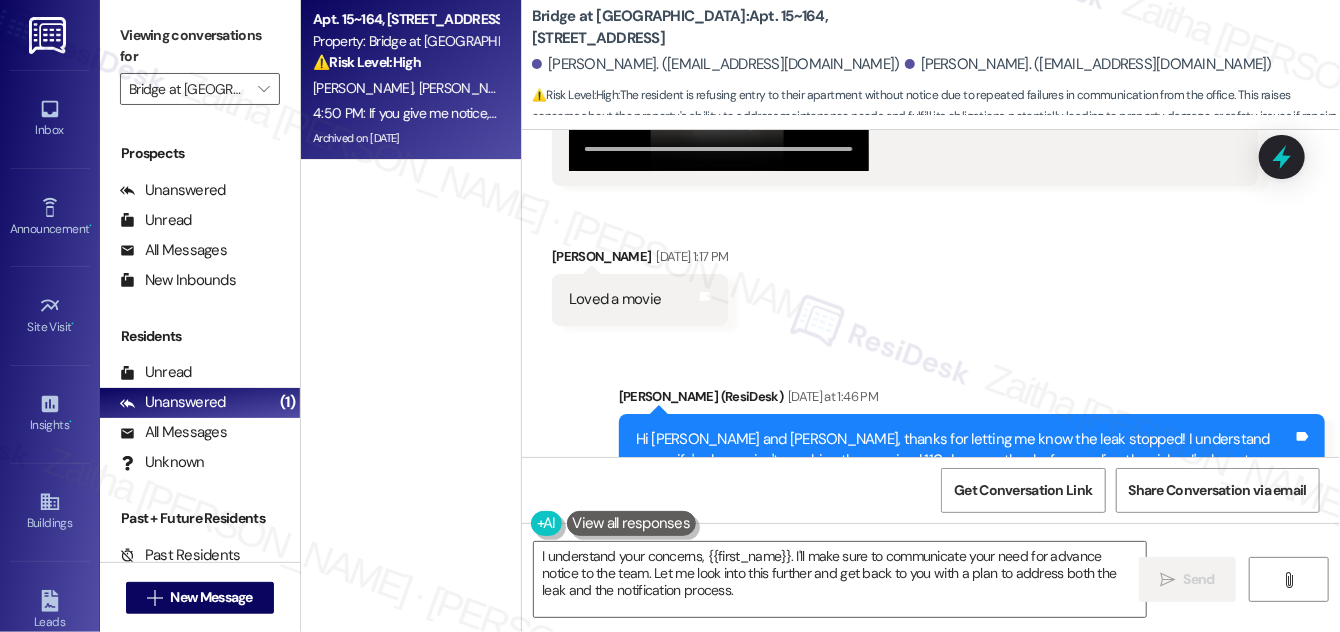 scroll, scrollTop: 22541, scrollLeft: 0, axis: vertical 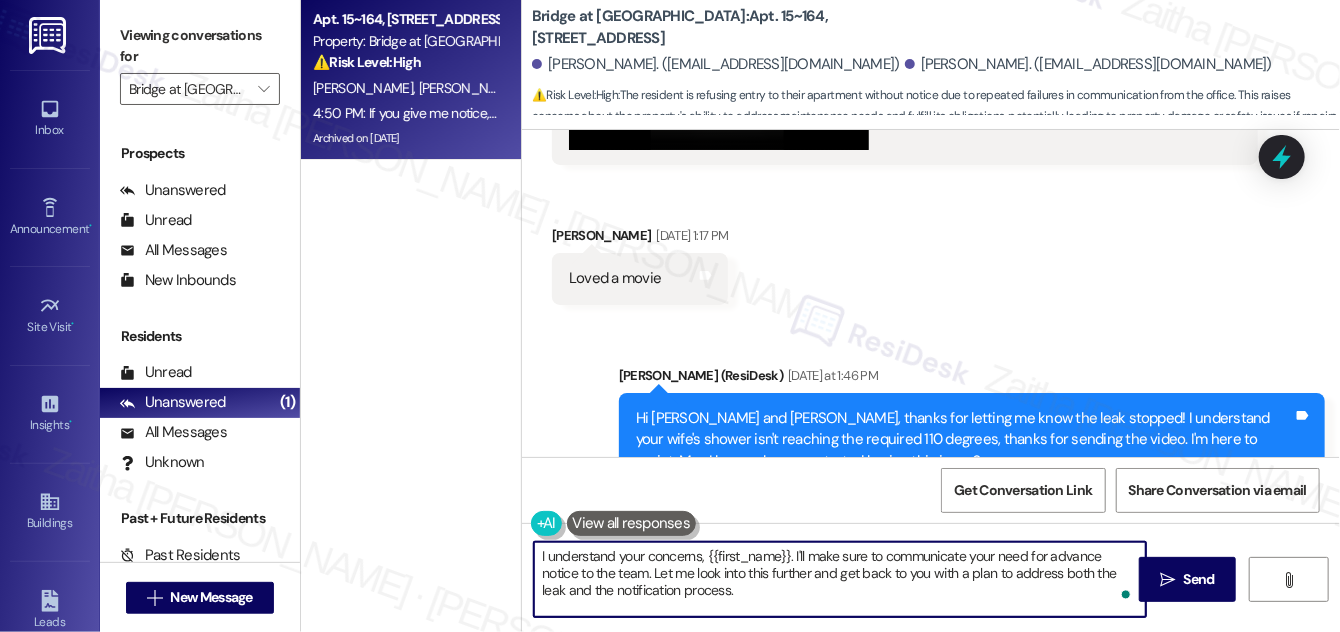 drag, startPoint x: 1066, startPoint y: 572, endPoint x: 1093, endPoint y: 572, distance: 27 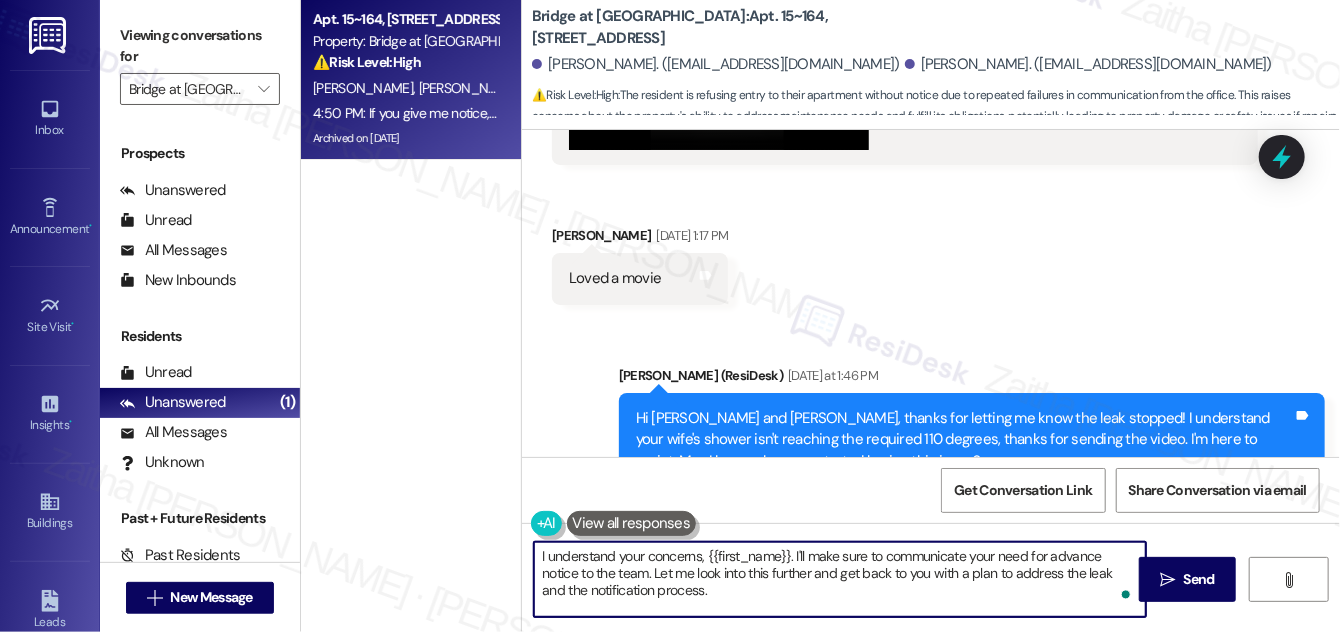 click on "I understand your concerns, {{first_name}}. I'll make sure to communicate your need for advance notice to the team. Let me look into this further and get back to you with a plan to address the leak and the notification process." at bounding box center [840, 579] 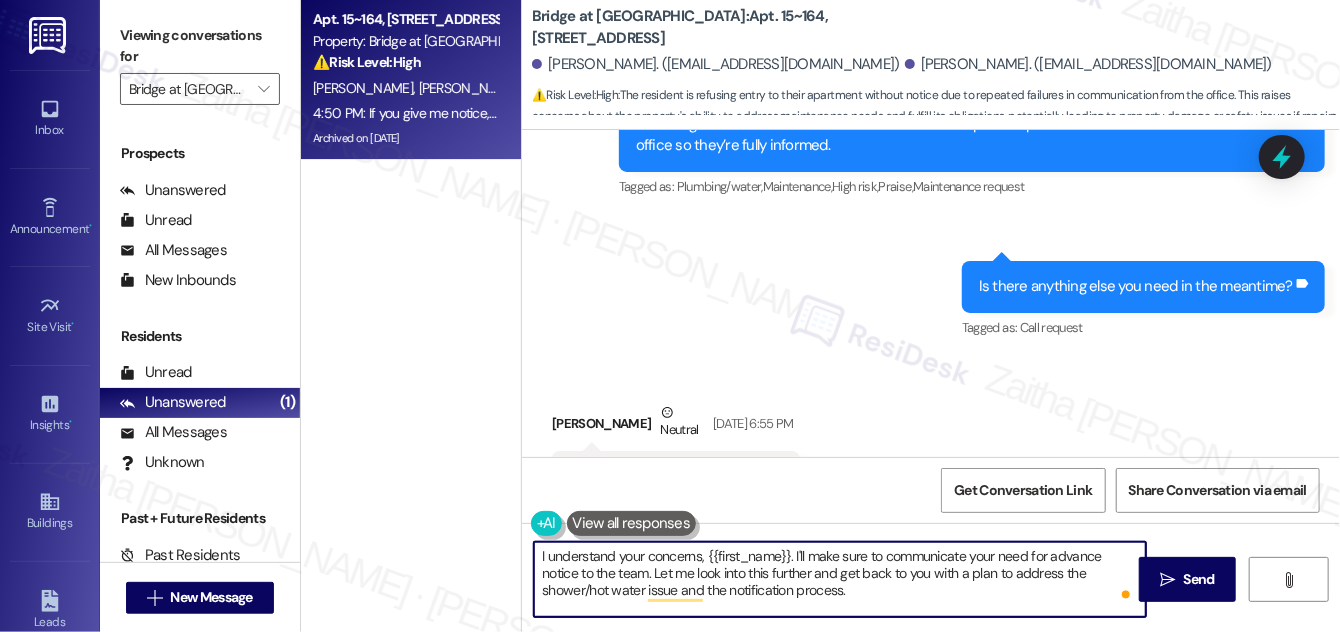 scroll, scrollTop: 20541, scrollLeft: 0, axis: vertical 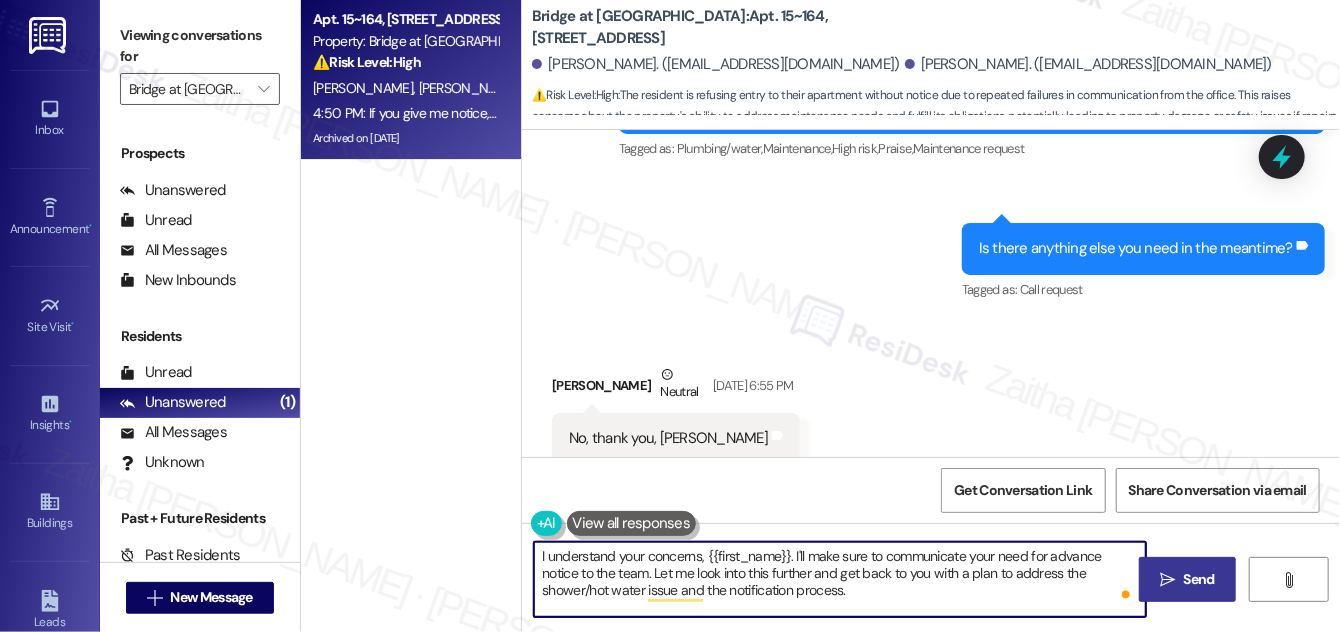 type on "I understand your concerns, {{first_name}}. I'll make sure to communicate your need for advance notice to the team. Let me look into this further and get back to you with a plan to address the shower/hot water issue and the notification process." 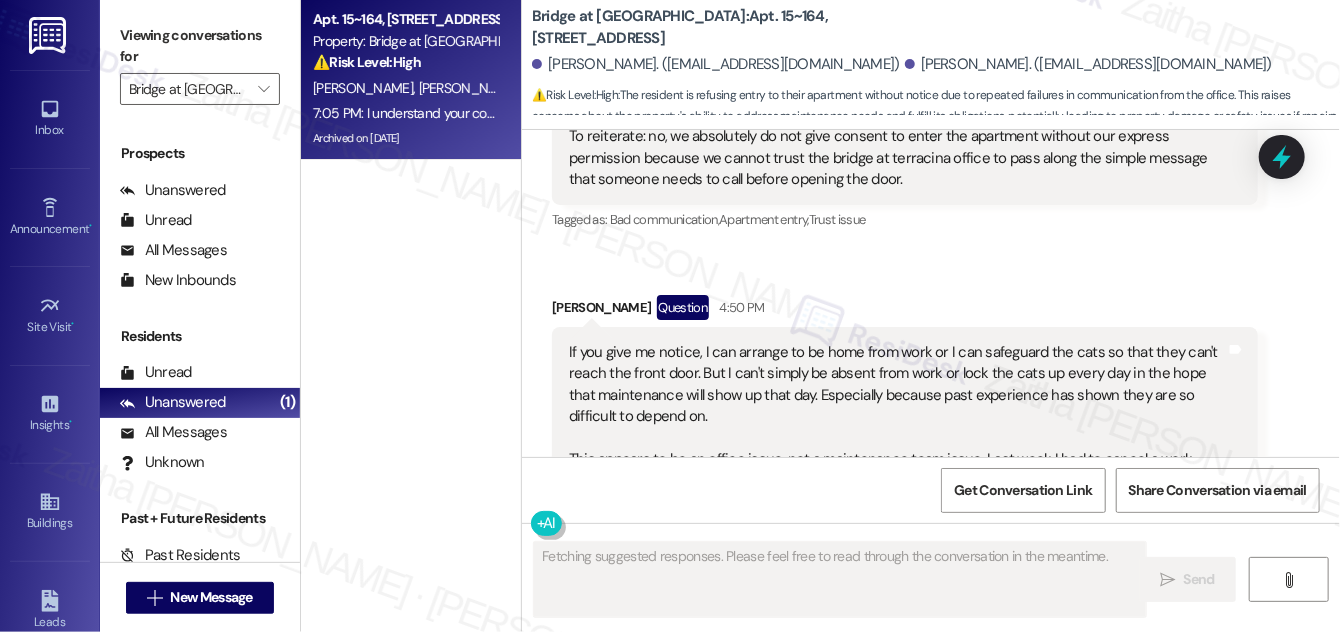 scroll, scrollTop: 27085, scrollLeft: 0, axis: vertical 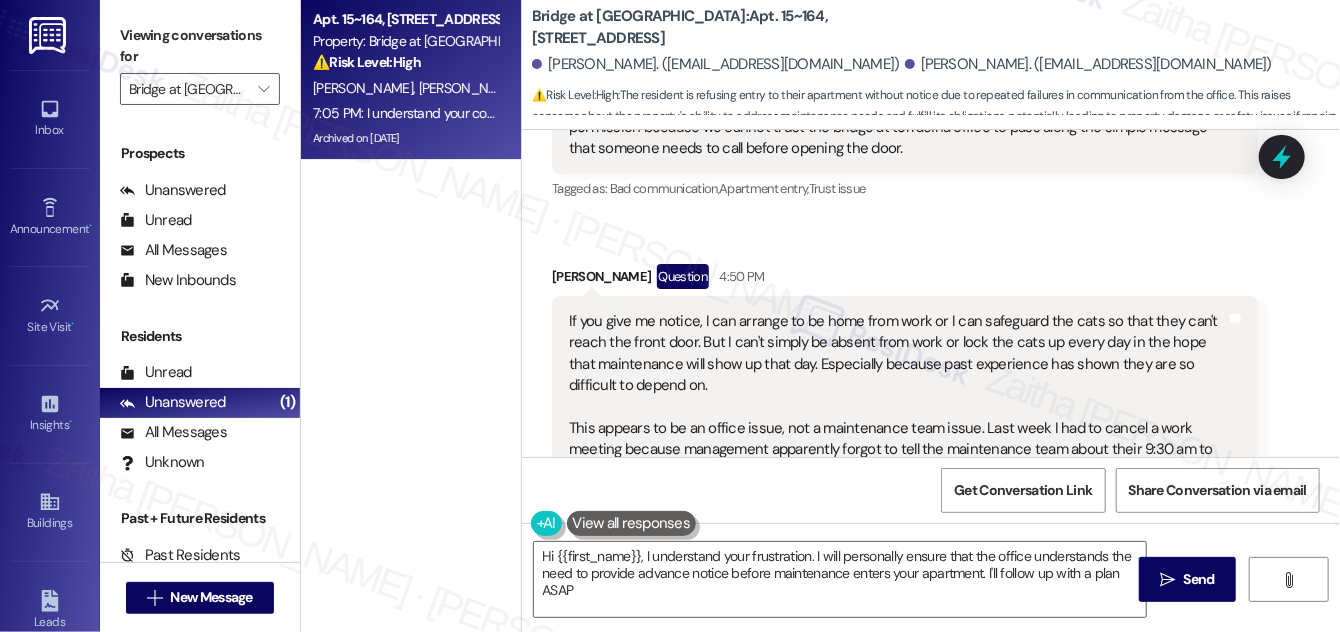 type on "Hi {{first_name}}, I understand your frustration. I will personally ensure that the office understands the need to provide advance notice before maintenance enters your apartment. I'll follow up with a plan ASAP." 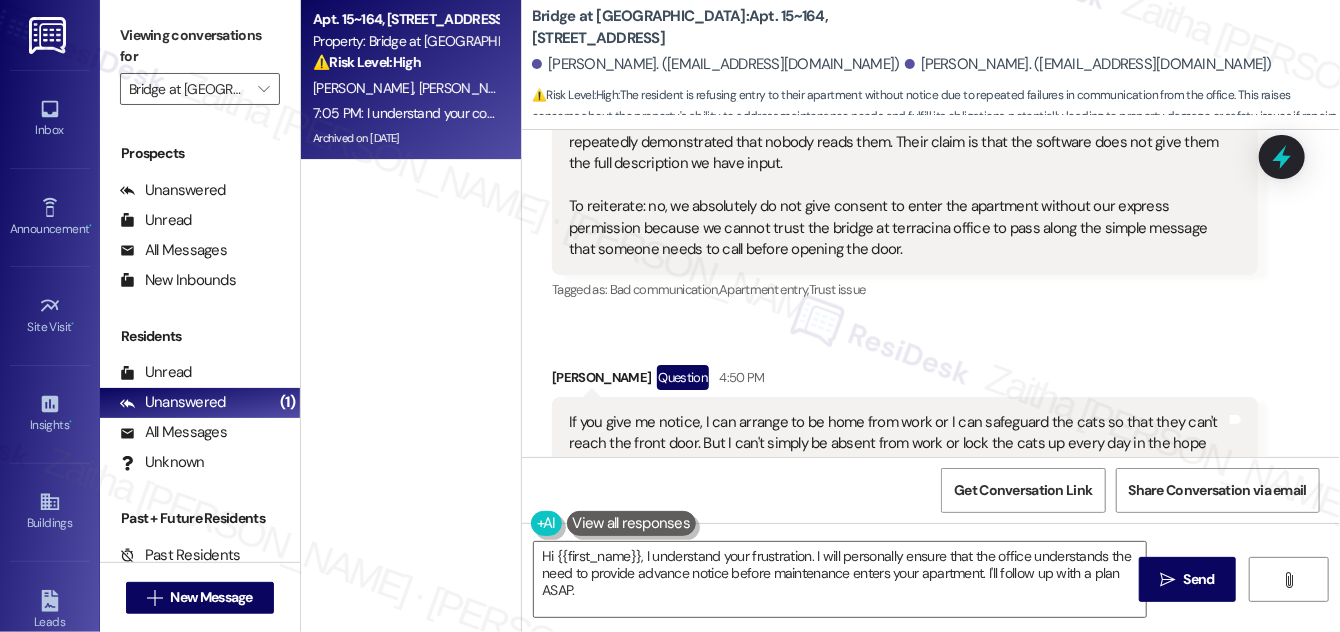 scroll, scrollTop: 26994, scrollLeft: 0, axis: vertical 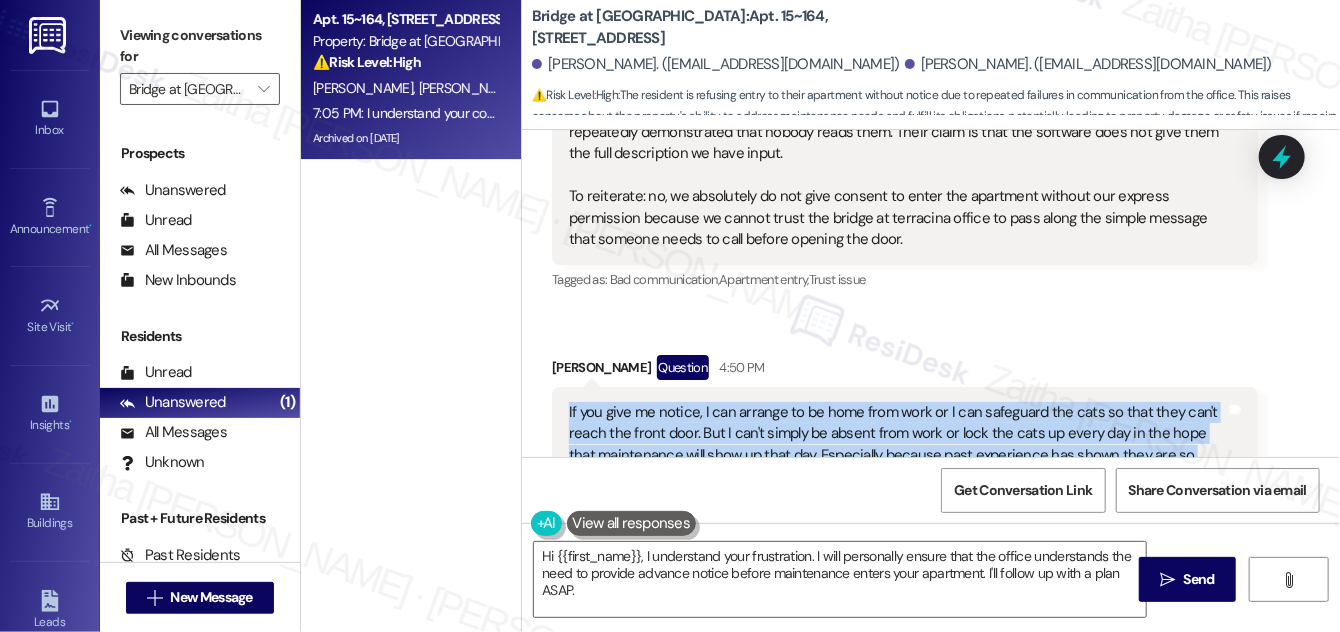 drag, startPoint x: 591, startPoint y: 196, endPoint x: 1113, endPoint y: 388, distance: 556.1906 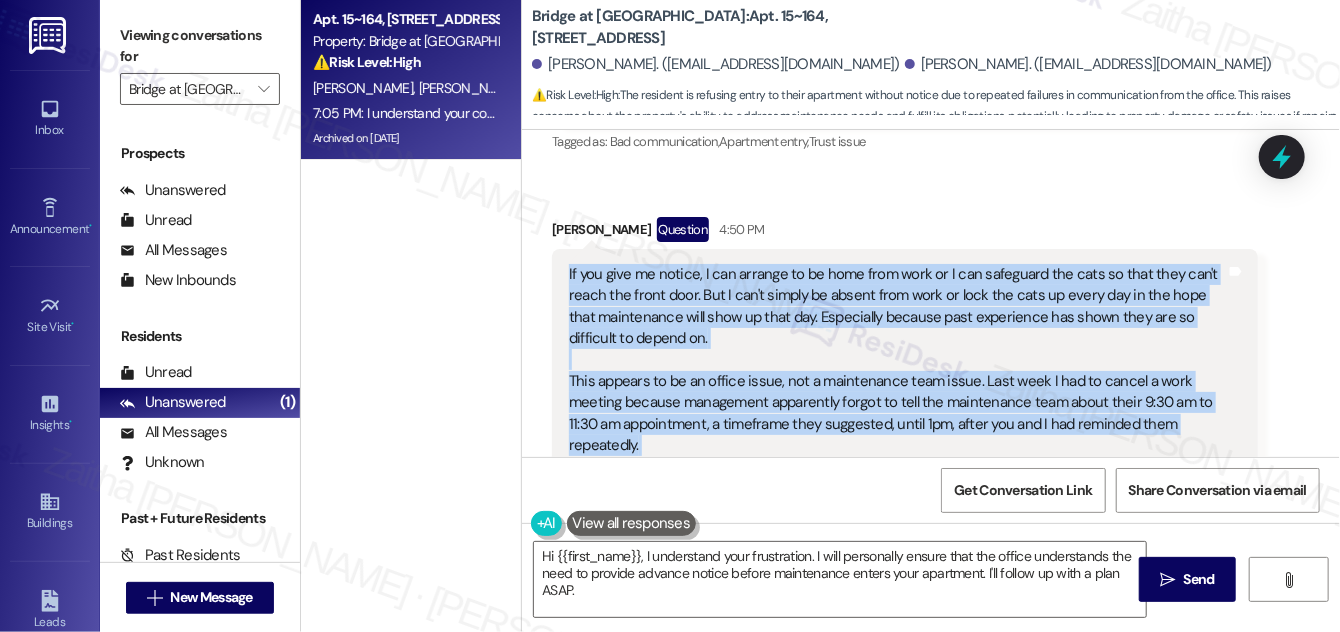 scroll, scrollTop: 27088, scrollLeft: 0, axis: vertical 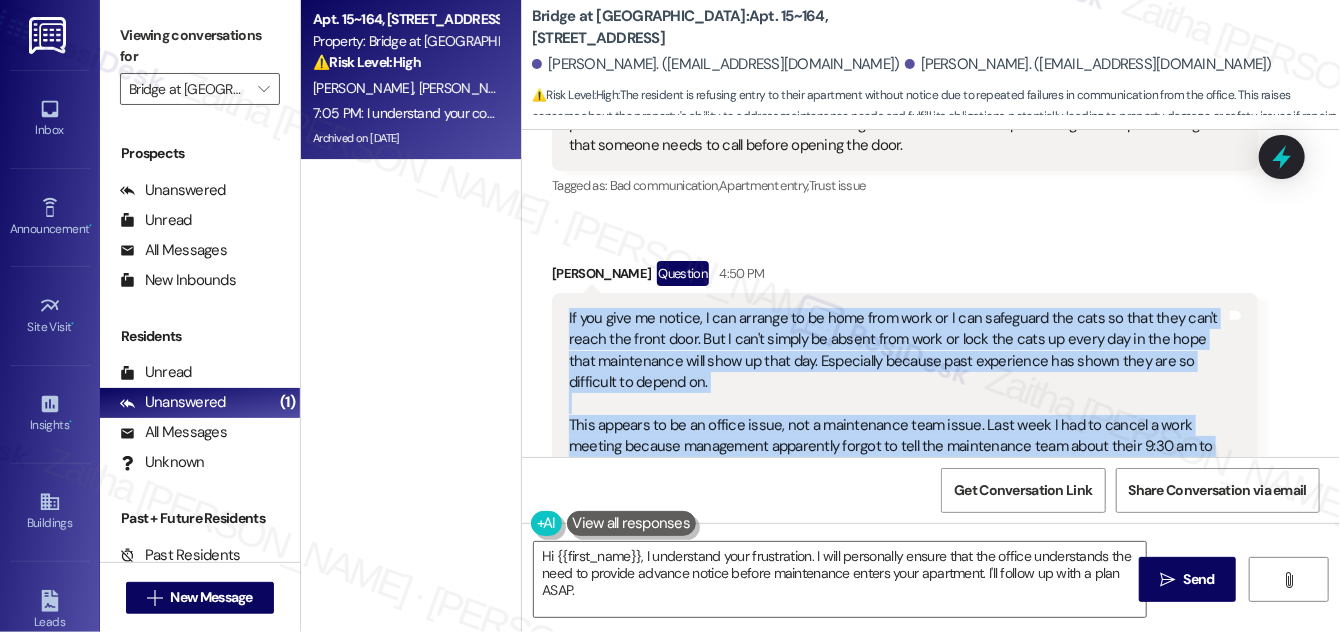 click on "If you give me notice, I can arrange to be home from work or I can safeguard the cats so that they can't reach the front door. But I can't simply be absent from work or lock the cats up every day in the hope that maintenance will show up that day. Especially because past experience has shown they are so difficult to depend on.
This appears to be an office issue, not a maintenance team issue. Last week I had to cancel a work meeting because management apparently forgot to tell the maintenance team about their 9:30 am to 11:30 am appointment, a timeframe they suggested, until 1pm, after you and I had reminded them repeatedly.
Please advise in advance when maintenance can come so that we can prepare Tags and notes" at bounding box center (905, 426) 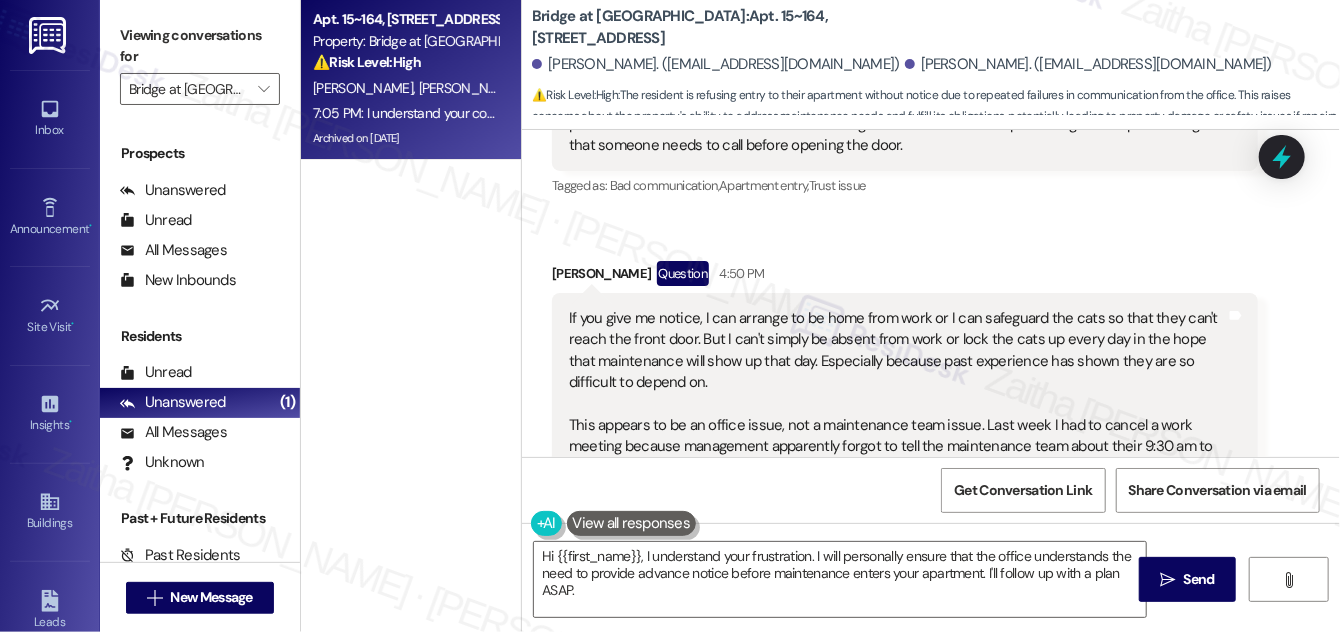 scroll, scrollTop: 27178, scrollLeft: 0, axis: vertical 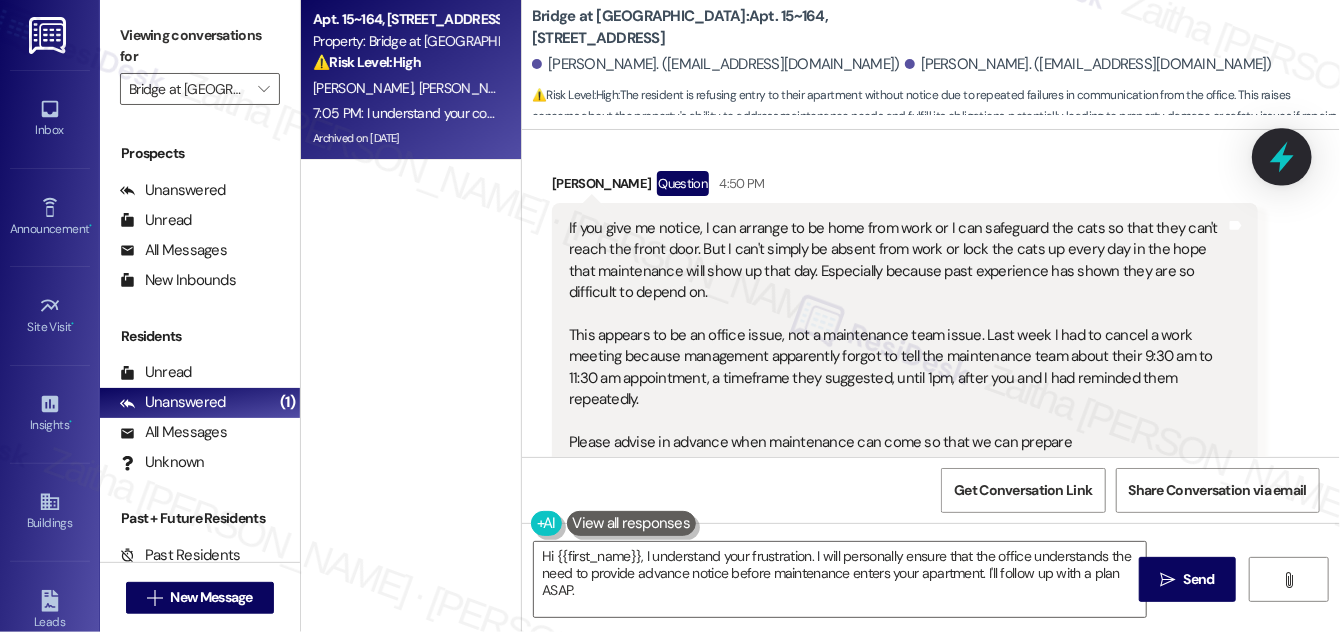 click 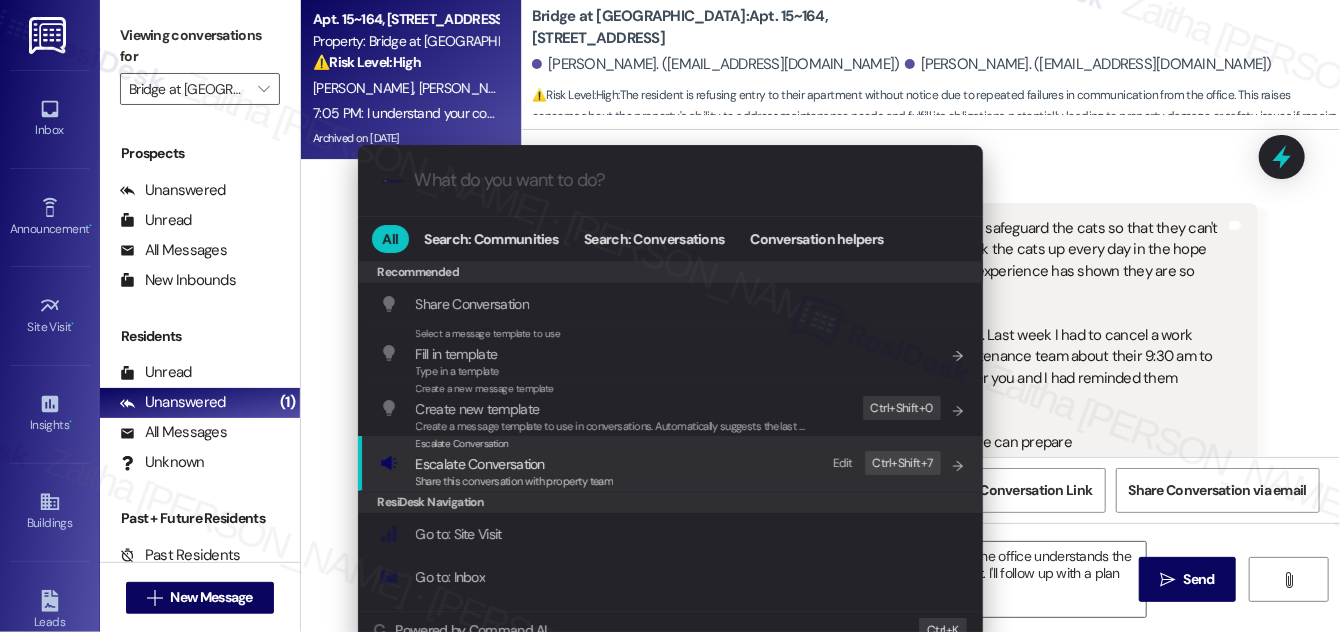 click on "Escalate Conversation" at bounding box center (480, 464) 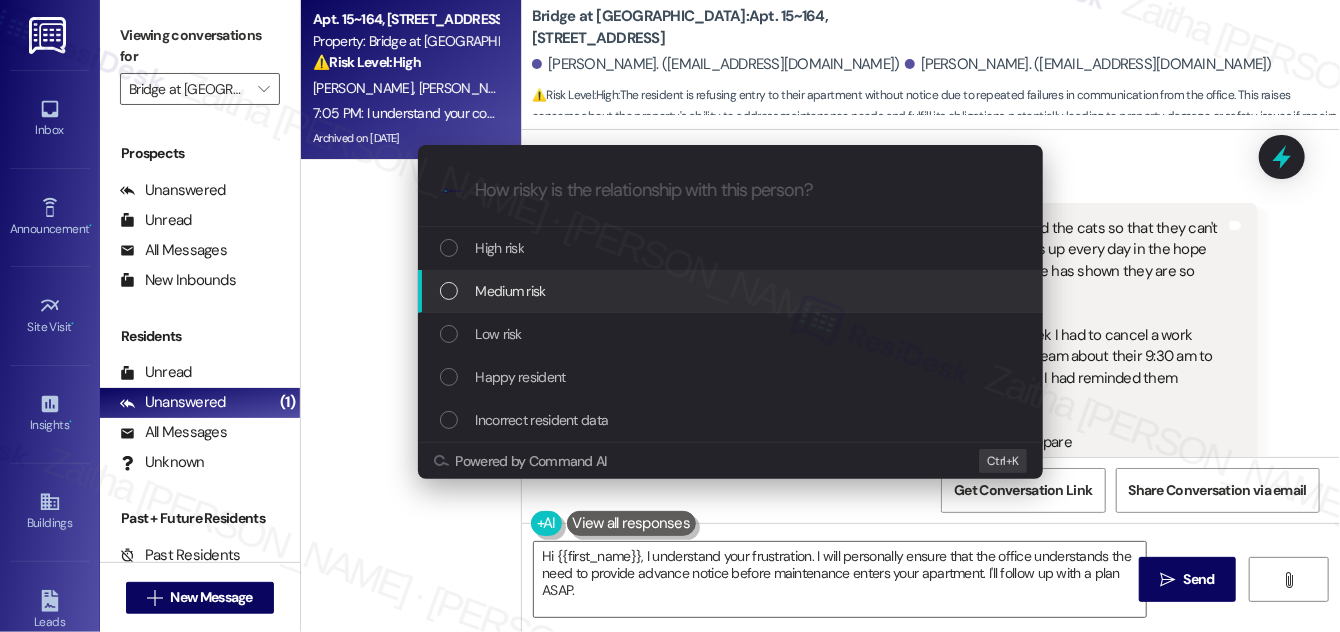 click on "Medium risk" at bounding box center (511, 291) 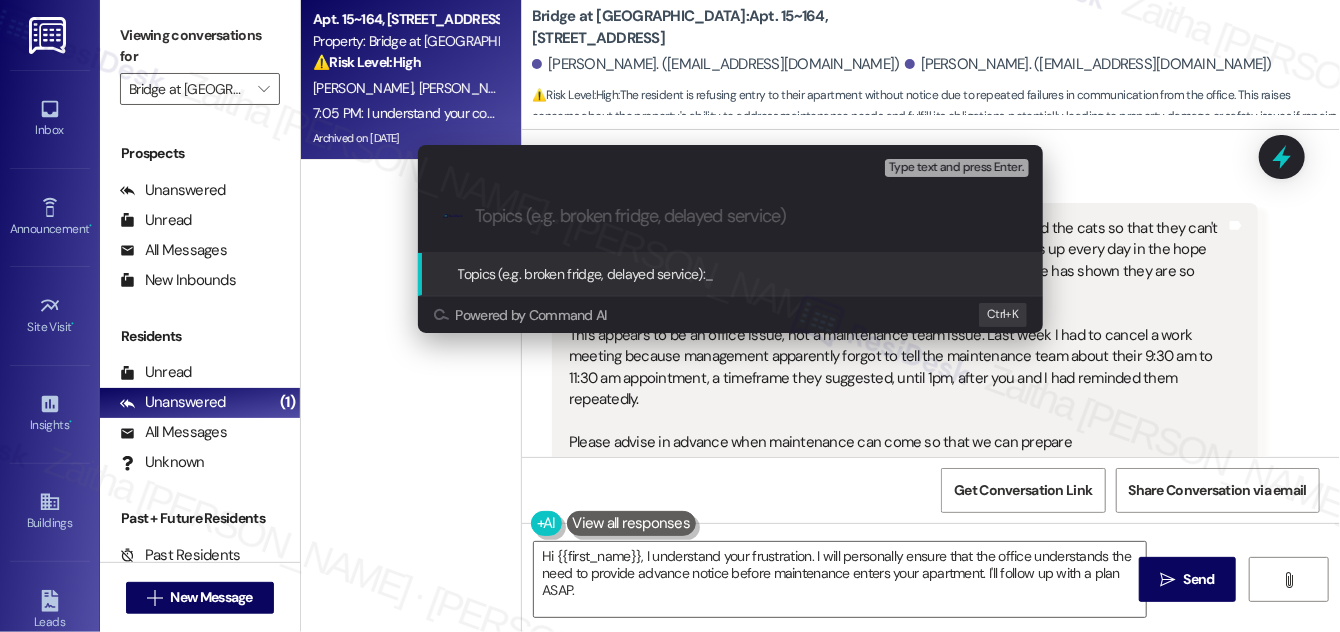 paste on "Scheduling Concern and Request for Clear Communication" 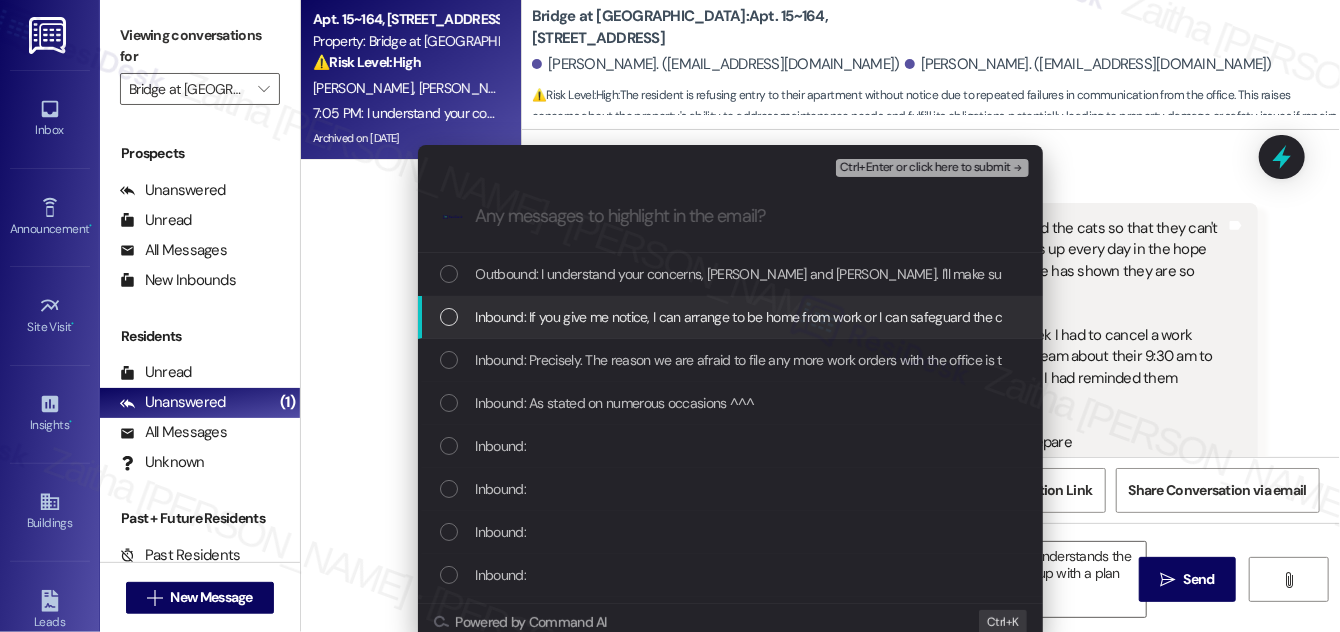 drag, startPoint x: 451, startPoint y: 317, endPoint x: 448, endPoint y: 328, distance: 11.401754 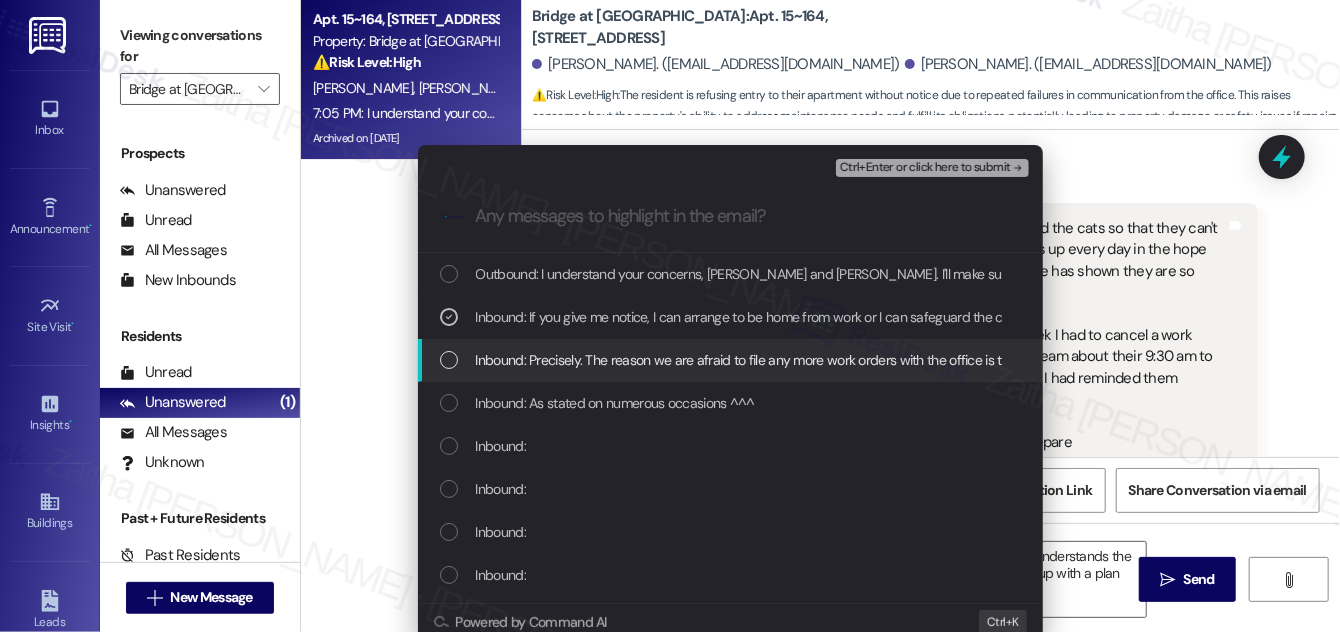 click at bounding box center [449, 360] 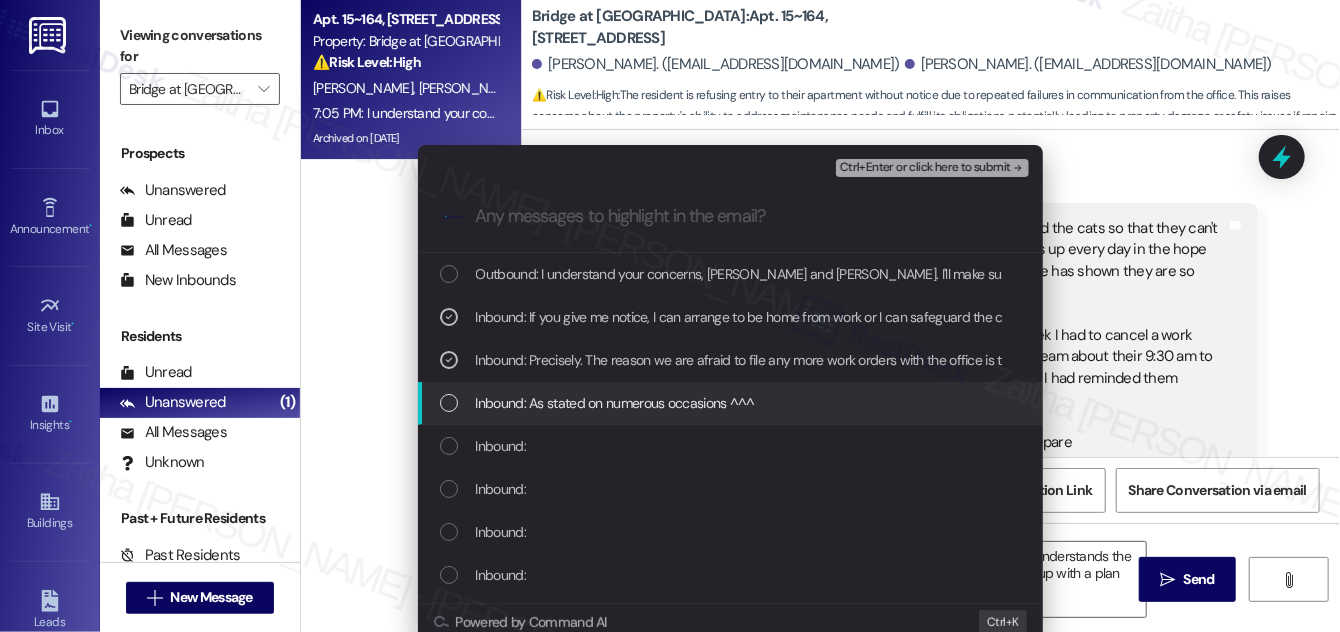 click at bounding box center [449, 403] 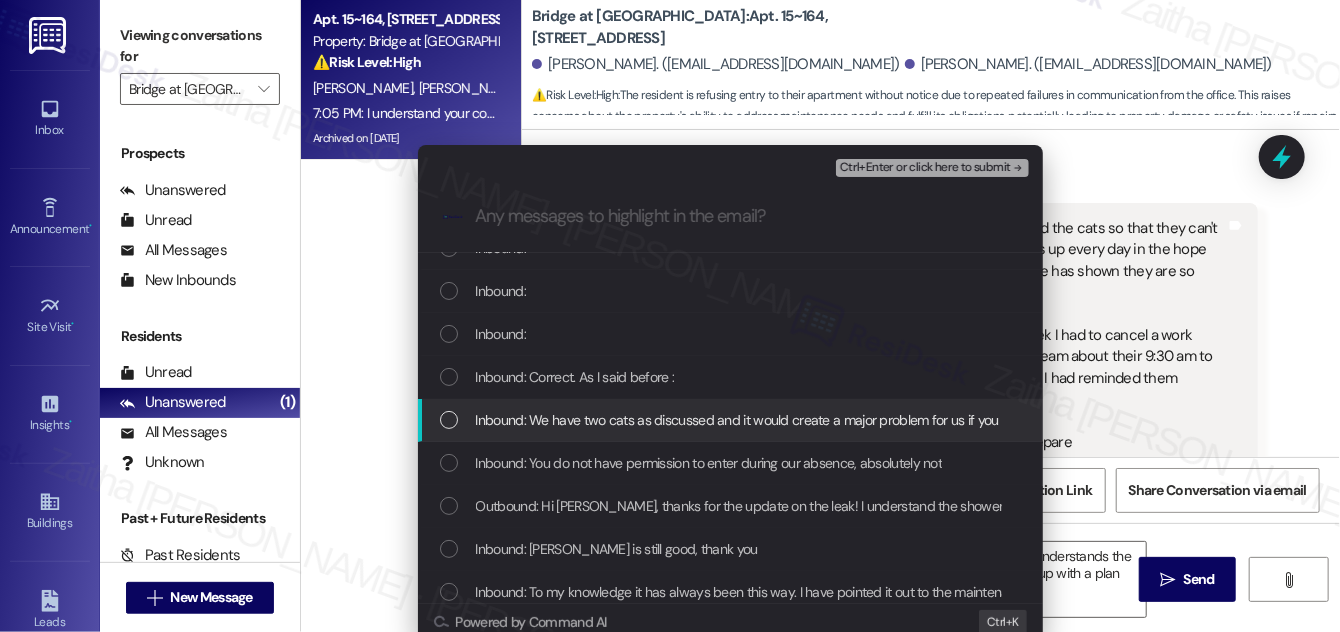 scroll, scrollTop: 272, scrollLeft: 0, axis: vertical 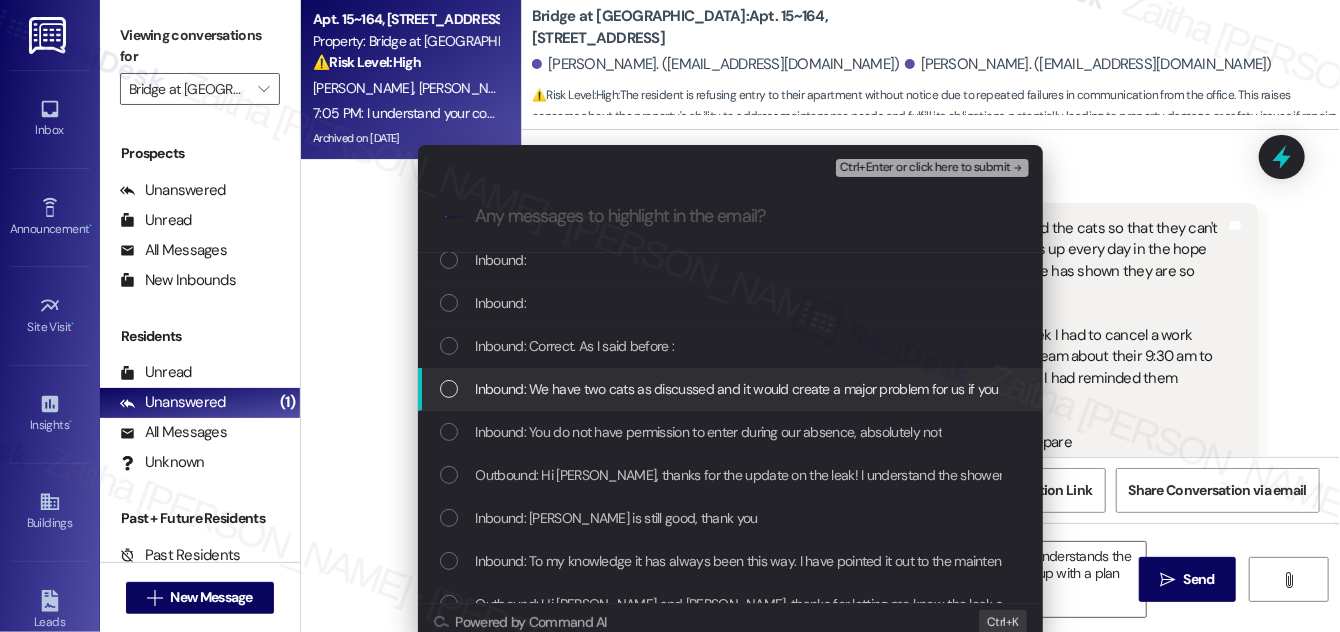 click at bounding box center [449, 389] 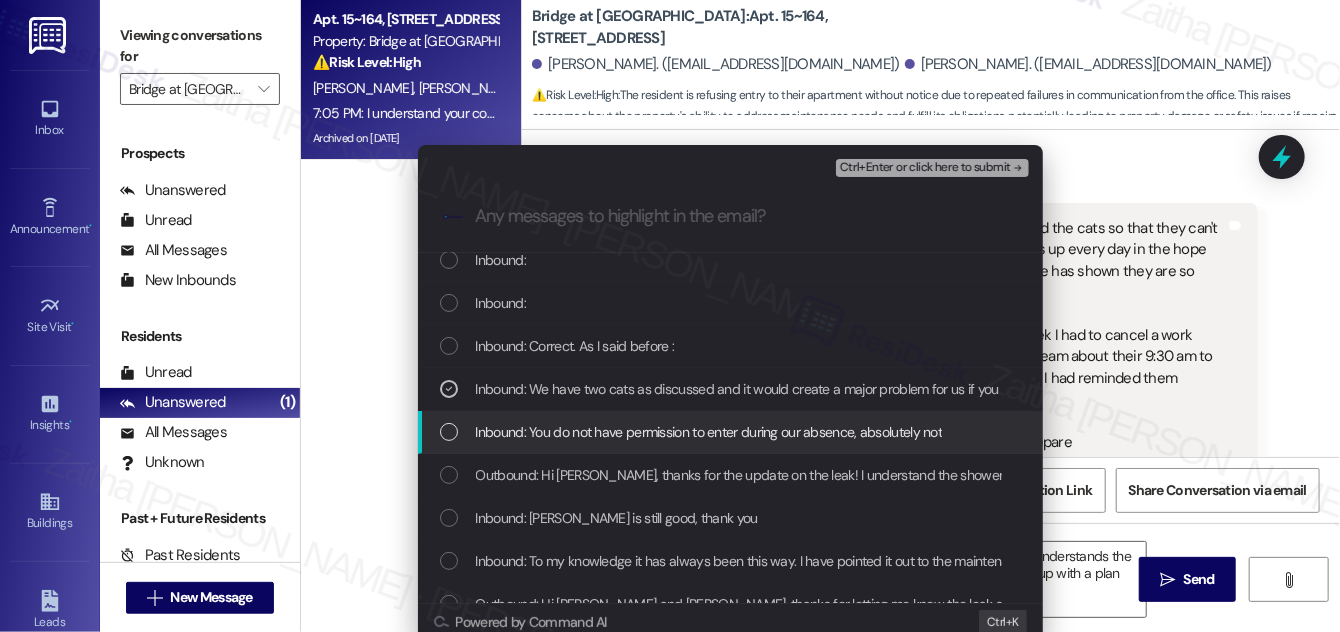 click at bounding box center [449, 432] 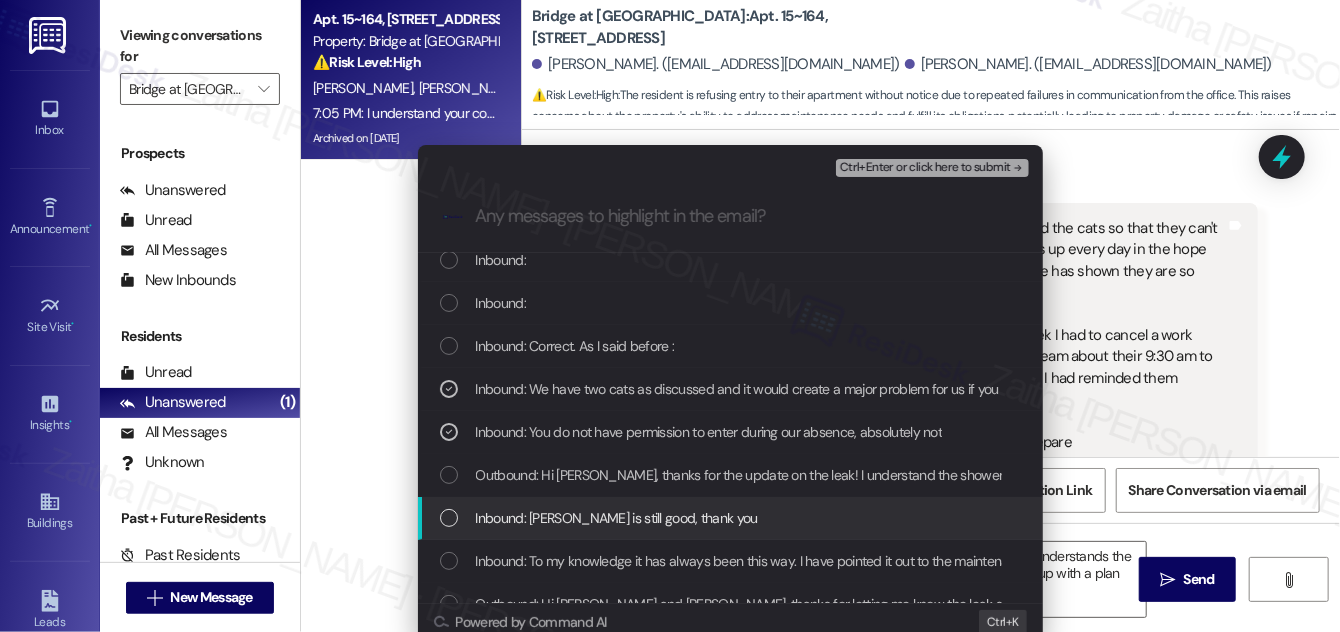 click on "Inbound: [PERSON_NAME] is still good, thank you" at bounding box center [732, 518] 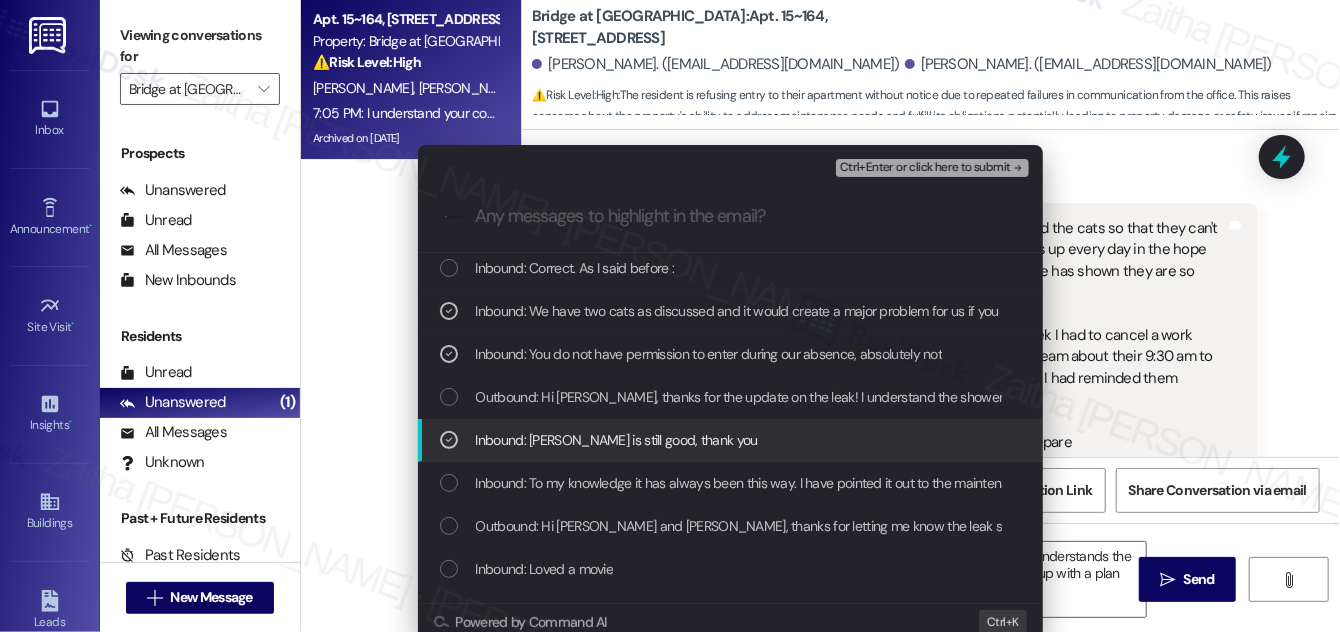 scroll, scrollTop: 363, scrollLeft: 0, axis: vertical 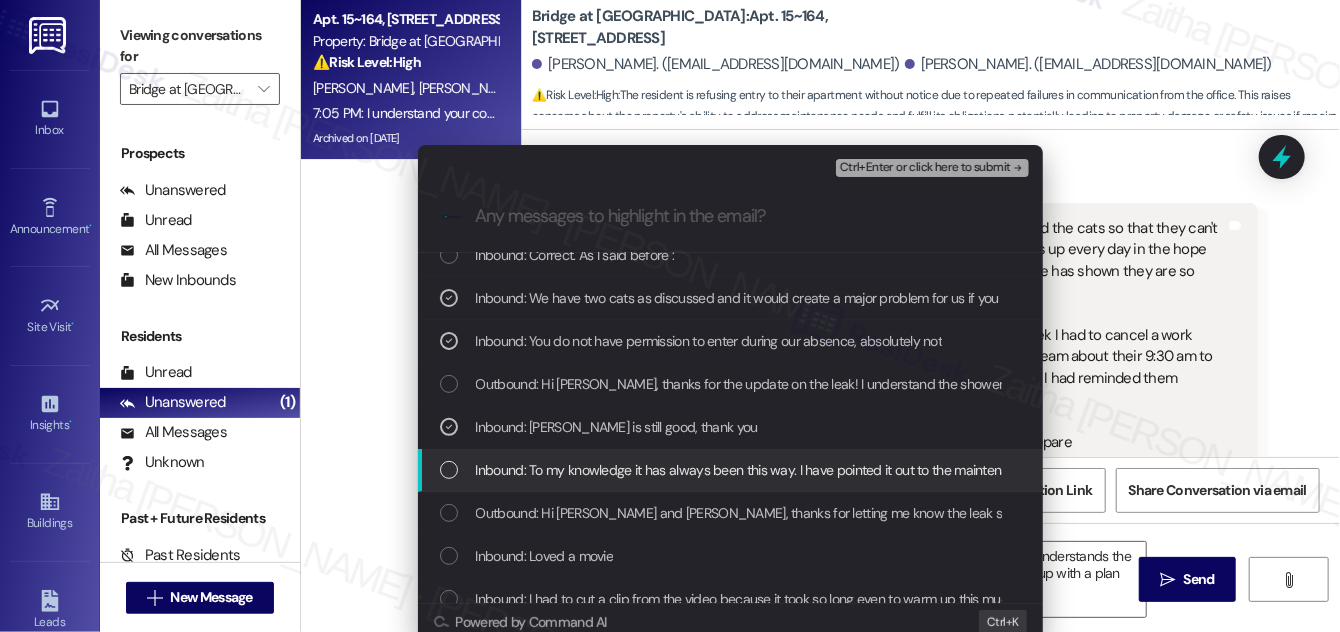 click at bounding box center (449, 470) 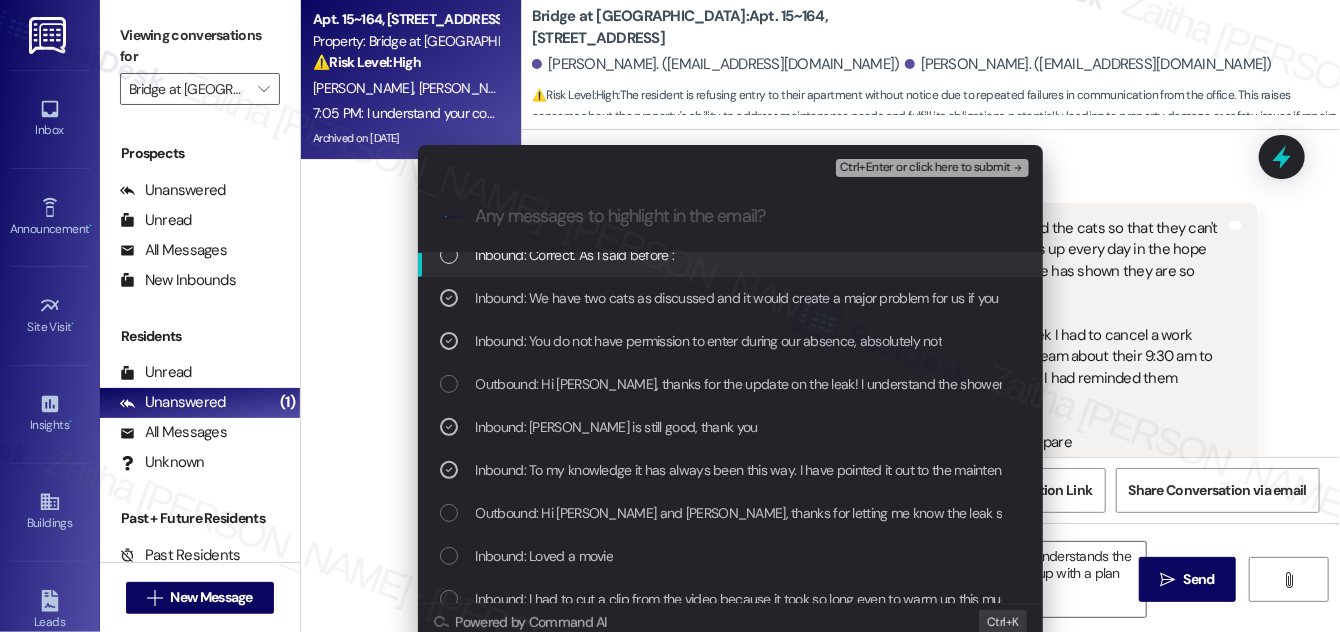 click on "Ctrl+Enter or click here to submit" at bounding box center [925, 168] 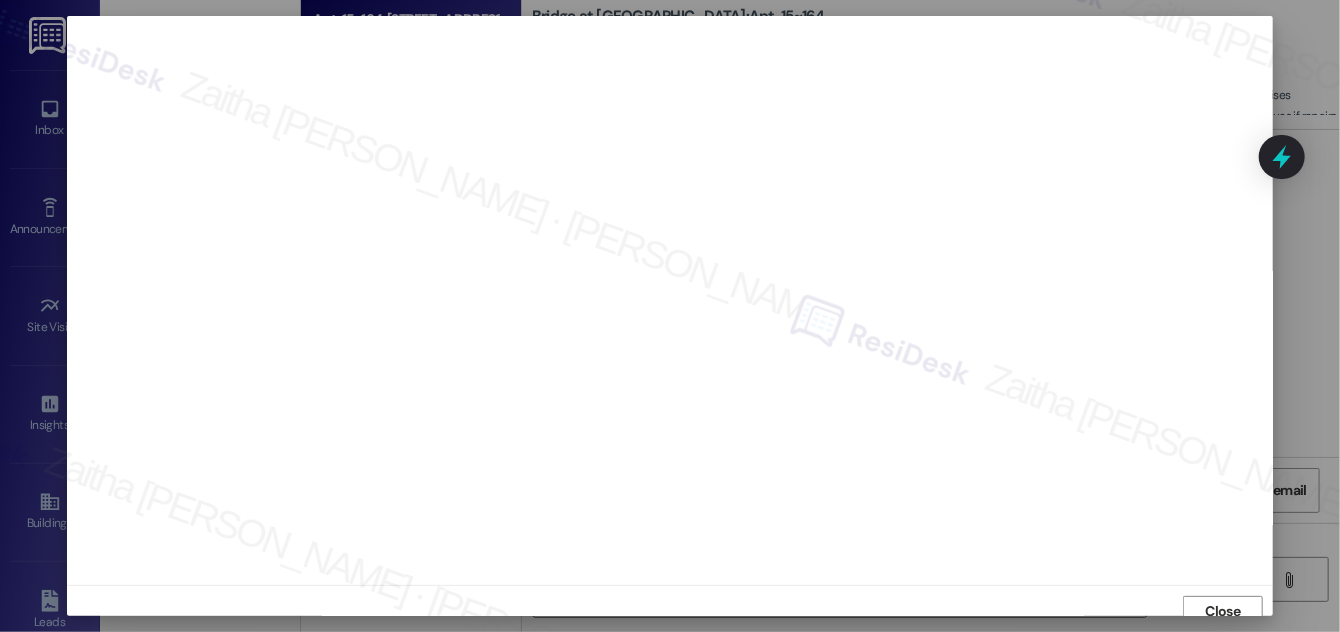 scroll, scrollTop: 11, scrollLeft: 0, axis: vertical 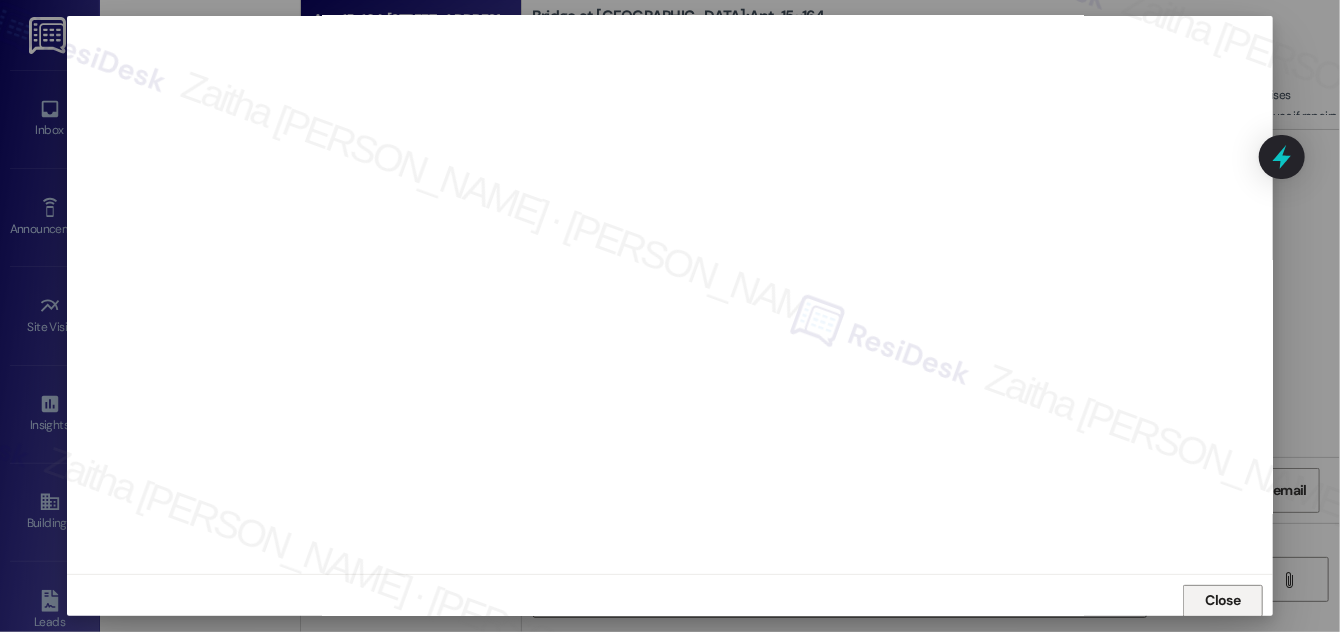 click on "Close" at bounding box center (1223, 600) 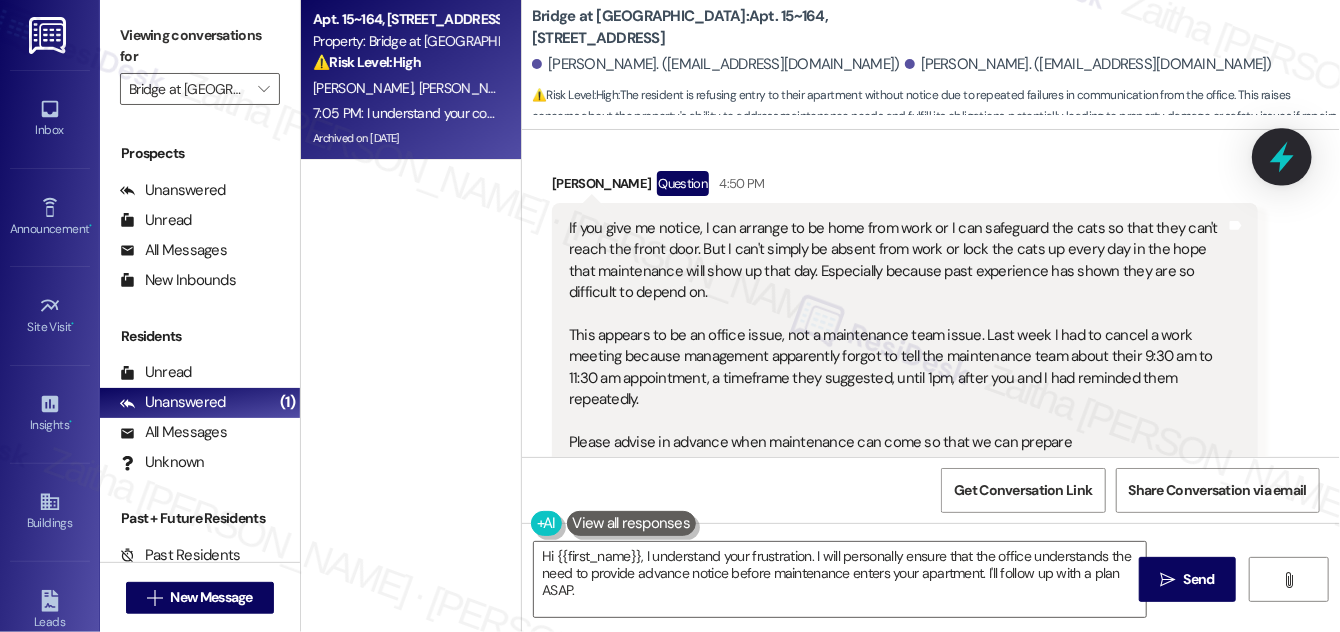 click 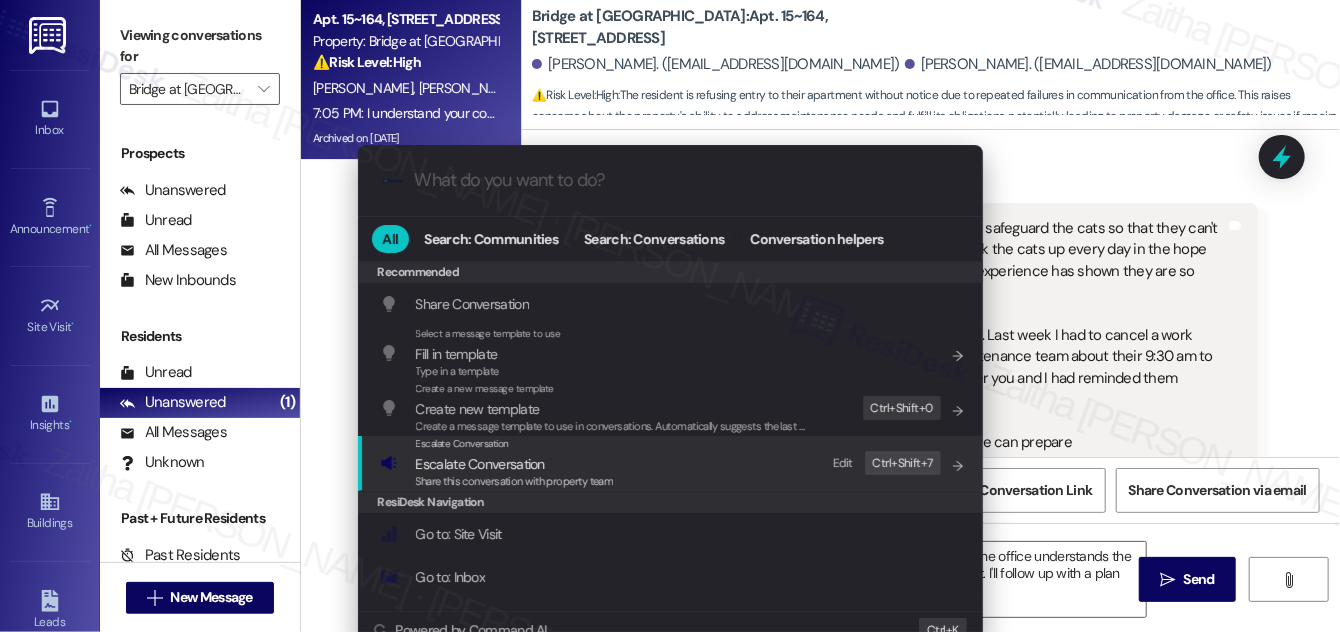 click on "Escalate Conversation" at bounding box center [480, 464] 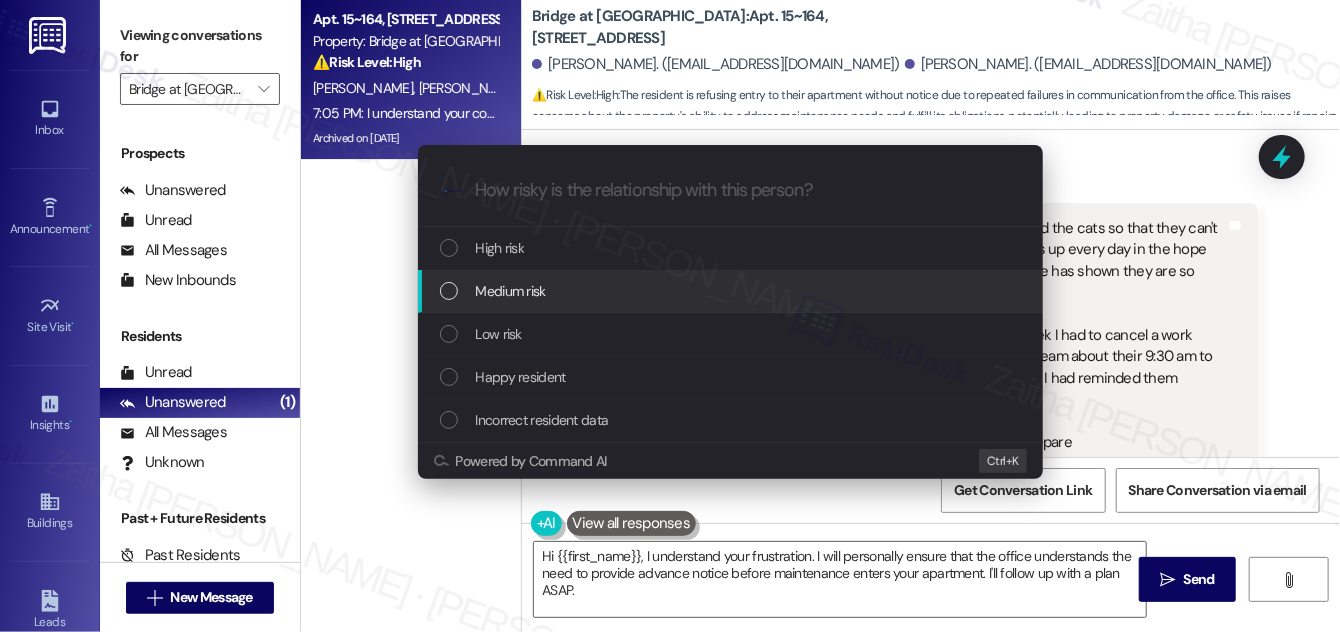 click on "Medium risk" at bounding box center (511, 291) 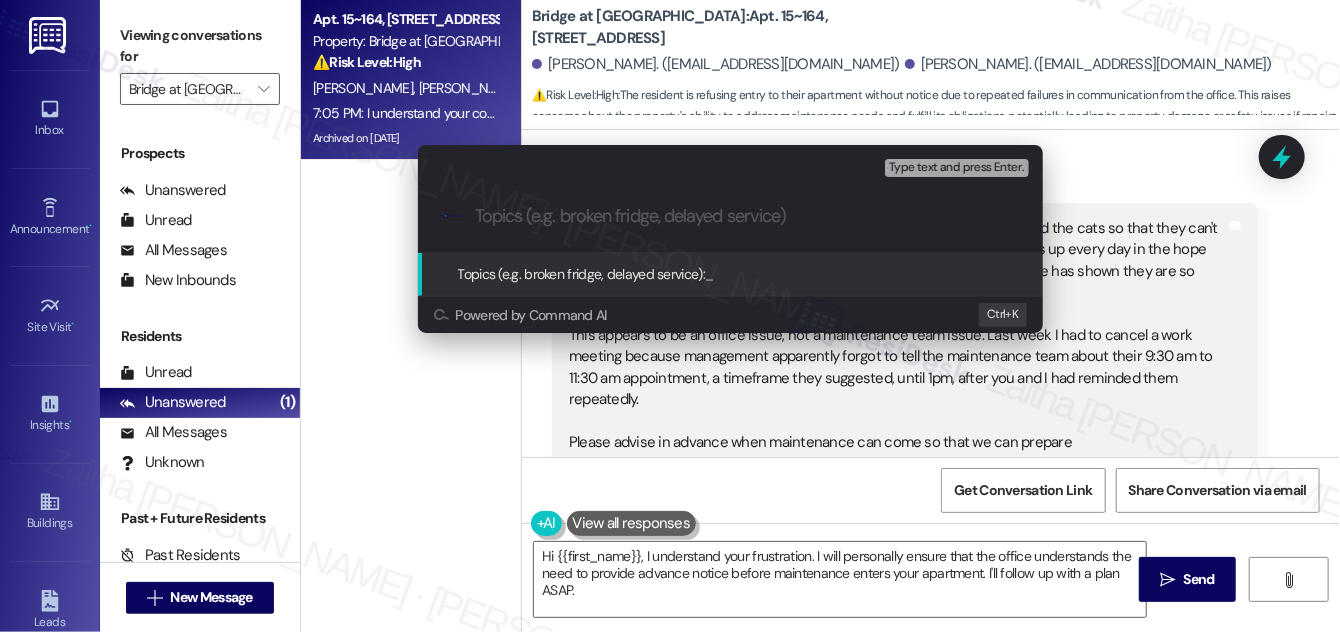 paste on "Scheduling Concern and Request for Clear Communication" 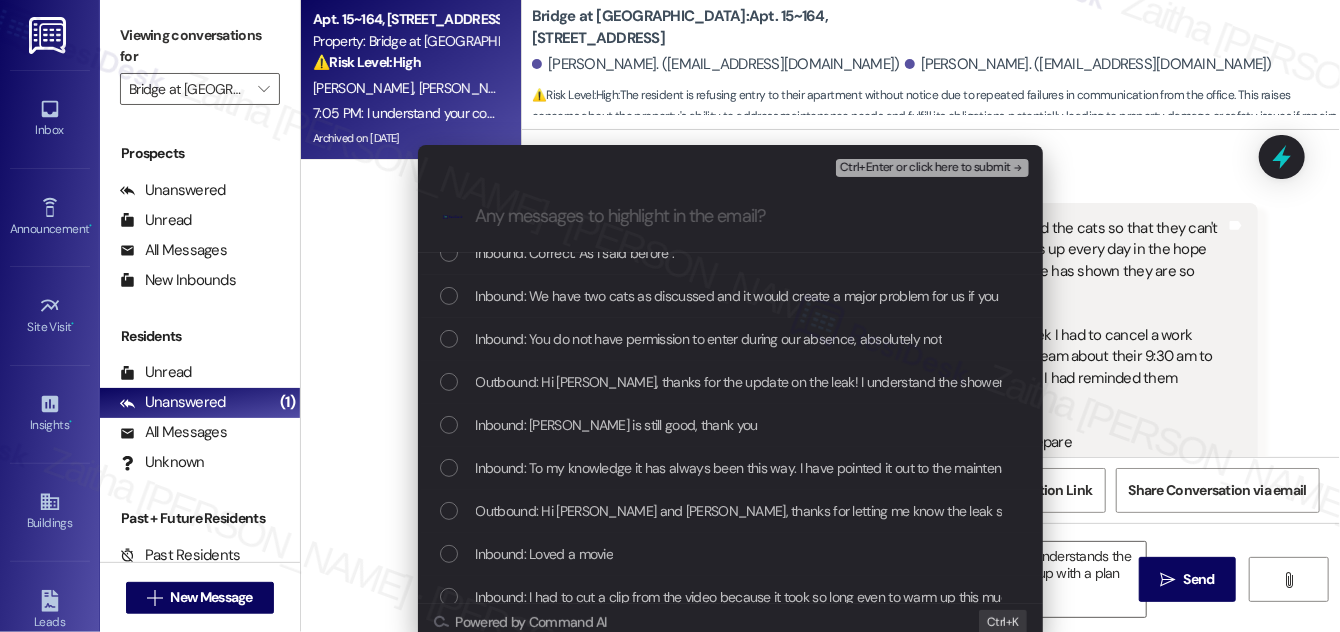 scroll, scrollTop: 363, scrollLeft: 0, axis: vertical 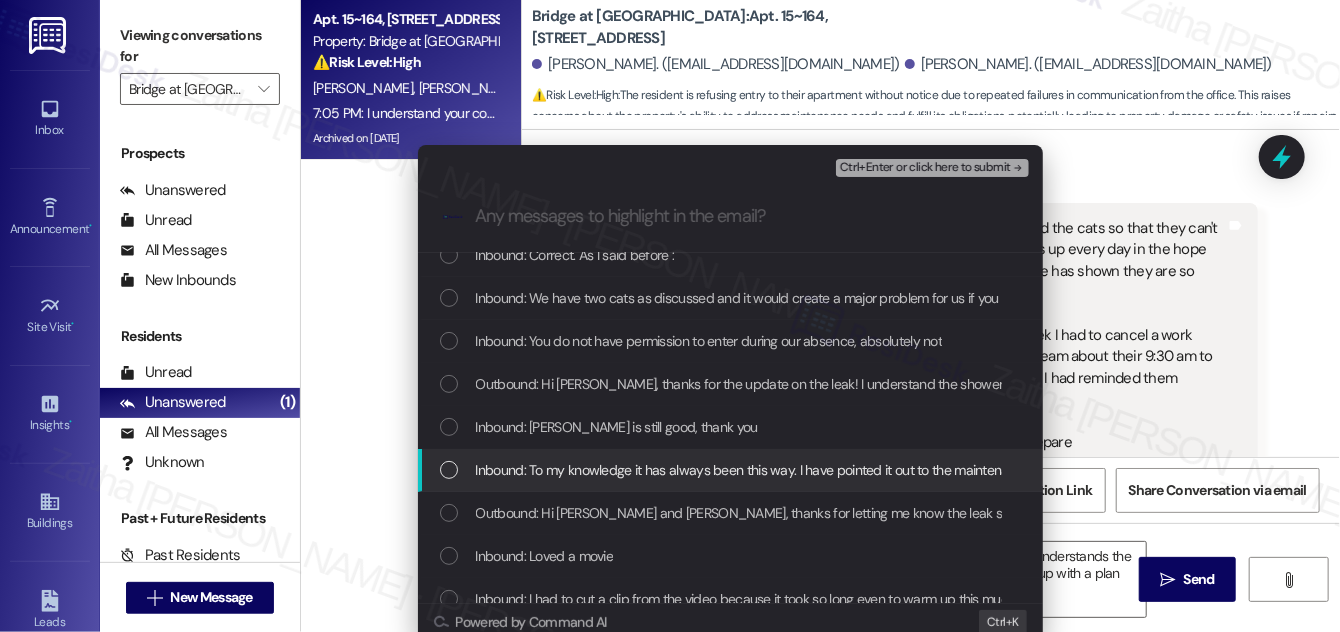 click at bounding box center [449, 470] 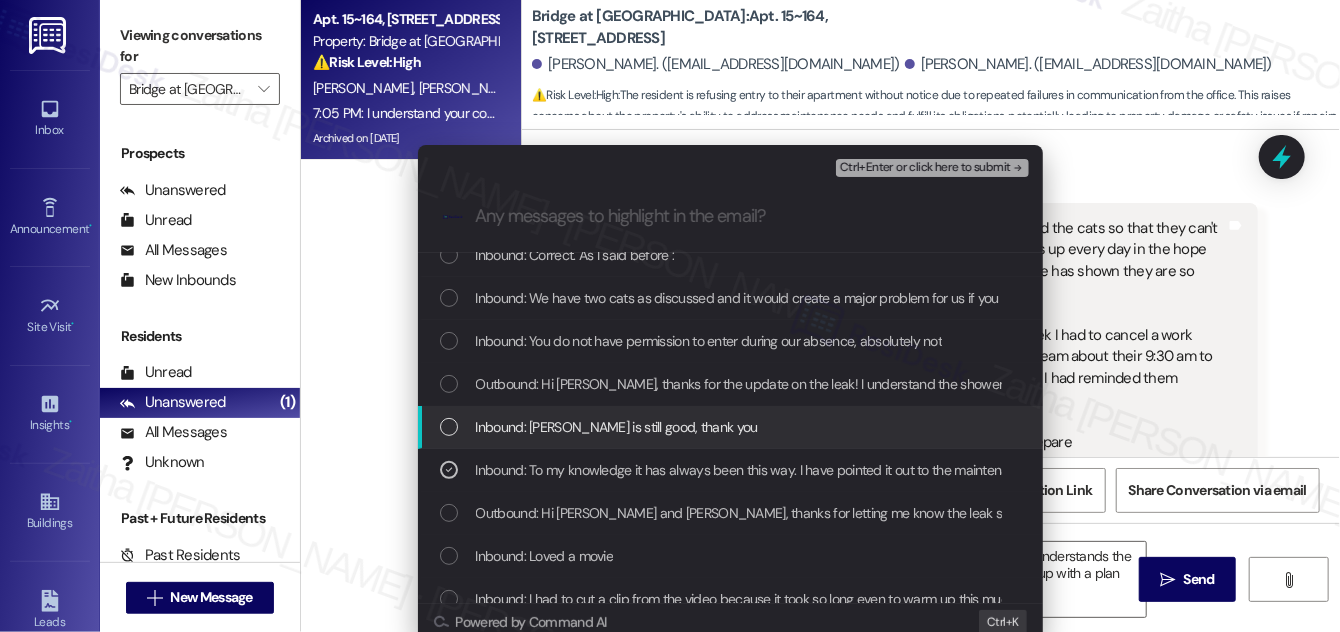 click at bounding box center (449, 427) 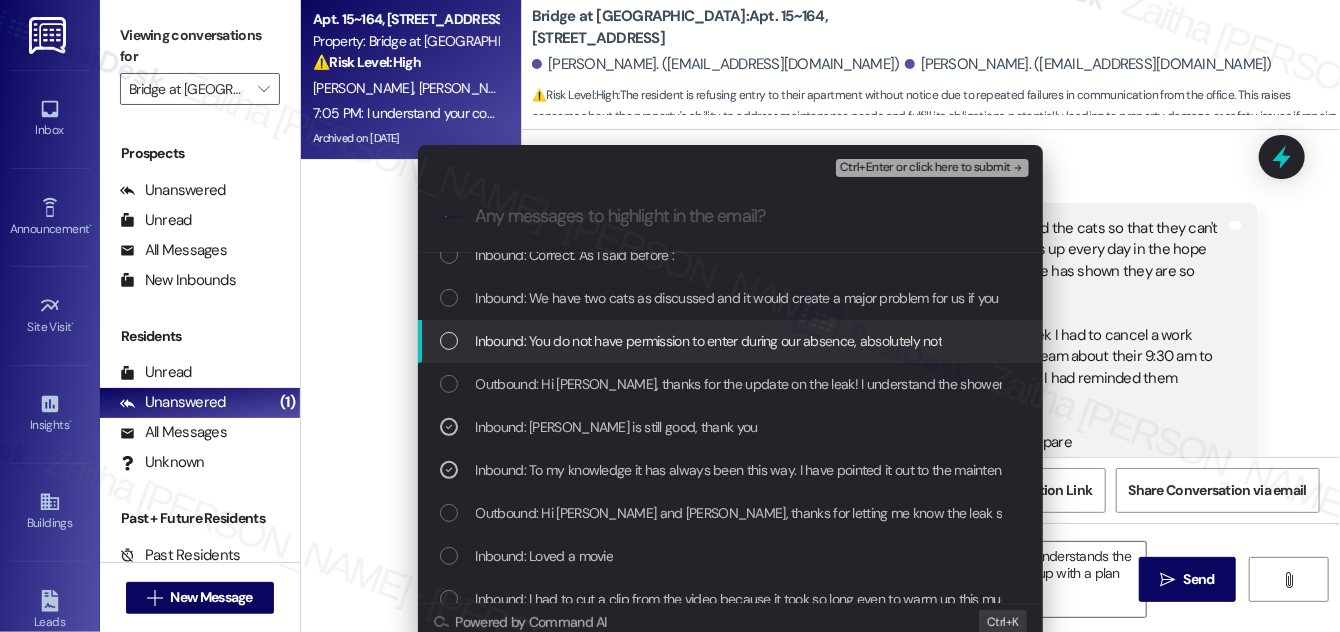 click at bounding box center (449, 341) 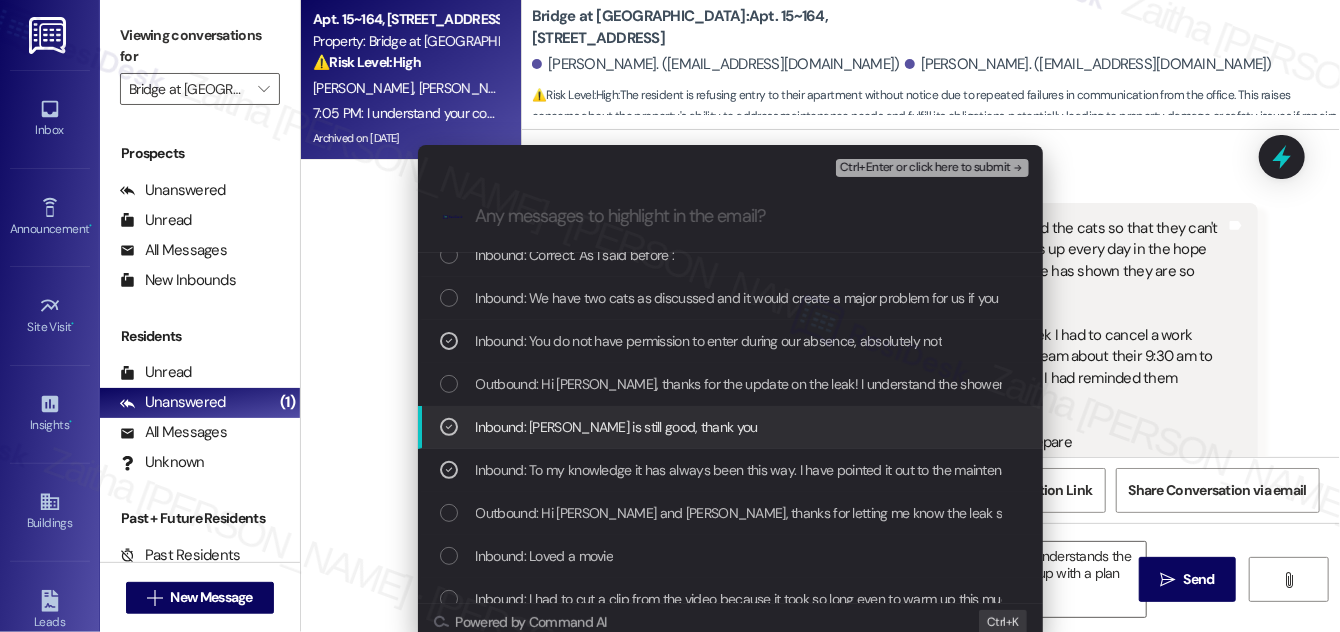 scroll, scrollTop: 272, scrollLeft: 0, axis: vertical 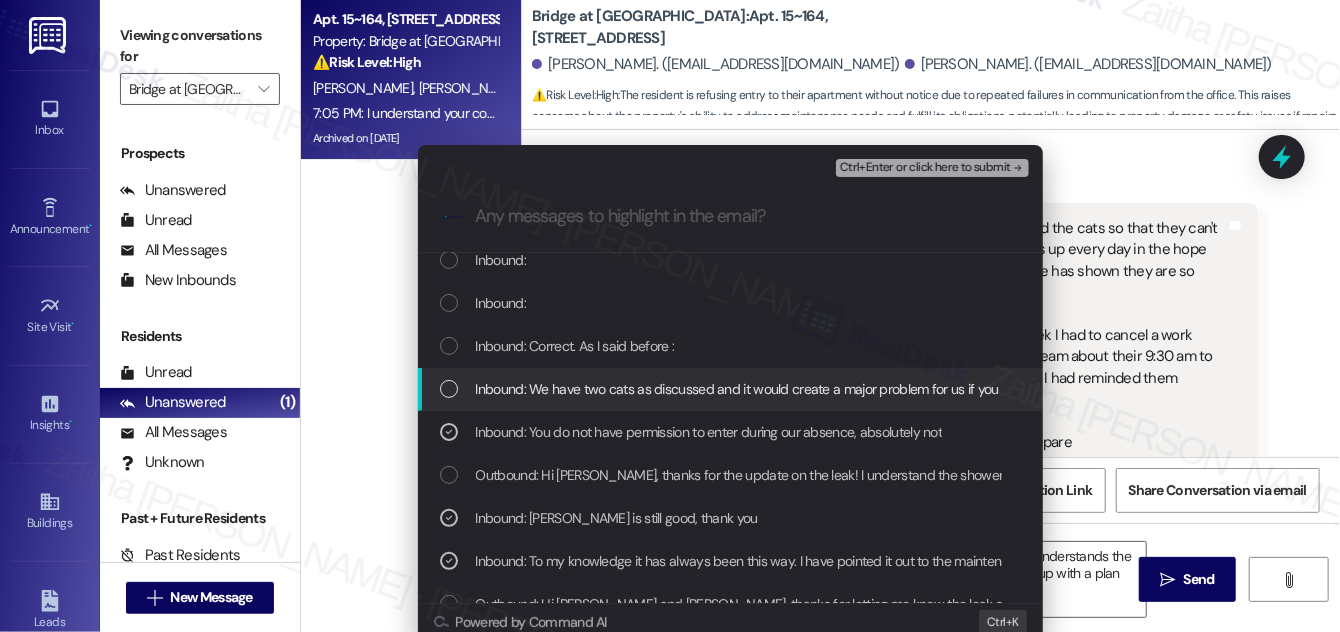 click at bounding box center (449, 389) 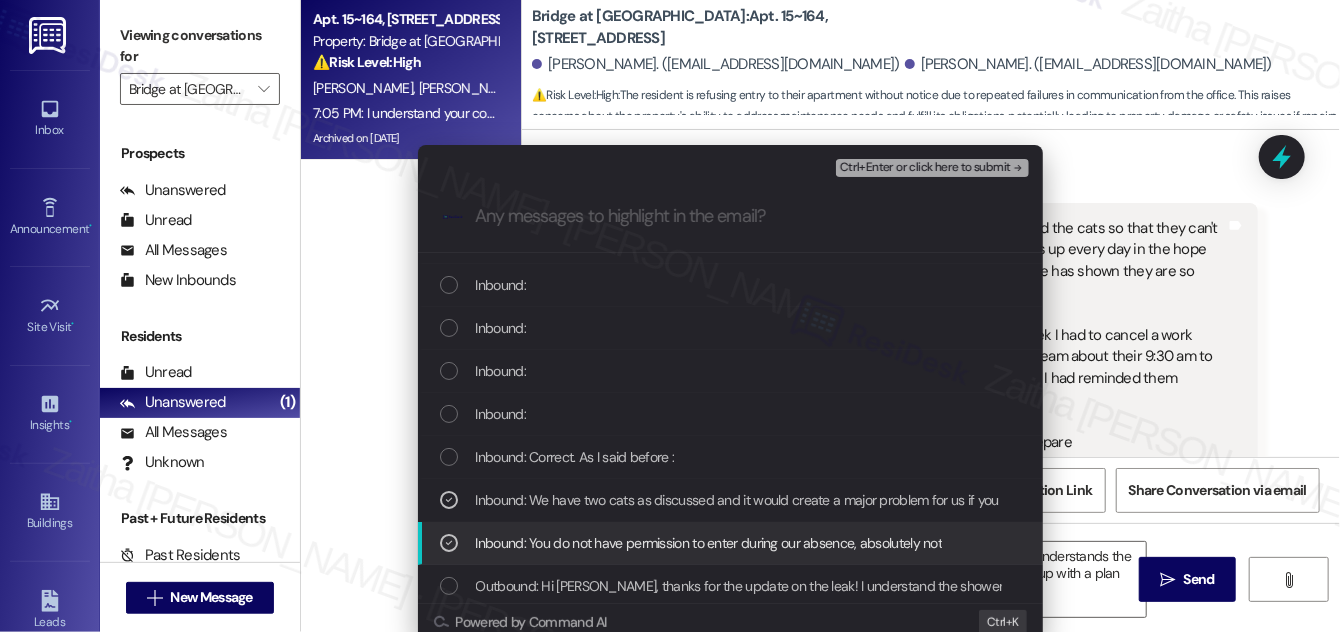 scroll, scrollTop: 0, scrollLeft: 0, axis: both 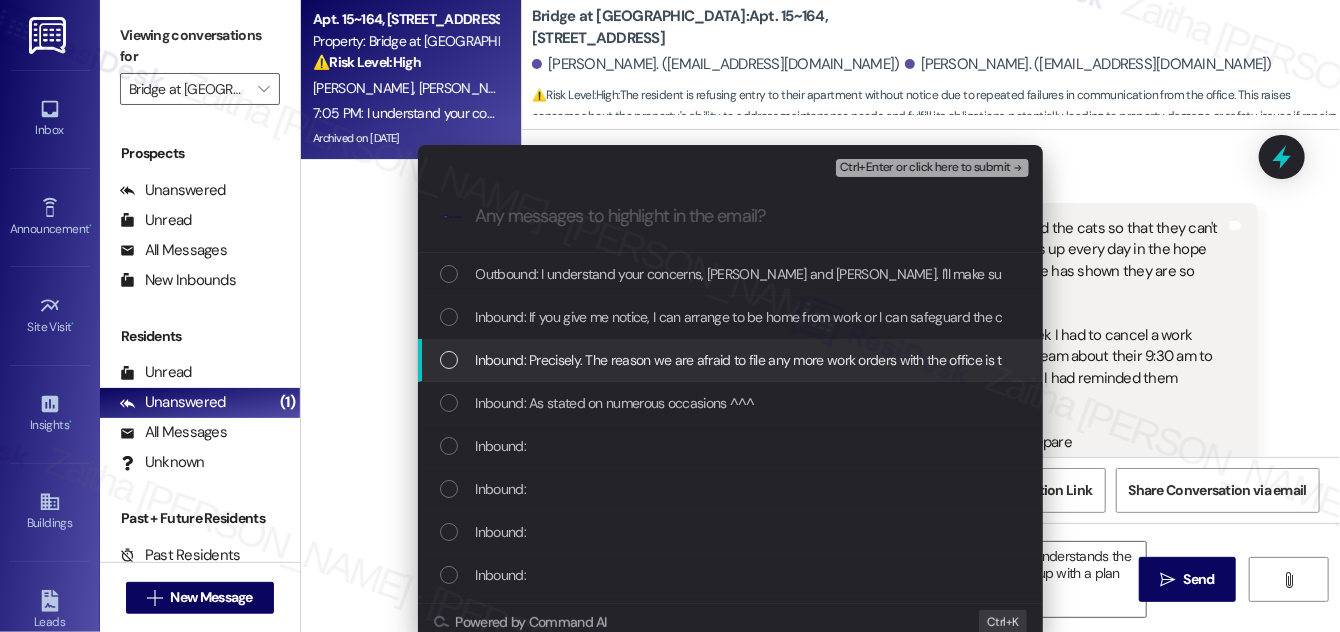 click at bounding box center (449, 360) 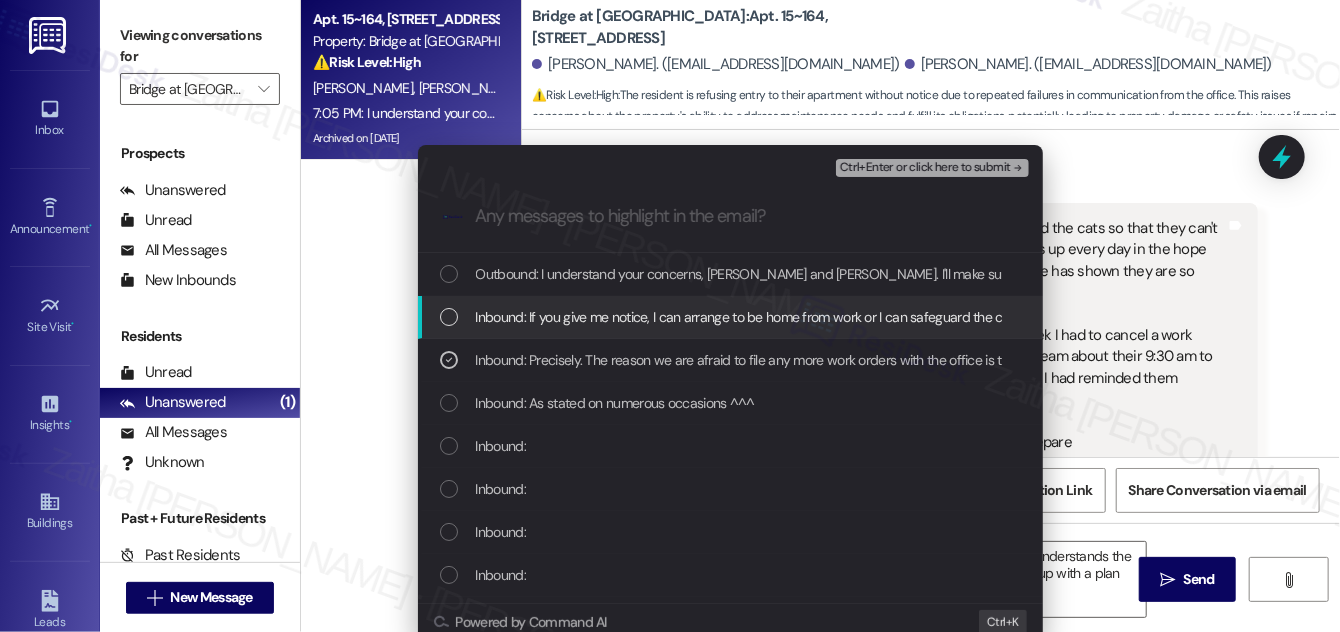 click at bounding box center (449, 317) 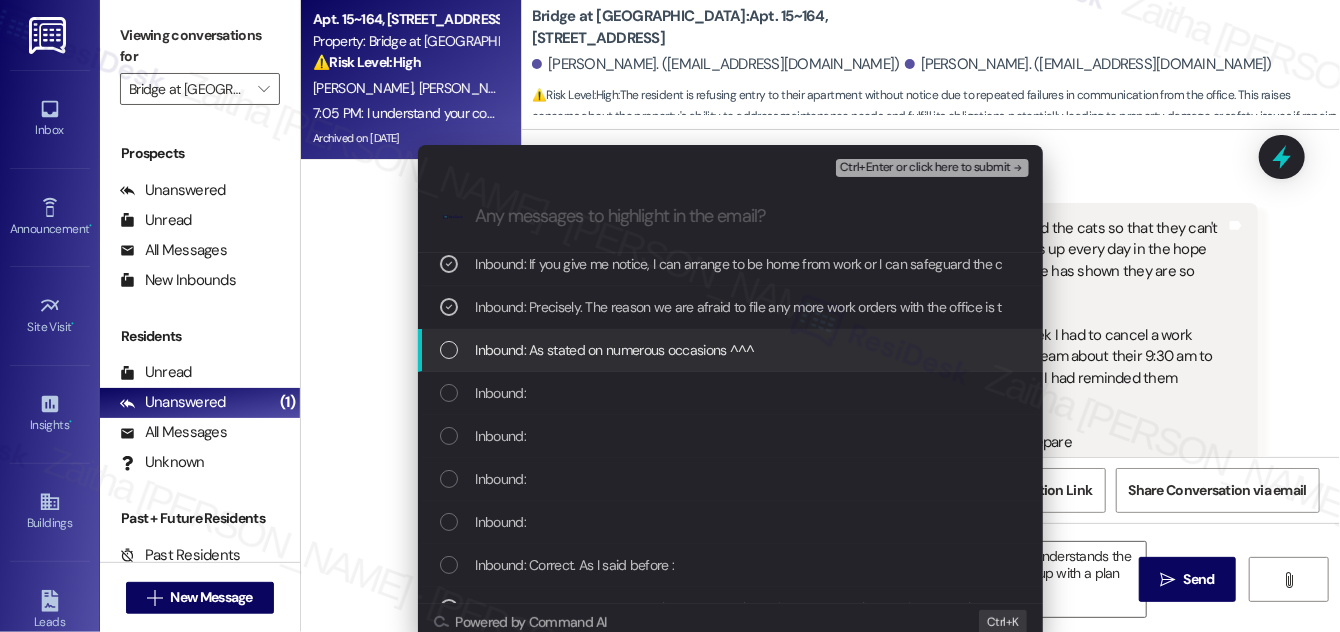 scroll, scrollTop: 0, scrollLeft: 0, axis: both 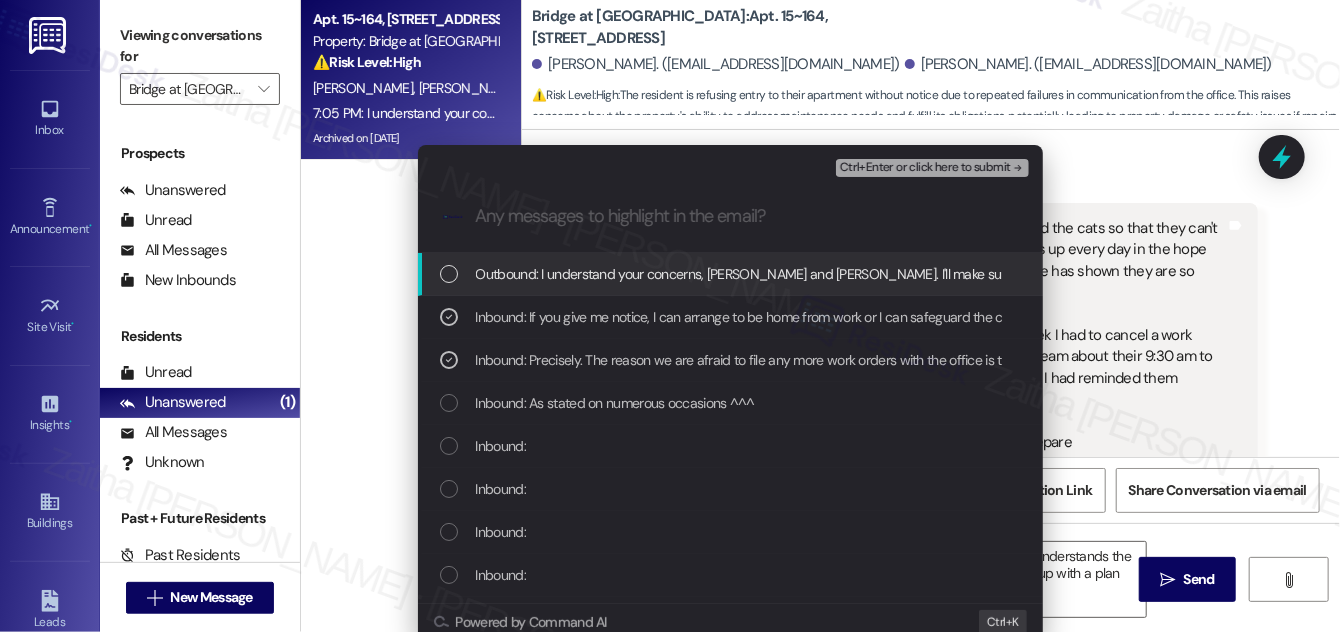 click on "Ctrl+Enter or click here to submit" at bounding box center (925, 168) 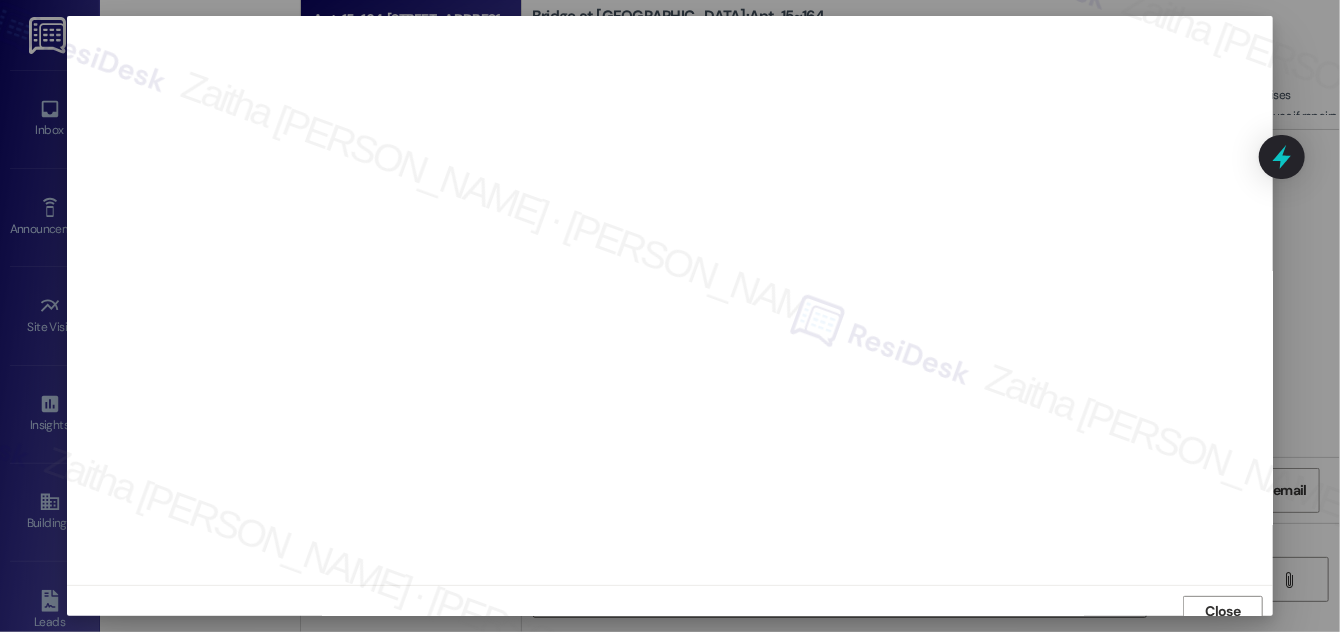 scroll, scrollTop: 11, scrollLeft: 0, axis: vertical 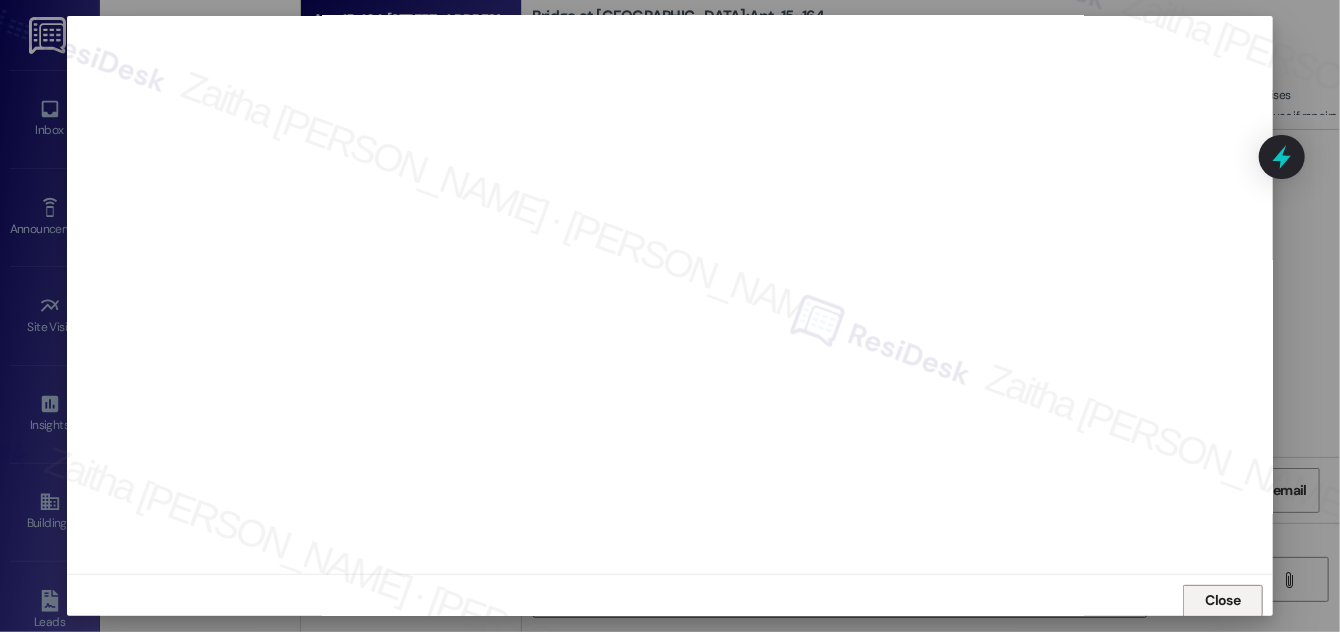 click on "Close" at bounding box center [1223, 601] 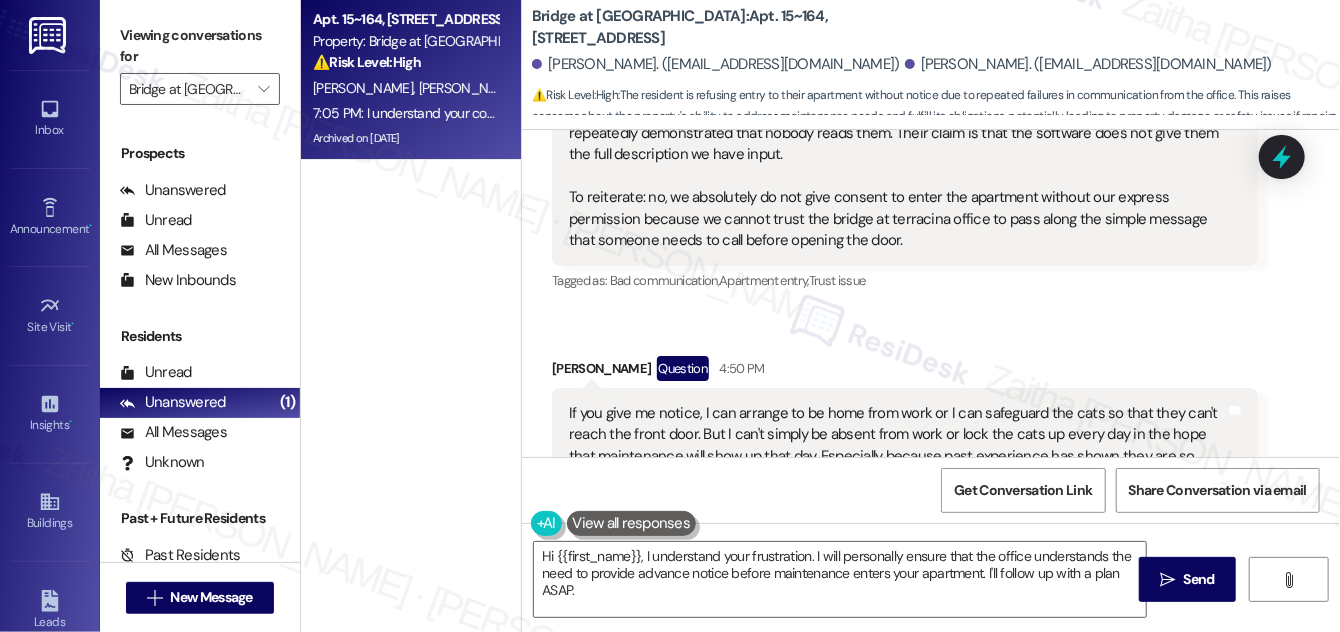 scroll, scrollTop: 26996, scrollLeft: 0, axis: vertical 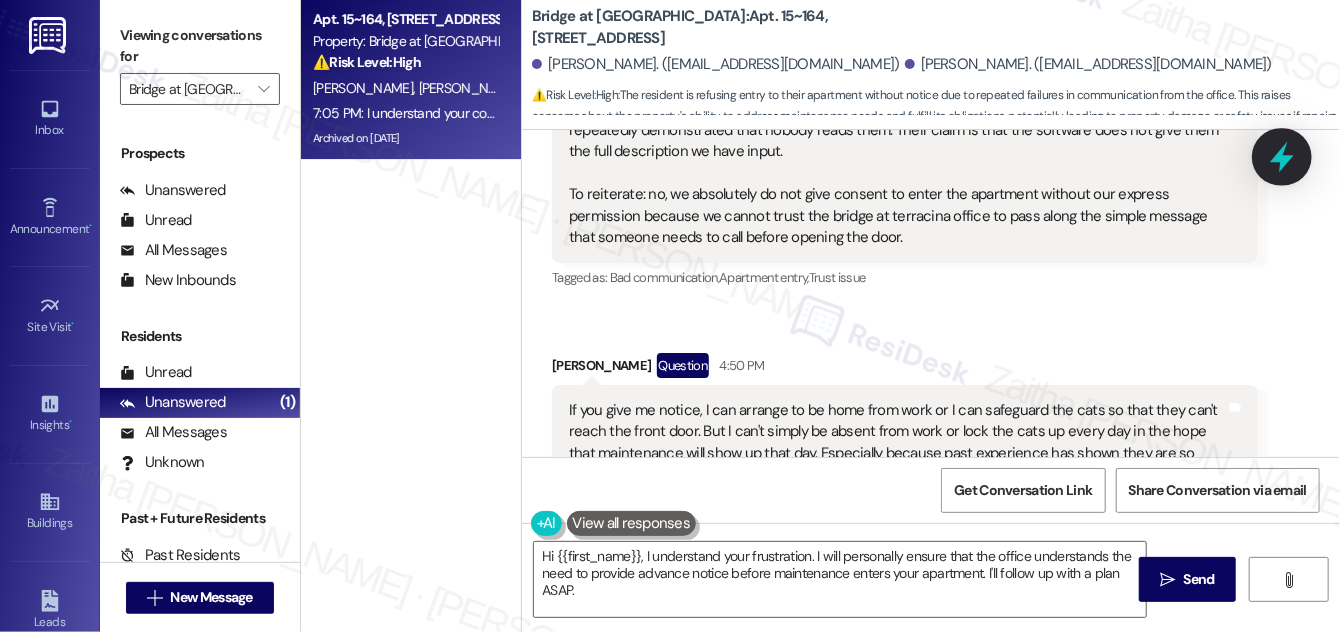 click 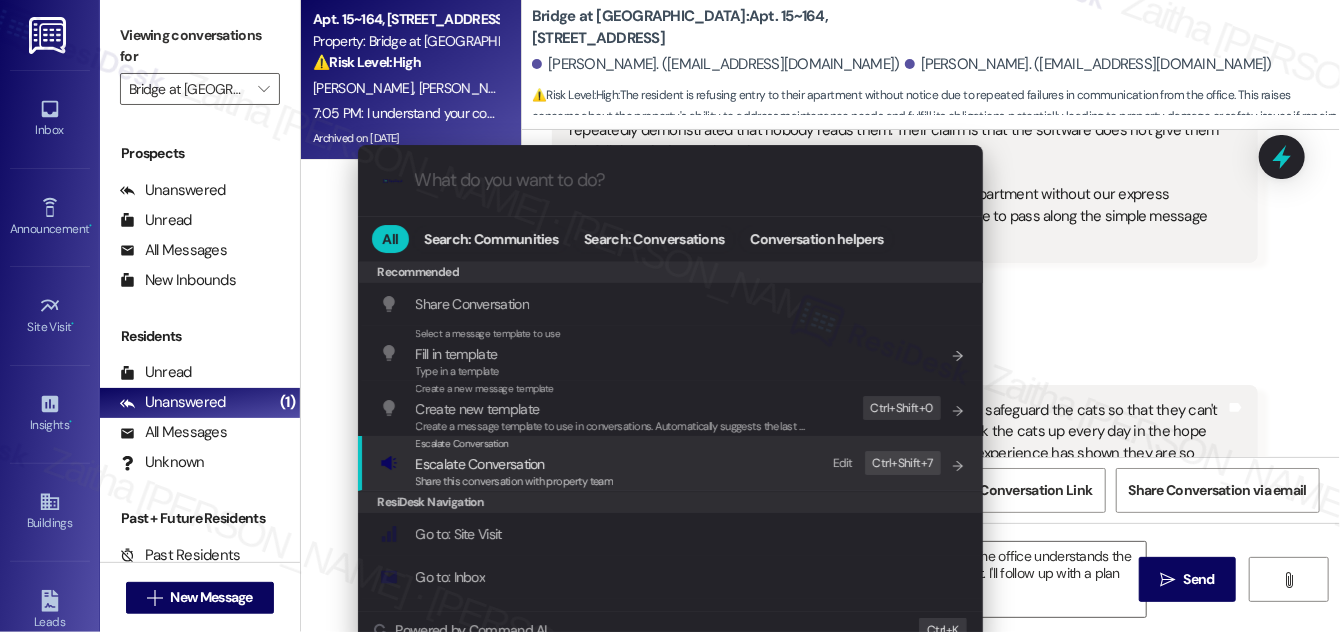 click on "Escalate Conversation" at bounding box center (480, 464) 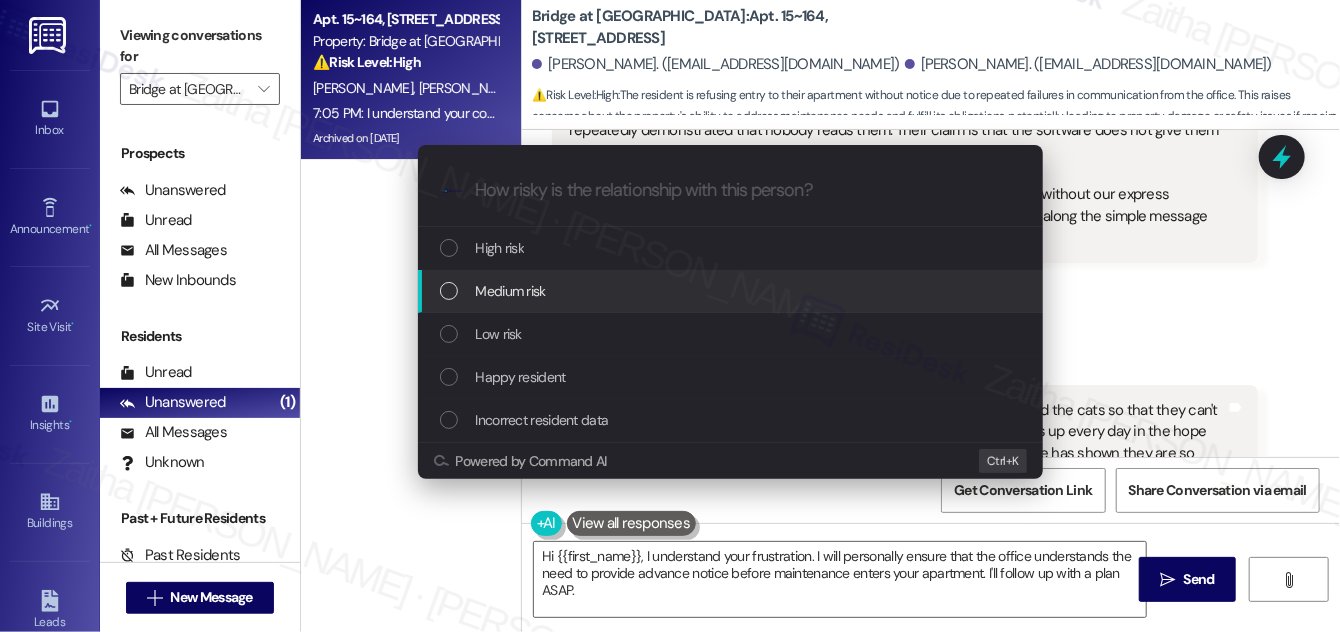 click on "Medium risk" at bounding box center (511, 291) 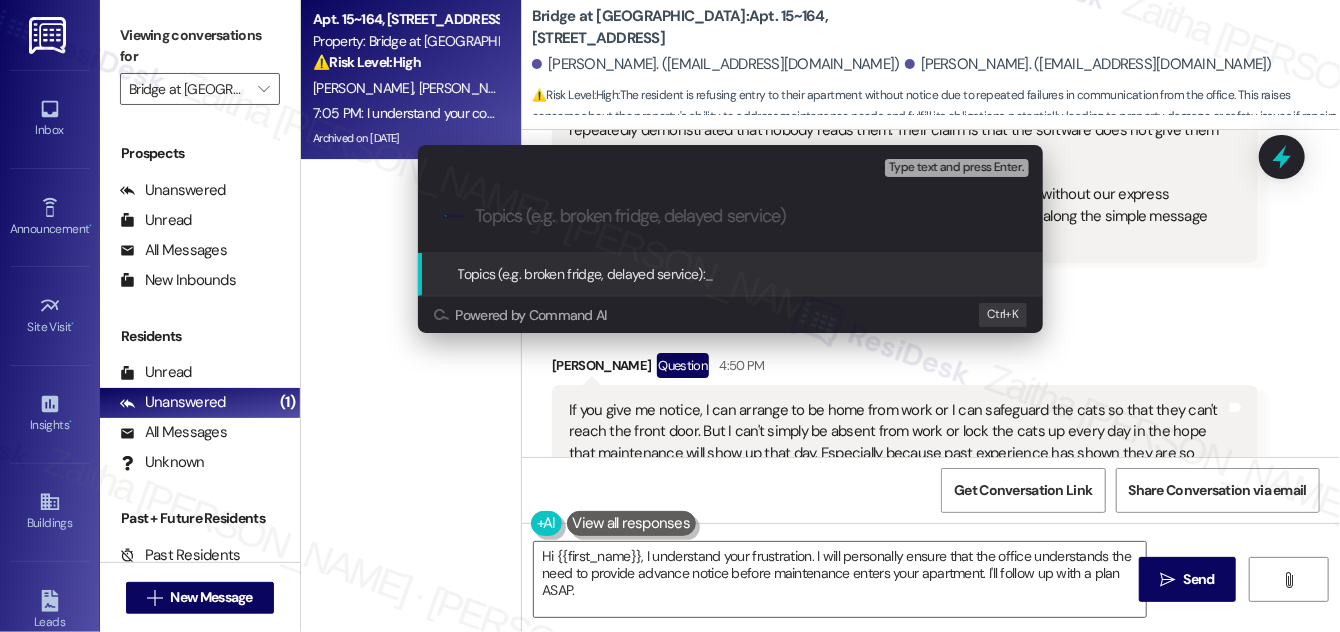 paste on "Scheduling Concern and Request for Clear Communication" 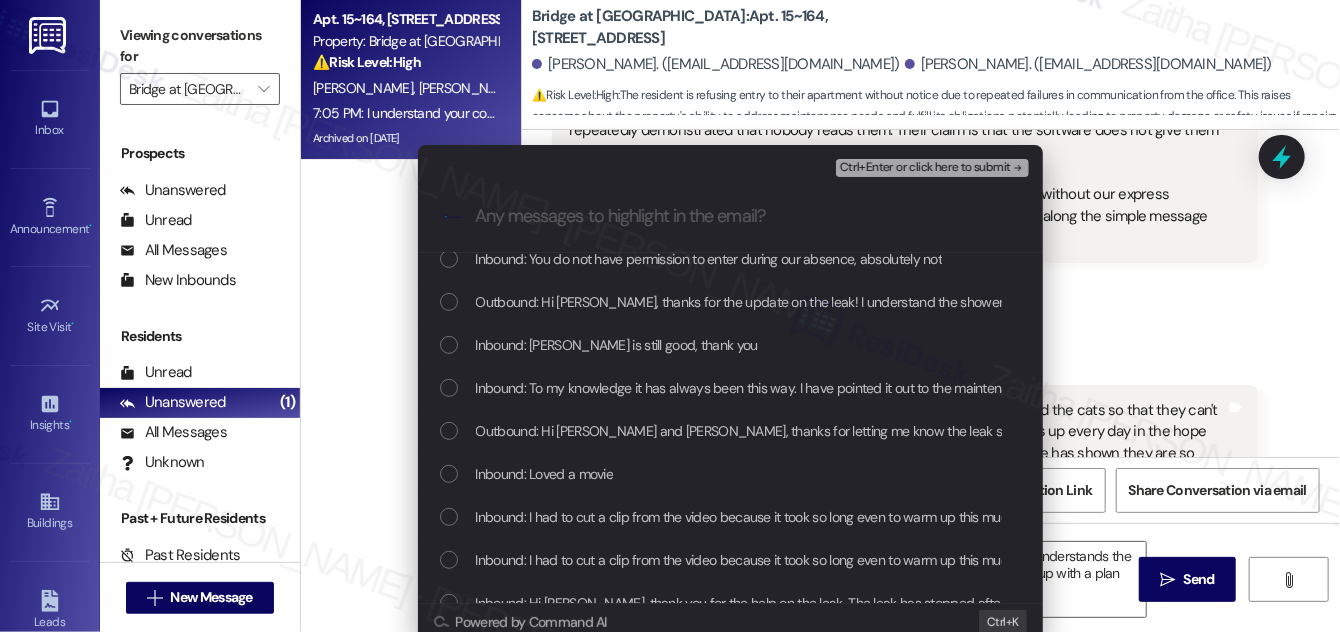 scroll, scrollTop: 454, scrollLeft: 0, axis: vertical 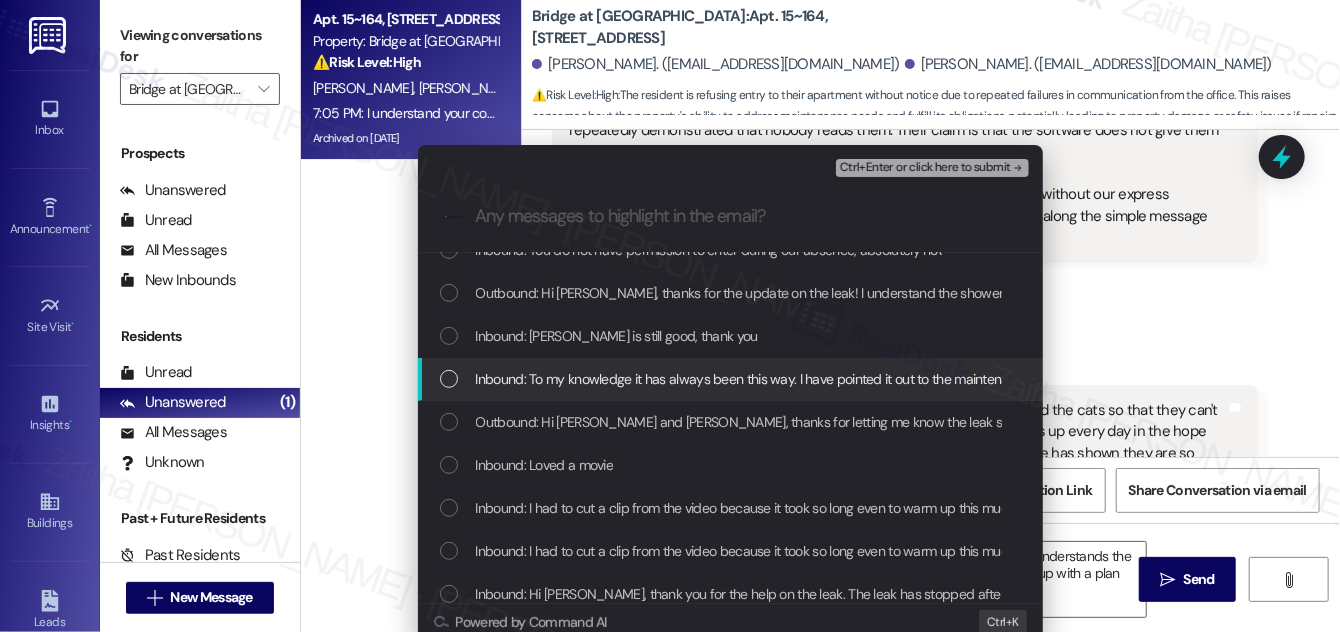 click at bounding box center (449, 379) 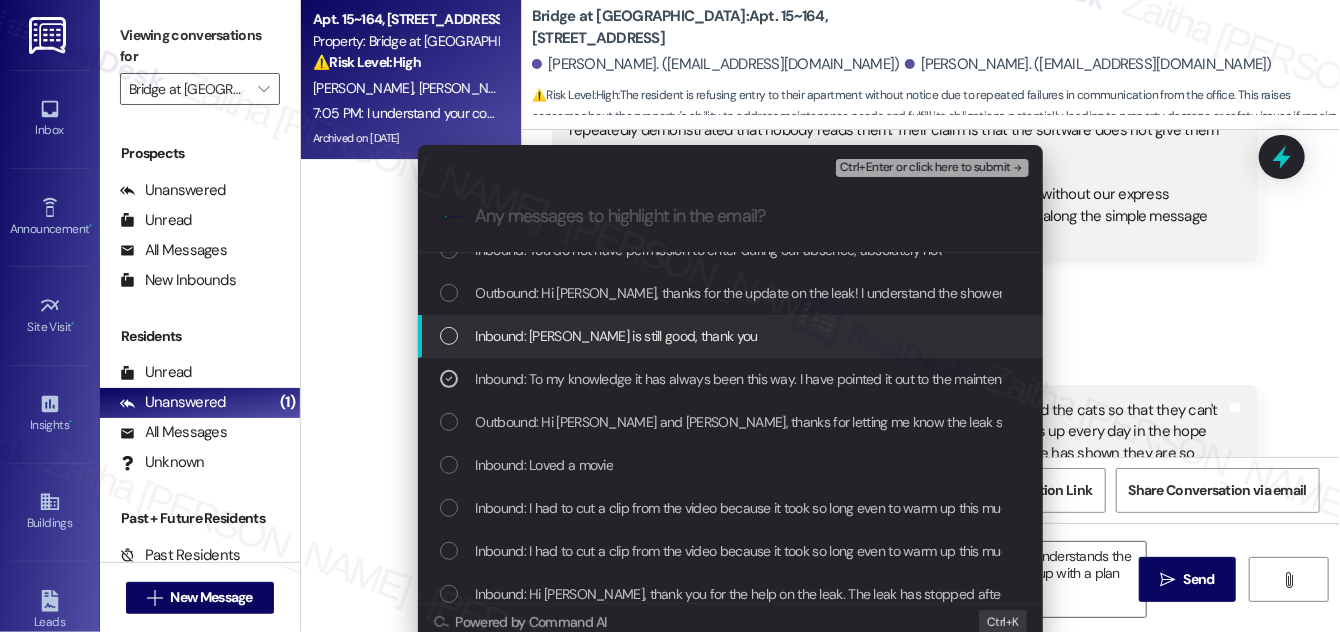 click at bounding box center (449, 336) 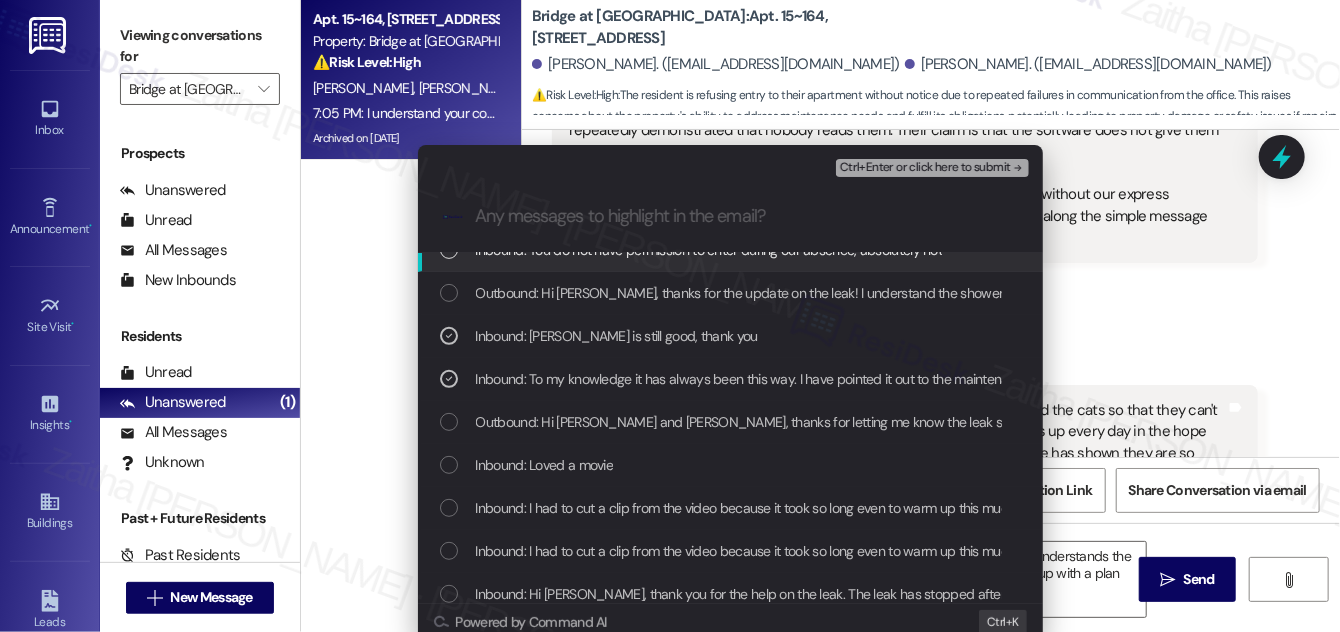 click on "Ctrl+Enter or click here to submit" at bounding box center [925, 168] 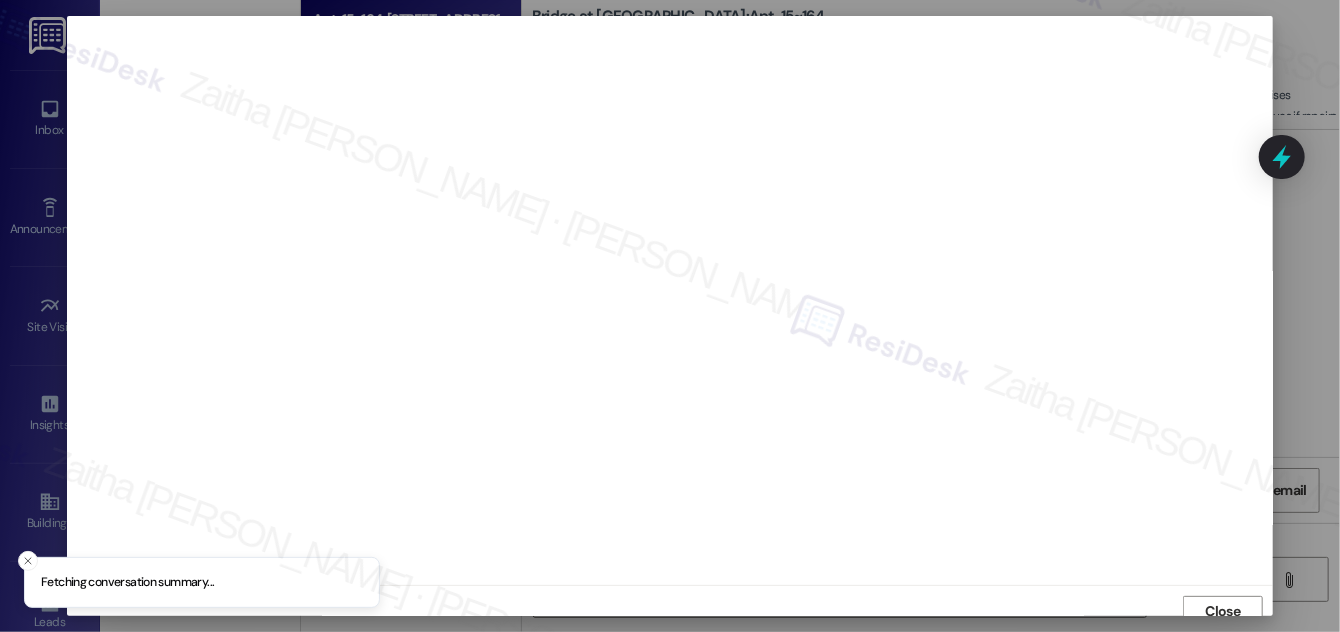 scroll, scrollTop: 11, scrollLeft: 0, axis: vertical 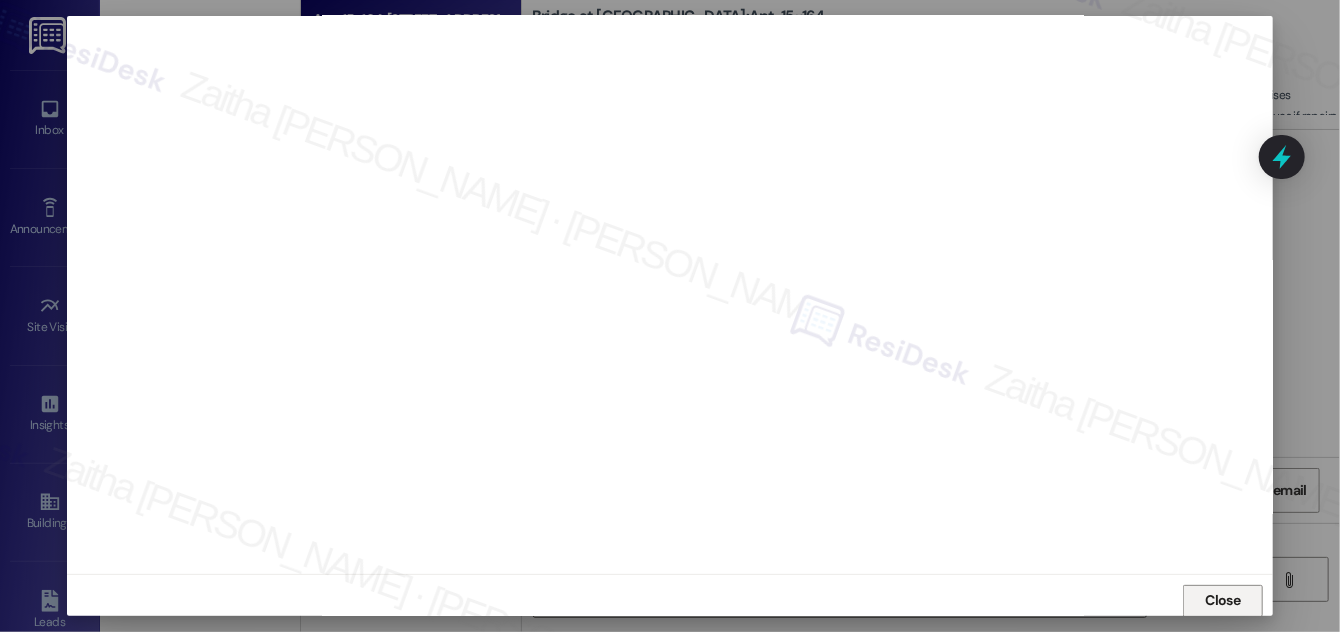 click on "Close" at bounding box center [1223, 600] 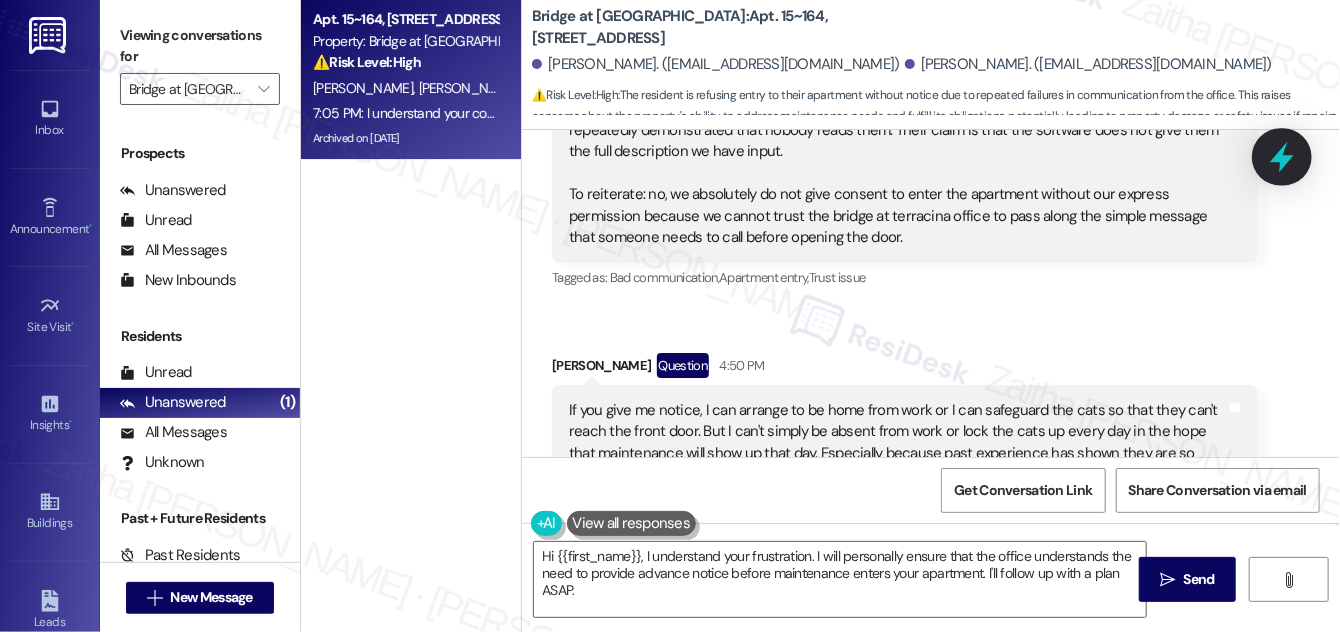 click 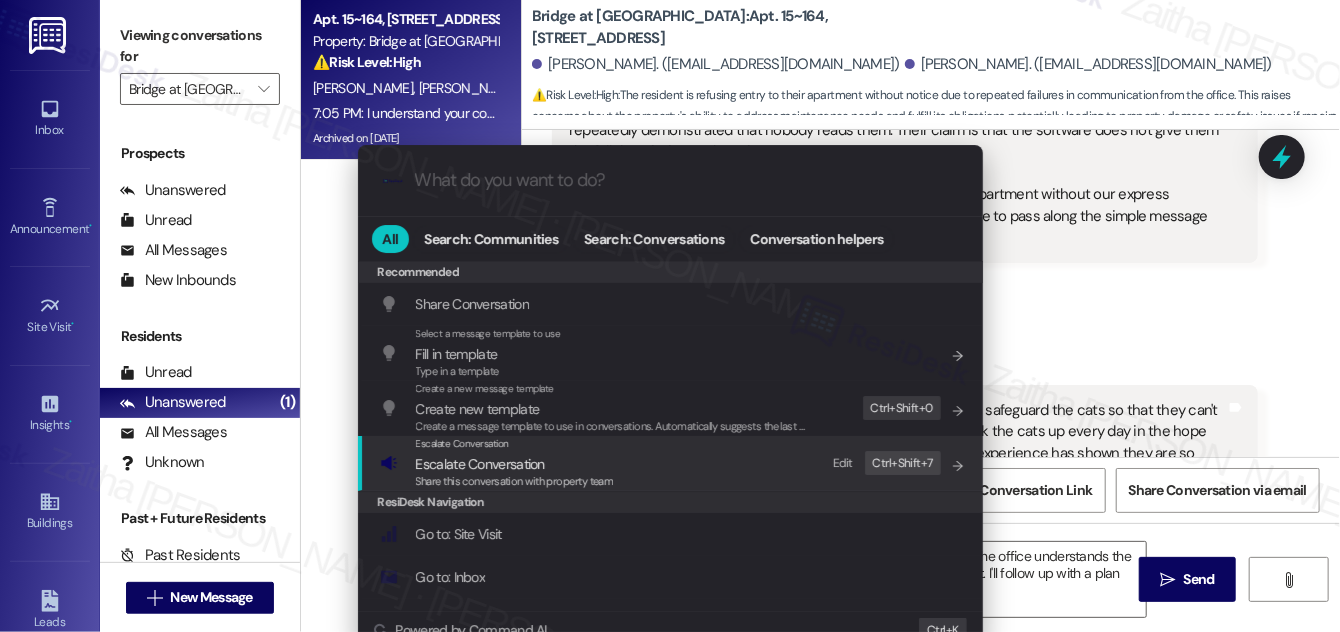 click on "Share this conversation with property team" at bounding box center [515, 481] 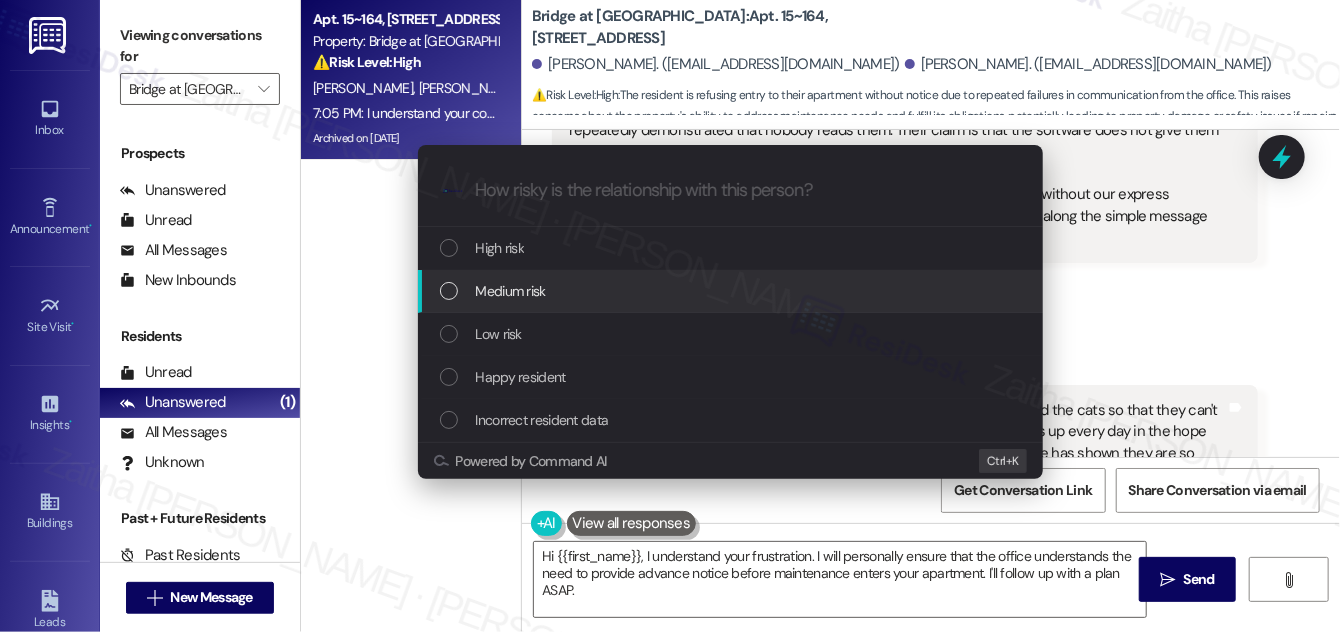 click on "Medium risk" at bounding box center (730, 291) 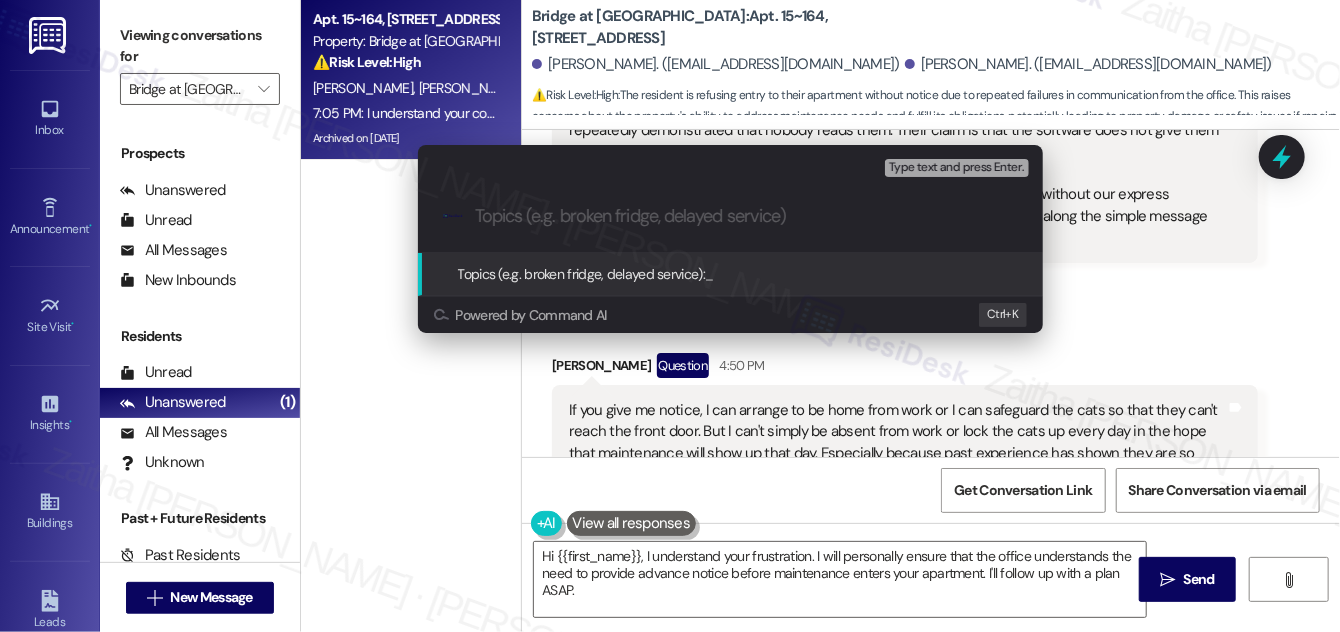 paste on "Scheduling Concern and Request for Clear Communication" 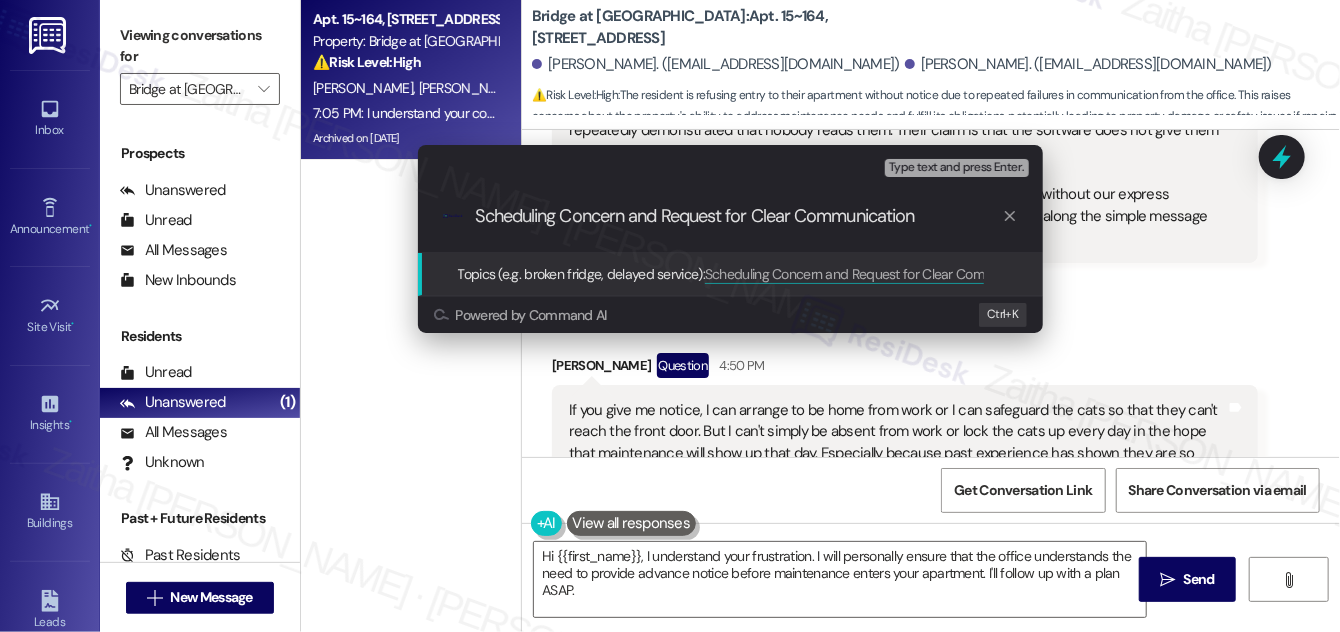 type 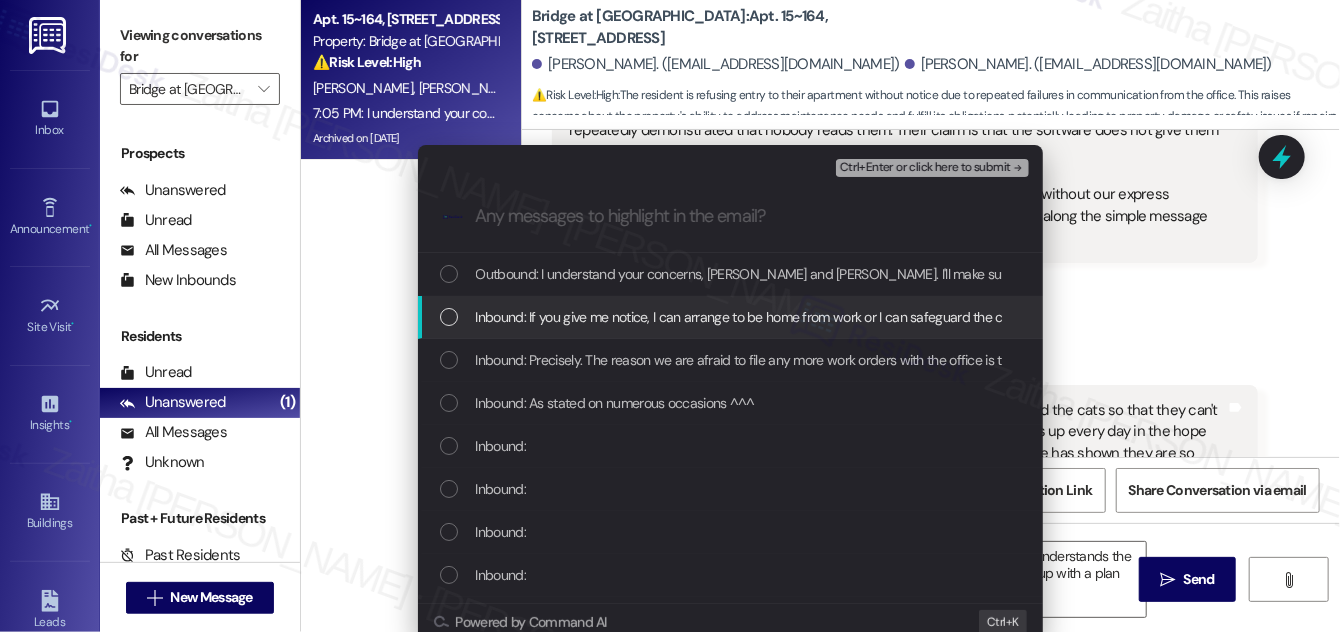 click at bounding box center (449, 317) 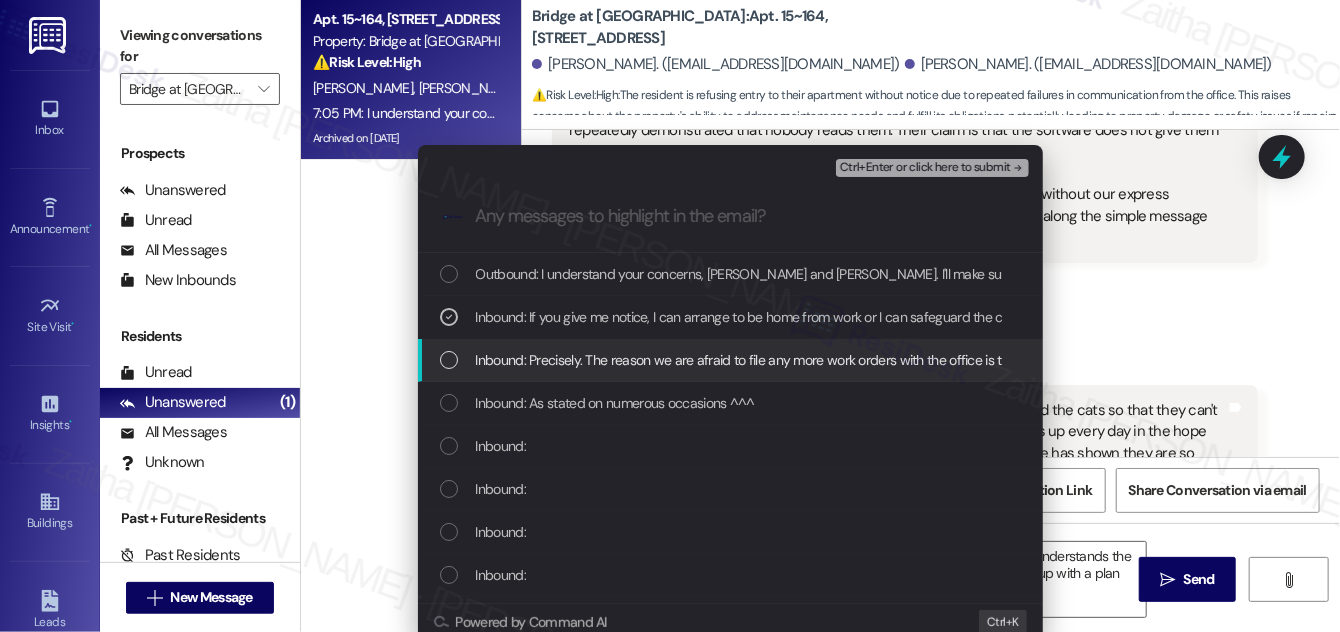 click at bounding box center [449, 360] 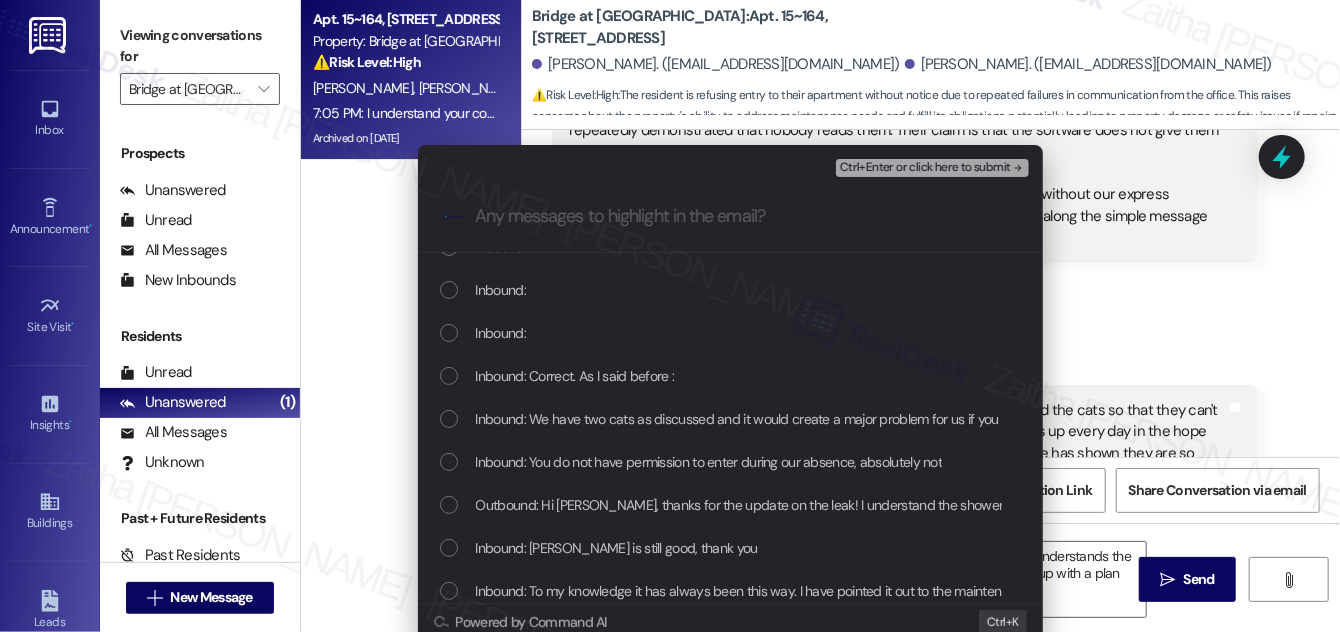 scroll, scrollTop: 272, scrollLeft: 0, axis: vertical 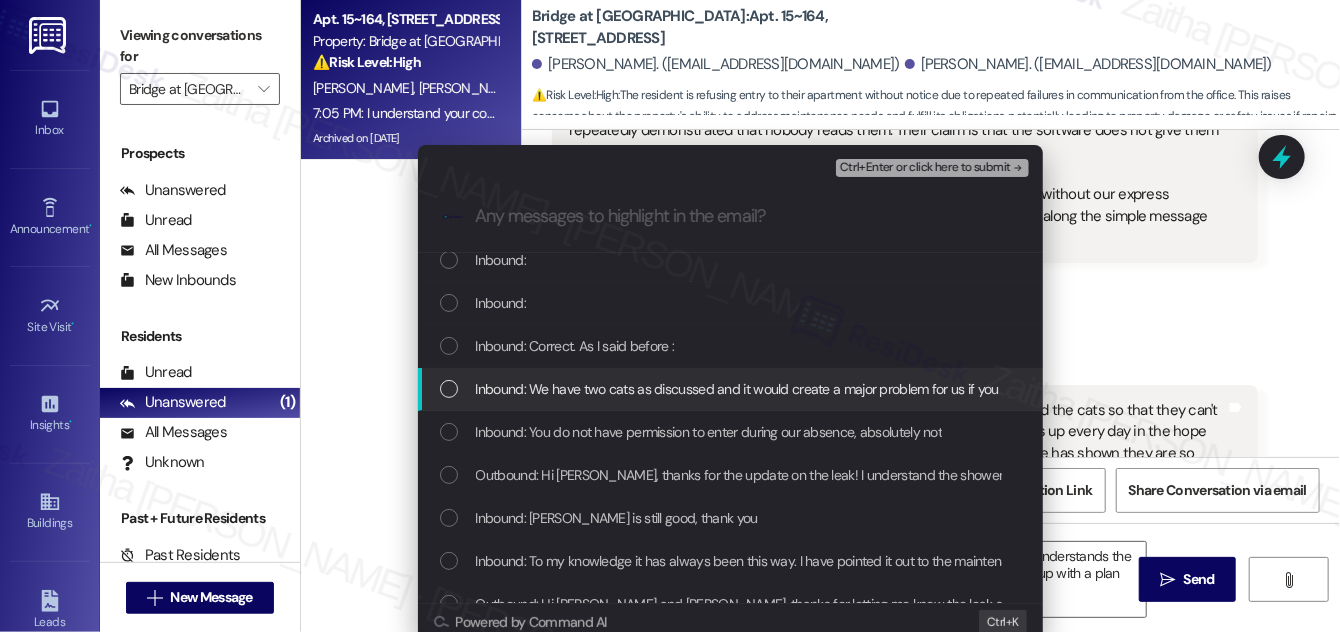click at bounding box center (449, 389) 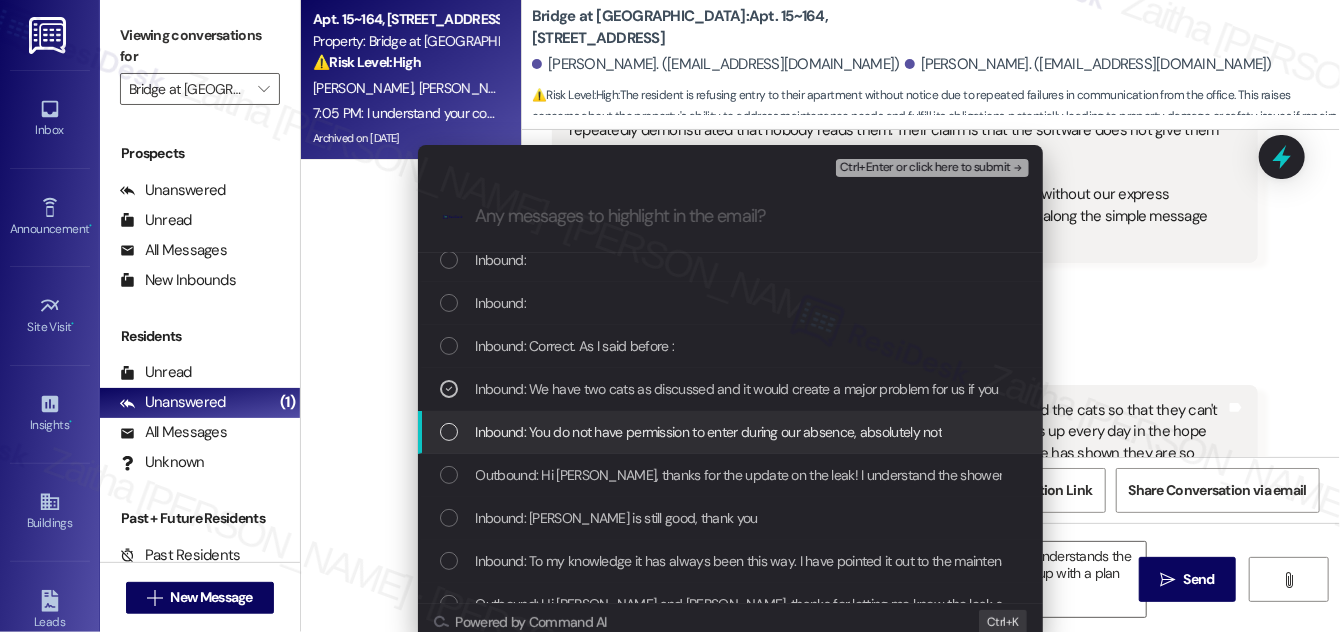 click at bounding box center [449, 432] 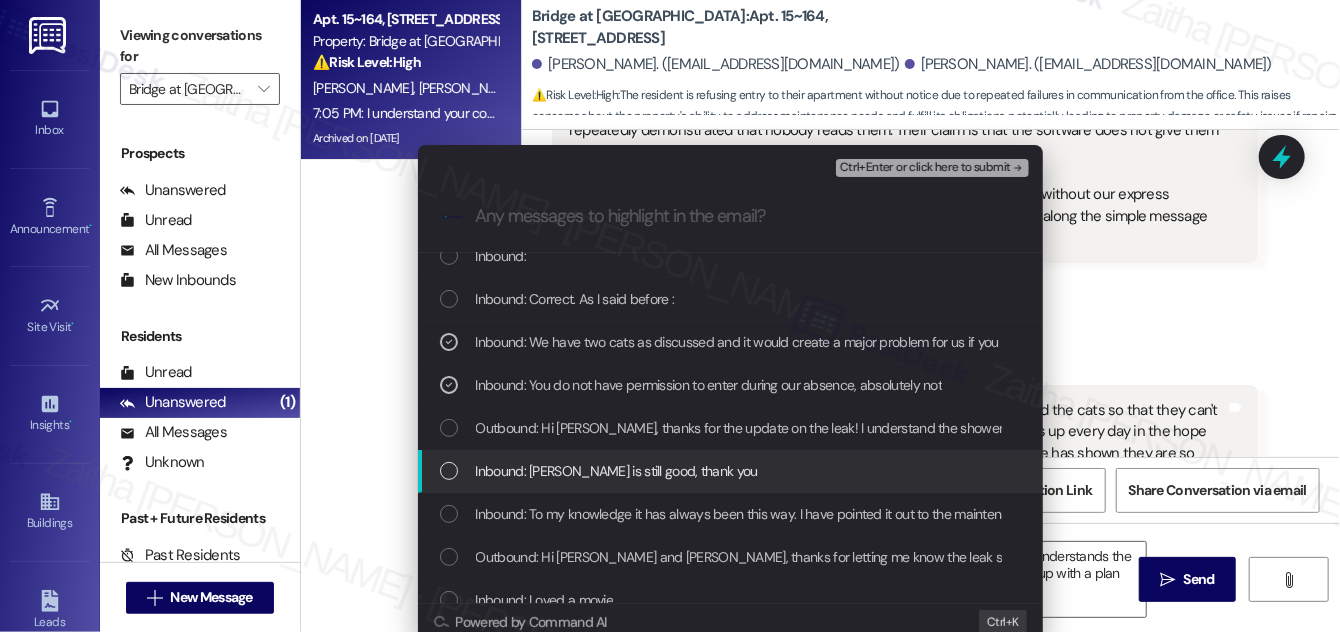 scroll, scrollTop: 363, scrollLeft: 0, axis: vertical 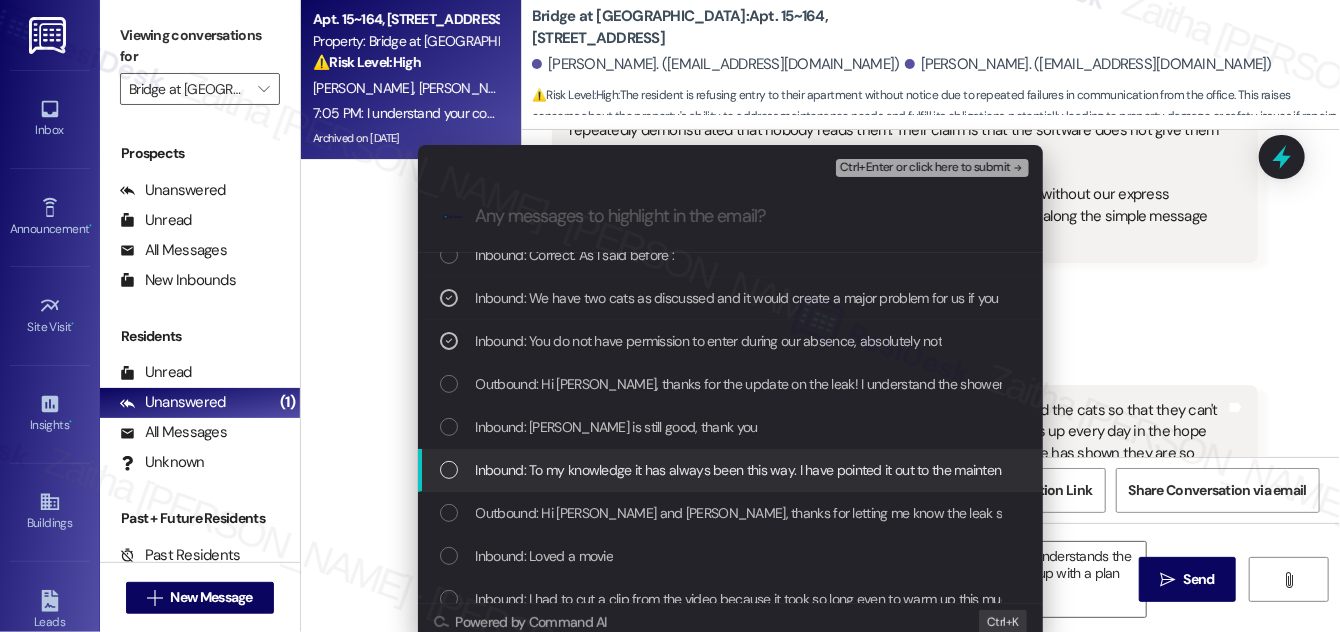click at bounding box center (449, 470) 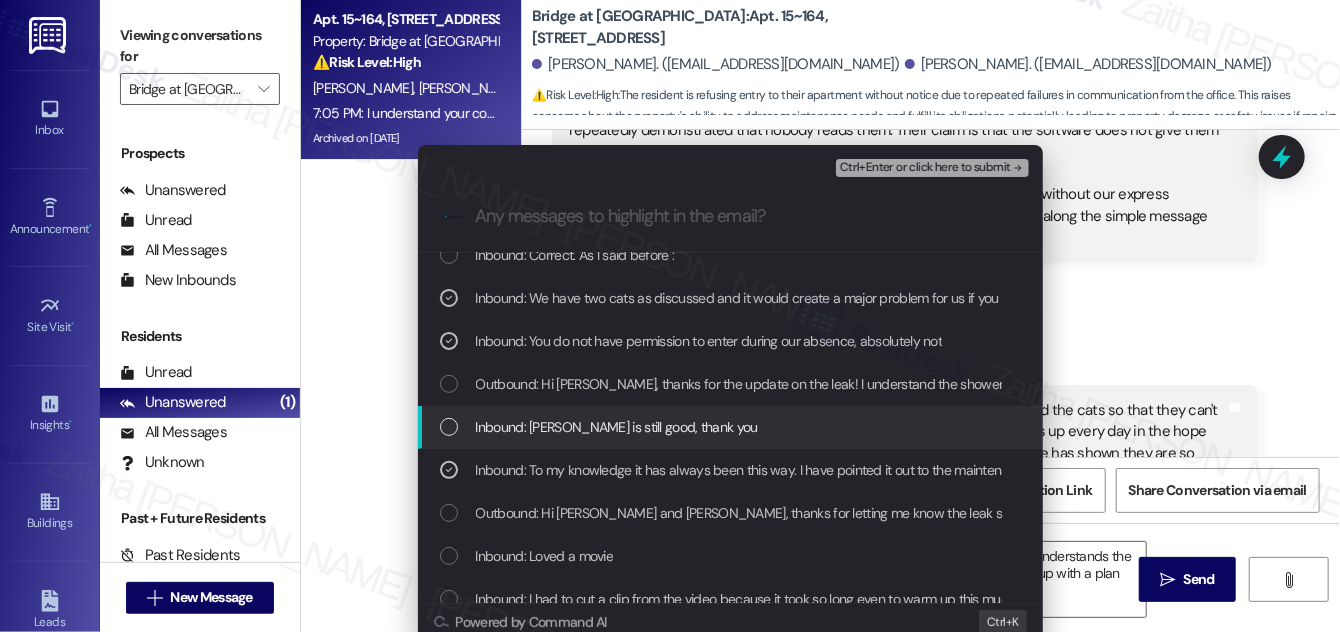 click at bounding box center [449, 427] 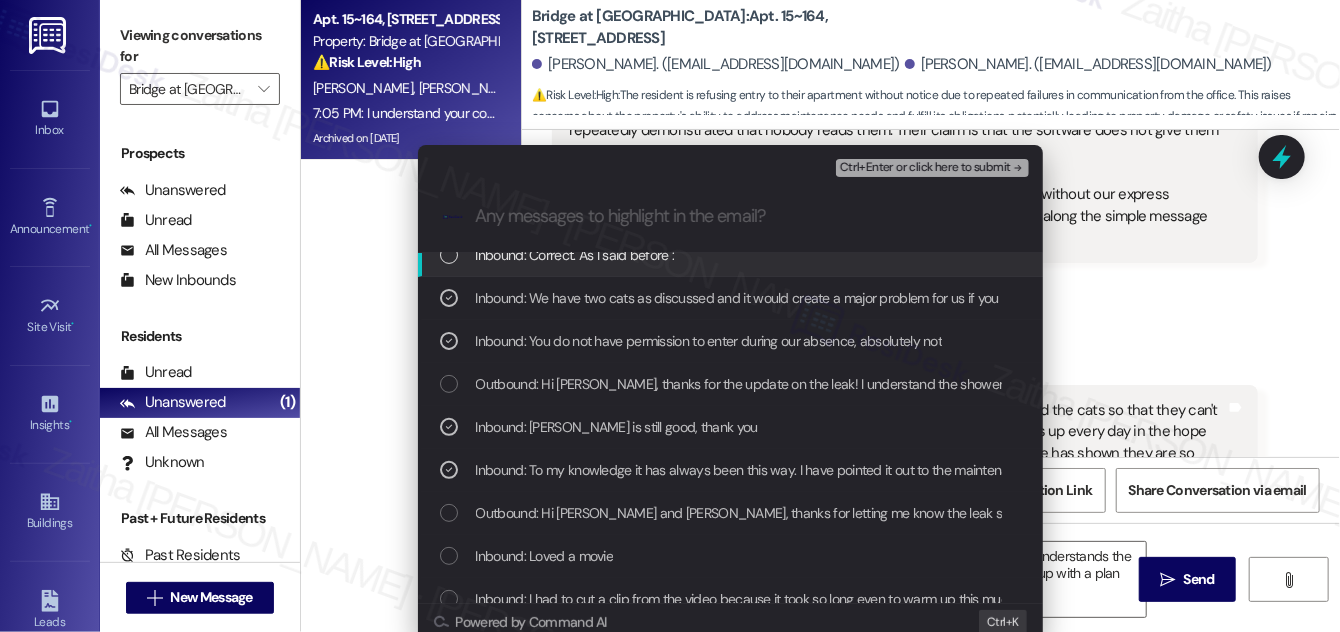 click on "Ctrl+Enter or click here to submit" at bounding box center [925, 168] 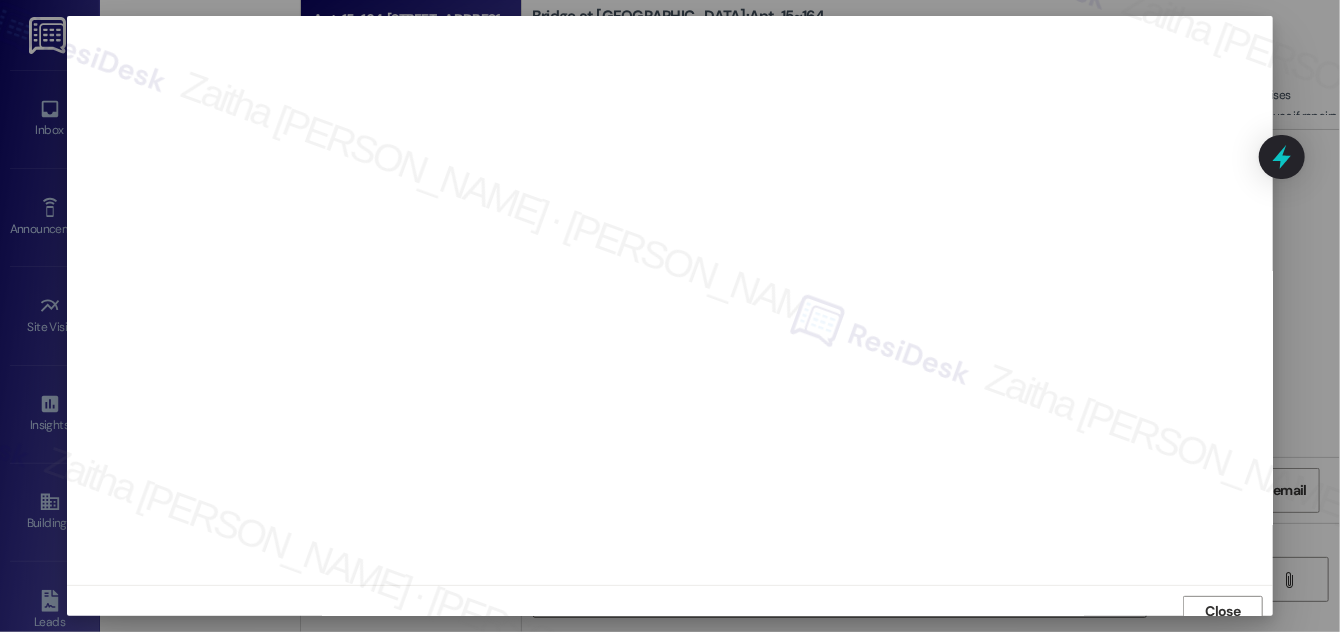 scroll, scrollTop: 11, scrollLeft: 0, axis: vertical 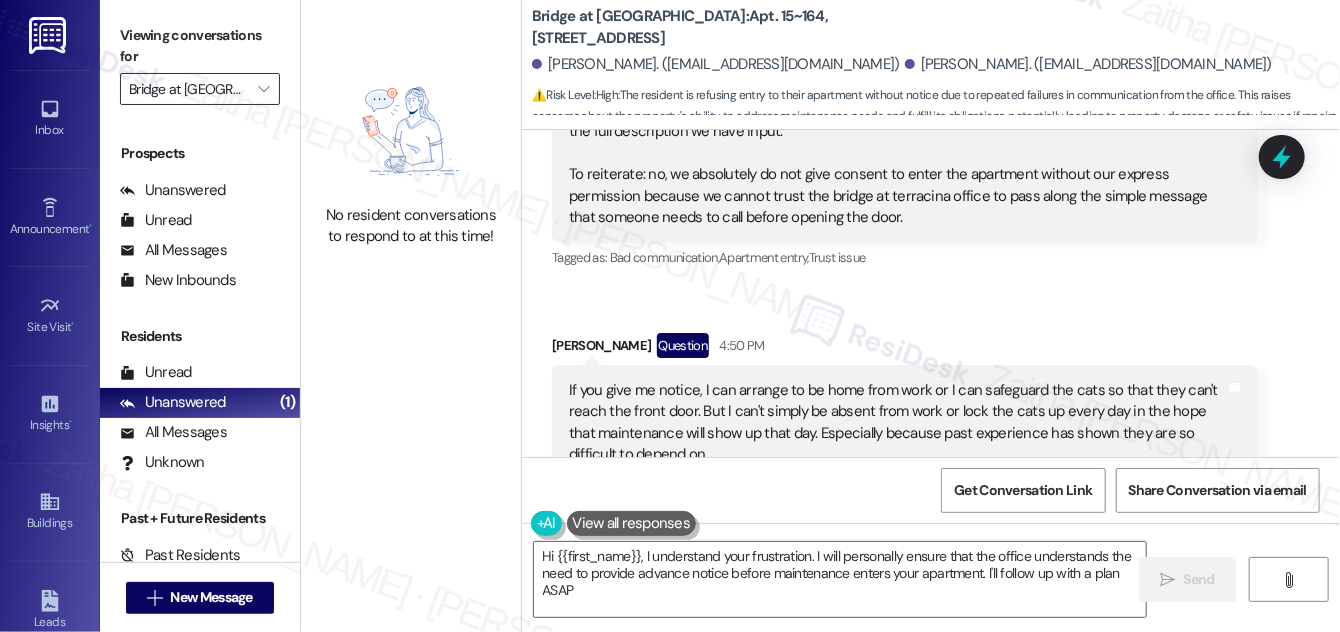 type on "Hi {{first_name}}, I understand your frustration. I will personally ensure that the office understands the need to provide advance notice before maintenance enters your apartment. I'll follow up with a plan ASAP." 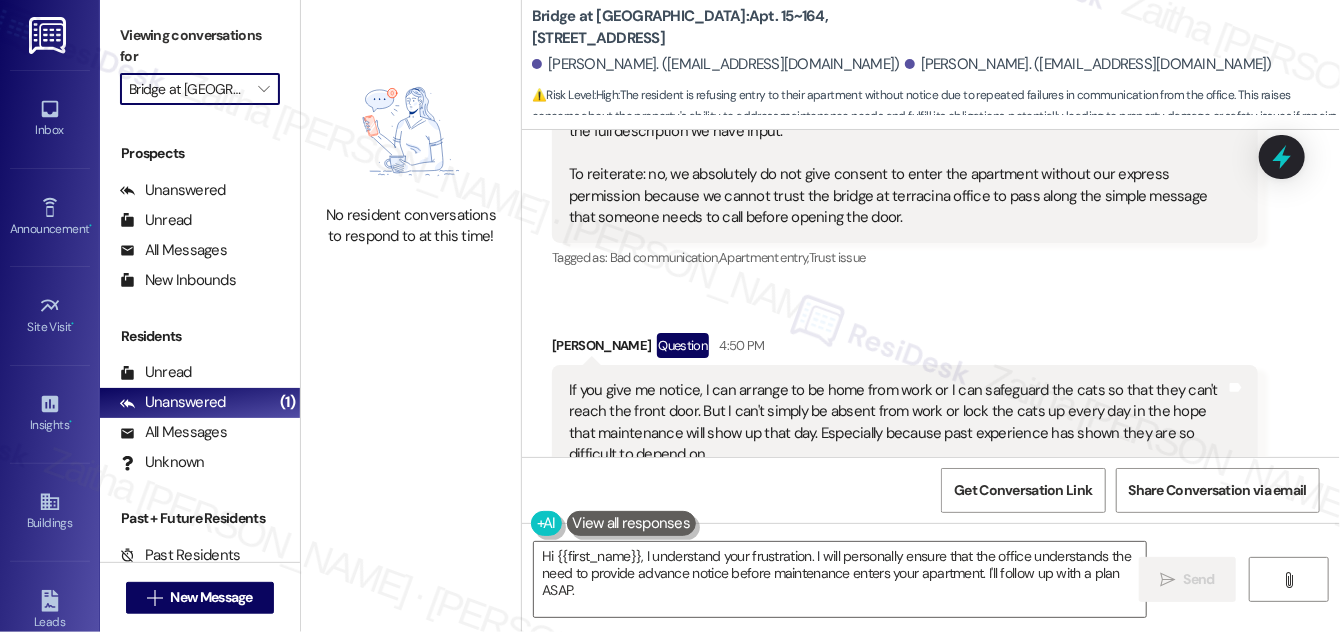 click on "Bridge at [GEOGRAPHIC_DATA]" at bounding box center (188, 89) 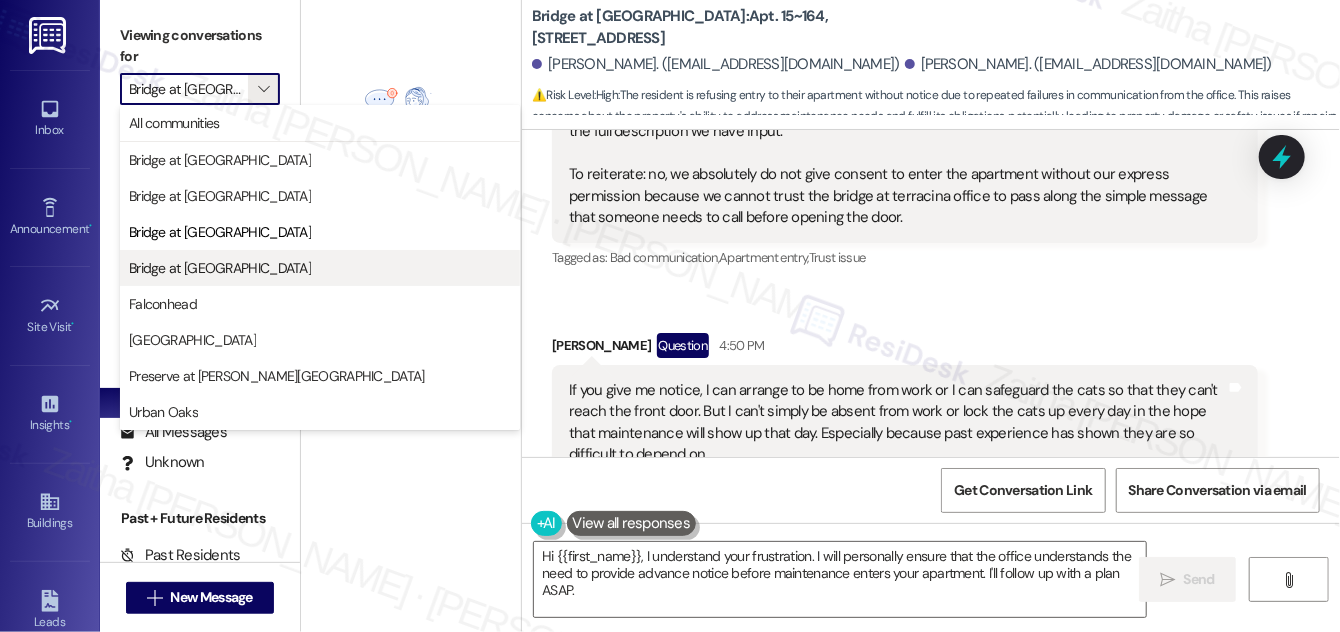 click on "Bridge at [GEOGRAPHIC_DATA]" at bounding box center [220, 268] 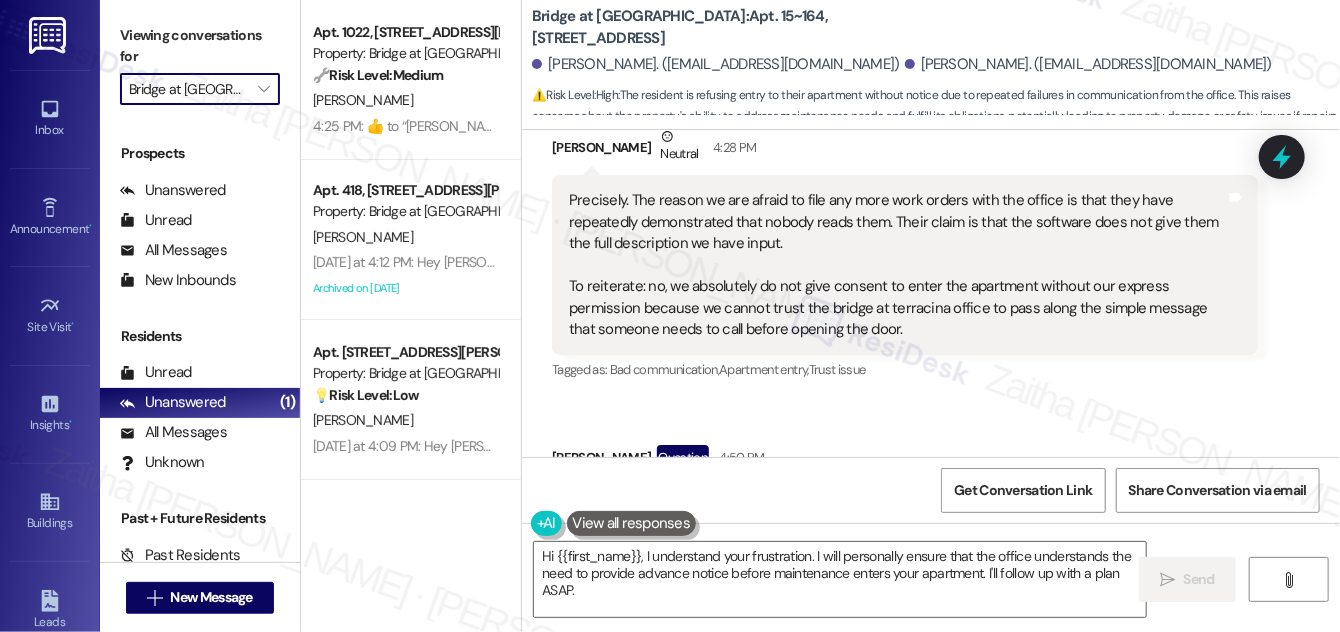 scroll, scrollTop: 27107, scrollLeft: 0, axis: vertical 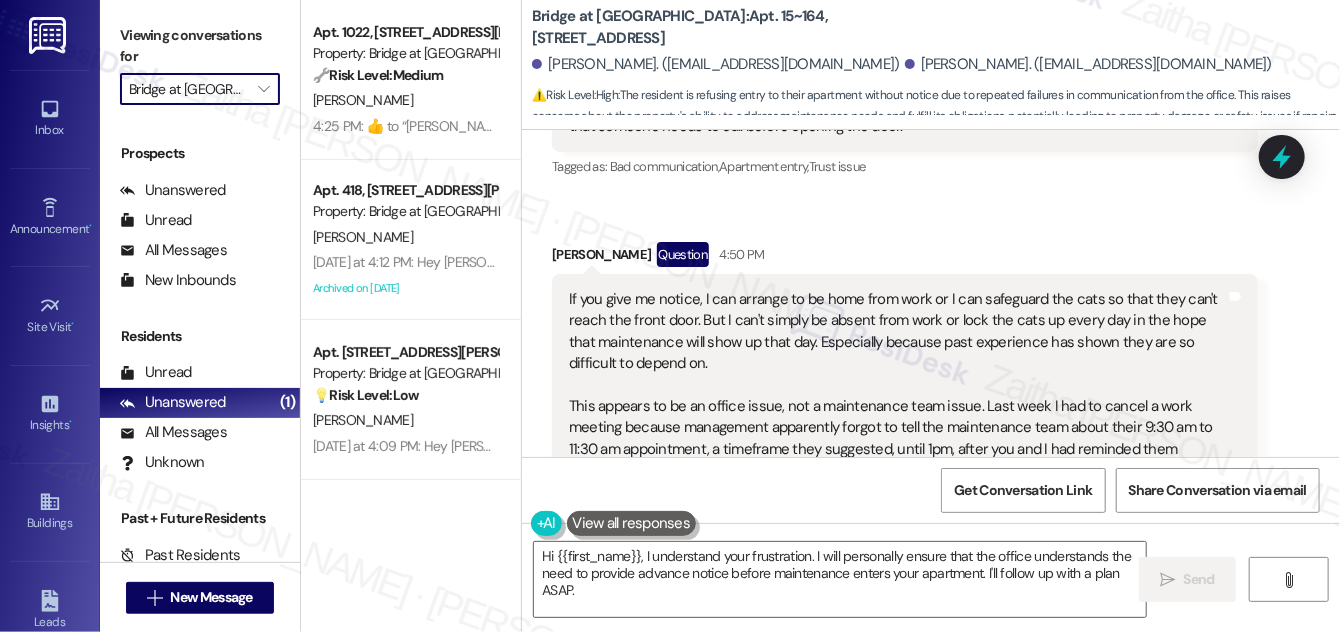 click on "Bridge at [GEOGRAPHIC_DATA]" at bounding box center [188, 89] 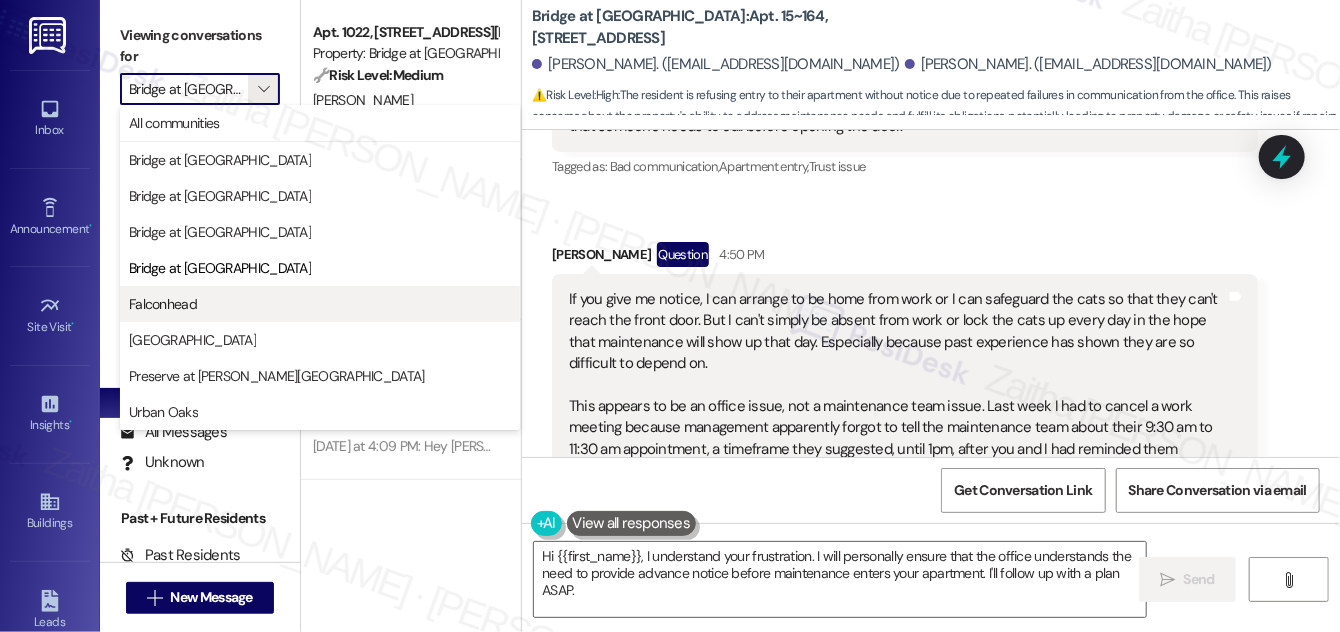 click on "Falconhead" at bounding box center (163, 304) 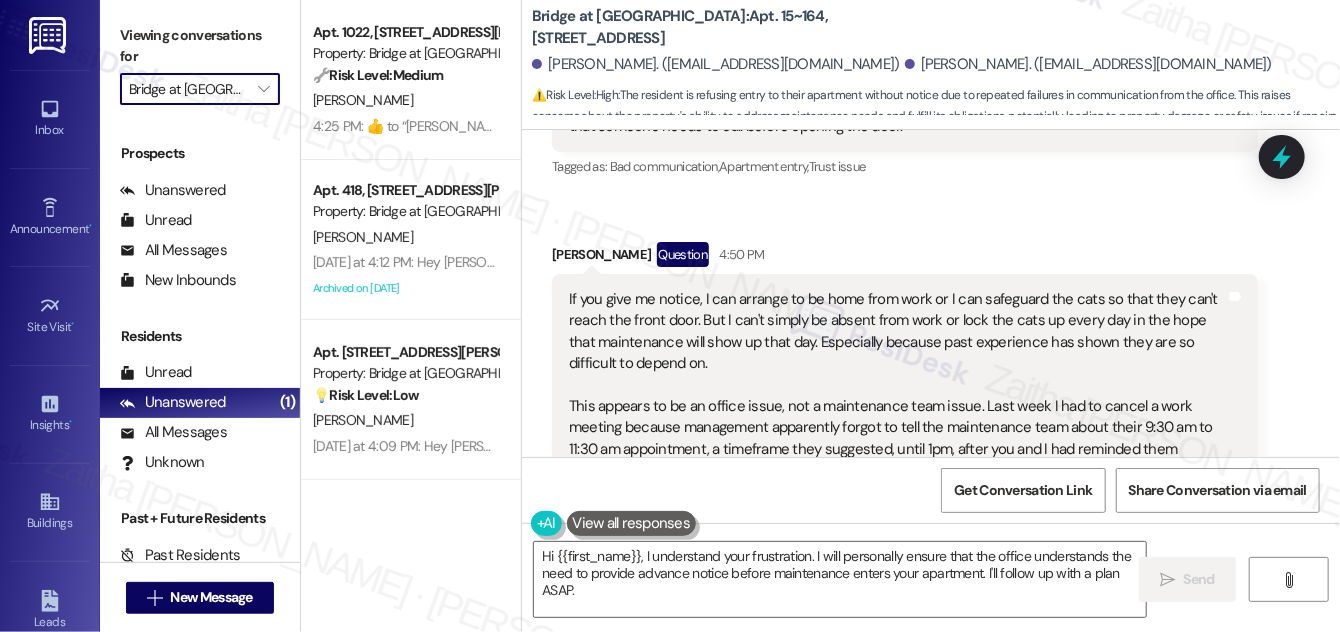 type on "Falconhead" 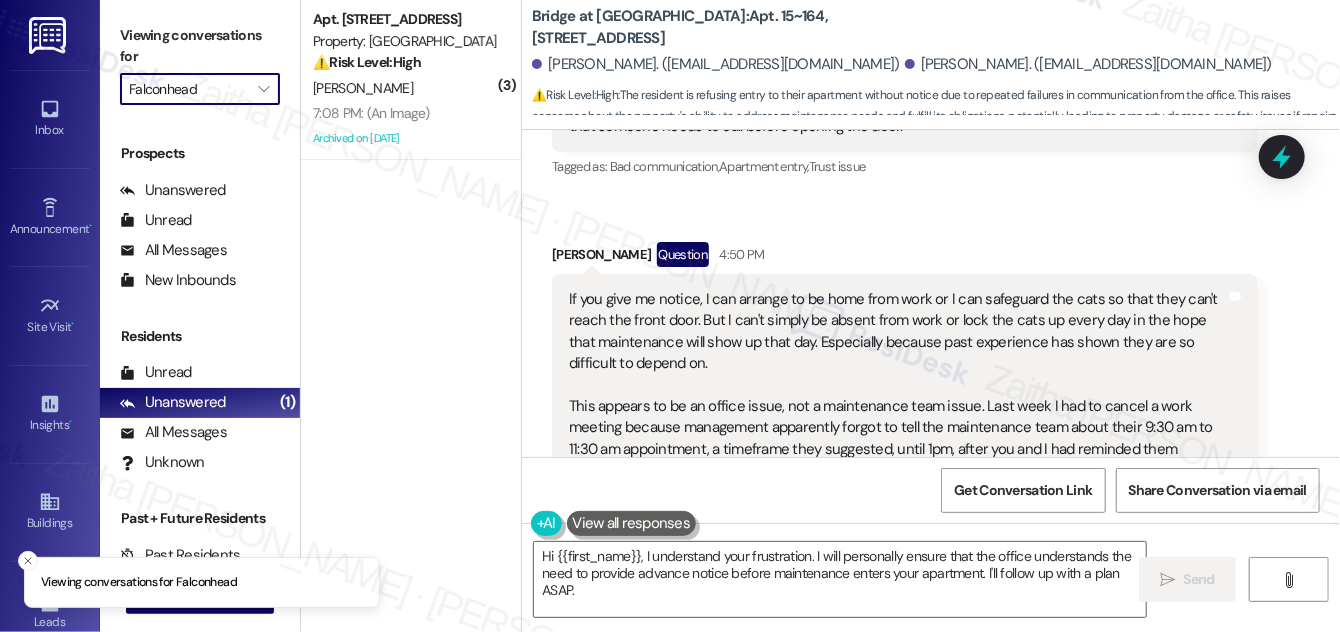 click on "Falconhead" at bounding box center (188, 89) 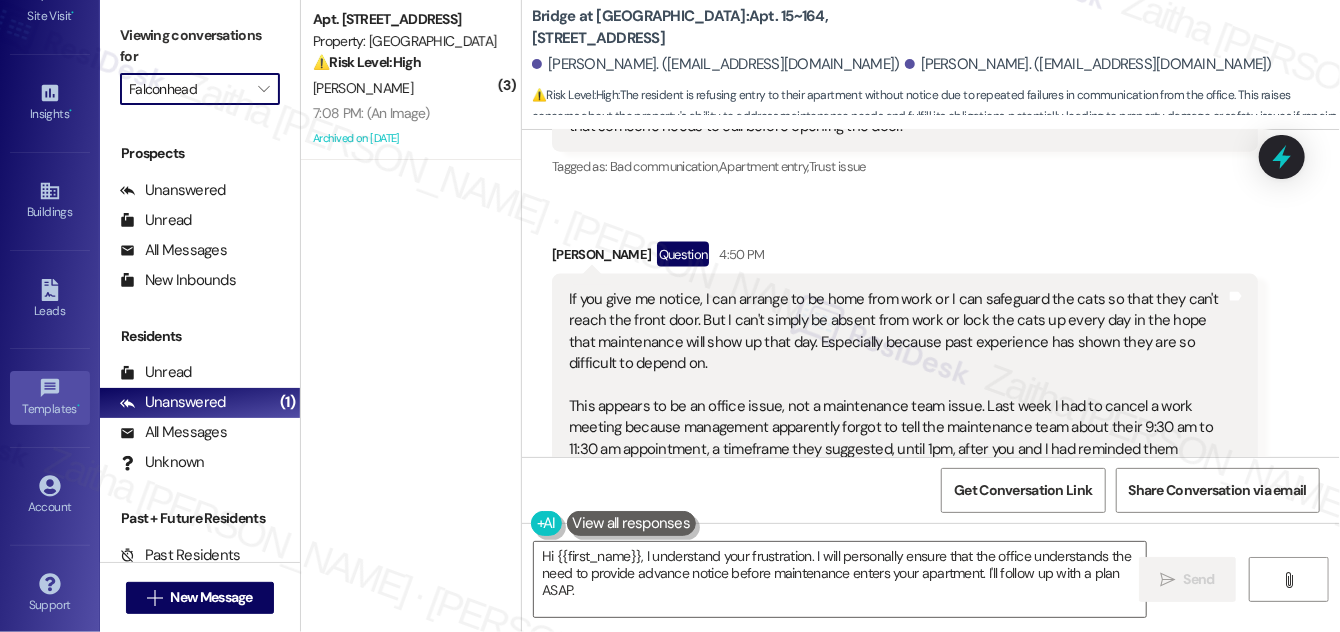 scroll, scrollTop: 314, scrollLeft: 0, axis: vertical 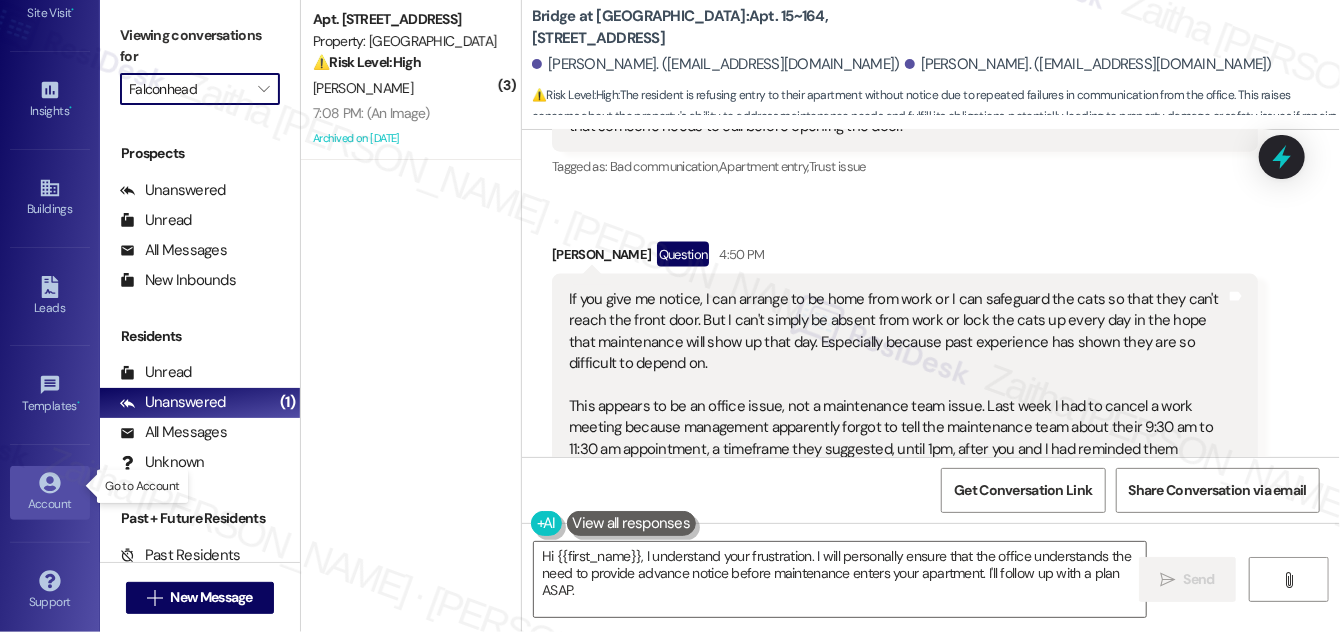 click on "Account" at bounding box center [50, 504] 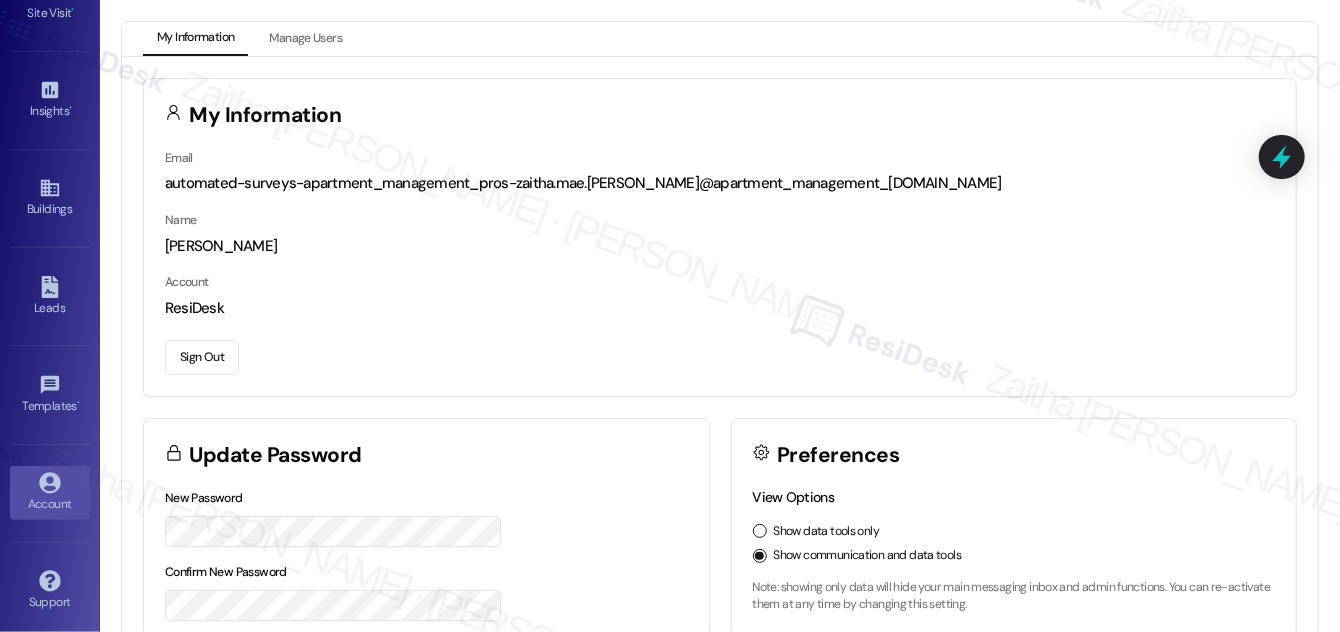 click on "Sign Out" at bounding box center (202, 357) 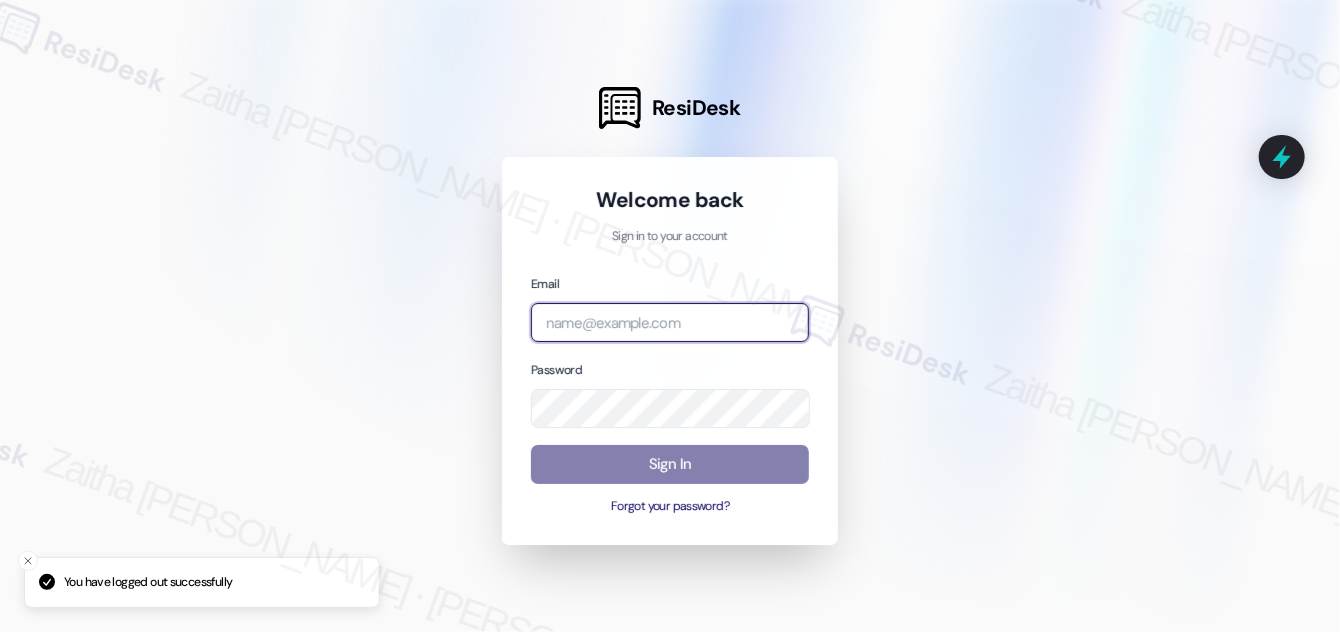 click at bounding box center [670, 322] 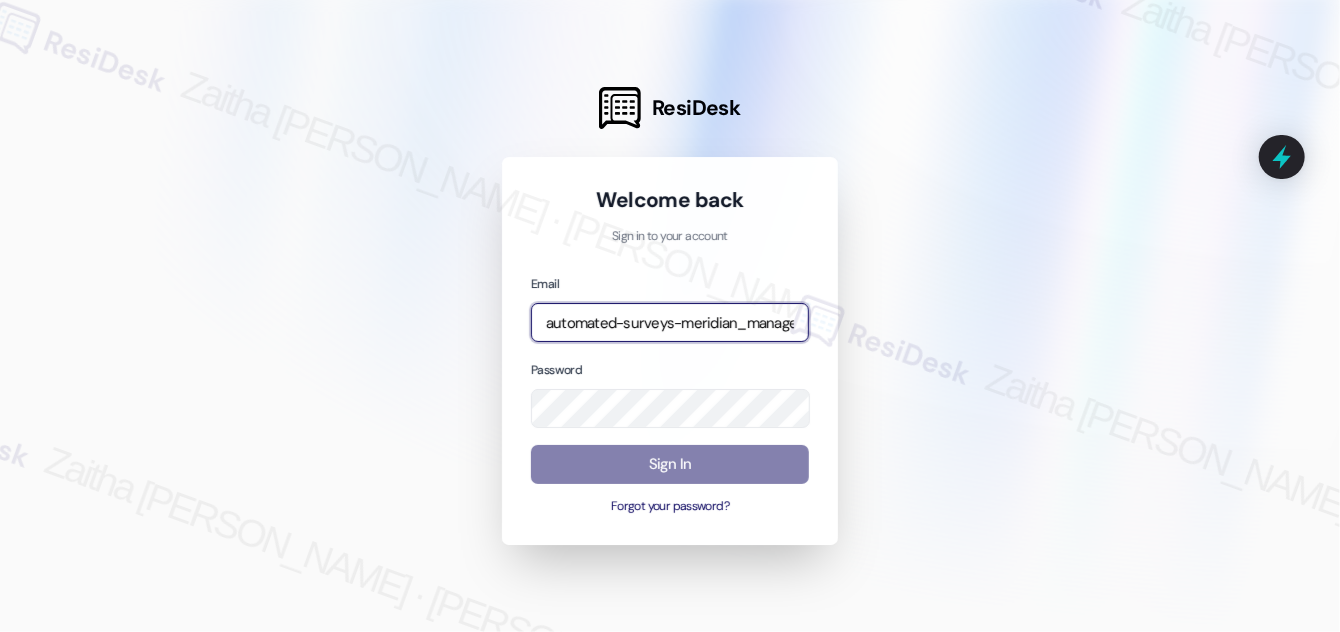 type on "automated-surveys-meridian_management-zaitha.mae.[PERSON_NAME]@meridian_[DOMAIN_NAME]" 